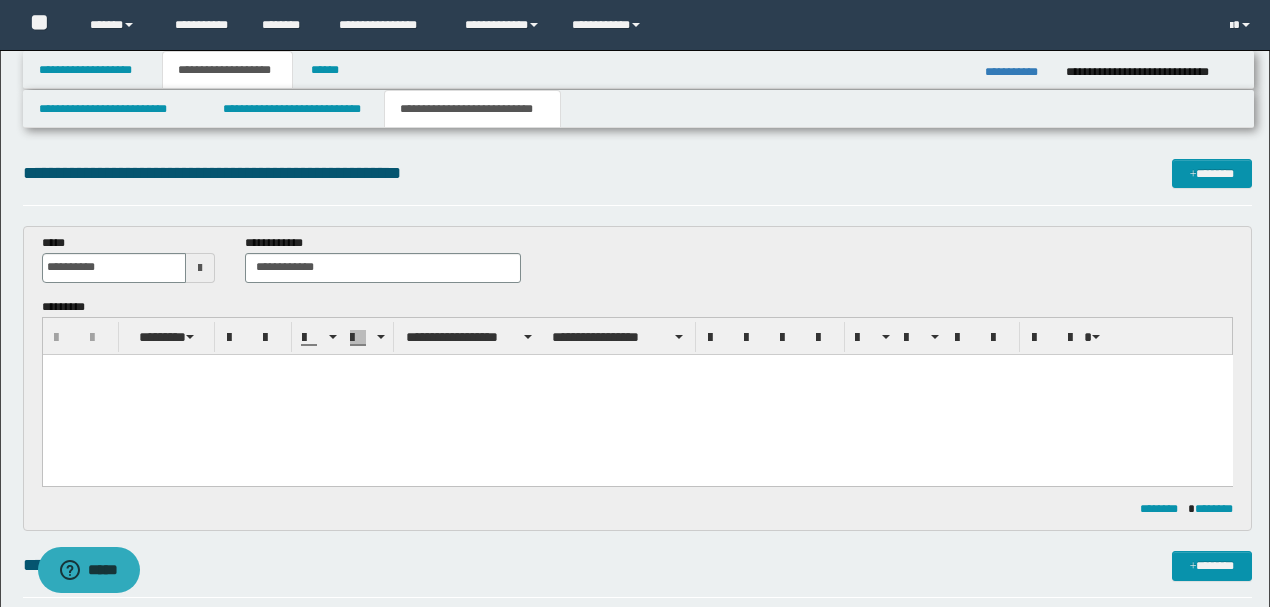 scroll, scrollTop: 200, scrollLeft: 0, axis: vertical 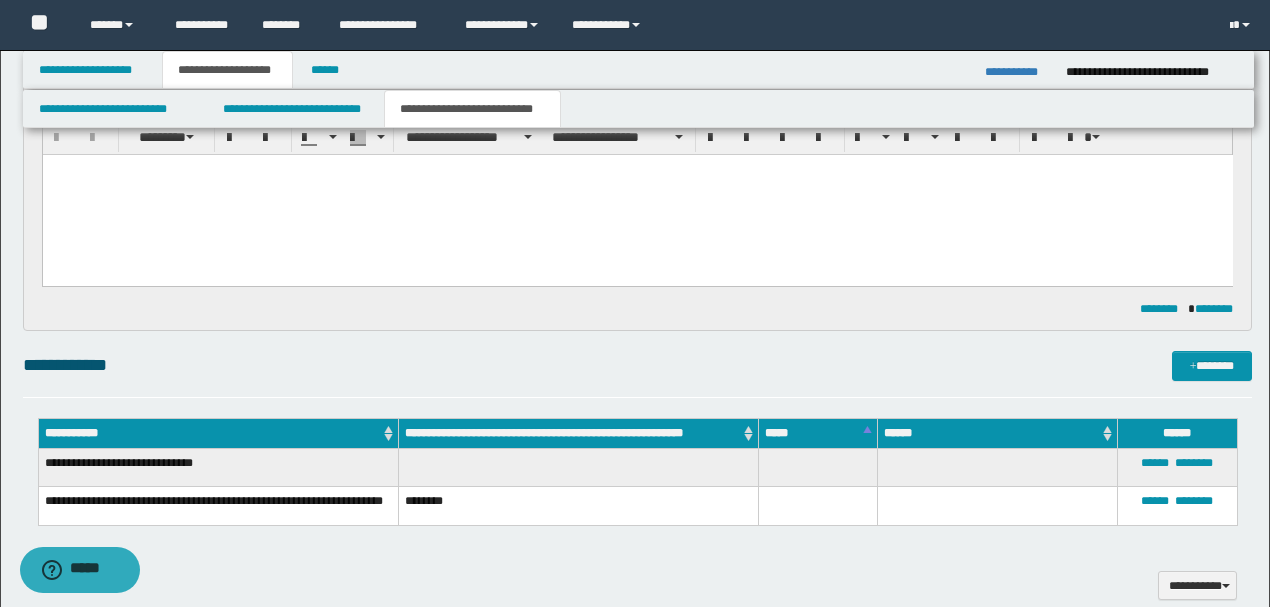 click at bounding box center (637, 194) 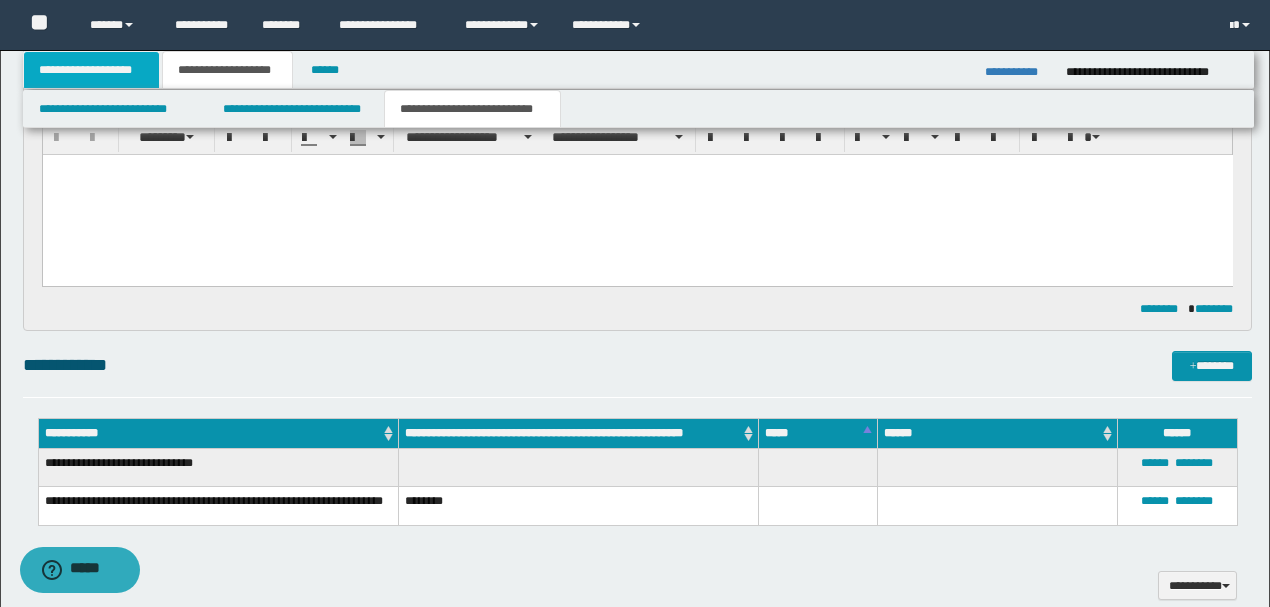 click on "**********" at bounding box center [92, 70] 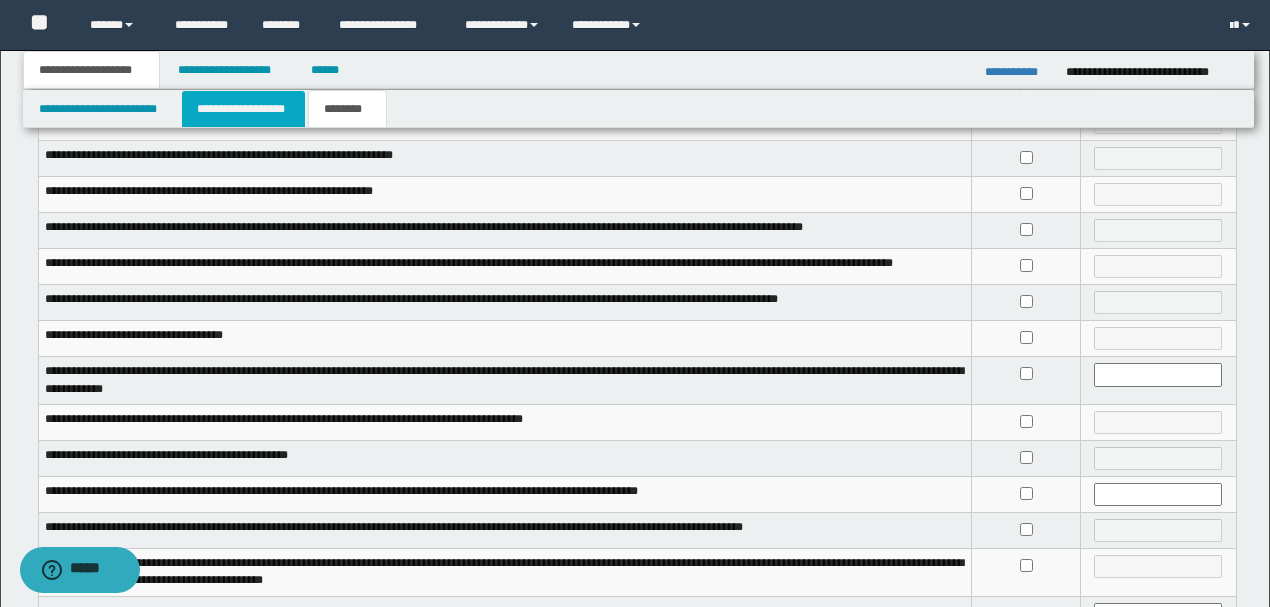 click on "**********" at bounding box center [243, 109] 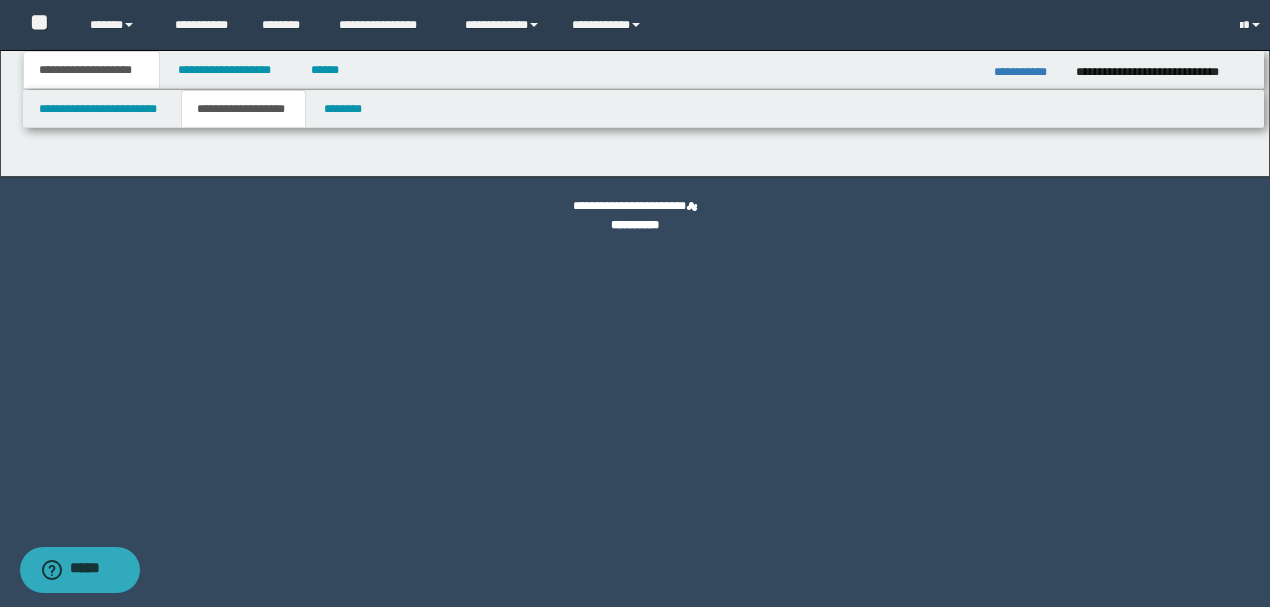 scroll, scrollTop: 0, scrollLeft: 0, axis: both 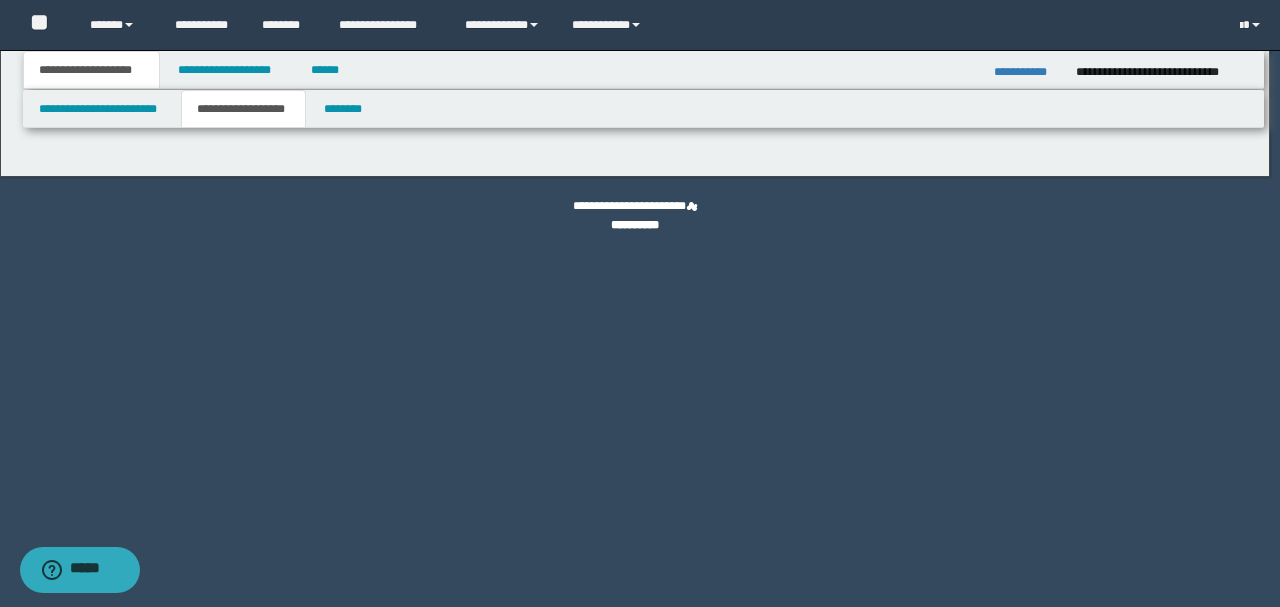 type on "********" 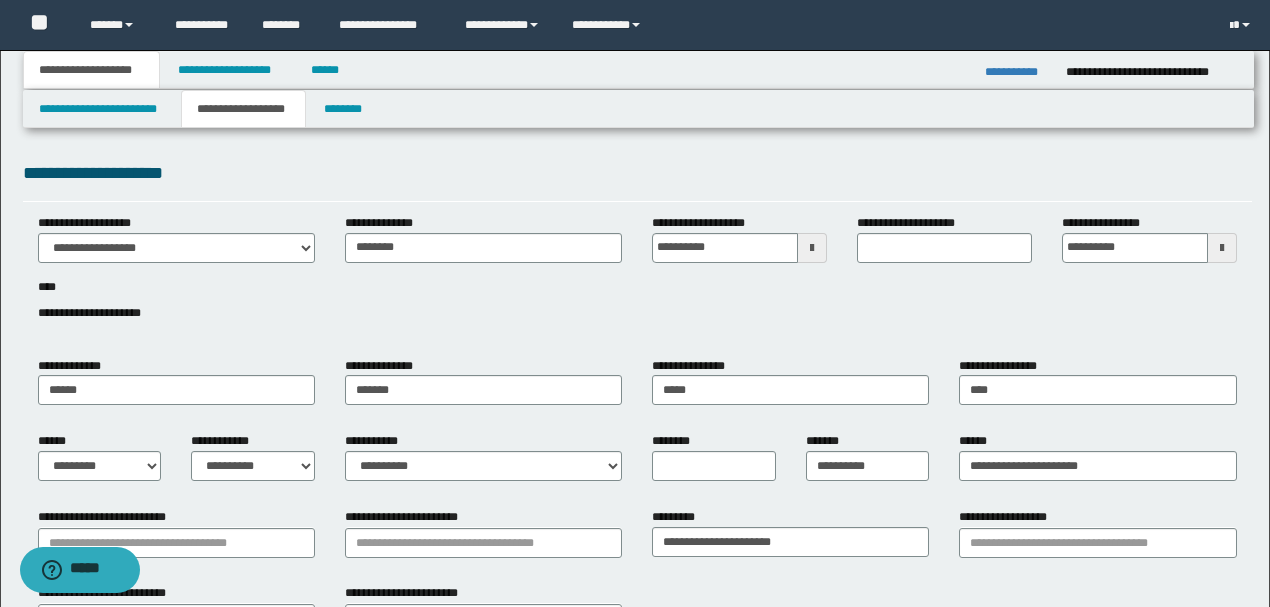 click on "**********" at bounding box center [637, 279] 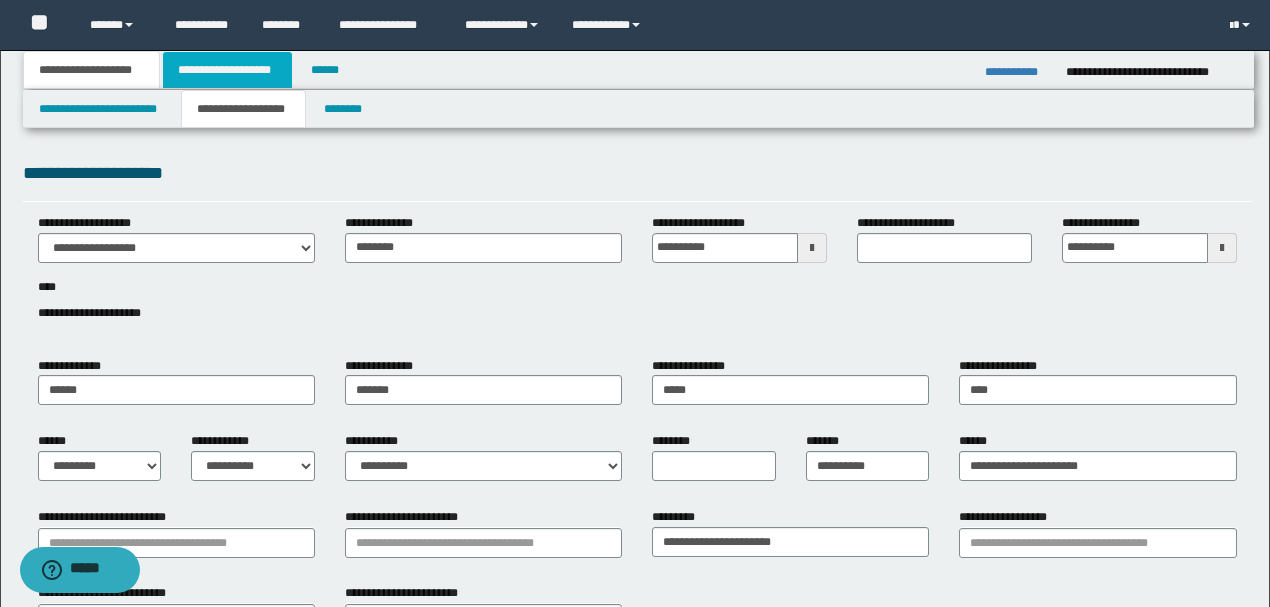 click on "**********" at bounding box center [227, 70] 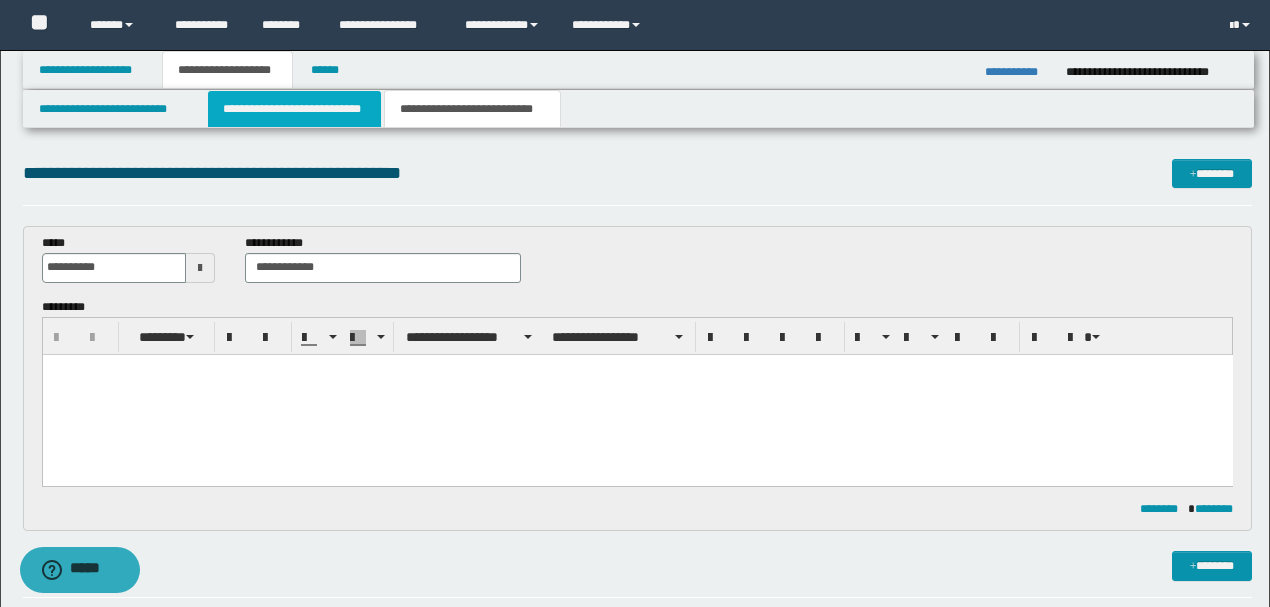 click on "**********" at bounding box center [294, 109] 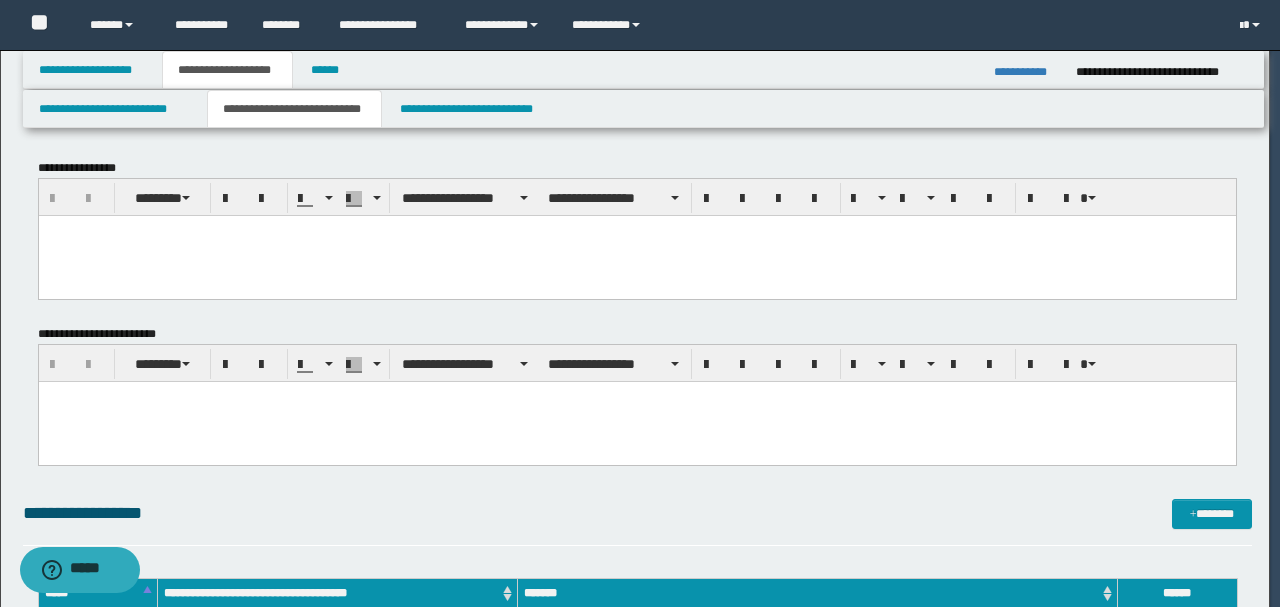 click at bounding box center [636, 255] 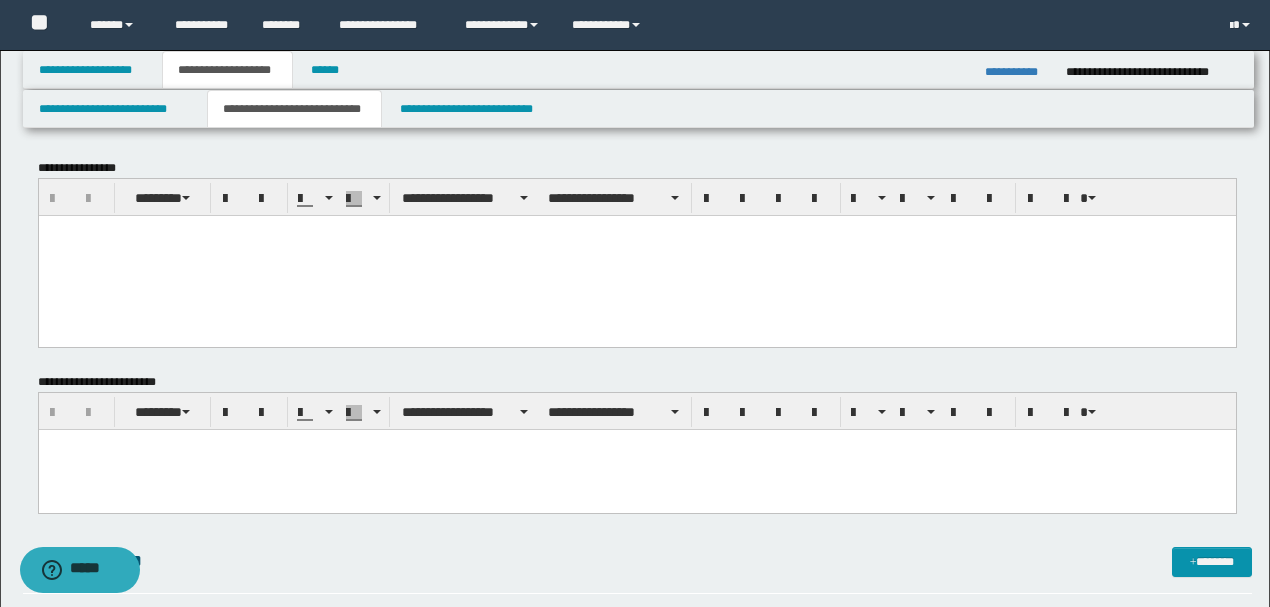 click at bounding box center [636, 255] 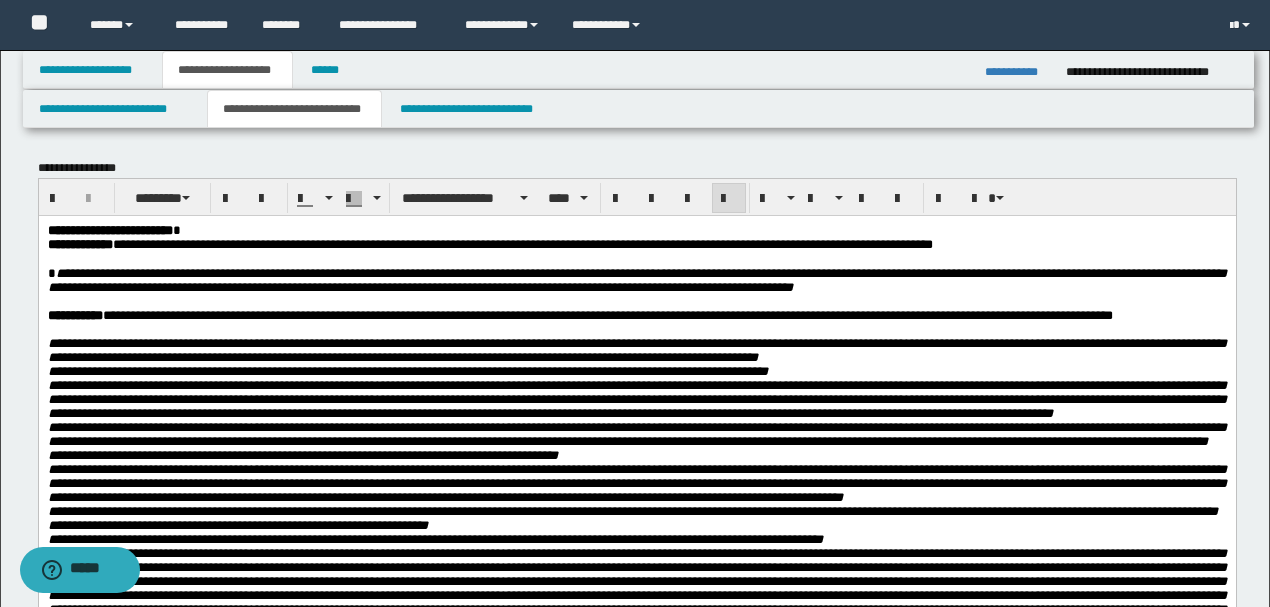 drag, startPoint x: 296, startPoint y: 225, endPoint x: 306, endPoint y: 204, distance: 23.259407 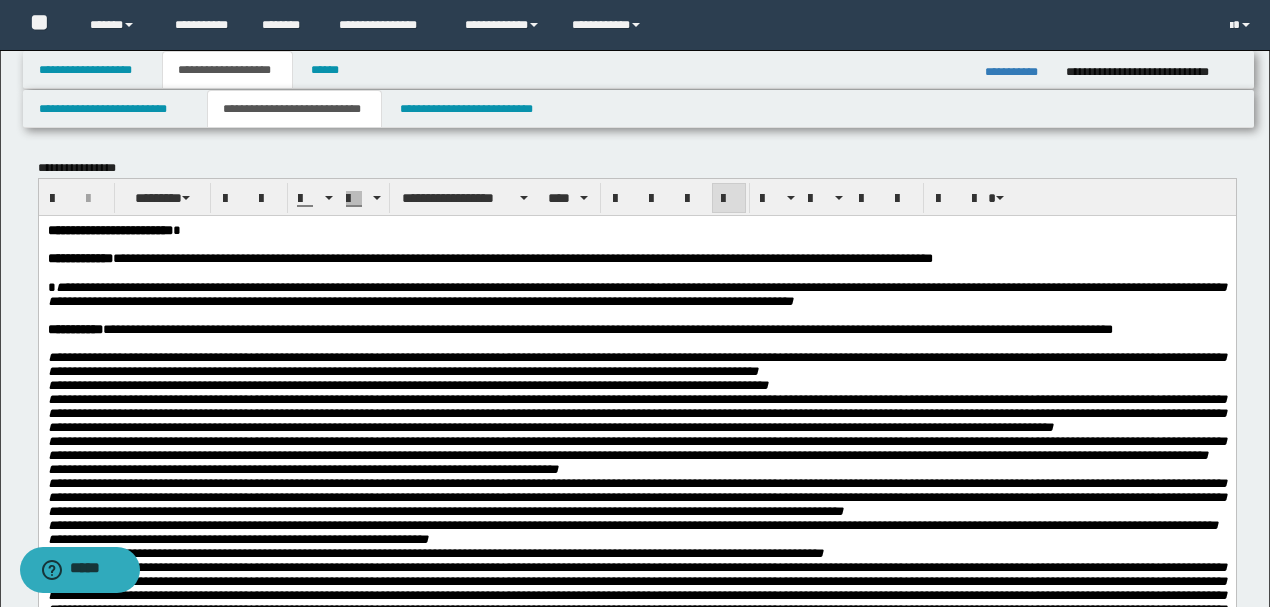 click on "**********" at bounding box center (607, 328) 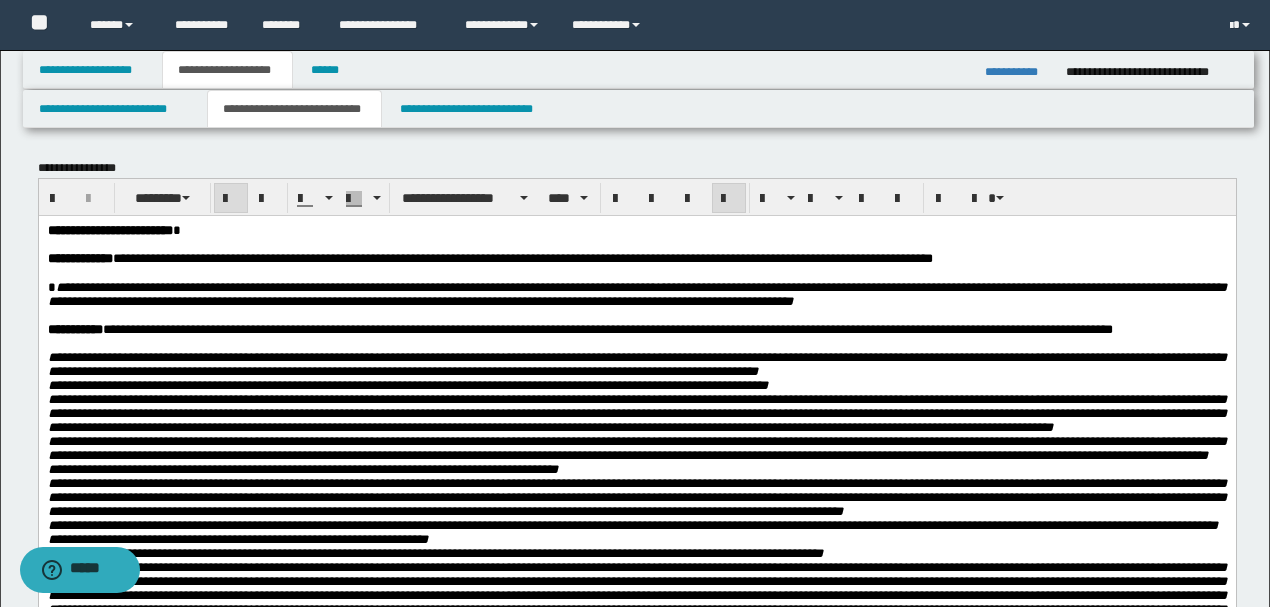 click on "**********" at bounding box center [109, 229] 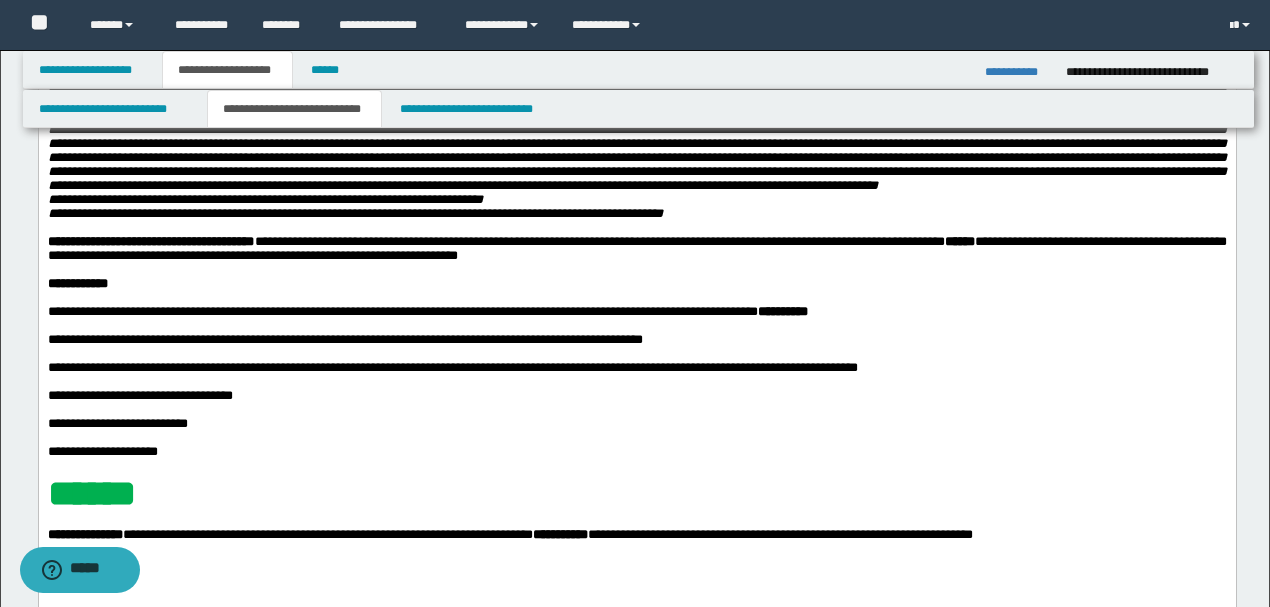 scroll, scrollTop: 600, scrollLeft: 0, axis: vertical 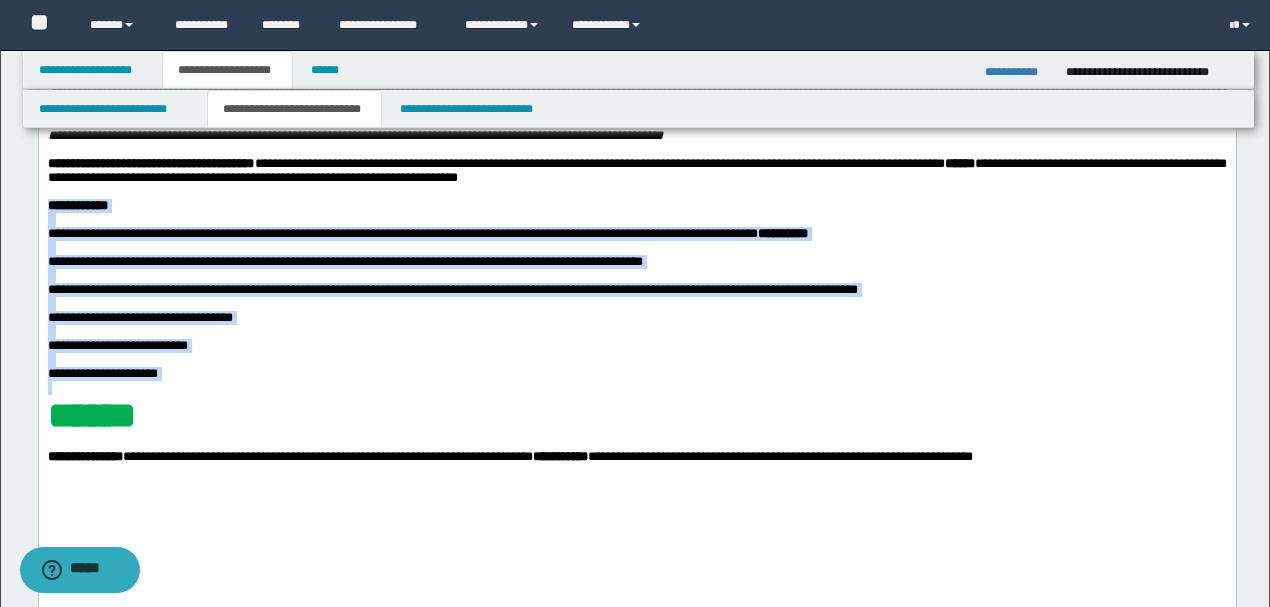 drag, startPoint x: 73, startPoint y: 317, endPoint x: 311, endPoint y: 513, distance: 308.31802 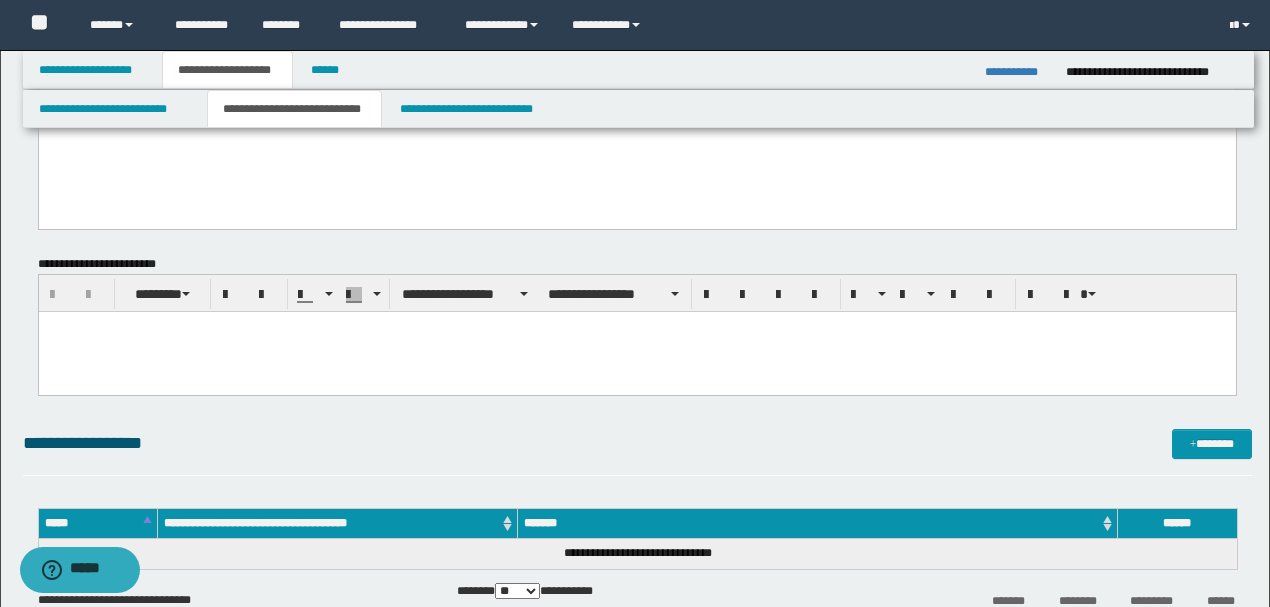 scroll, scrollTop: 866, scrollLeft: 0, axis: vertical 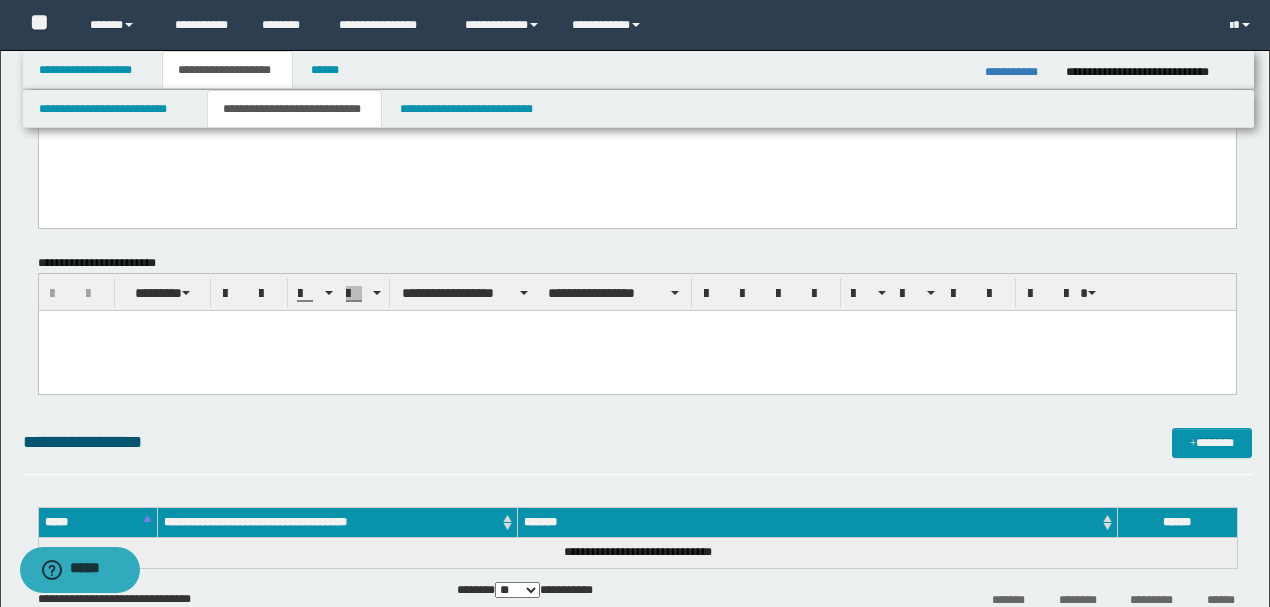 click at bounding box center [636, 351] 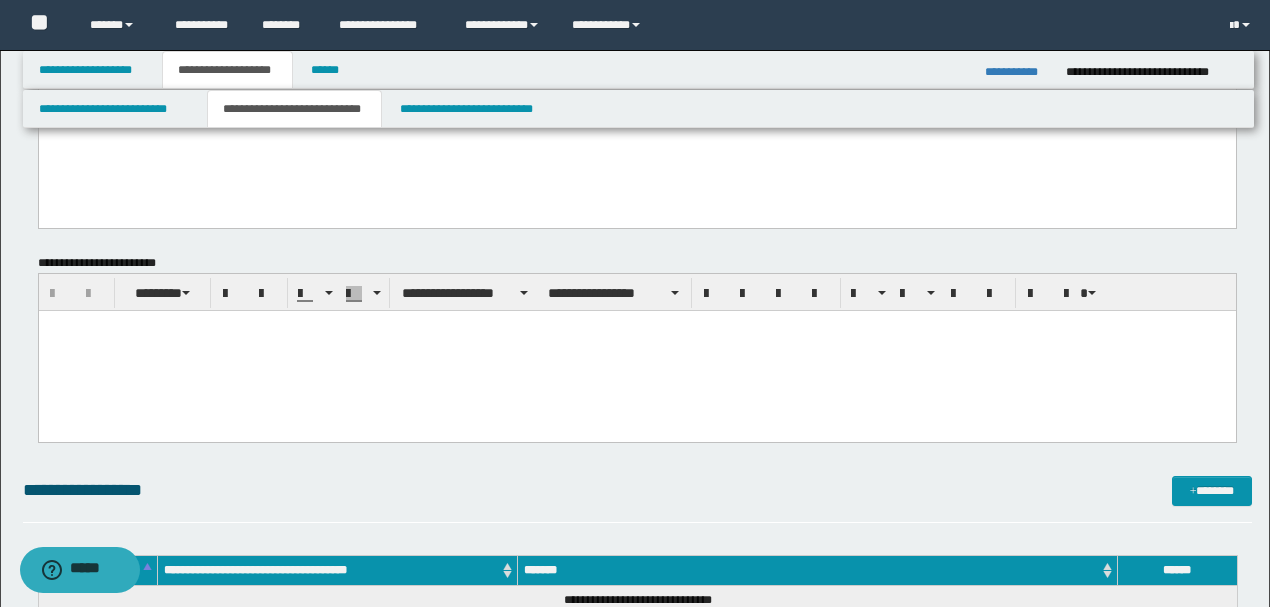 paste 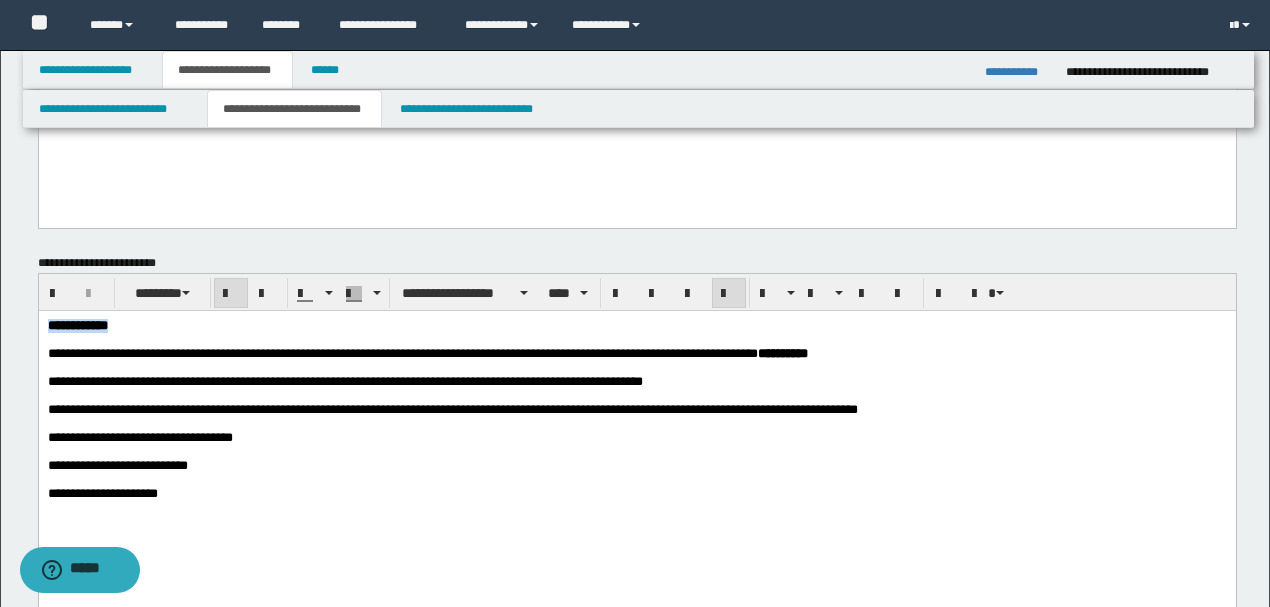 drag, startPoint x: 184, startPoint y: 328, endPoint x: 8, endPoint y: 330, distance: 176.01137 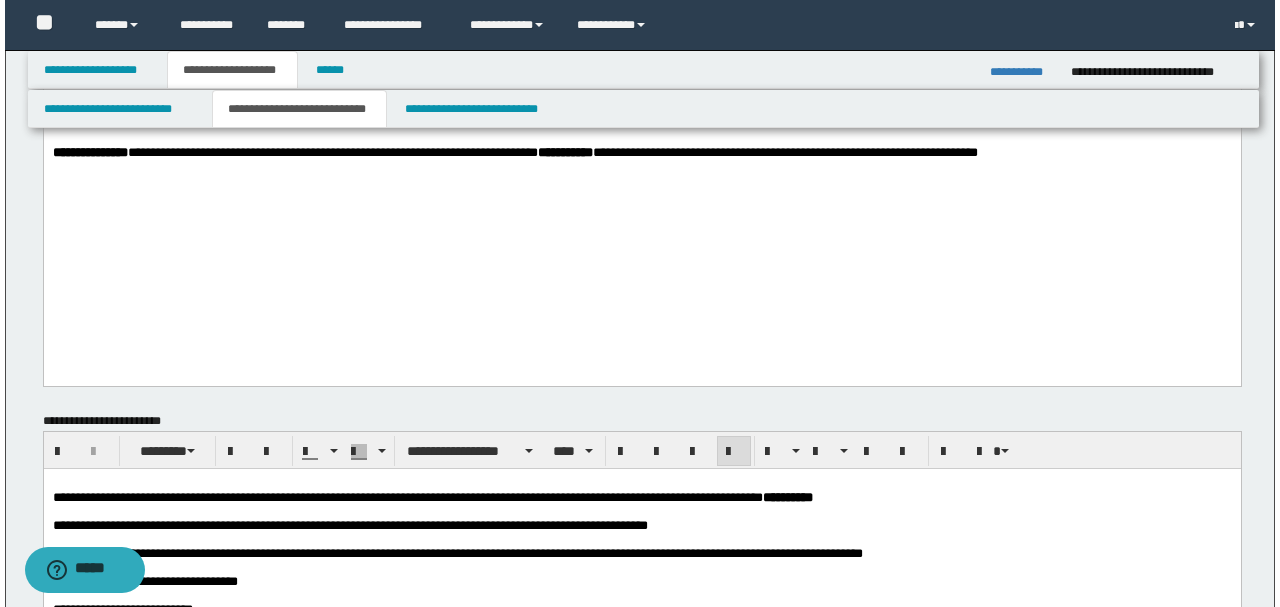 scroll, scrollTop: 666, scrollLeft: 0, axis: vertical 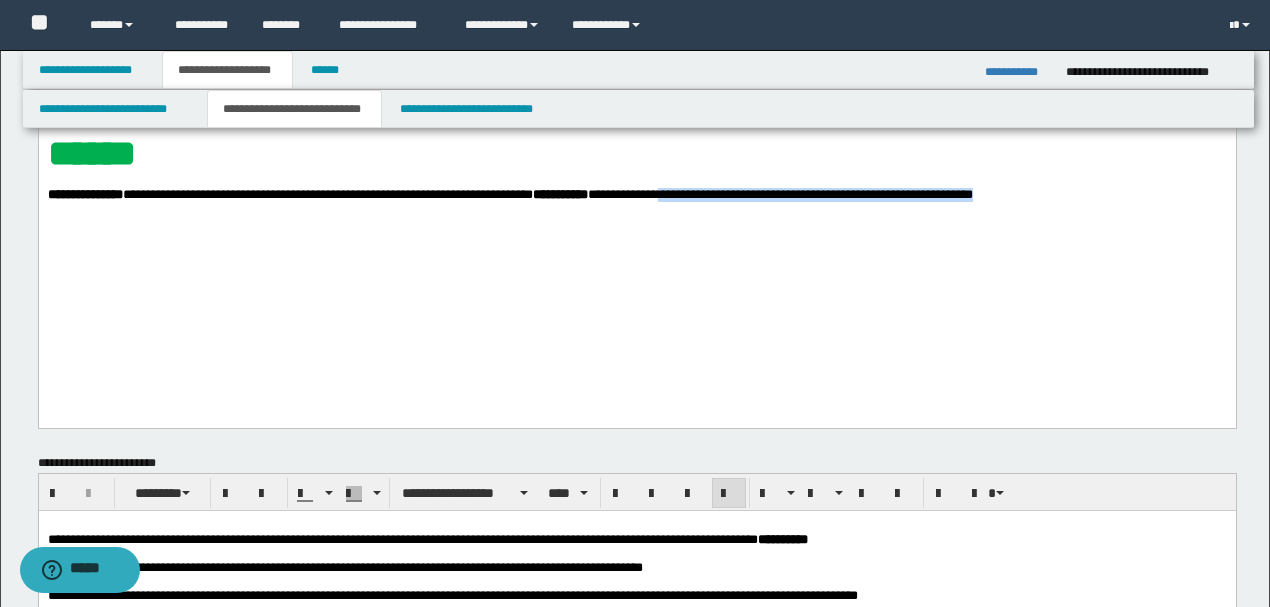 drag, startPoint x: 1080, startPoint y: 311, endPoint x: 742, endPoint y: 313, distance: 338.00592 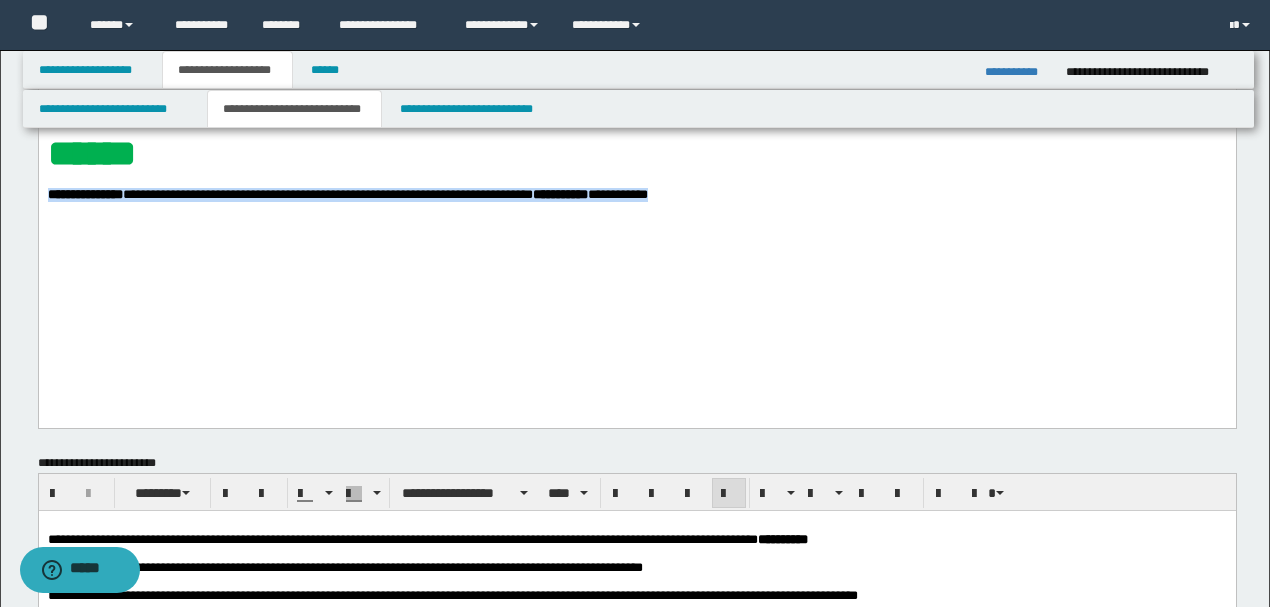 drag, startPoint x: 738, startPoint y: 308, endPoint x: 60, endPoint y: 291, distance: 678.2131 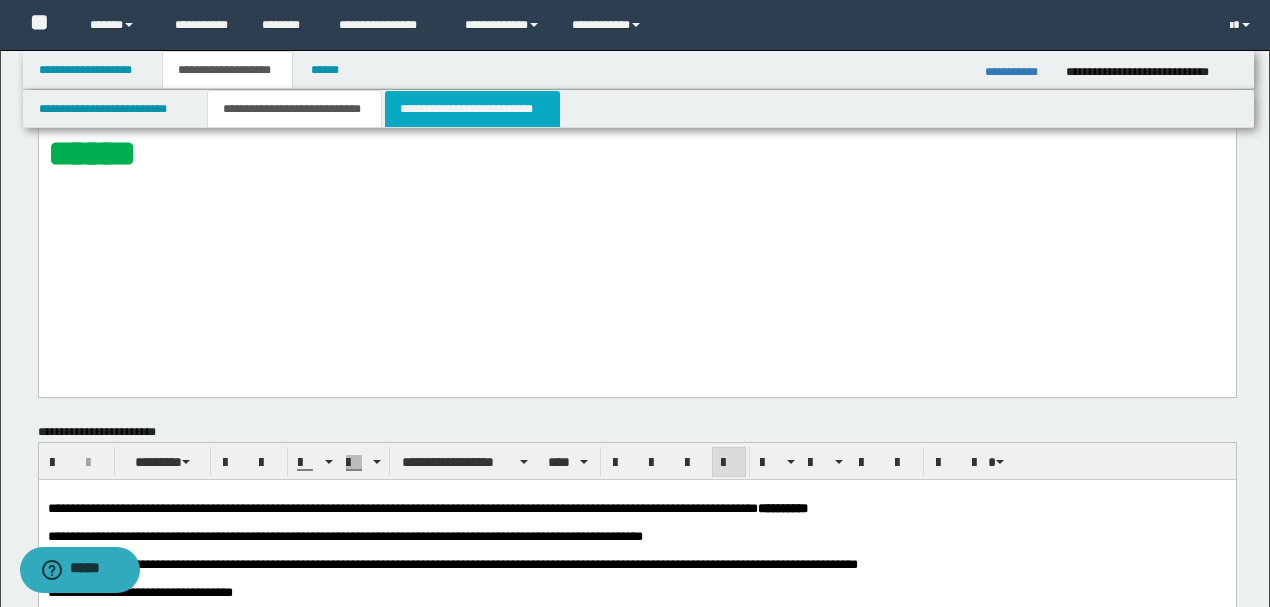 click on "**********" at bounding box center (472, 109) 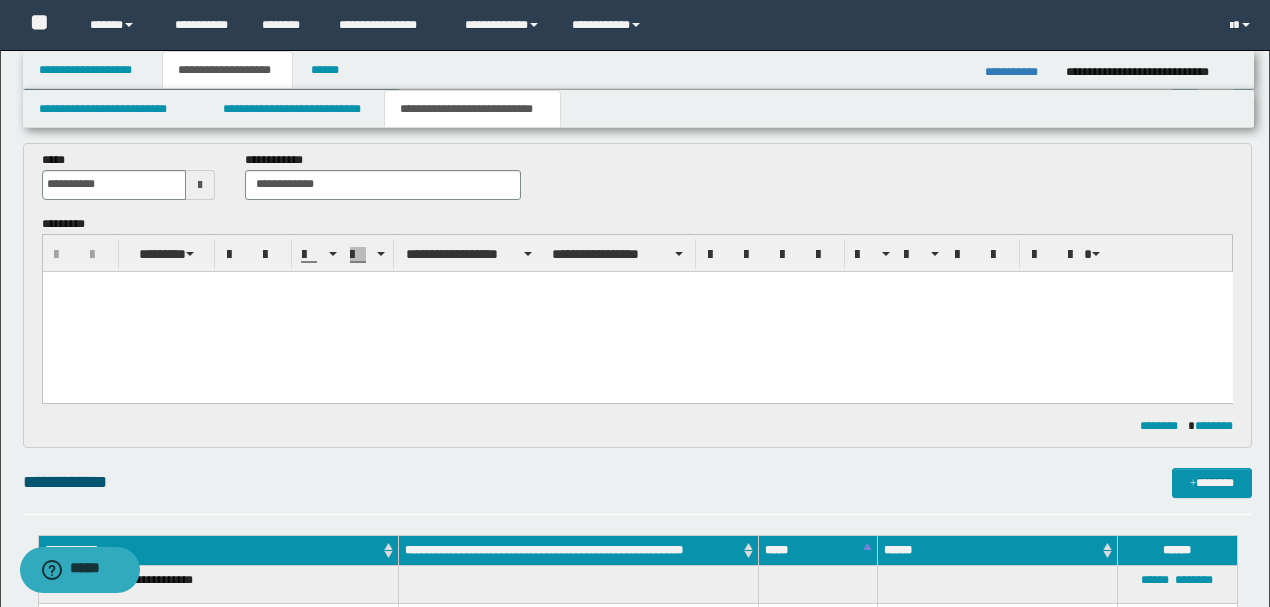scroll, scrollTop: 0, scrollLeft: 0, axis: both 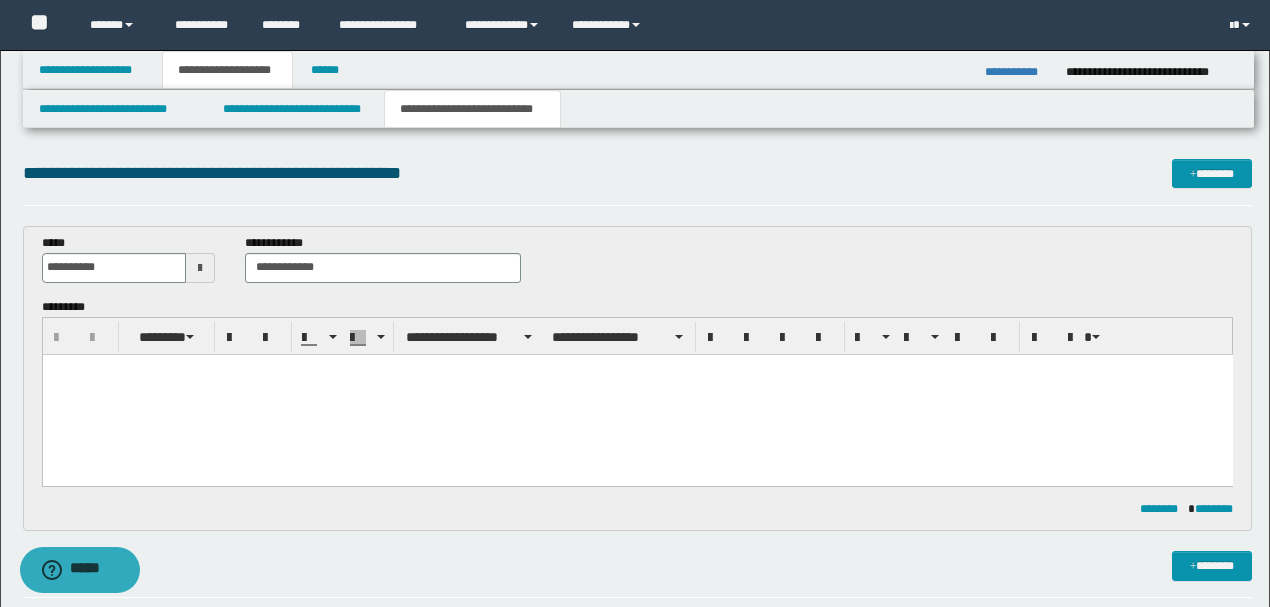 click at bounding box center [637, 394] 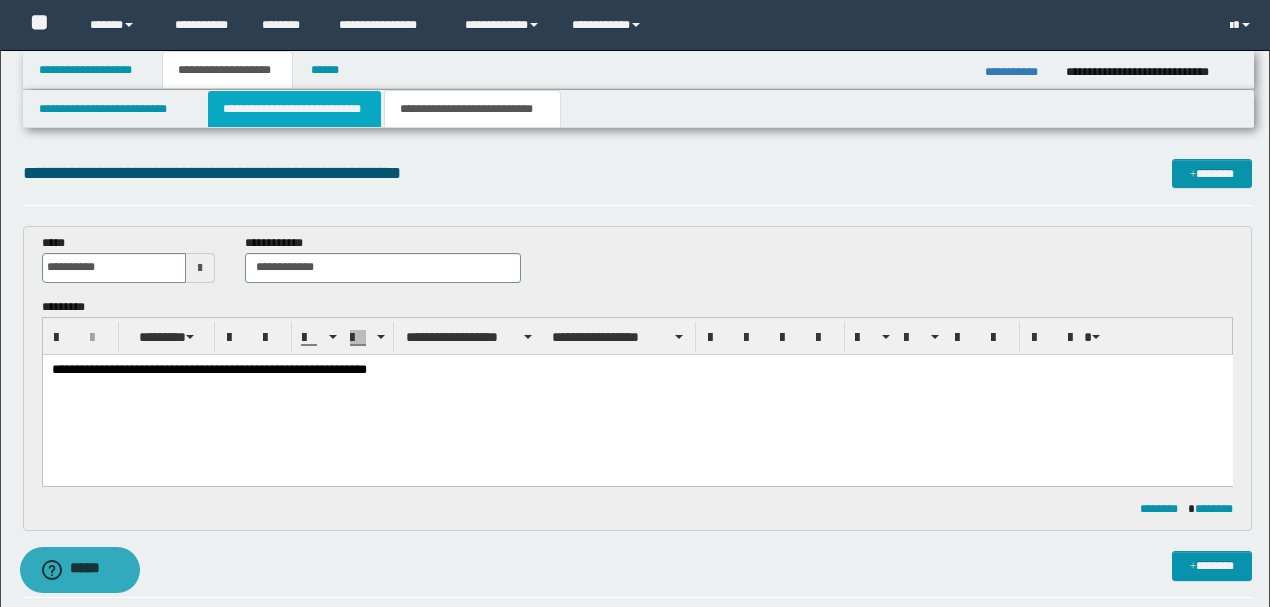 click on "**********" at bounding box center [294, 109] 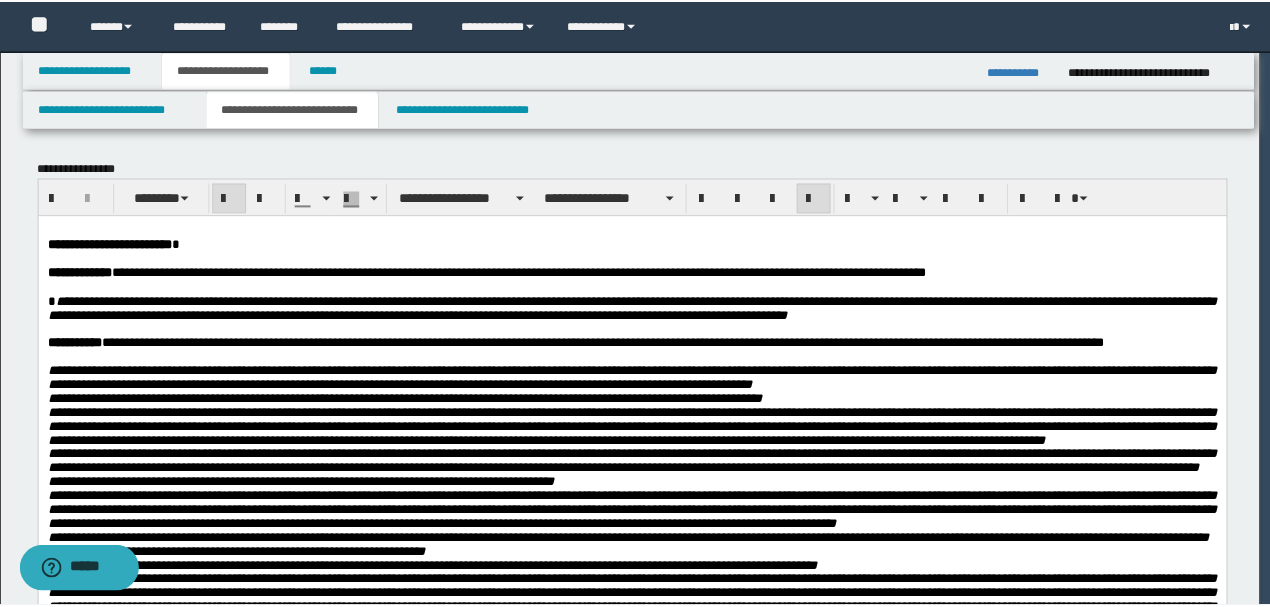 click on "**********" at bounding box center [407, 399] 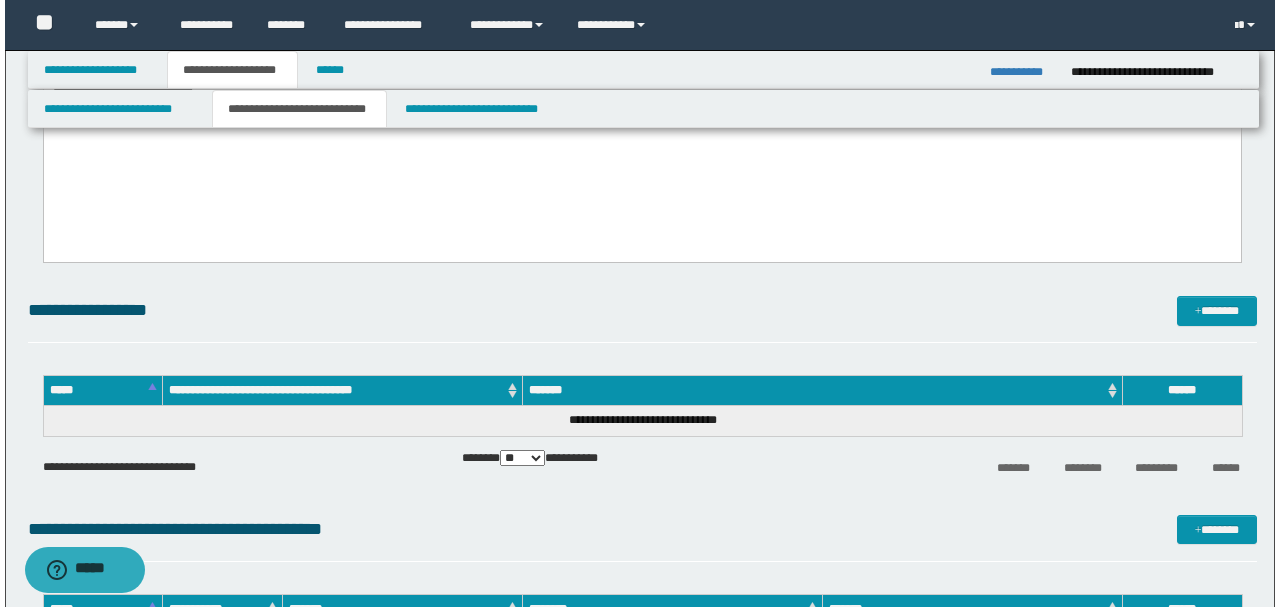 scroll, scrollTop: 1200, scrollLeft: 0, axis: vertical 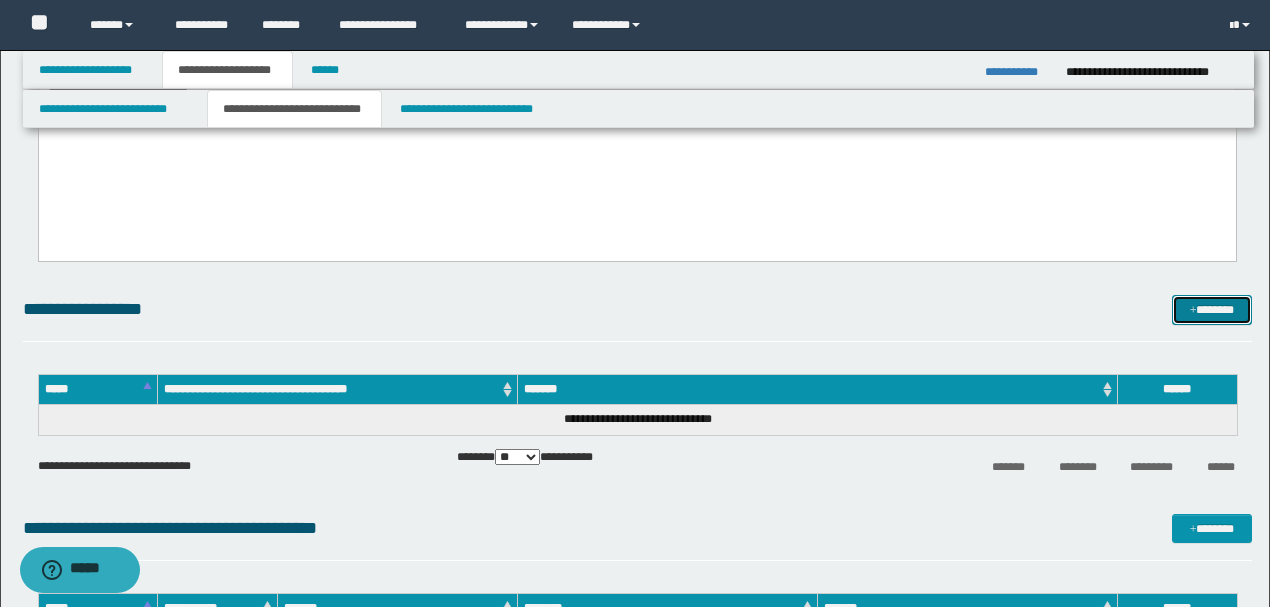 click on "*******" at bounding box center (1211, 309) 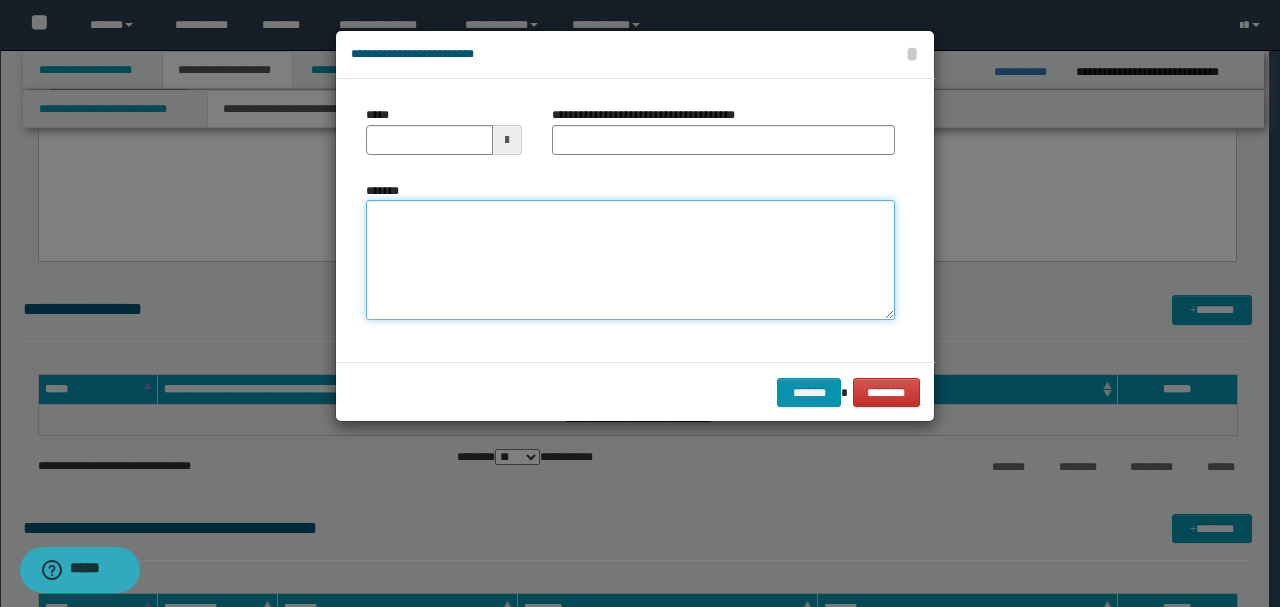 click on "*******" at bounding box center (630, 260) 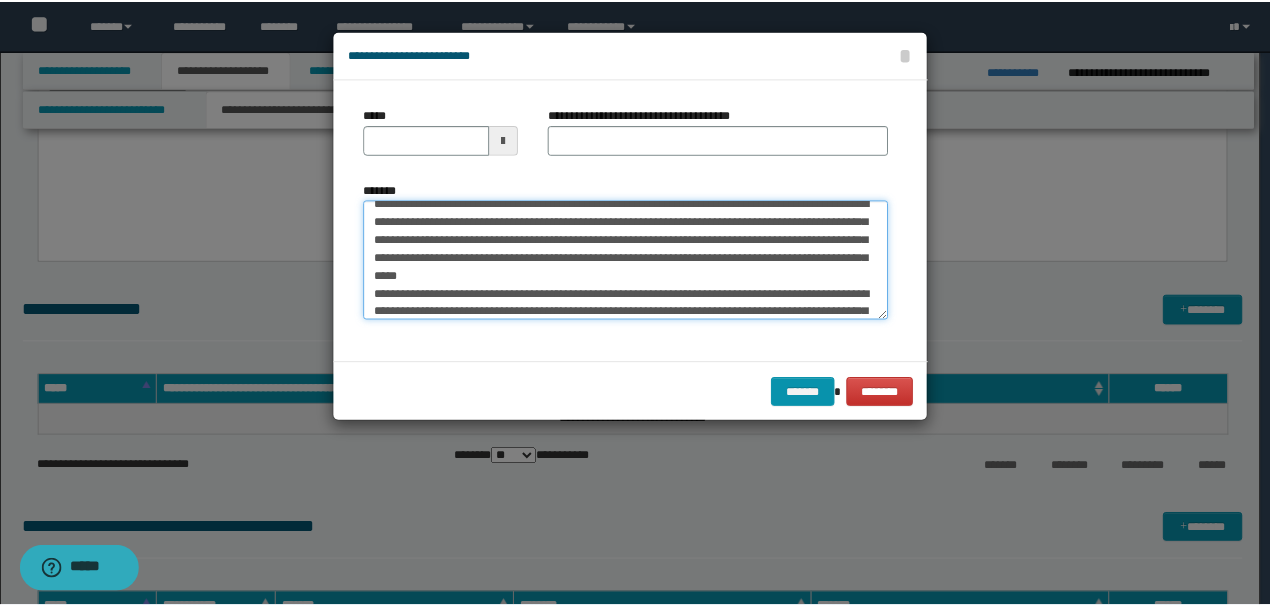 scroll, scrollTop: 0, scrollLeft: 0, axis: both 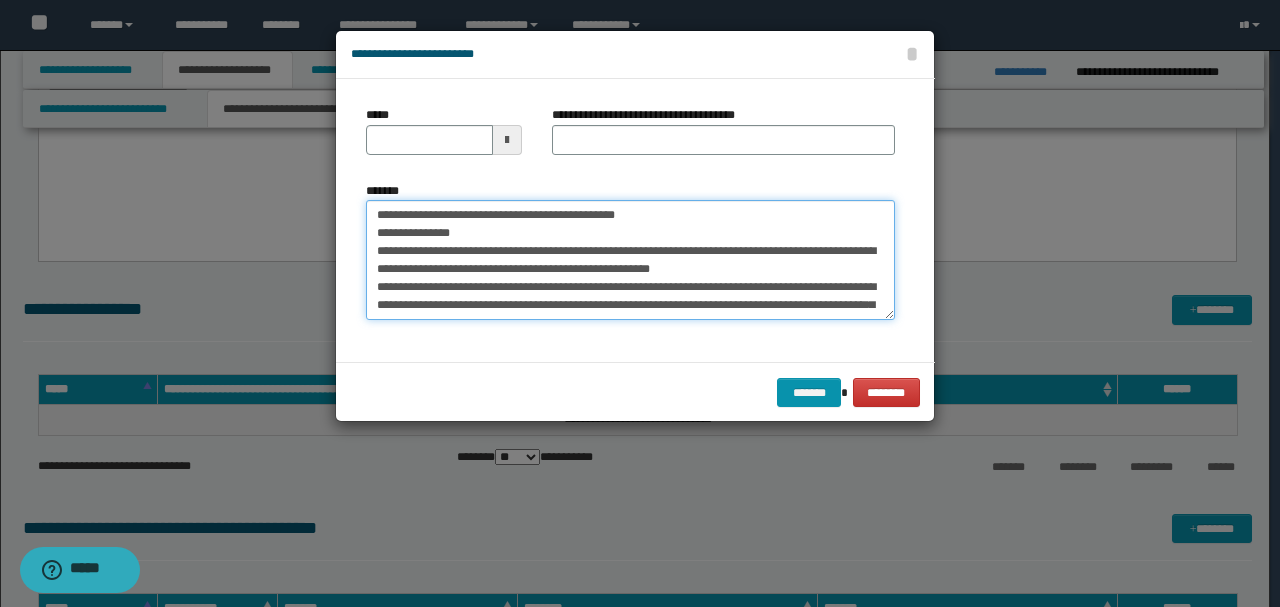 click on "*******" at bounding box center (630, 259) 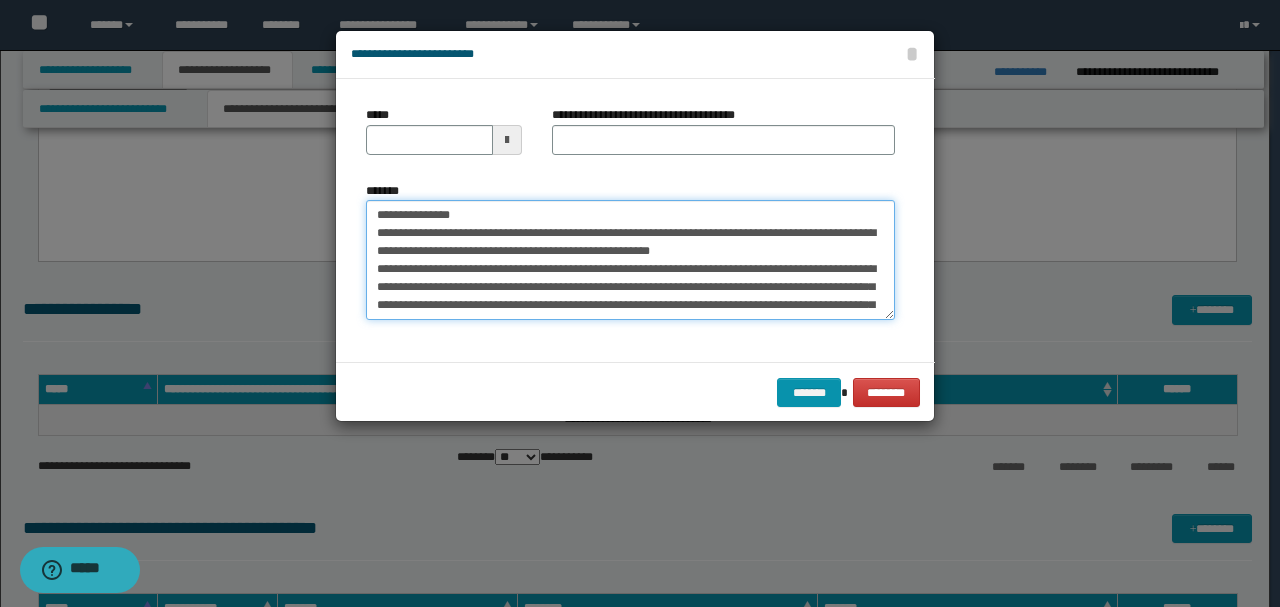 type on "**********" 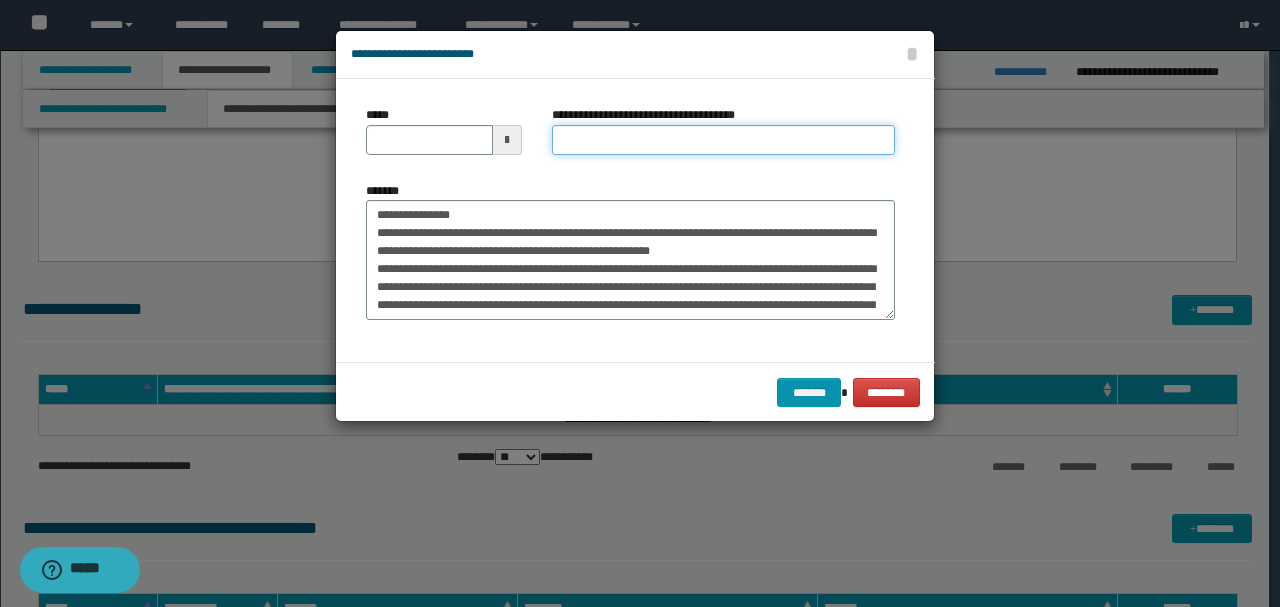 drag, startPoint x: 625, startPoint y: 142, endPoint x: 640, endPoint y: 142, distance: 15 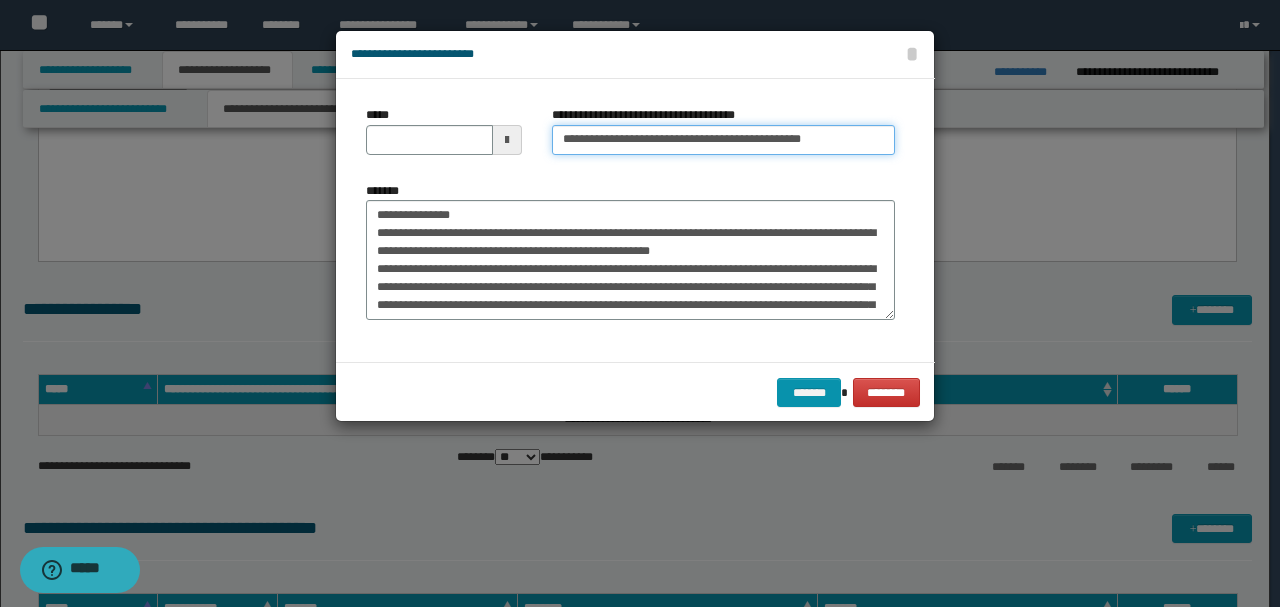 drag, startPoint x: 862, startPoint y: 140, endPoint x: 749, endPoint y: 142, distance: 113.0177 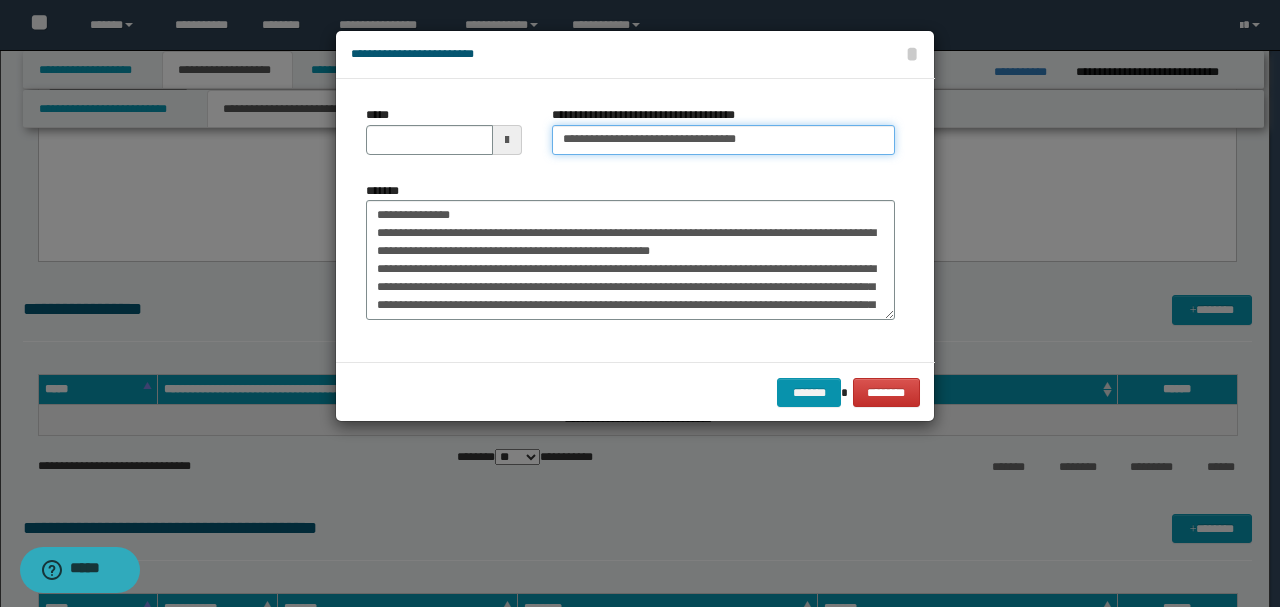 type on "**********" 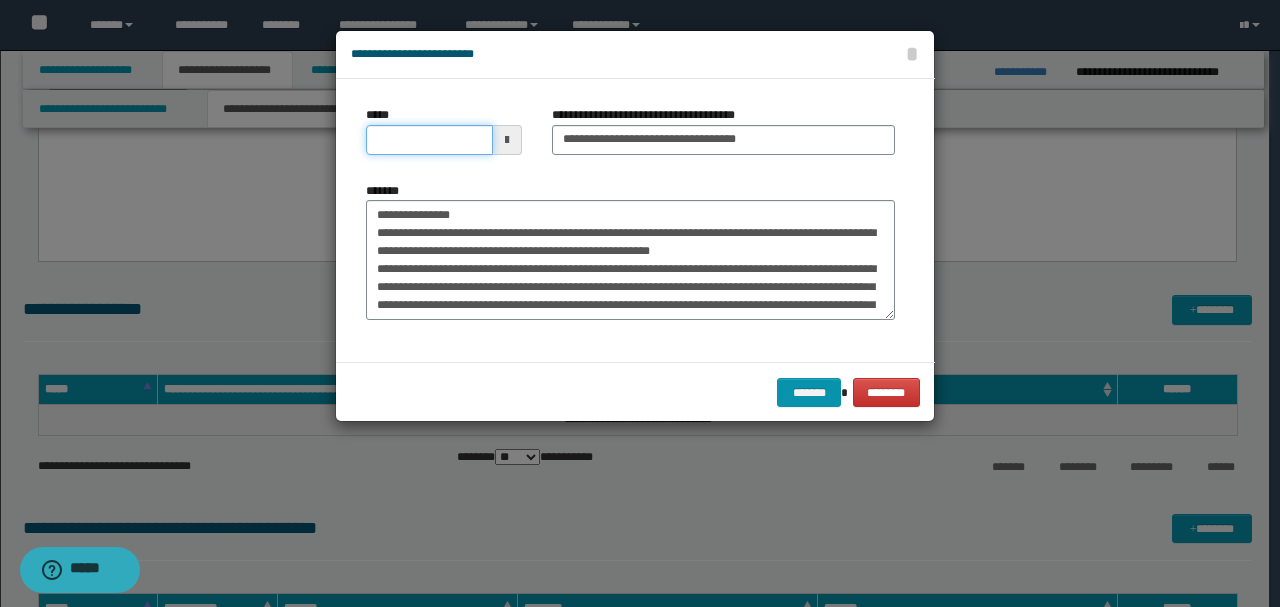 click on "*****" at bounding box center (429, 140) 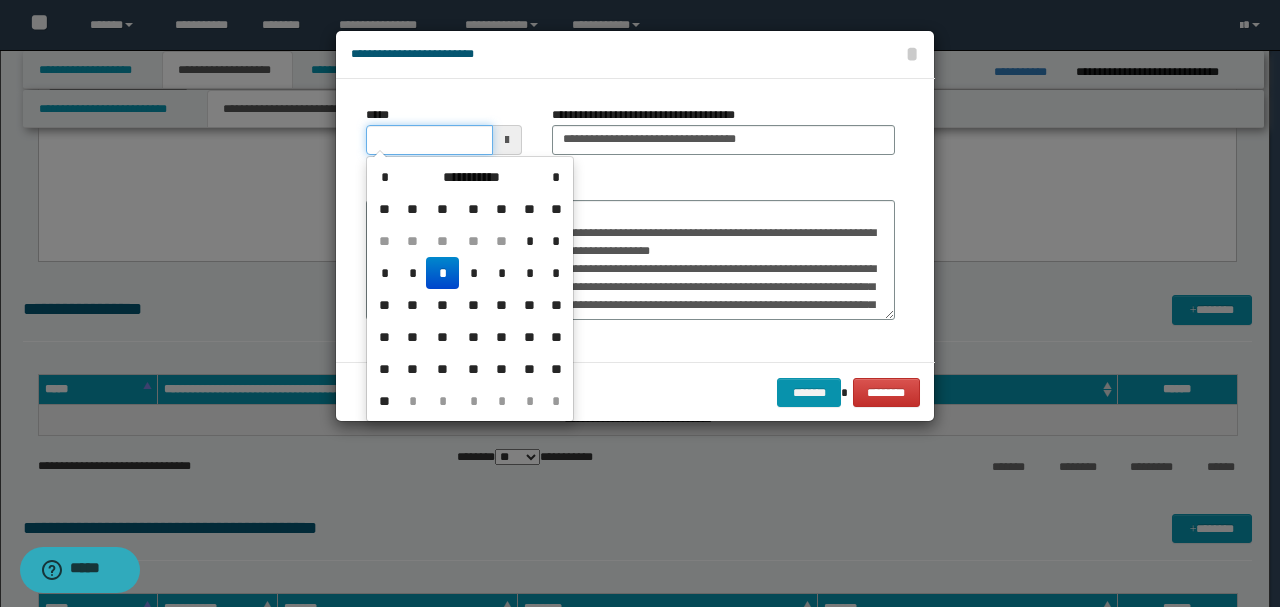 type on "**********" 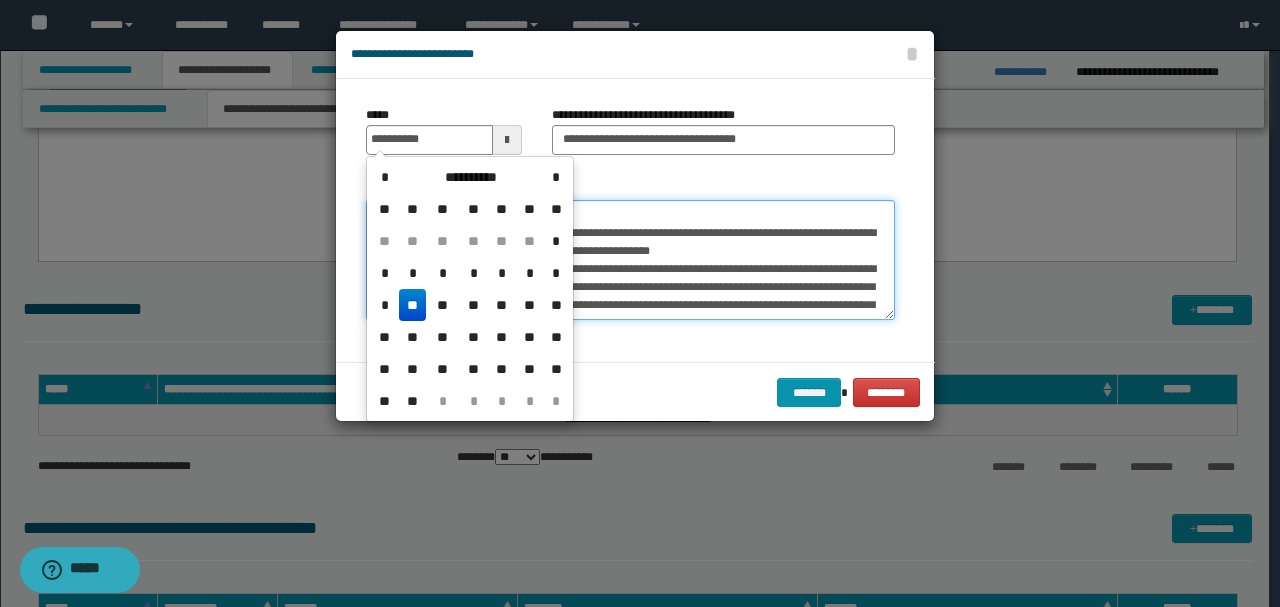 click on "**********" at bounding box center [630, 259] 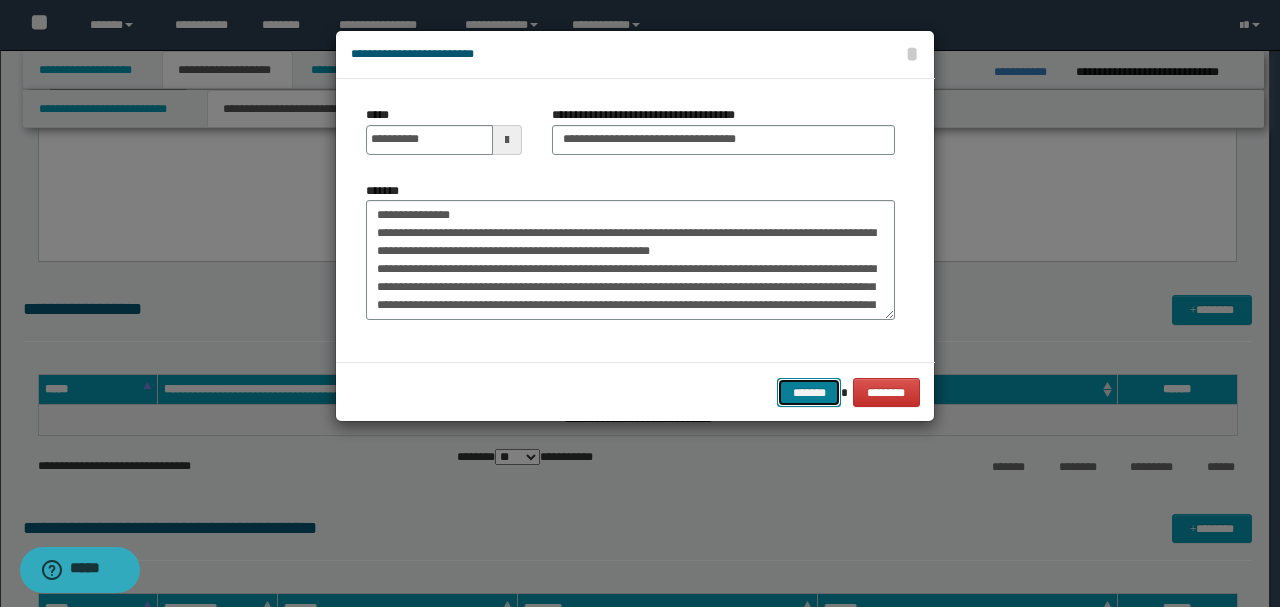 click on "*******" at bounding box center [809, 392] 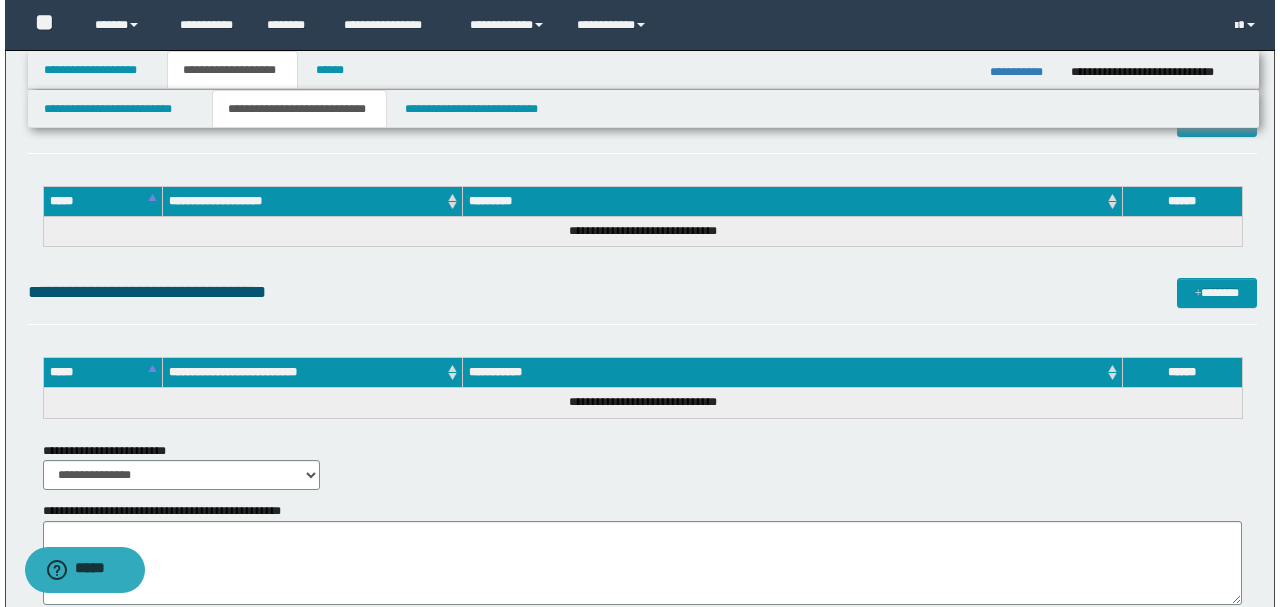 scroll, scrollTop: 1666, scrollLeft: 0, axis: vertical 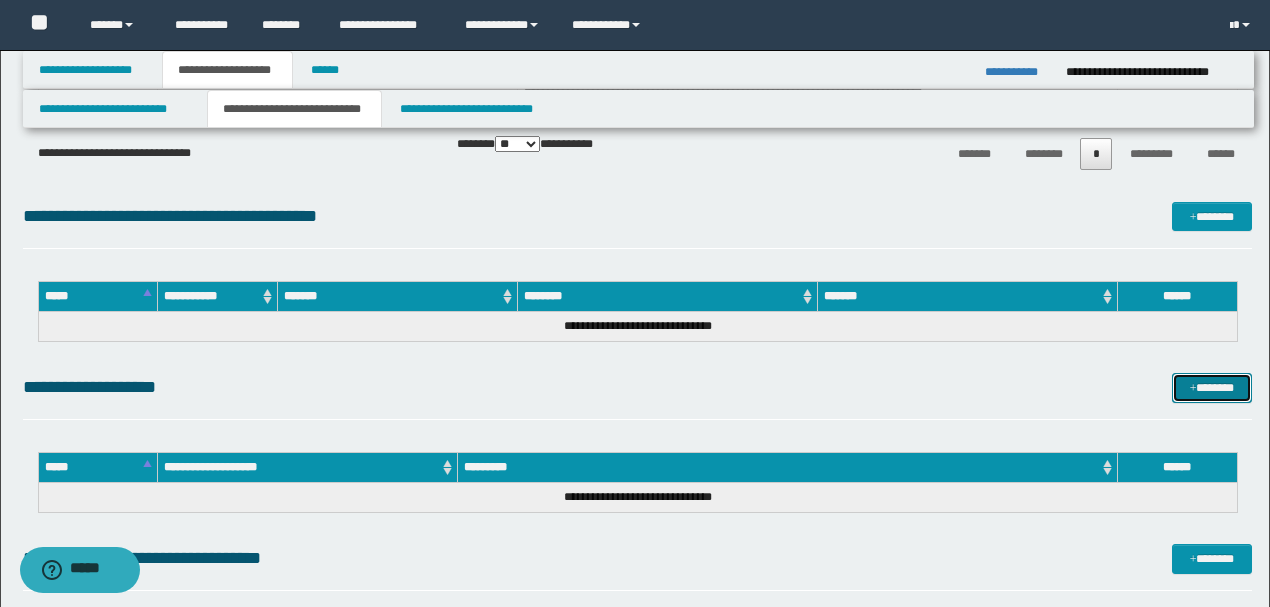 click on "*******" at bounding box center [1211, 387] 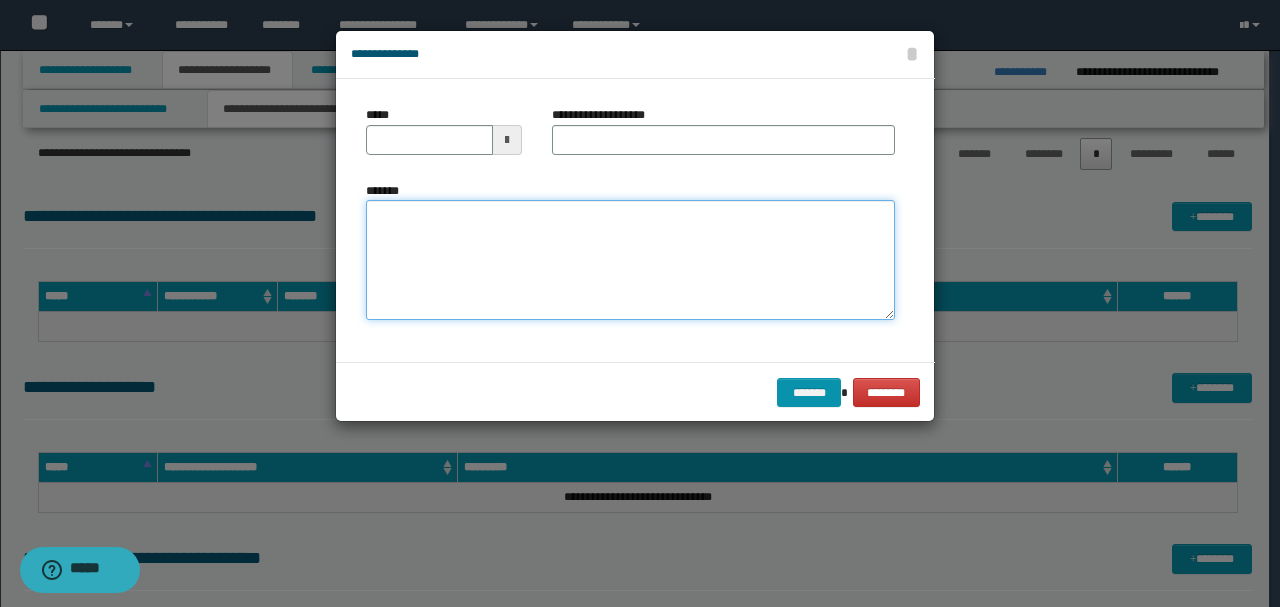 click on "*******" at bounding box center [630, 260] 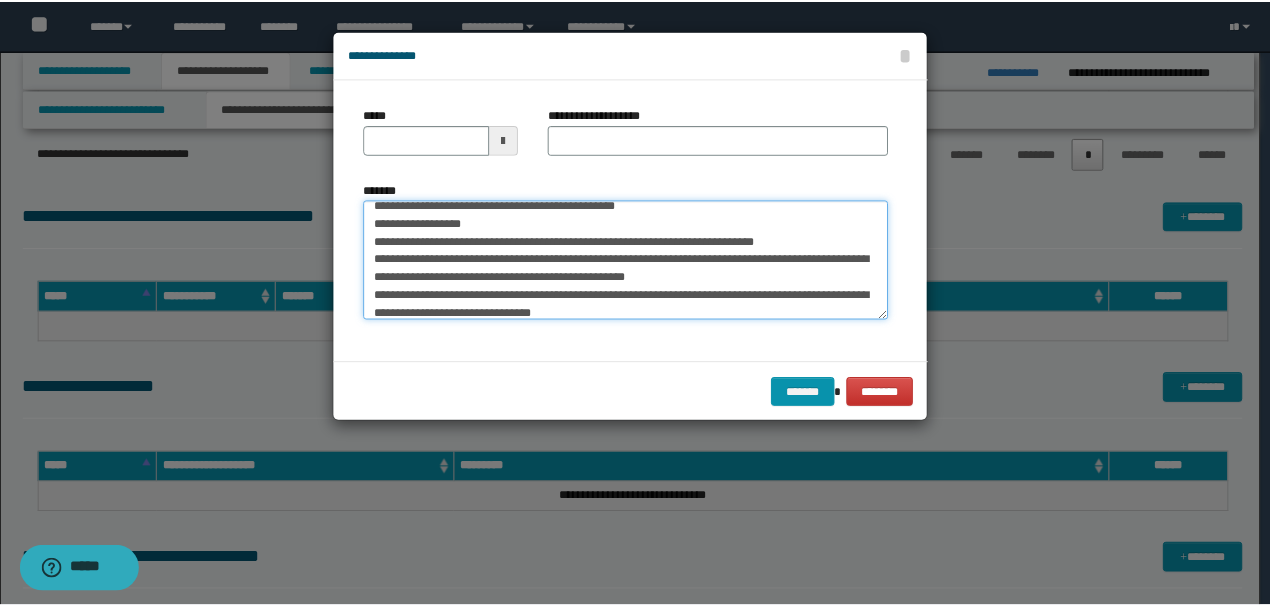 scroll, scrollTop: 0, scrollLeft: 0, axis: both 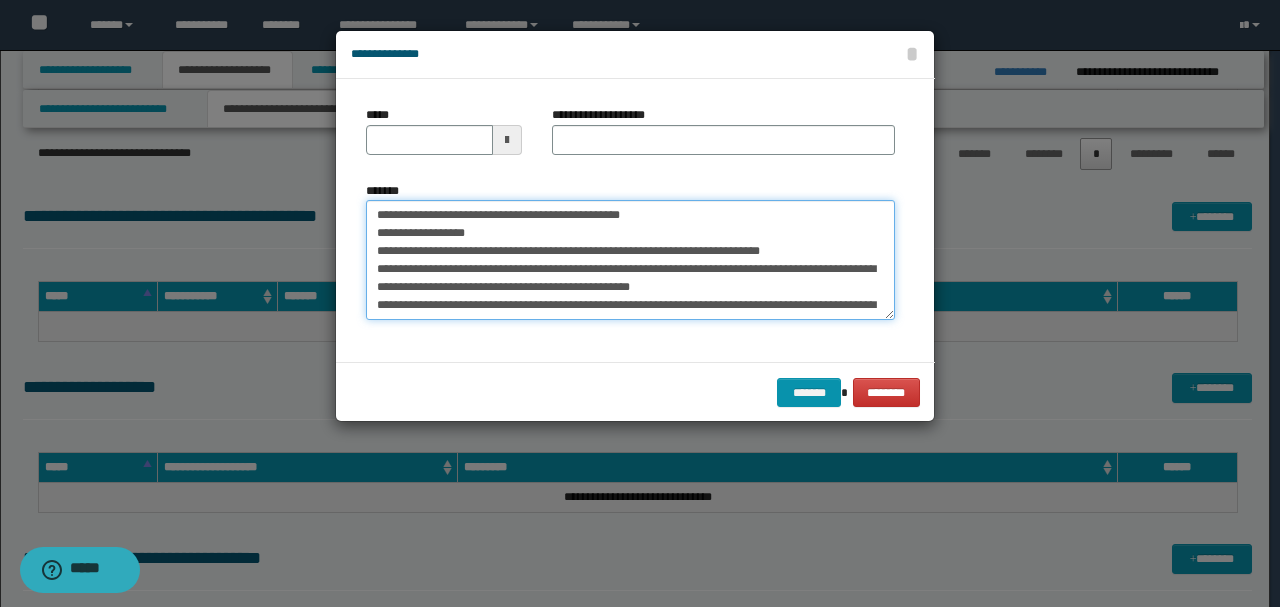 click on "**********" at bounding box center [630, 259] 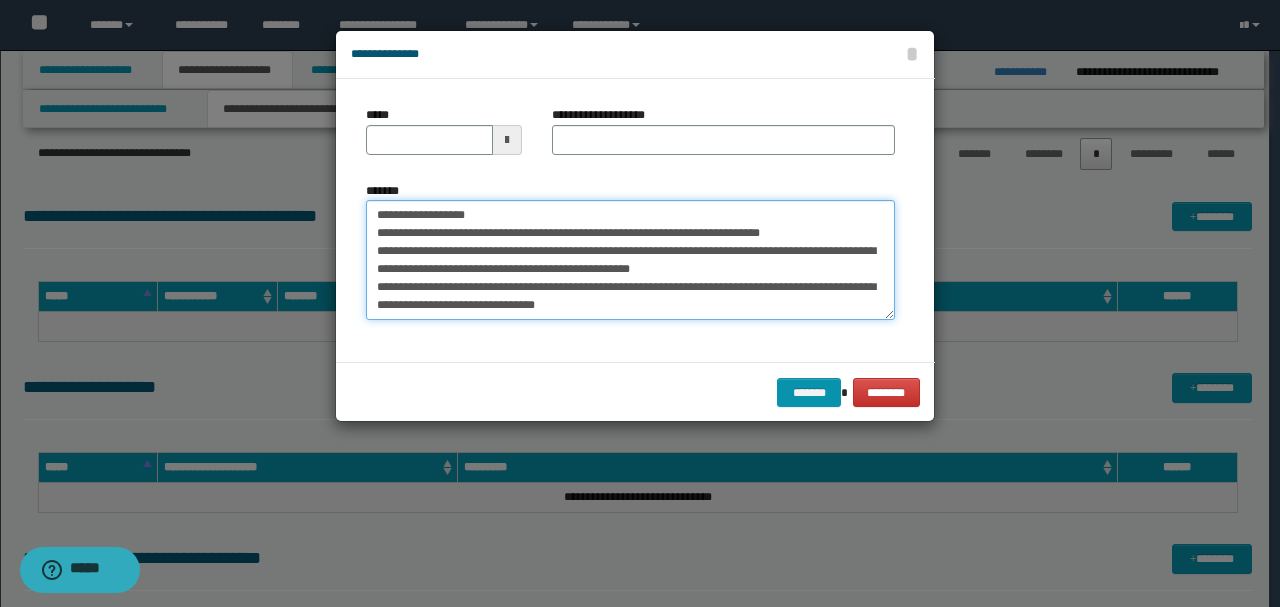 type on "**********" 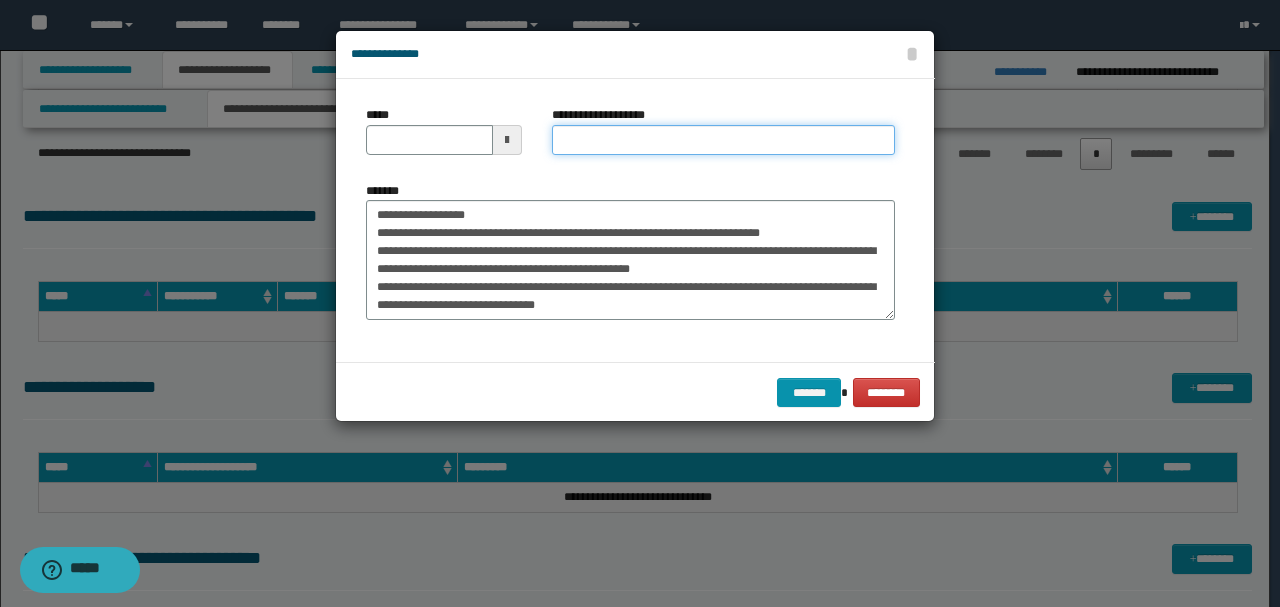 click on "**********" at bounding box center (723, 140) 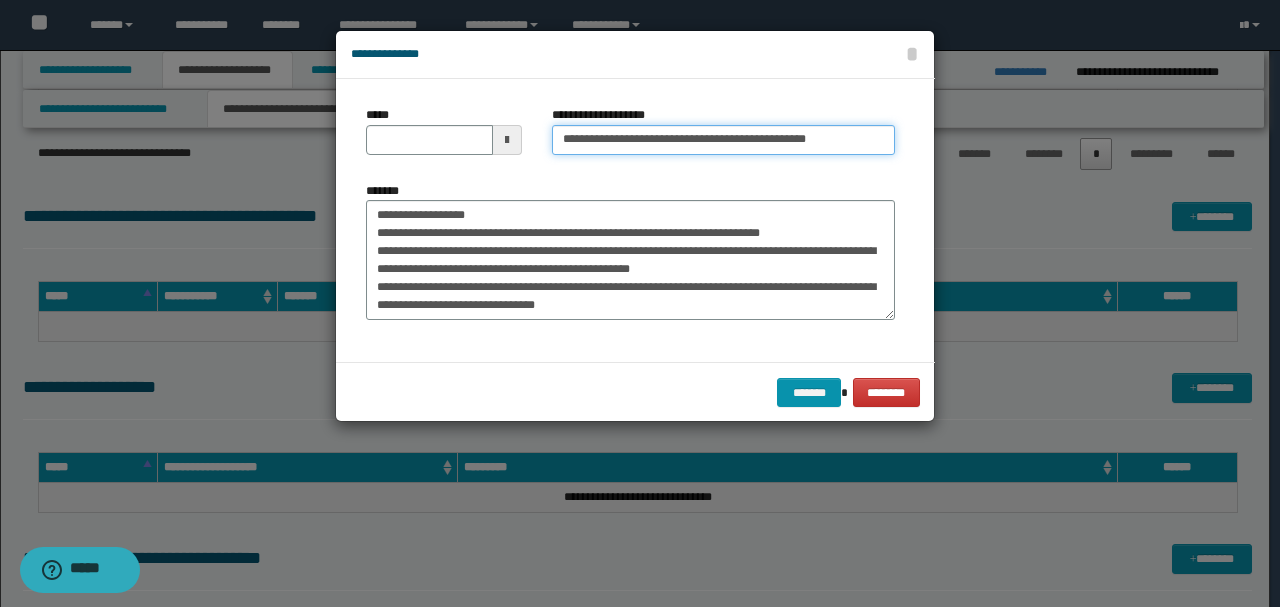 drag, startPoint x: 872, startPoint y: 138, endPoint x: 772, endPoint y: 136, distance: 100.02 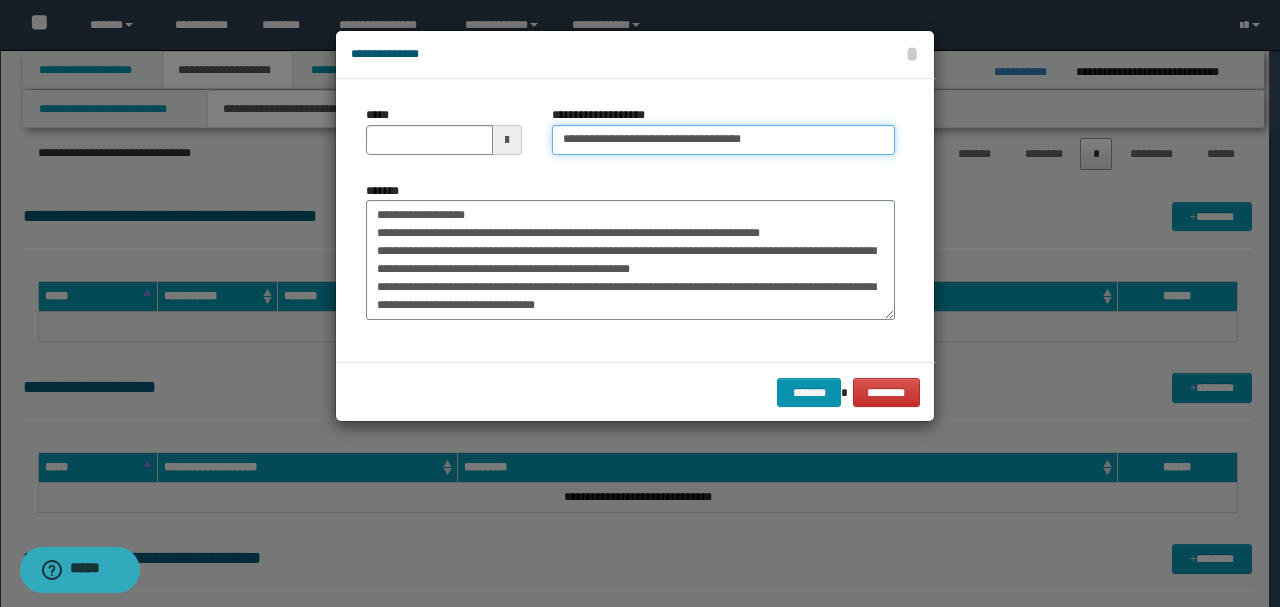 type on "**********" 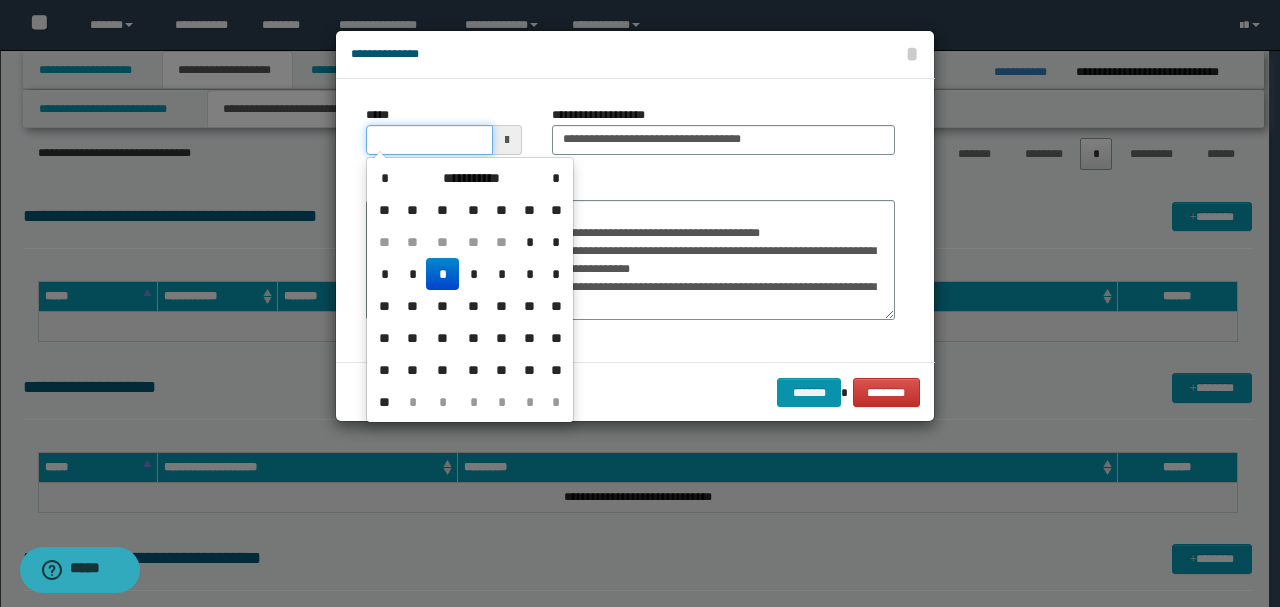 click on "*****" at bounding box center [429, 140] 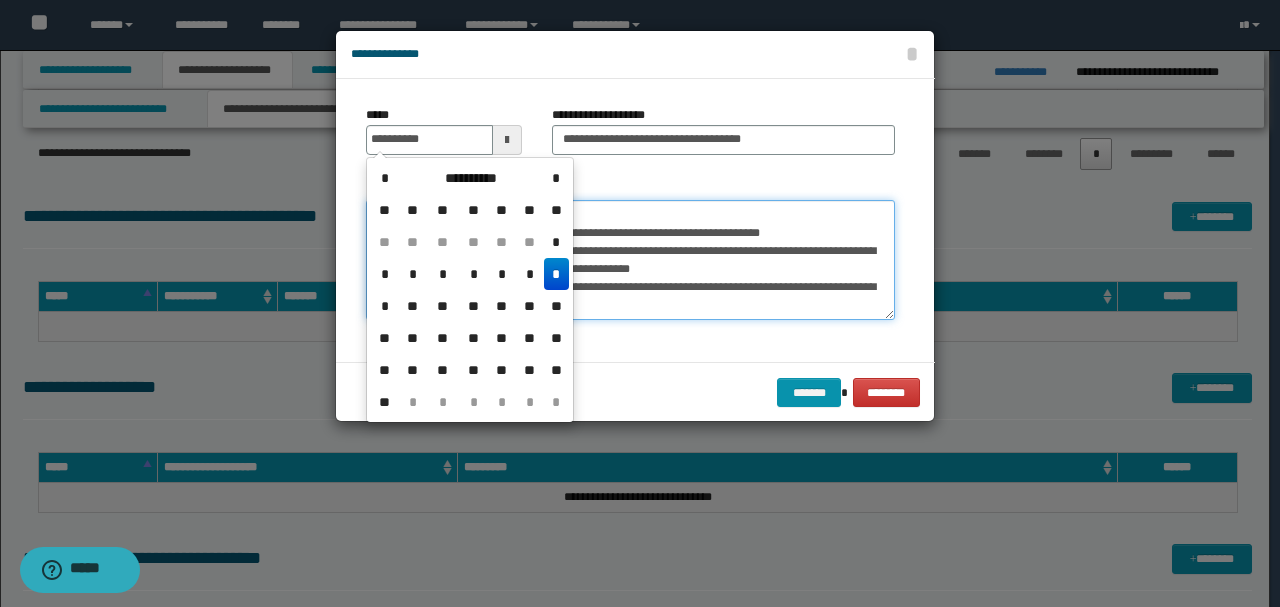 click on "**********" at bounding box center (630, 259) 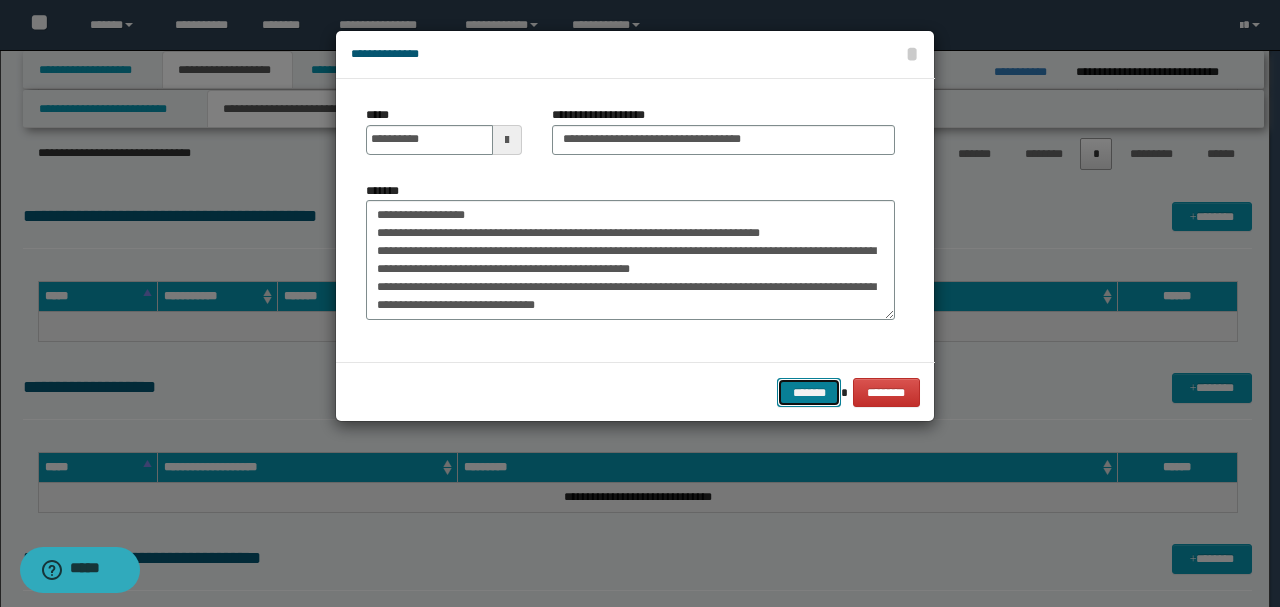 click on "*******" at bounding box center (809, 392) 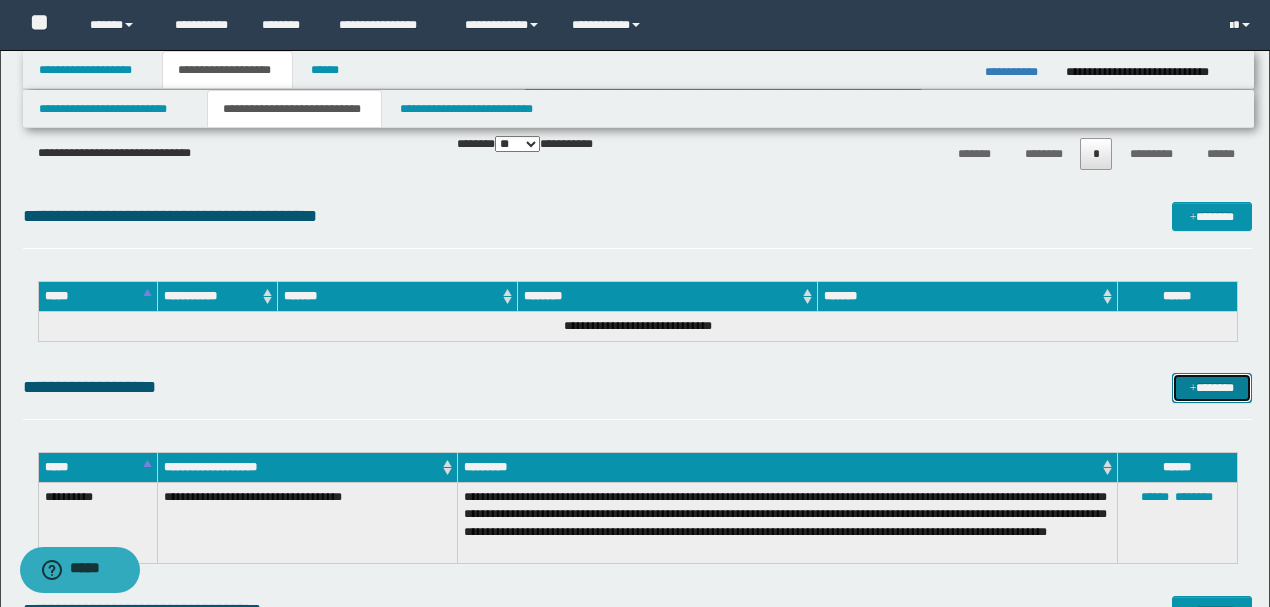 click on "*******" at bounding box center (1211, 387) 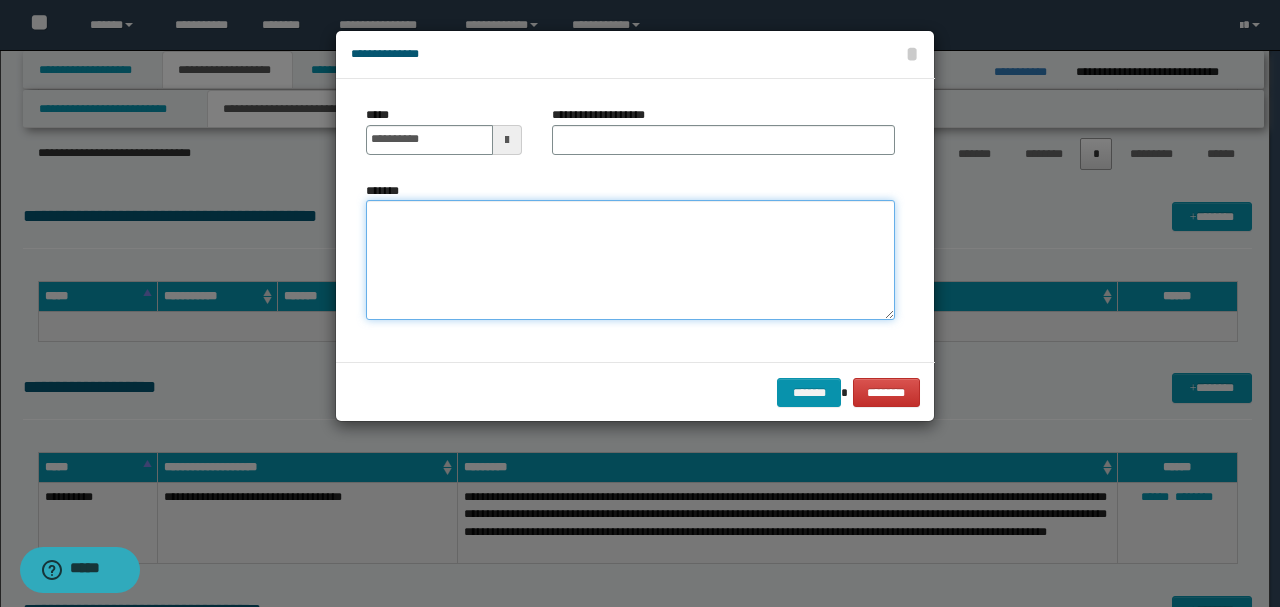 drag, startPoint x: 674, startPoint y: 312, endPoint x: 636, endPoint y: 309, distance: 38.118237 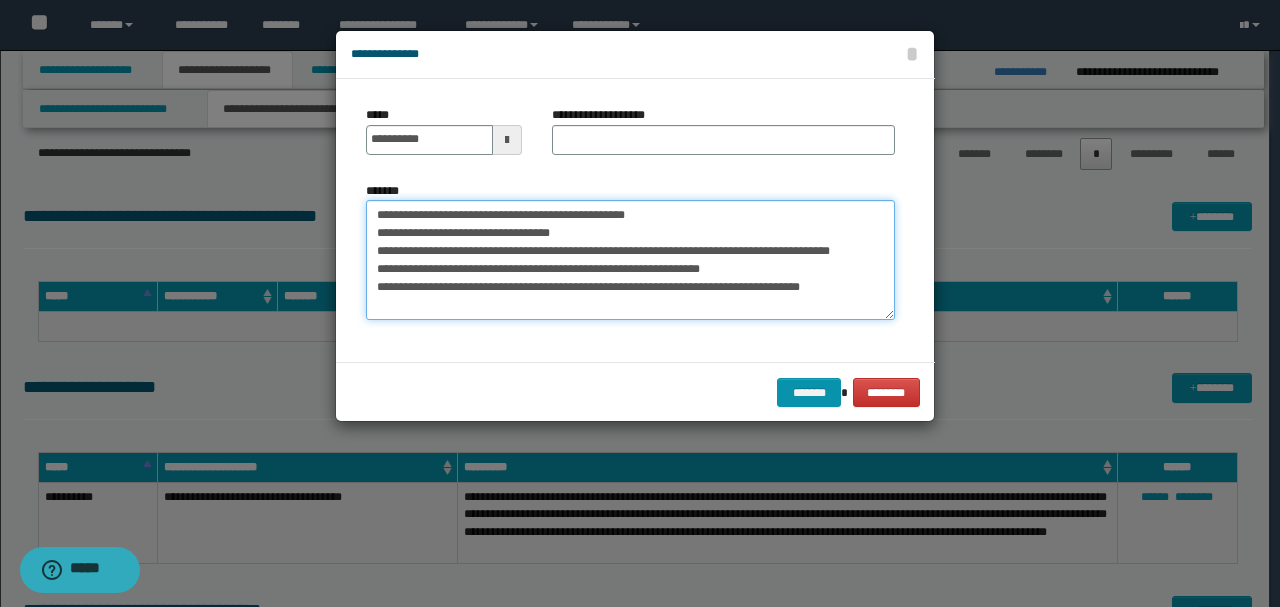 click on "**********" at bounding box center [630, 259] 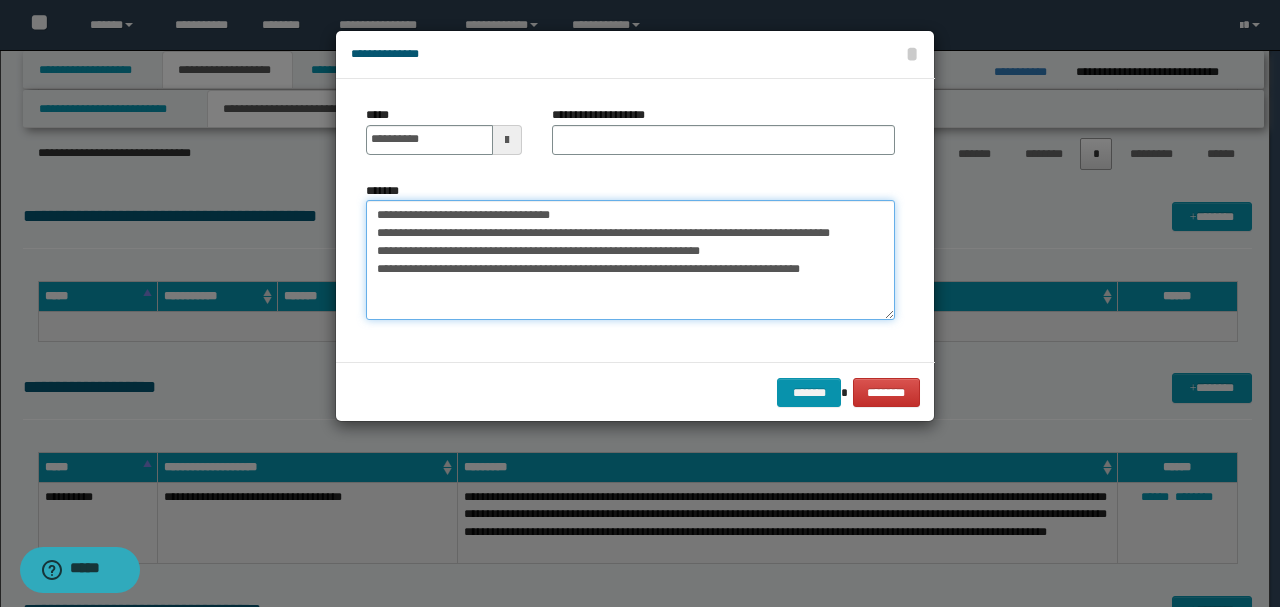 type on "**********" 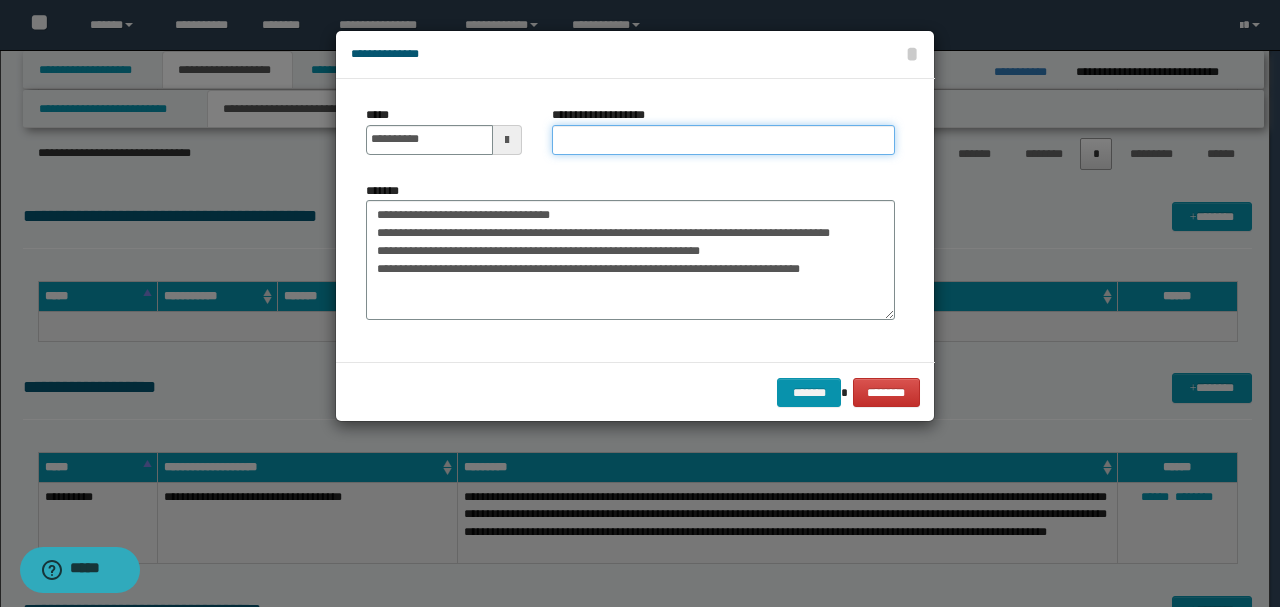 click on "**********" at bounding box center [723, 140] 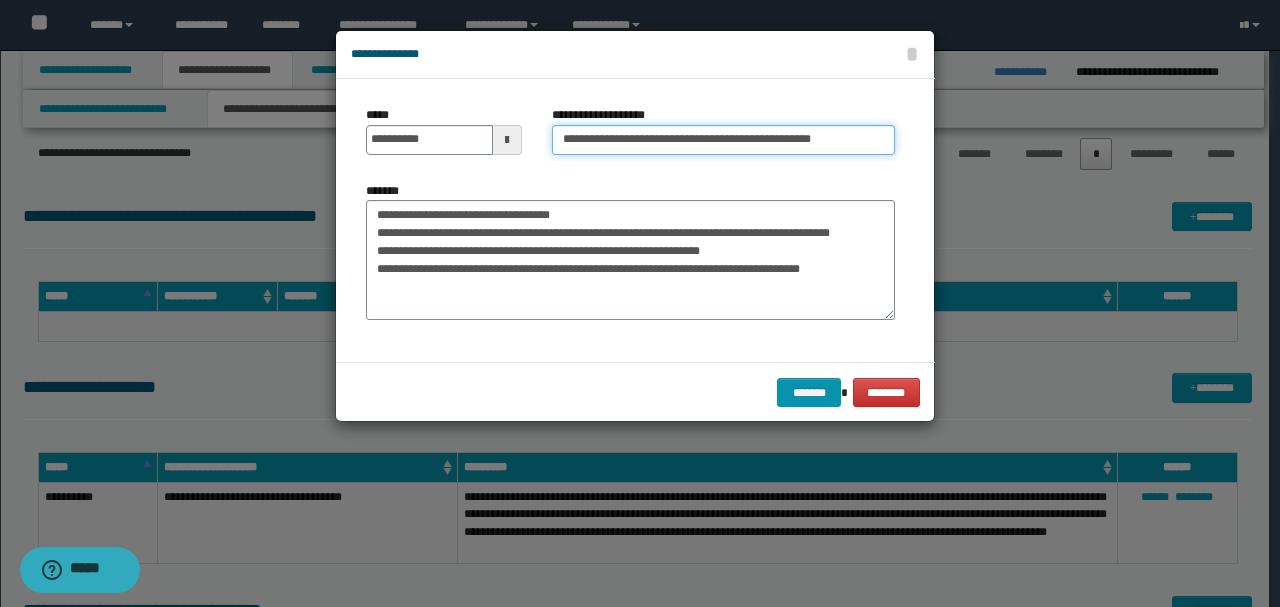 drag, startPoint x: 874, startPoint y: 139, endPoint x: 786, endPoint y: 129, distance: 88.56636 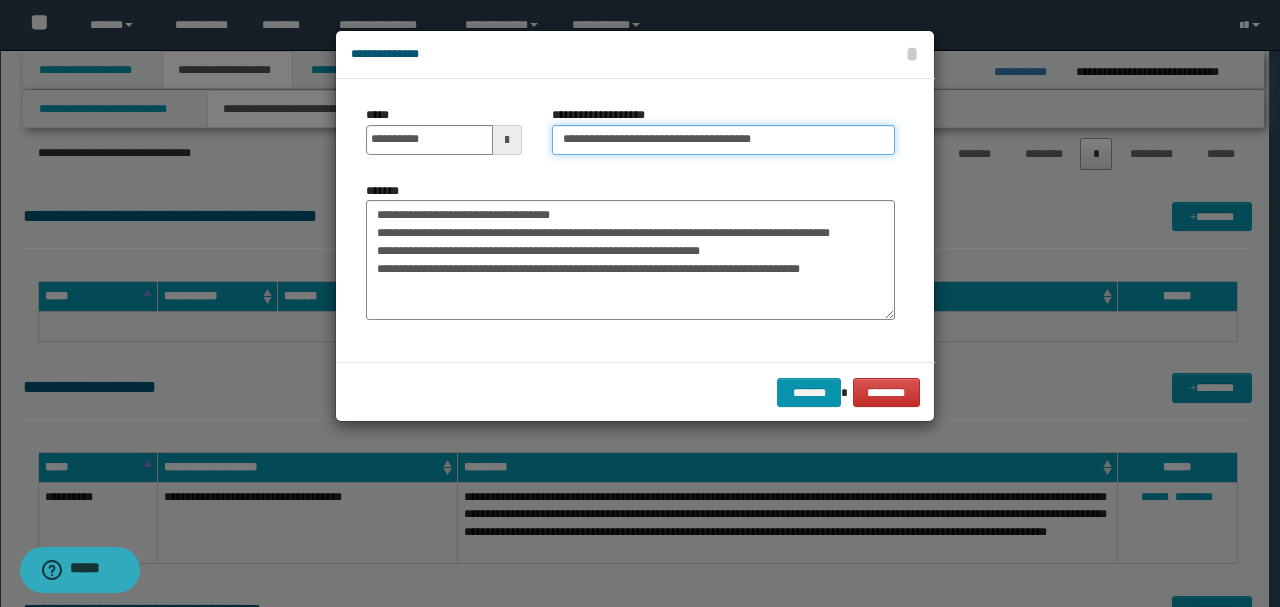 type on "**********" 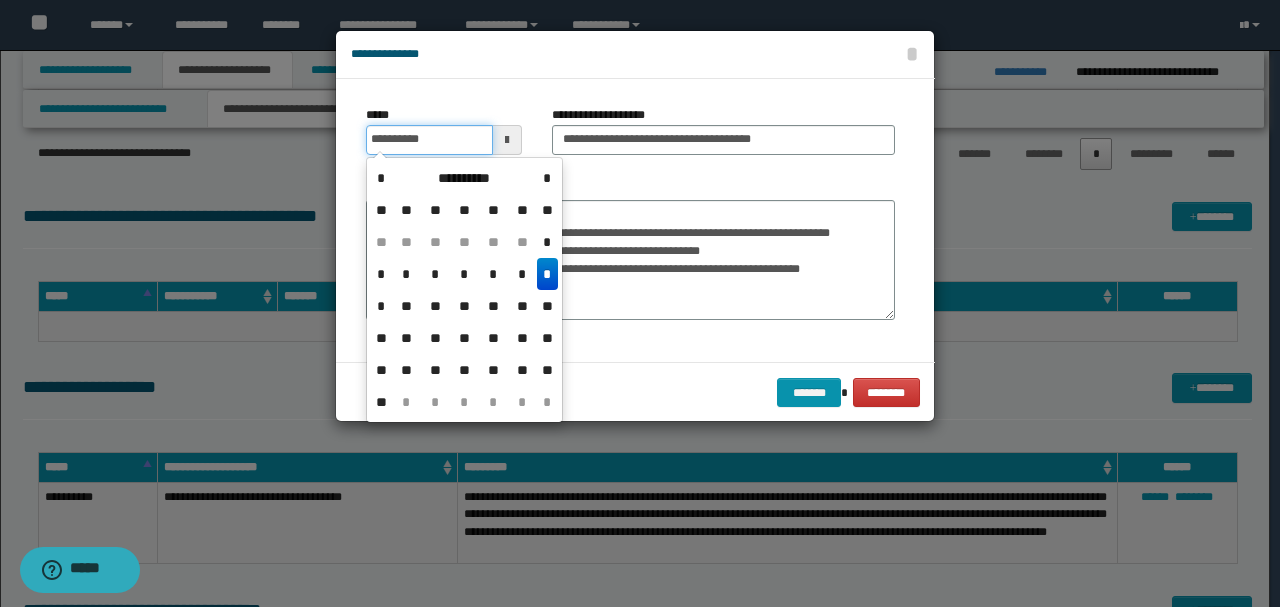 click on "**********" at bounding box center (429, 140) 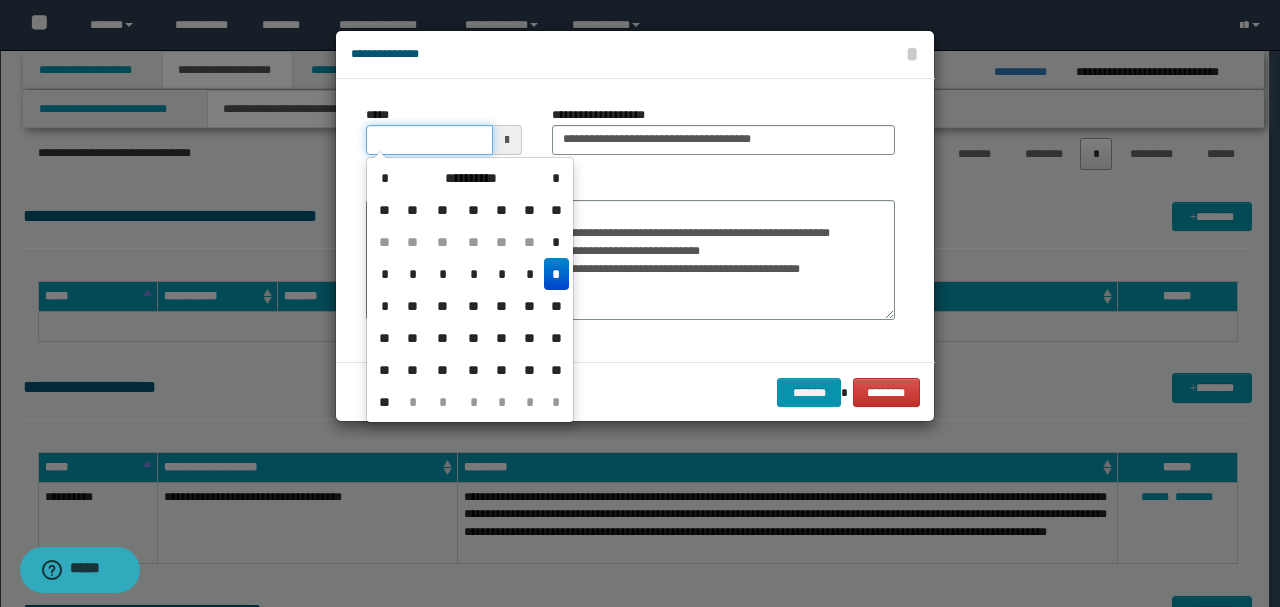 type on "**********" 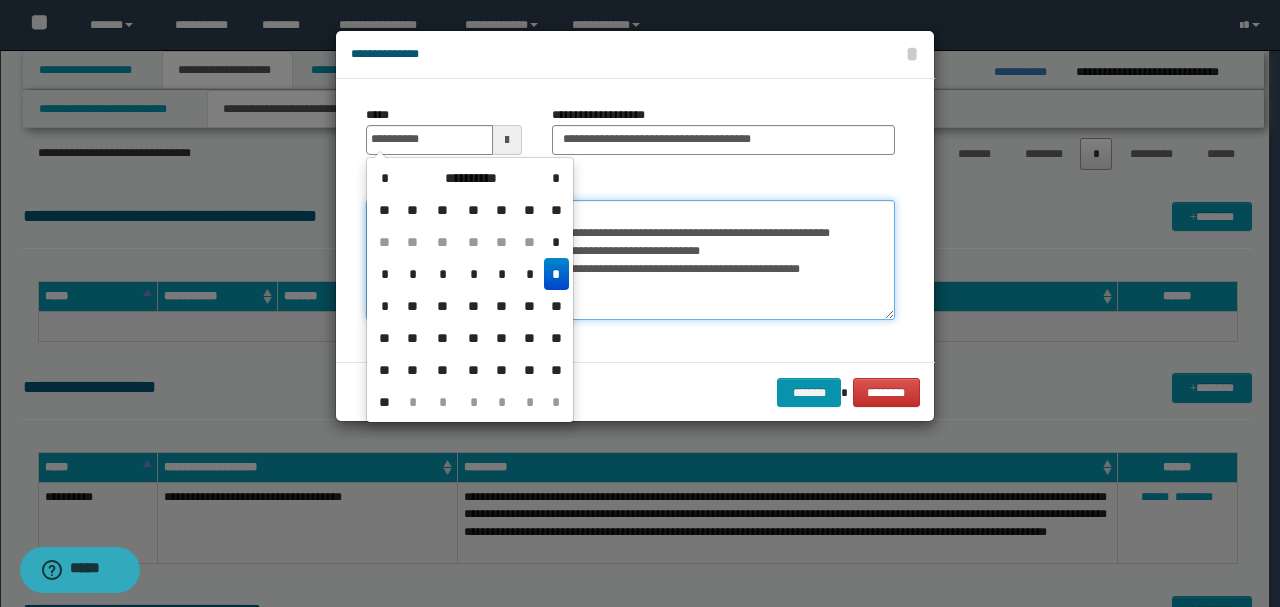 click on "**********" at bounding box center (630, 259) 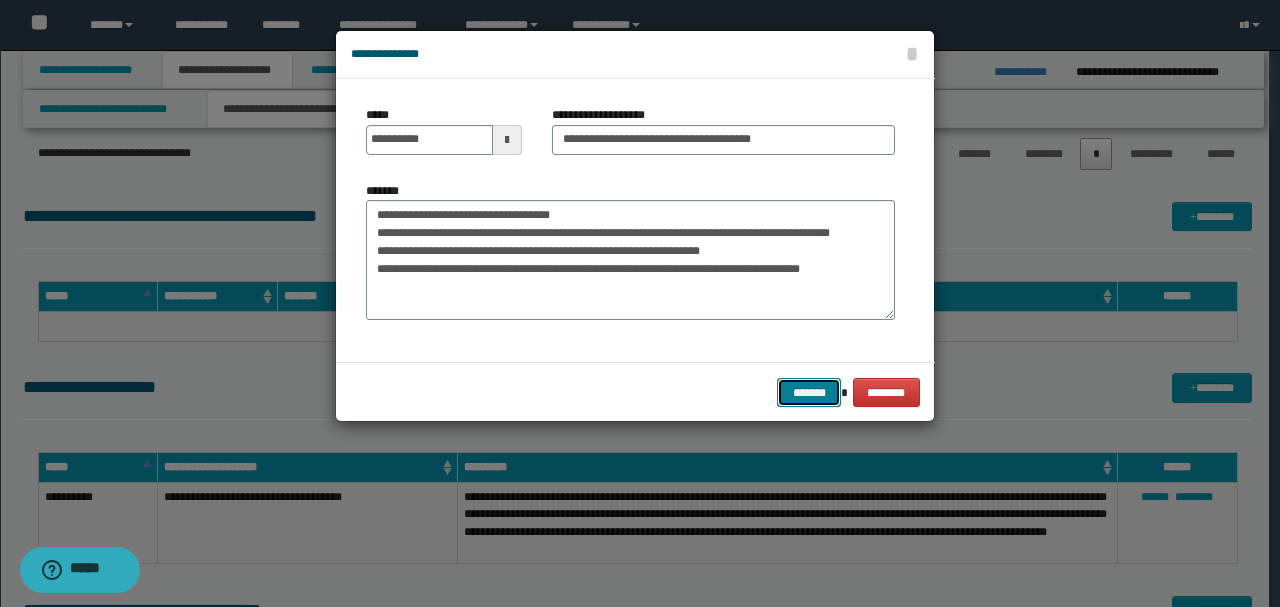 click on "*******" at bounding box center [809, 392] 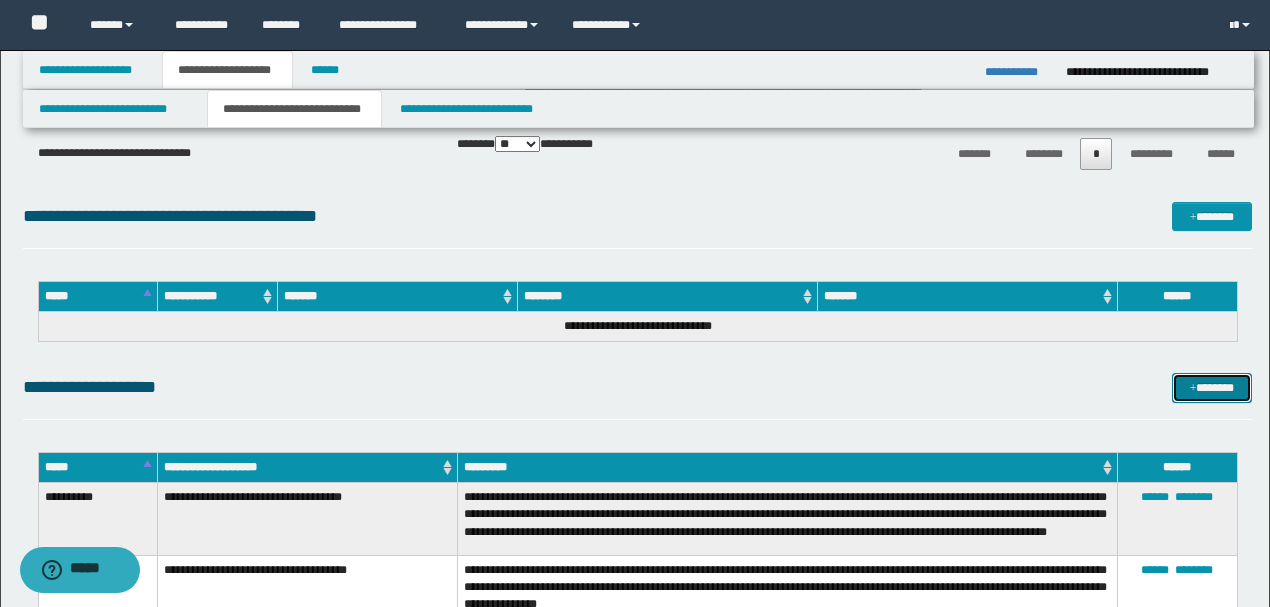 click on "*******" at bounding box center [1211, 387] 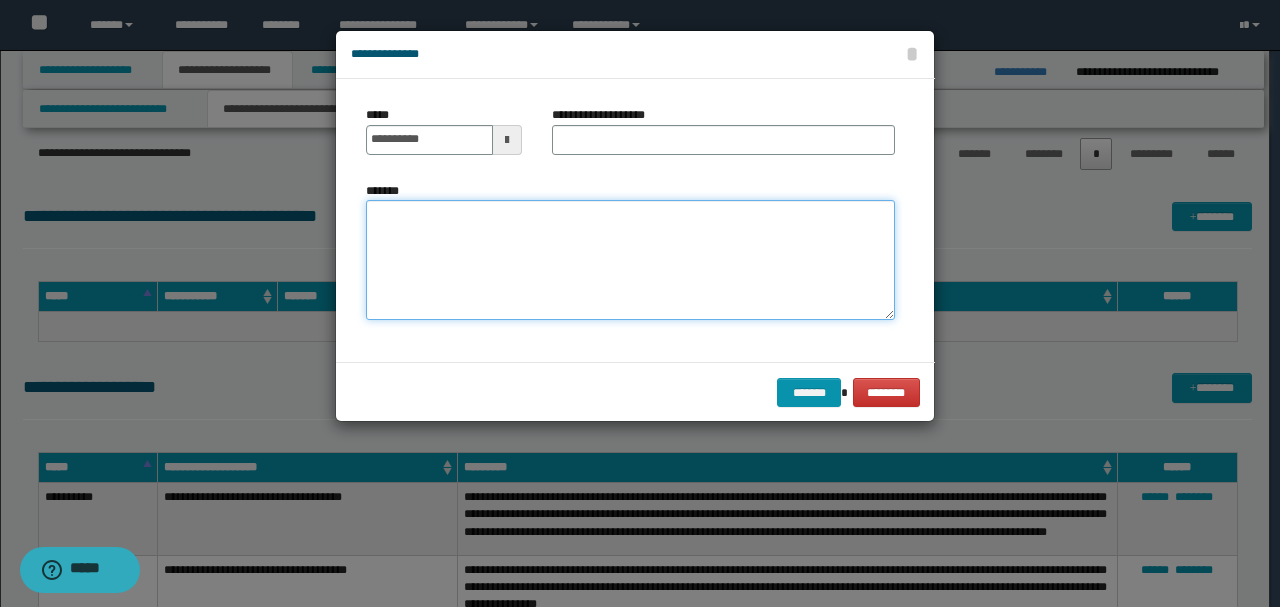 click on "*******" at bounding box center [630, 259] 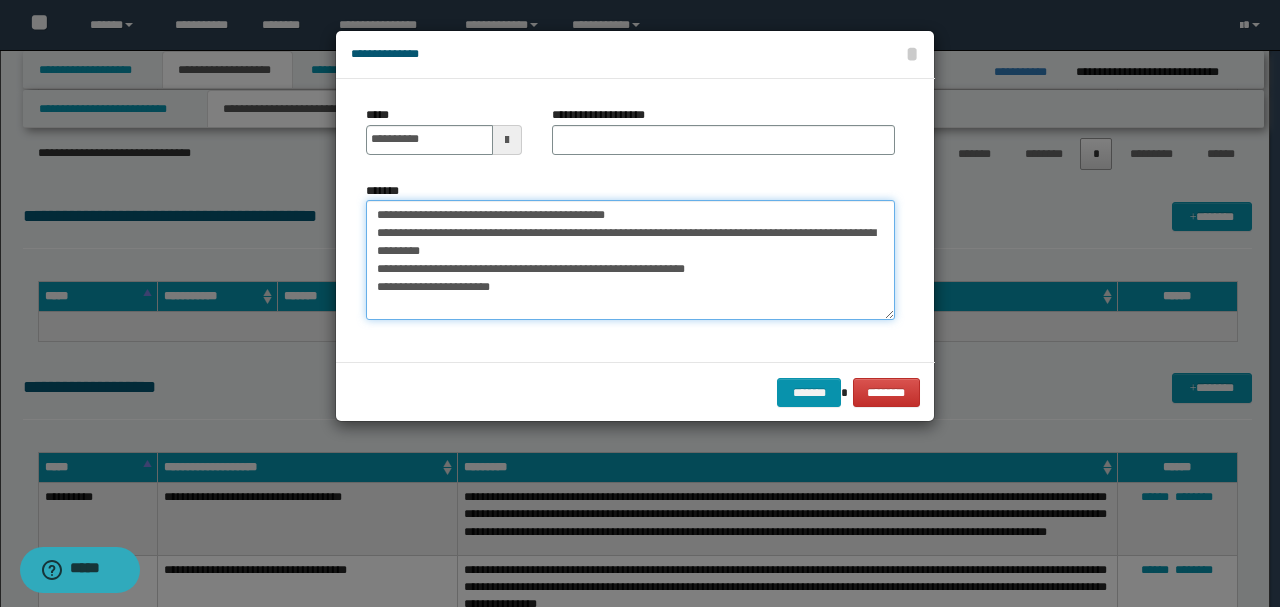 click on "**********" at bounding box center (630, 259) 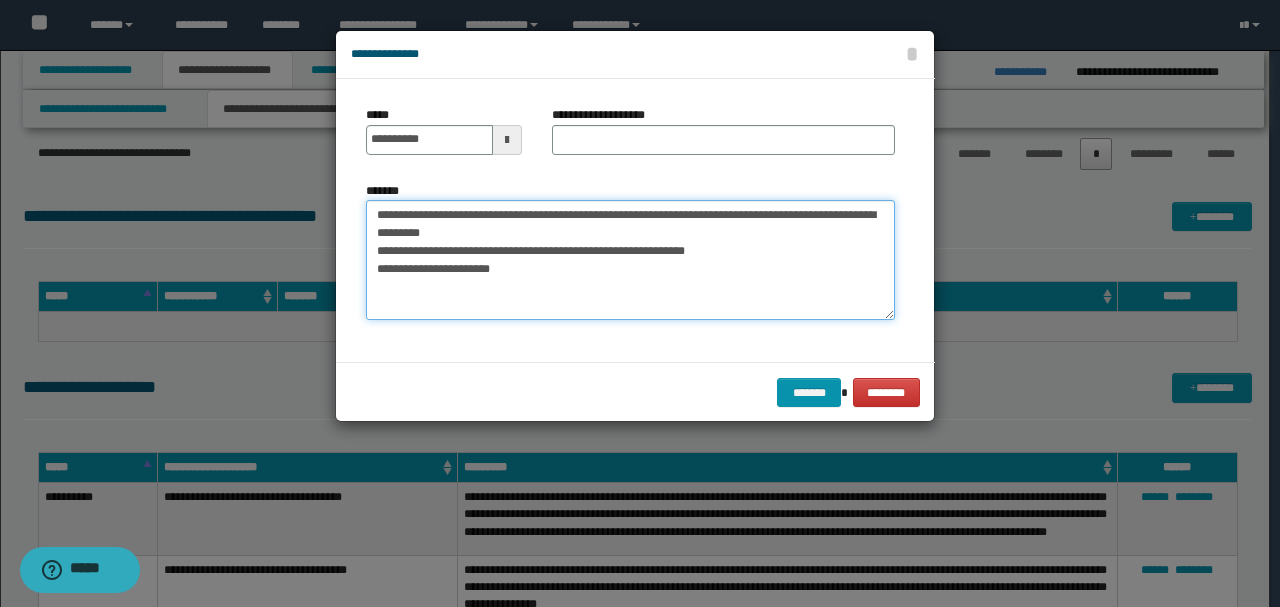 type on "**********" 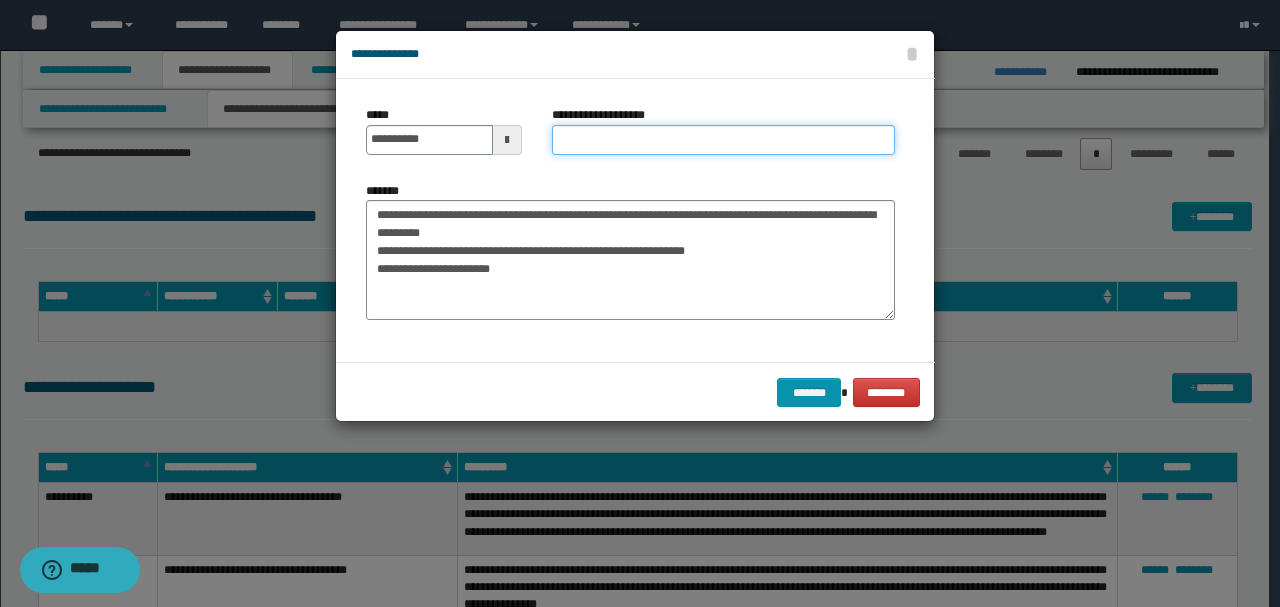 drag, startPoint x: 596, startPoint y: 142, endPoint x: 622, endPoint y: 142, distance: 26 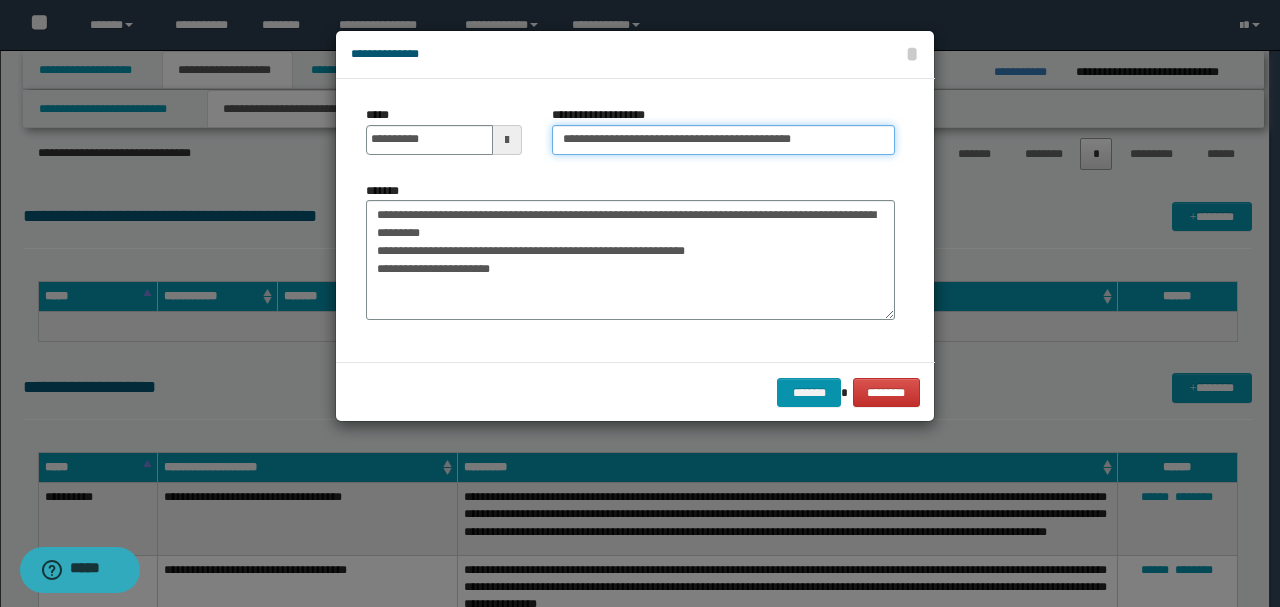 drag, startPoint x: 799, startPoint y: 138, endPoint x: 757, endPoint y: 136, distance: 42.047592 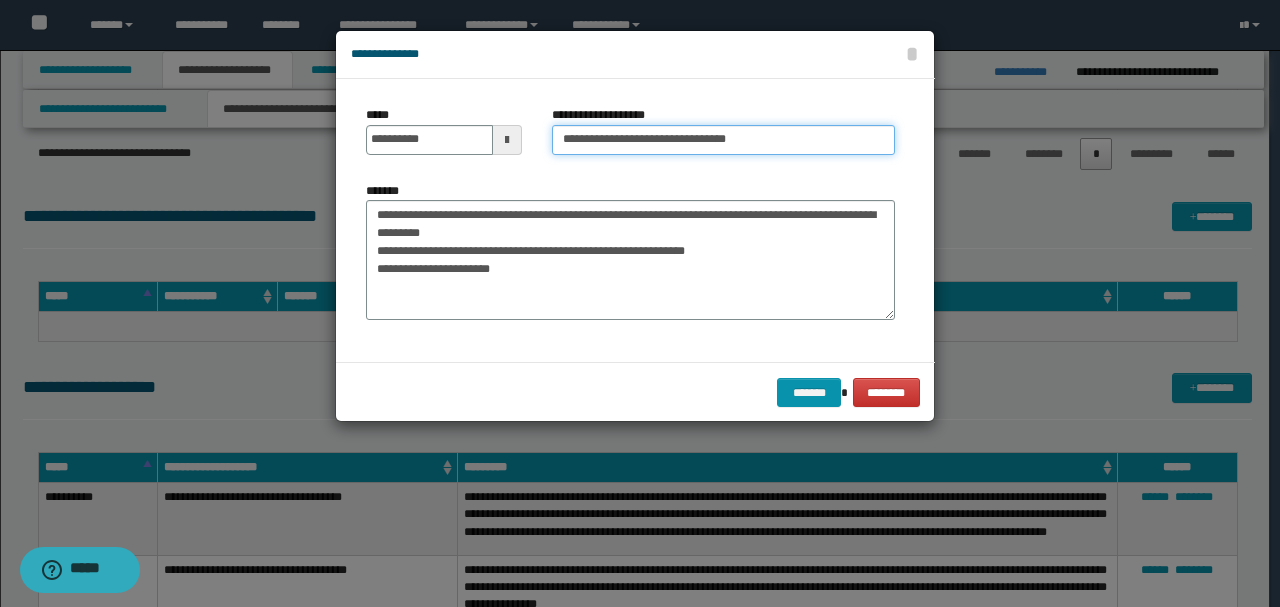 type on "**********" 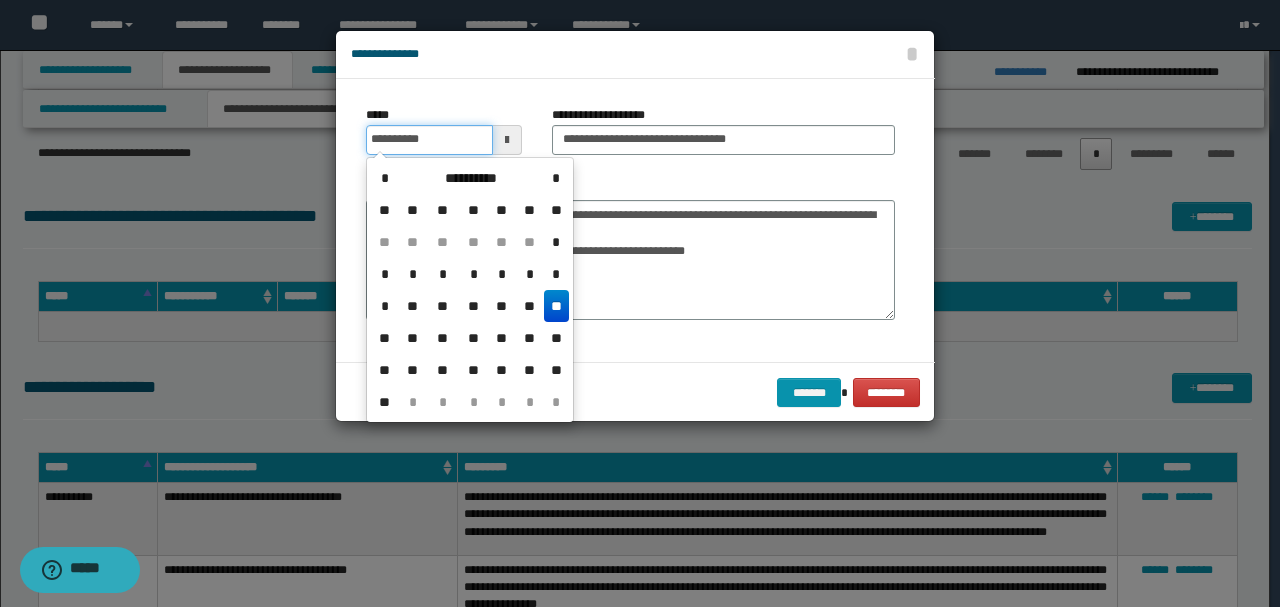 click on "**********" at bounding box center (429, 140) 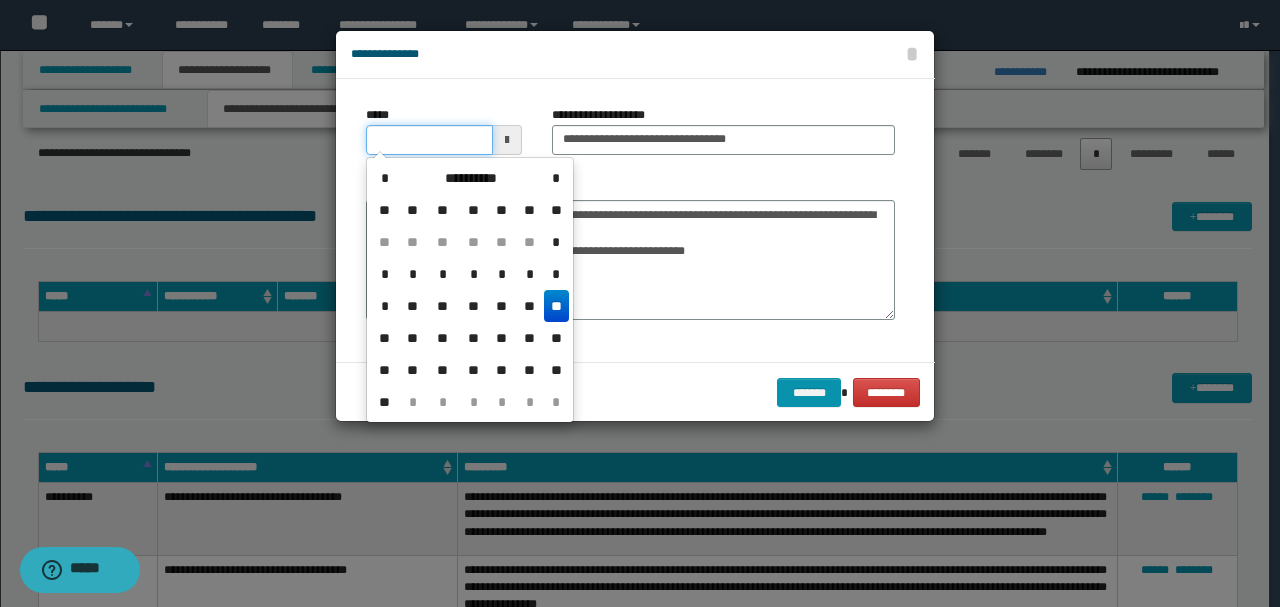 type on "**********" 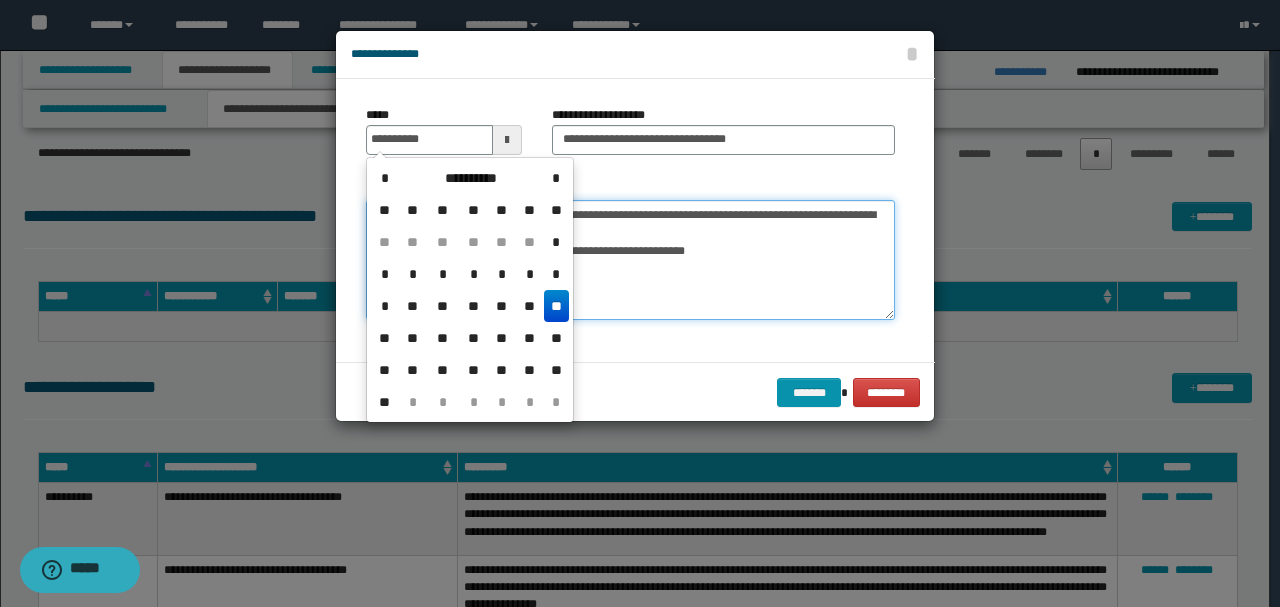 click on "**********" at bounding box center (630, 259) 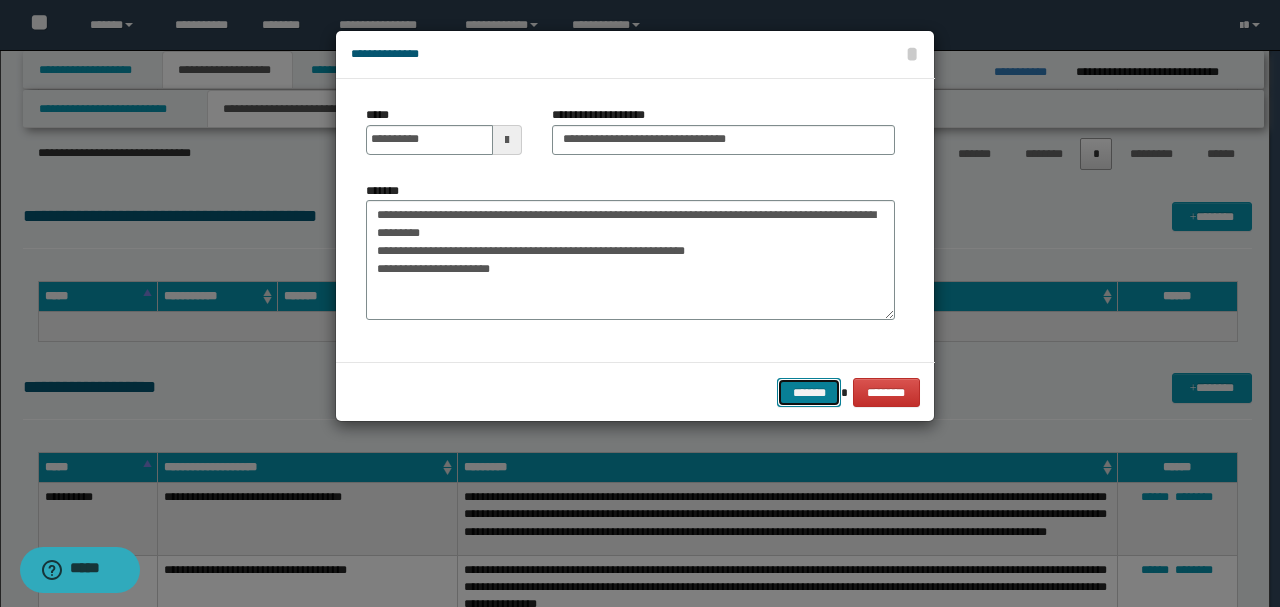 click on "*******" at bounding box center (809, 392) 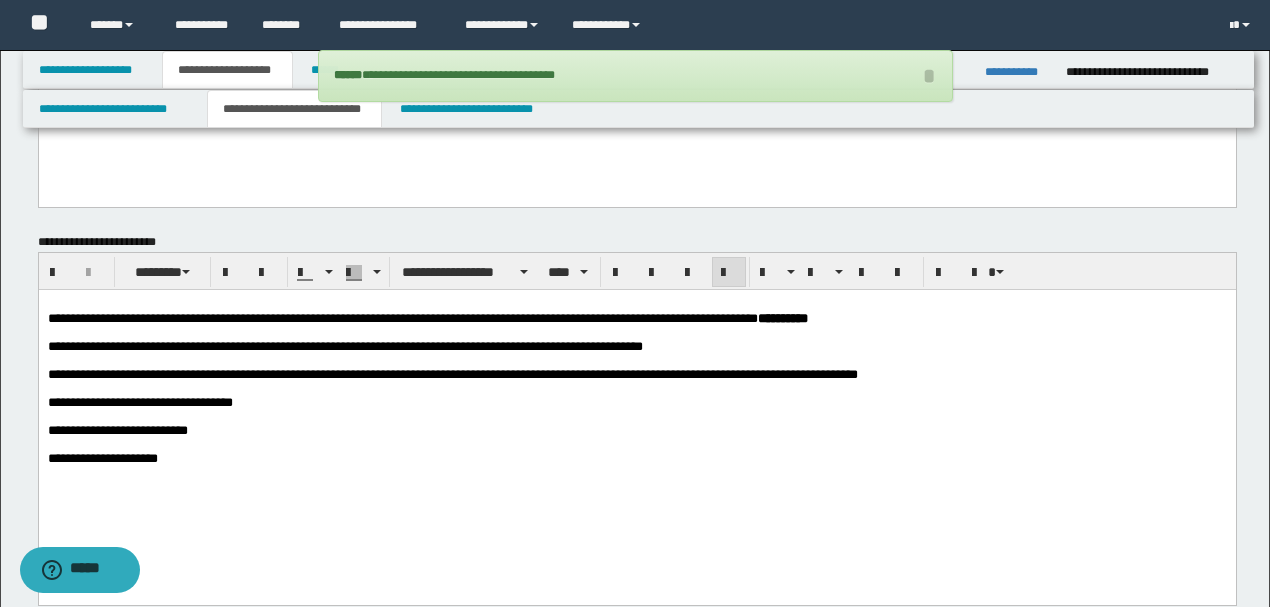 scroll, scrollTop: 800, scrollLeft: 0, axis: vertical 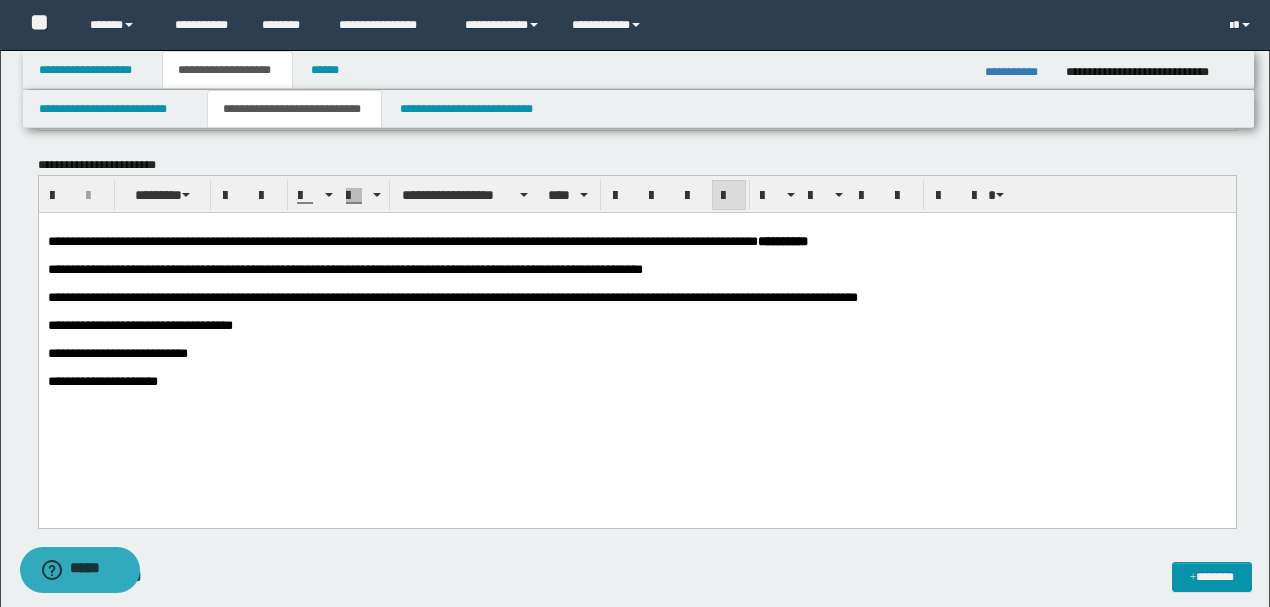 click on "**********" at bounding box center (636, 298) 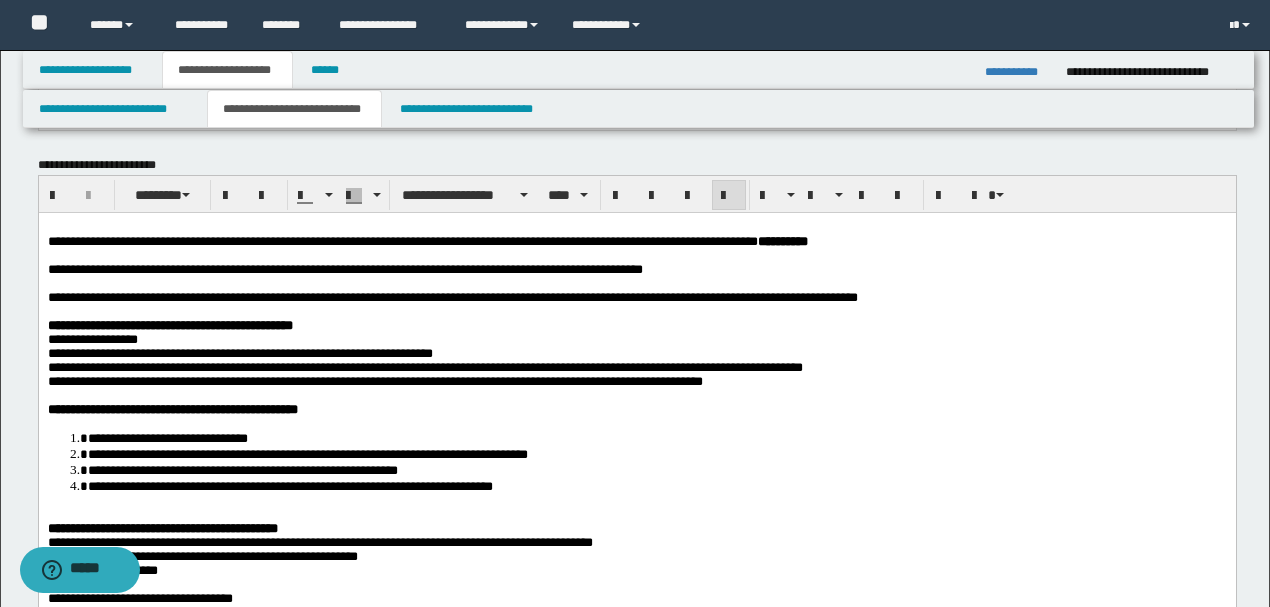 click on "**********" at bounding box center [636, 340] 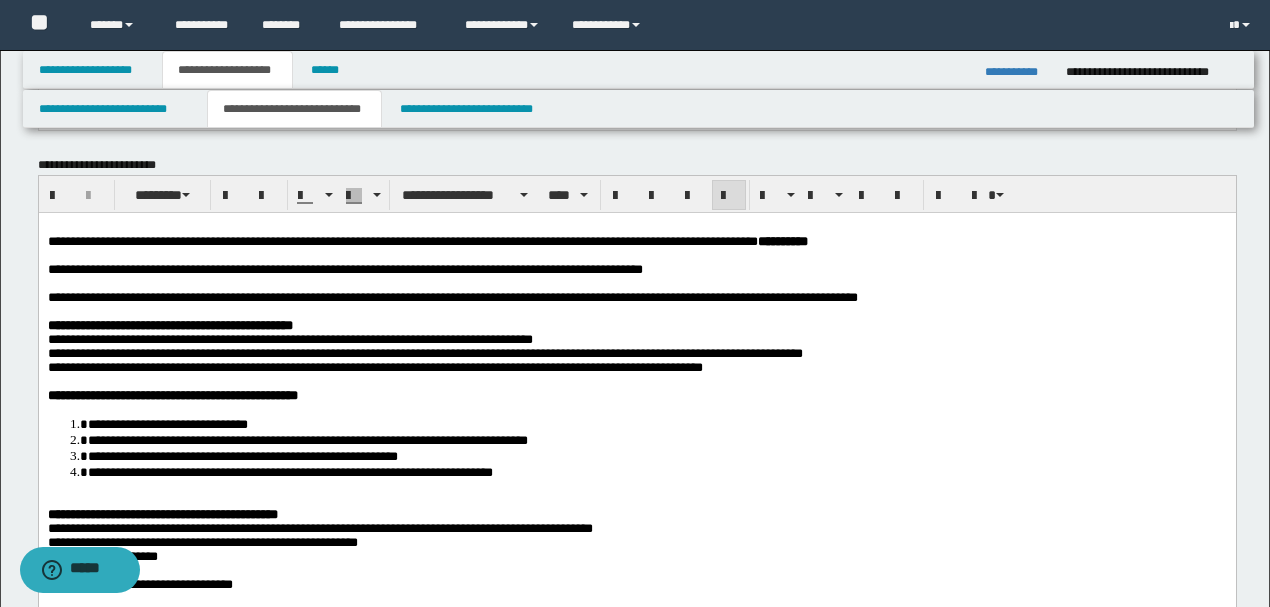 click on "**********" at bounding box center [636, 340] 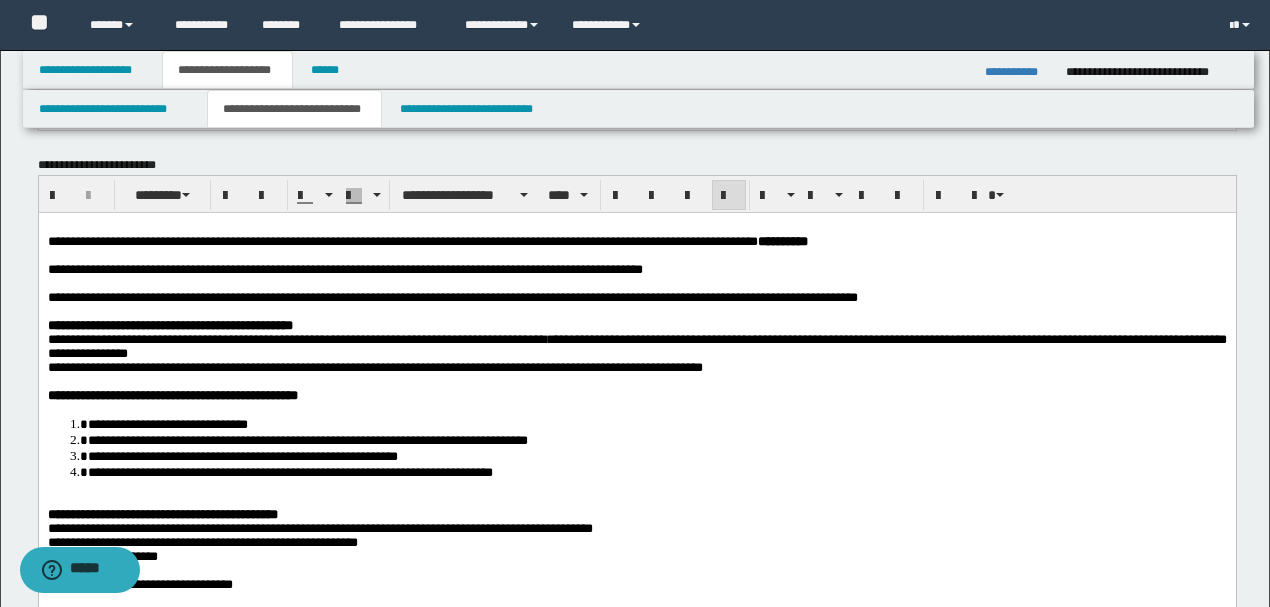 click on "**********" at bounding box center [636, 347] 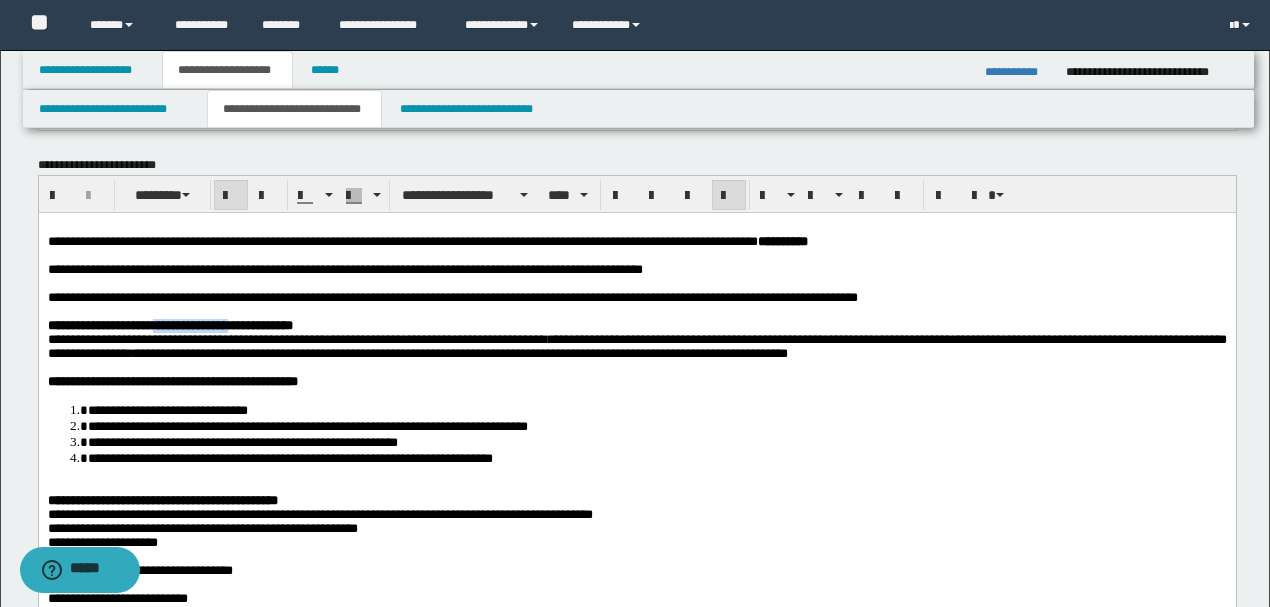 drag, startPoint x: 276, startPoint y: 333, endPoint x: 186, endPoint y: 333, distance: 90 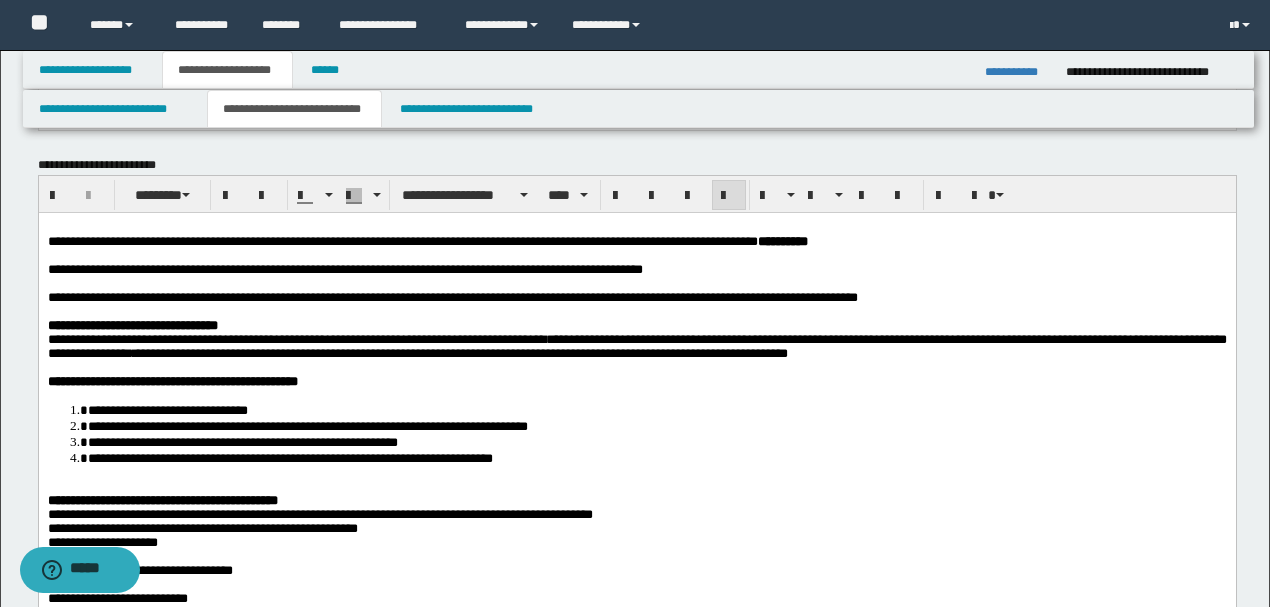 click on "**********" at bounding box center [98, 339] 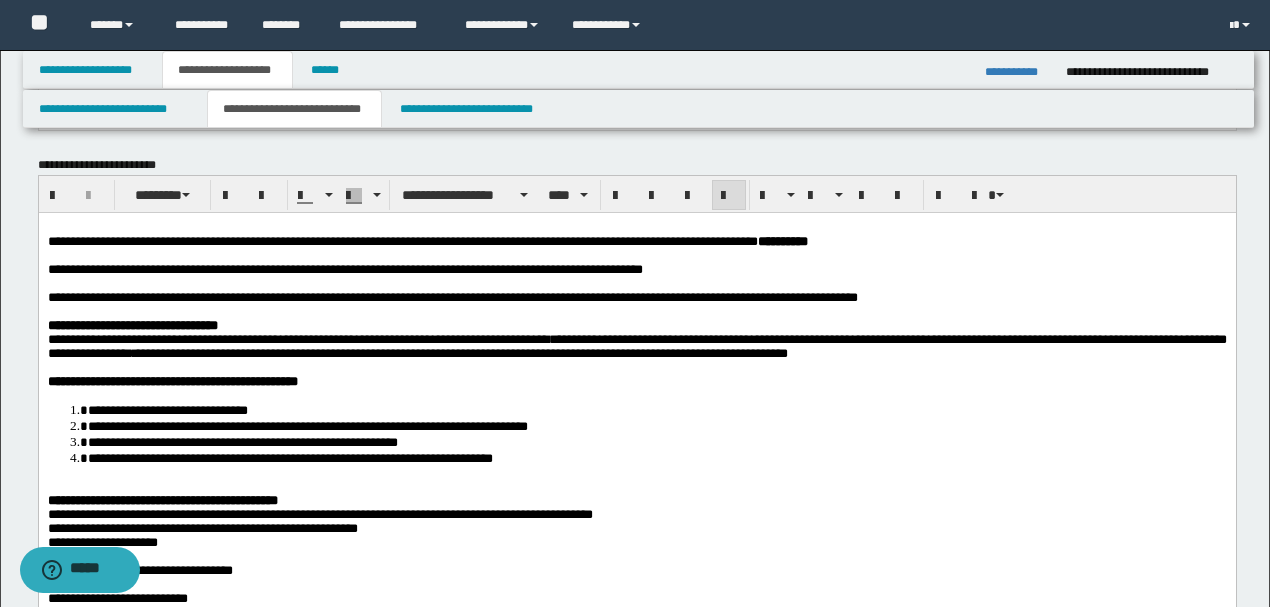 click on "**********" at bounding box center [459, 353] 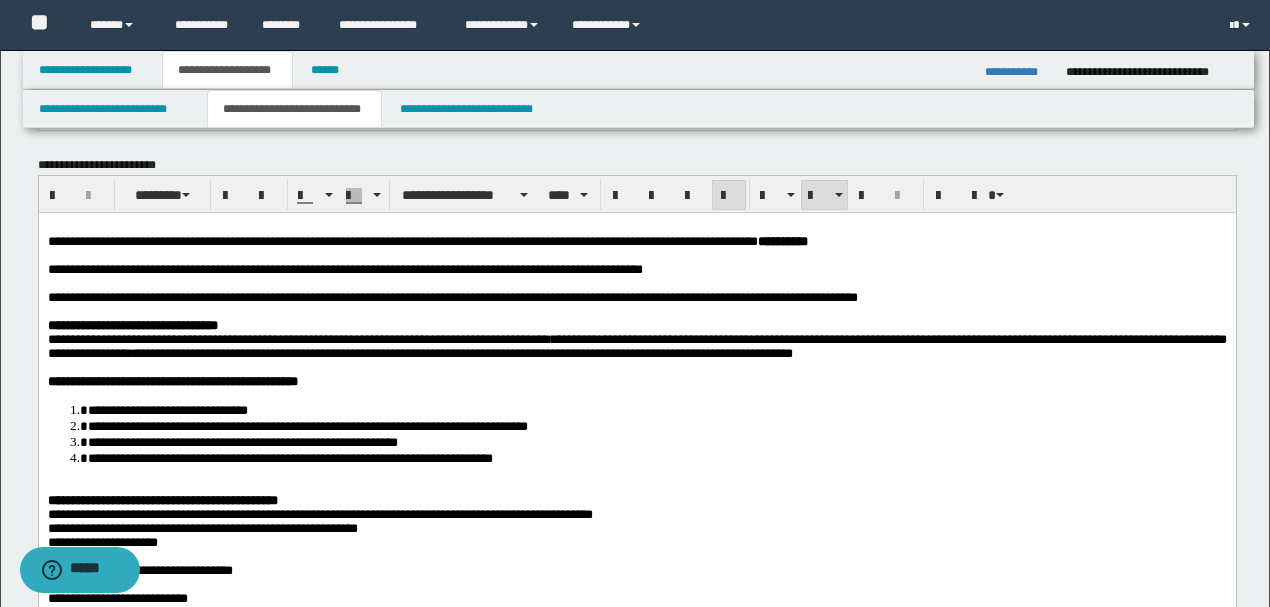 click on "**********" at bounding box center [656, 410] 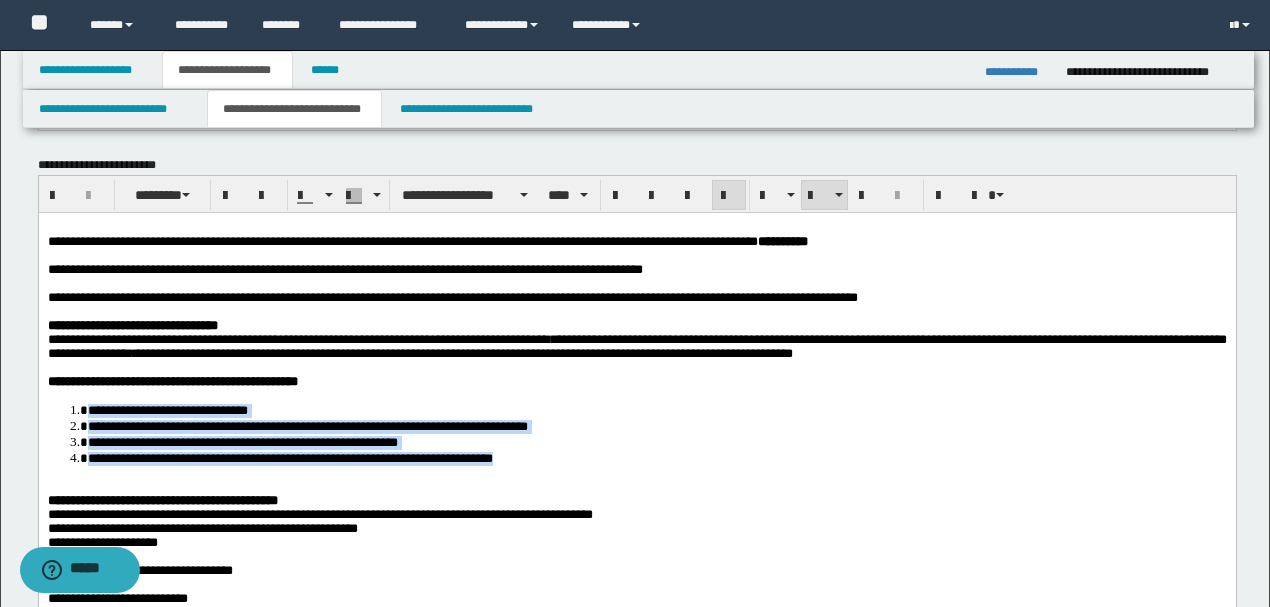 drag, startPoint x: 409, startPoint y: 457, endPoint x: 84, endPoint y: 394, distance: 331.04984 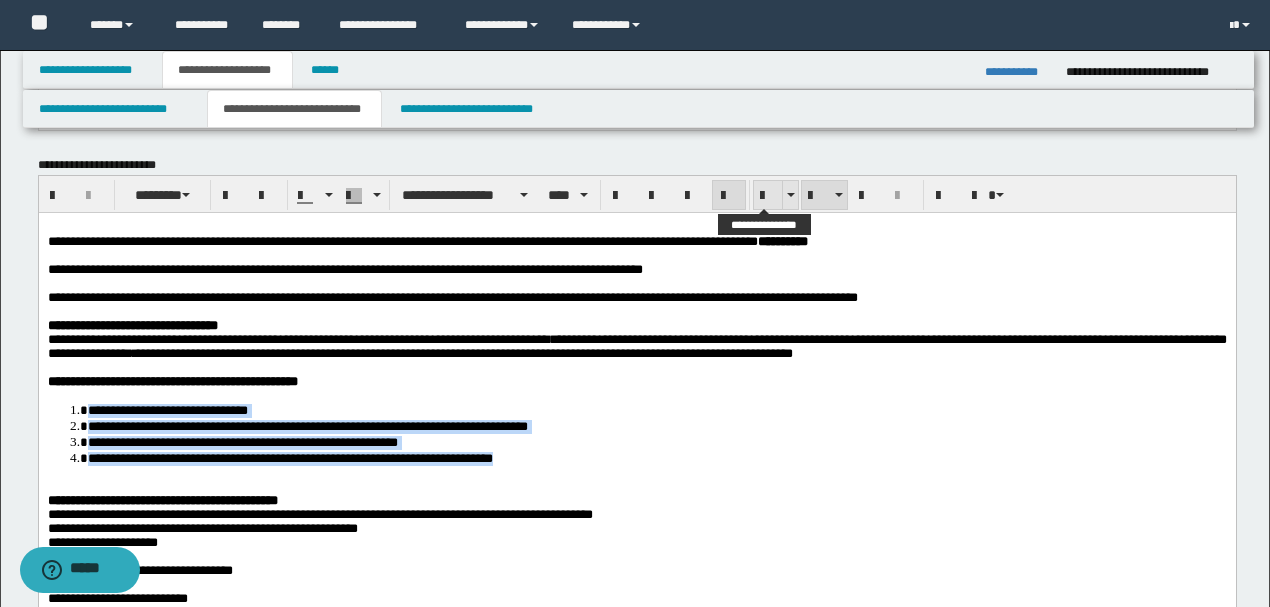 click at bounding box center (768, 196) 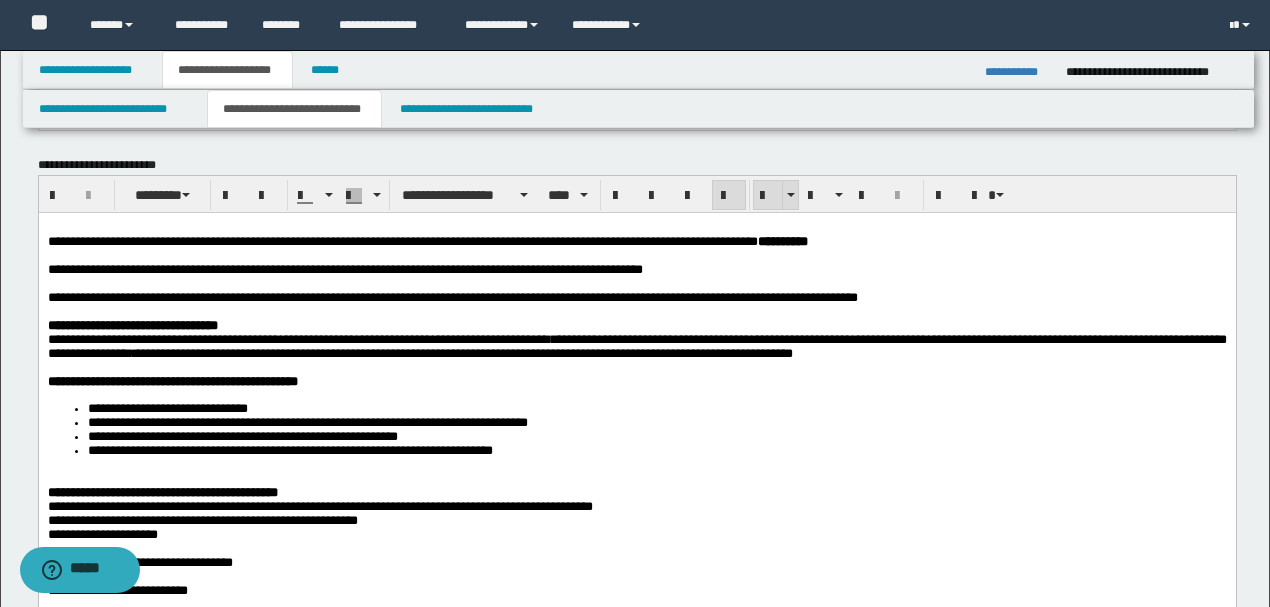 click at bounding box center [768, 196] 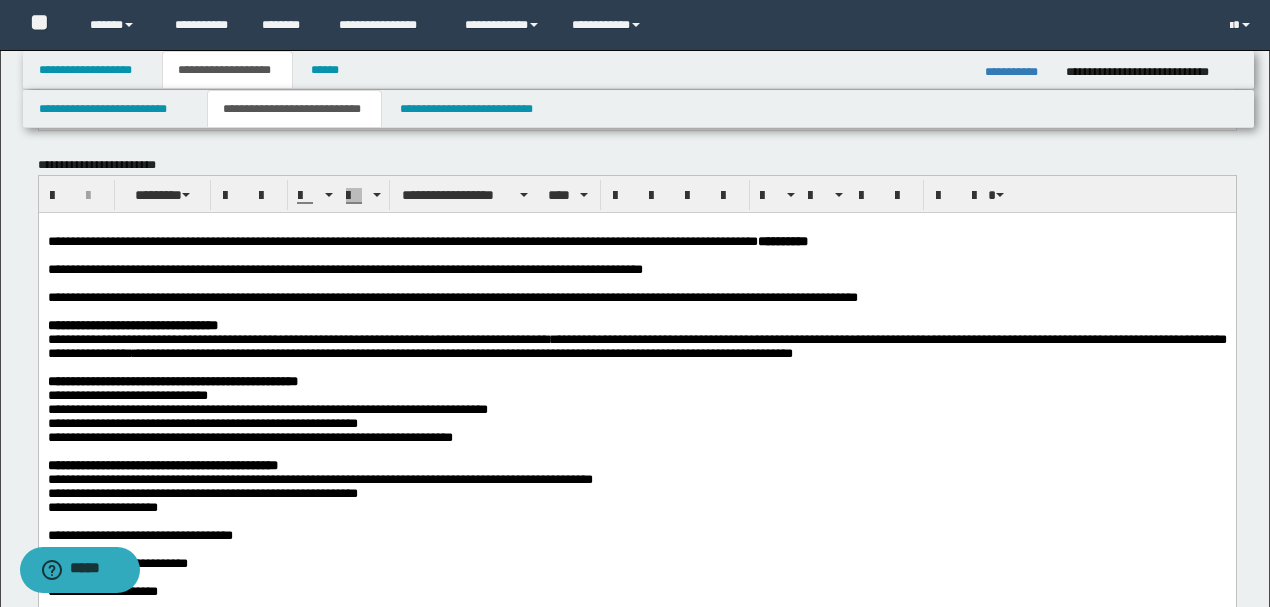 click on "**********" at bounding box center [202, 423] 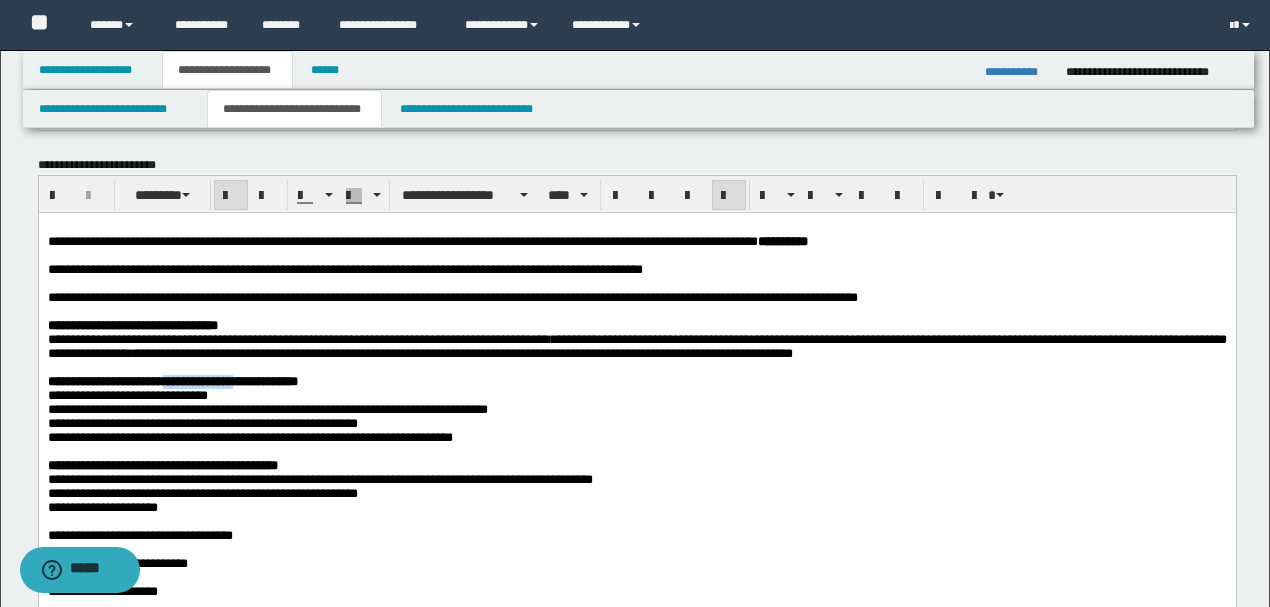 drag, startPoint x: 289, startPoint y: 391, endPoint x: 202, endPoint y: 397, distance: 87.20665 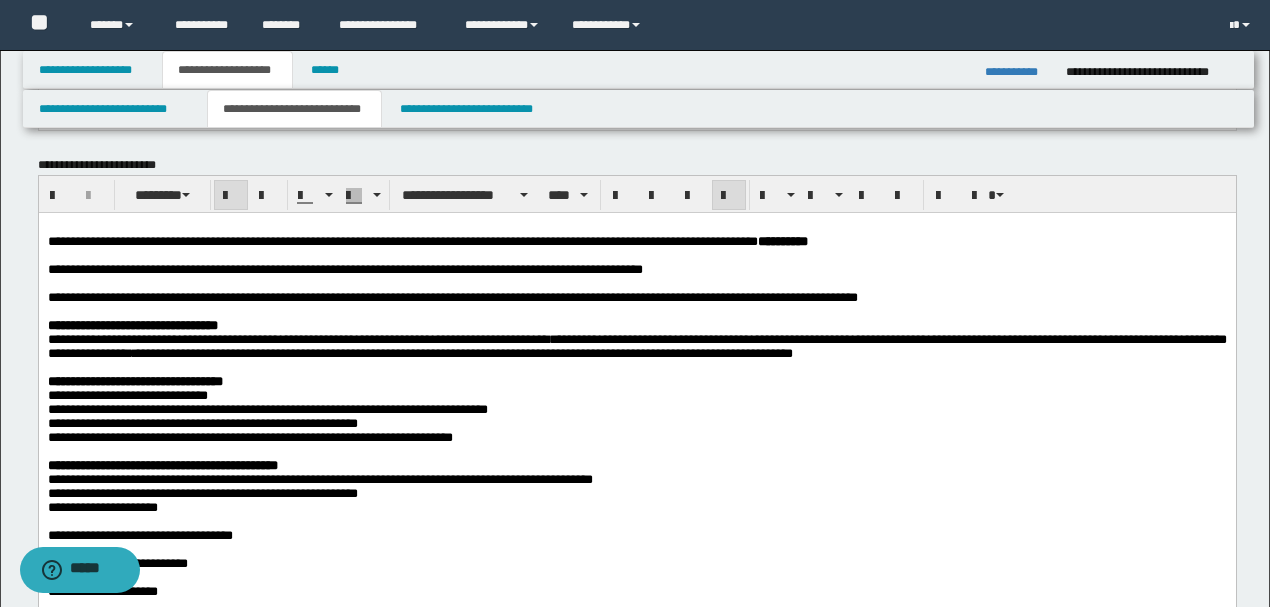 click on "**********" at bounding box center [636, 396] 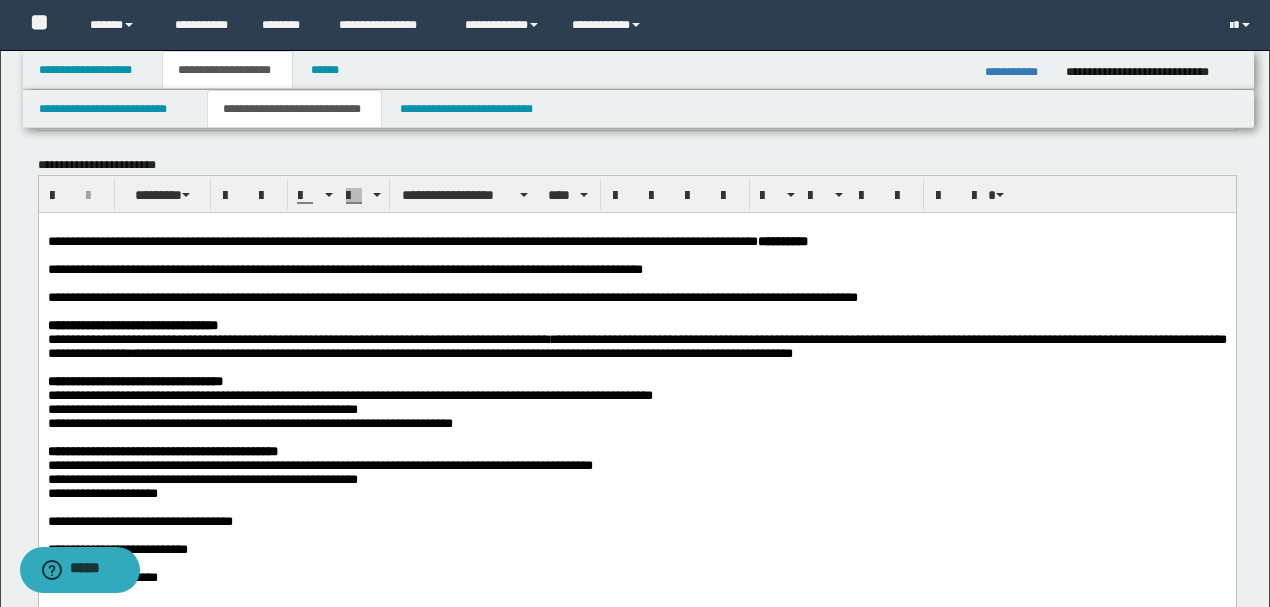 click on "**********" at bounding box center [636, 396] 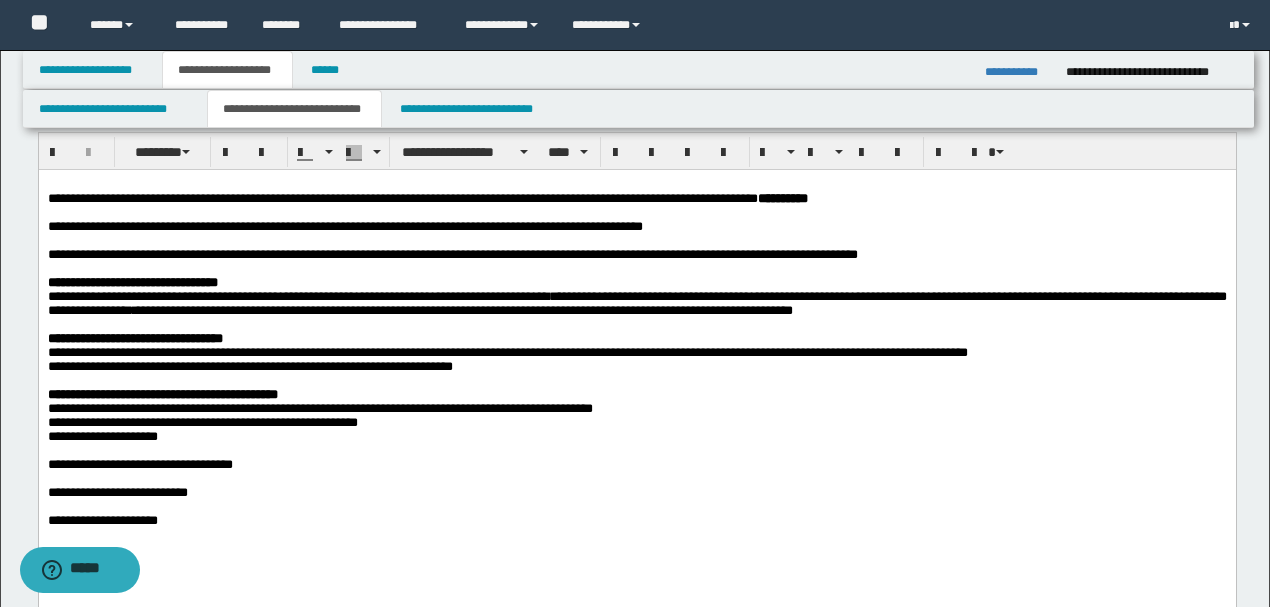 scroll, scrollTop: 1000, scrollLeft: 0, axis: vertical 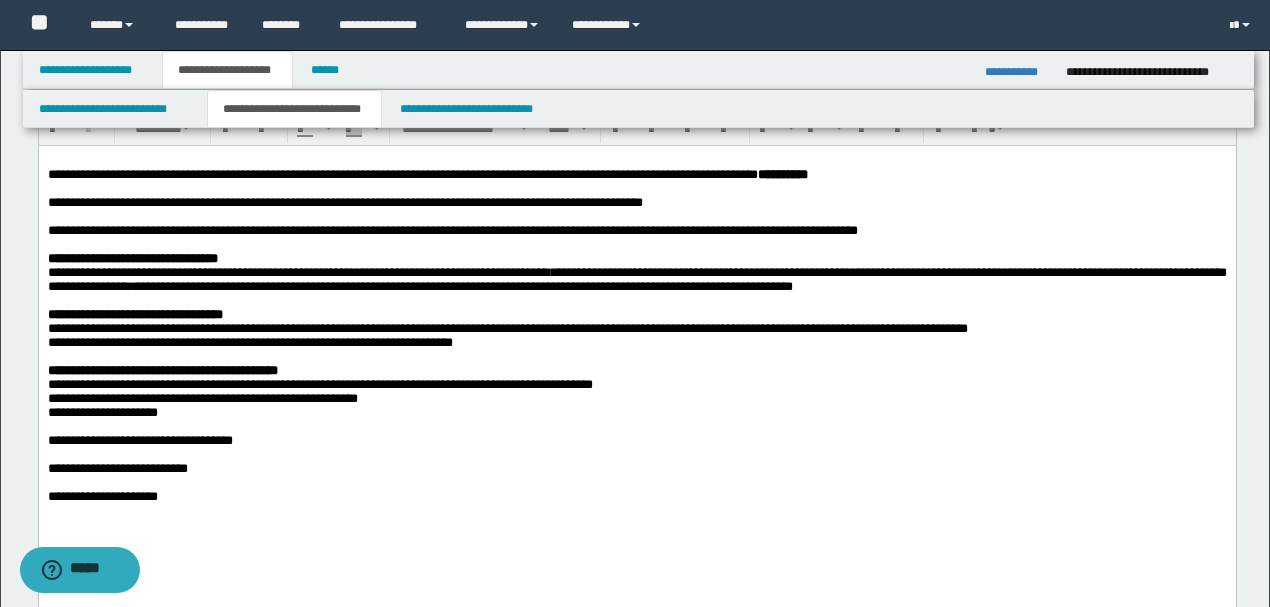 click on "**********" at bounding box center (636, 329) 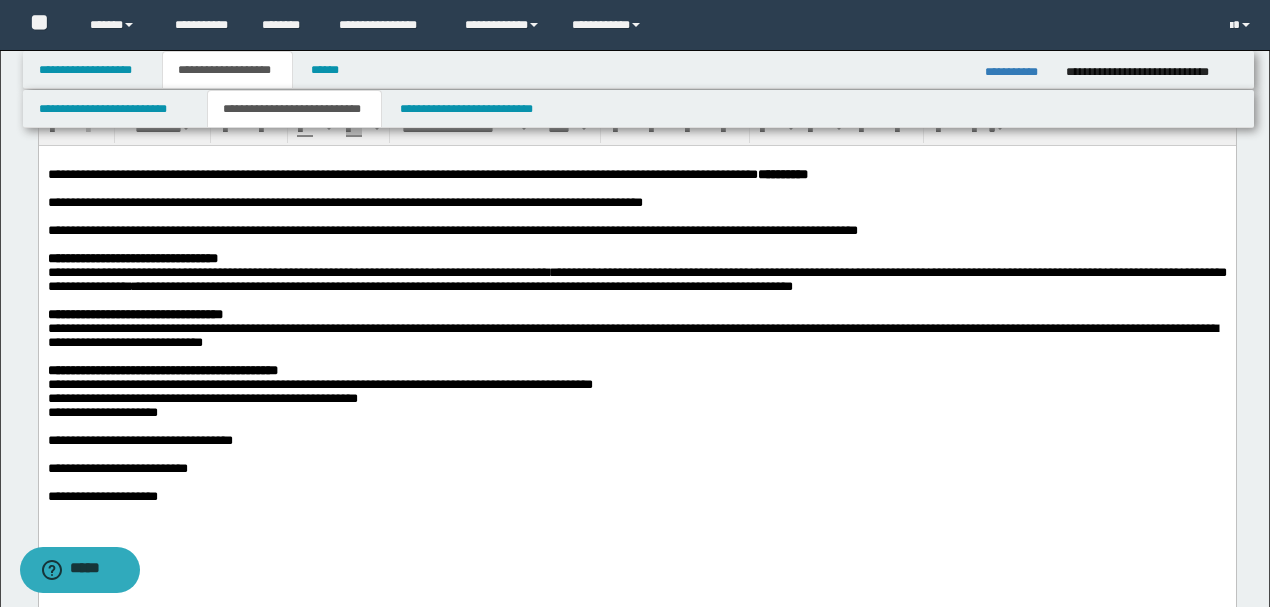 click on "**********" at bounding box center [636, 361] 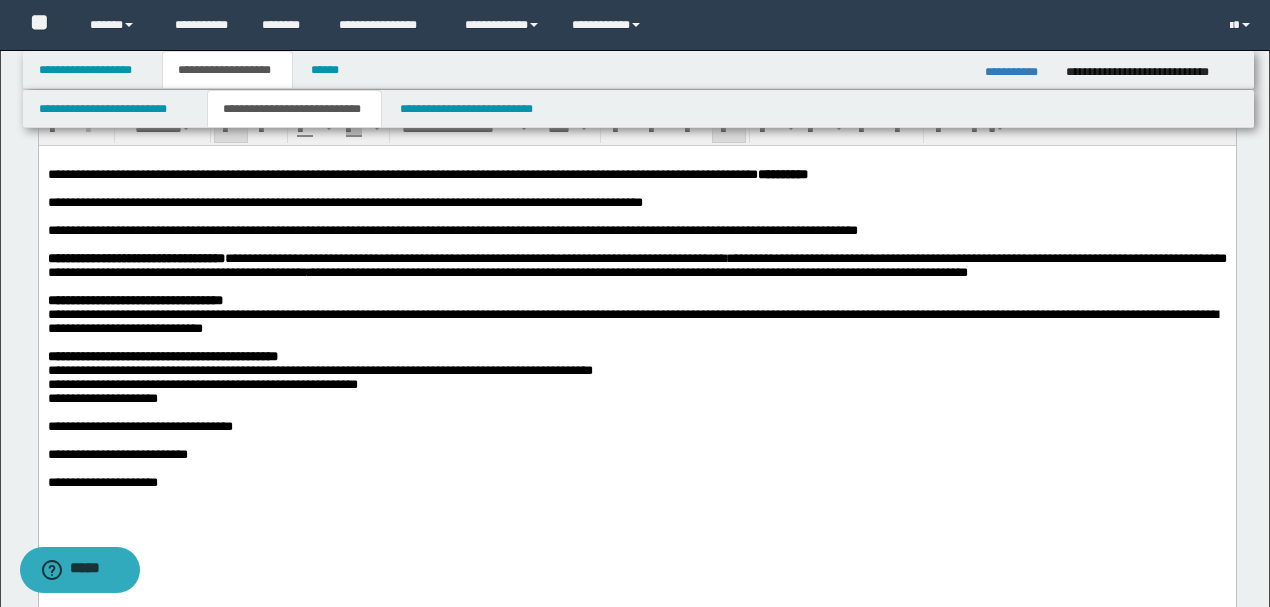 click on "**********" at bounding box center [636, 301] 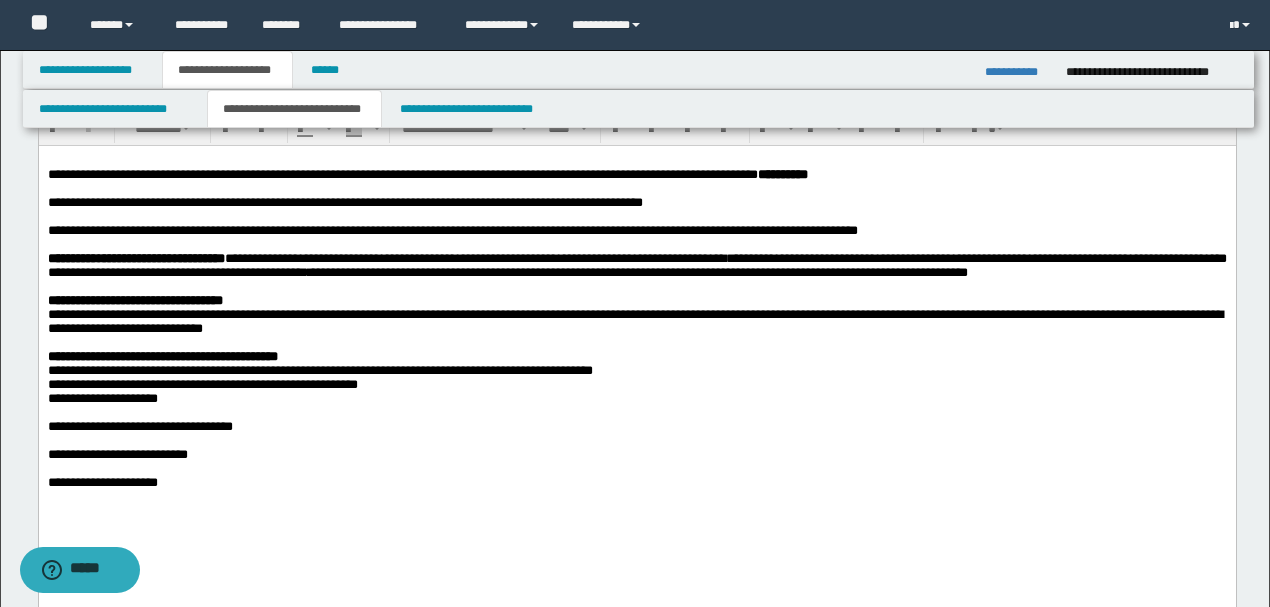 click on "**********" at bounding box center (634, 321) 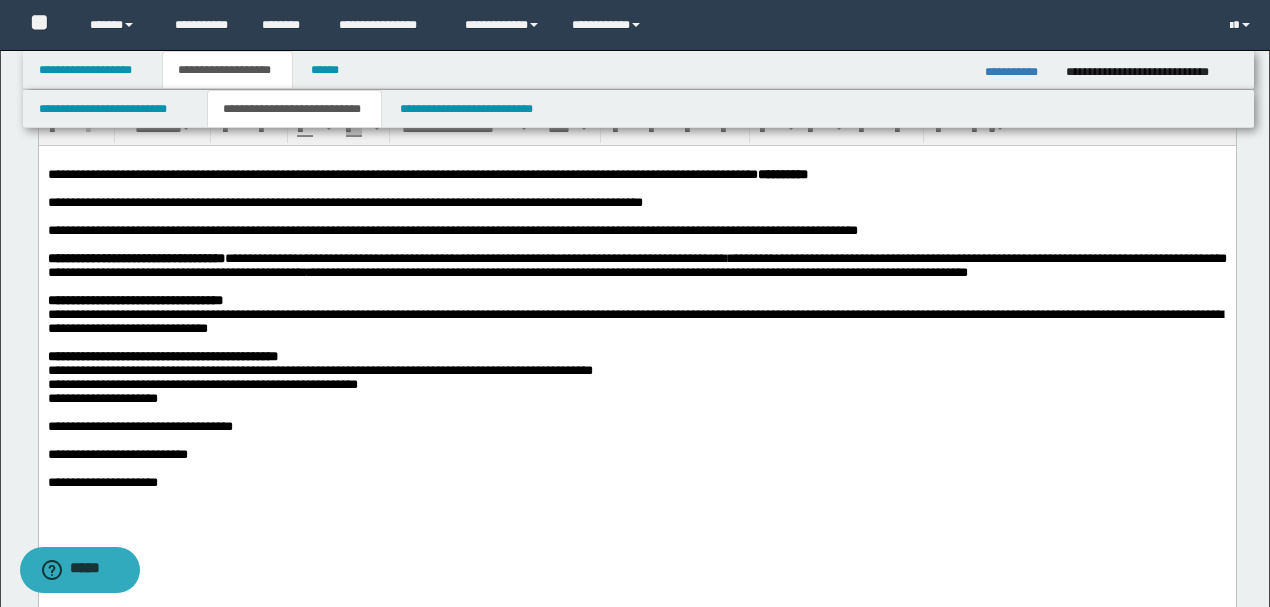 click on "**********" at bounding box center [636, 354] 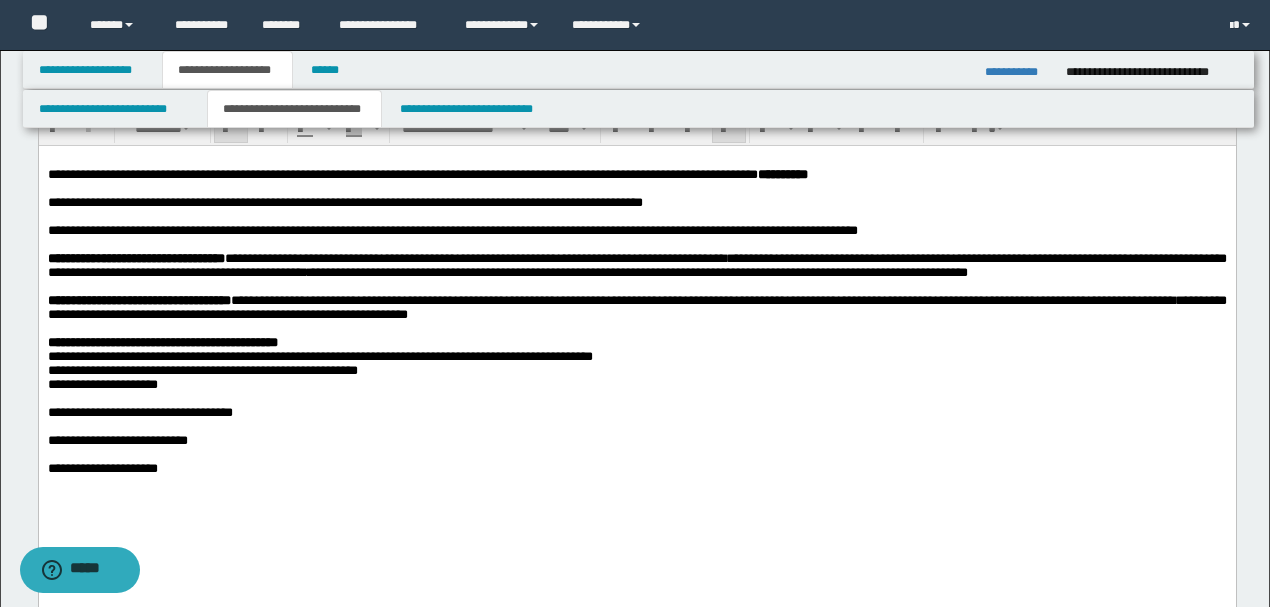 click on "**********" at bounding box center [138, 300] 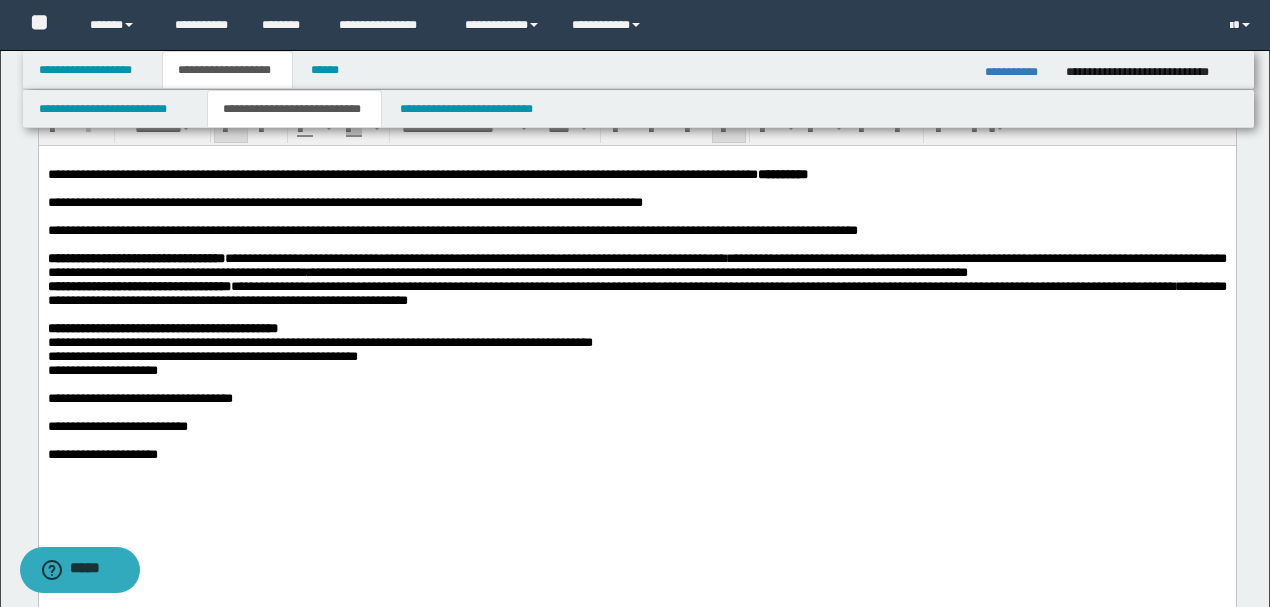click on "**********" at bounding box center [636, 294] 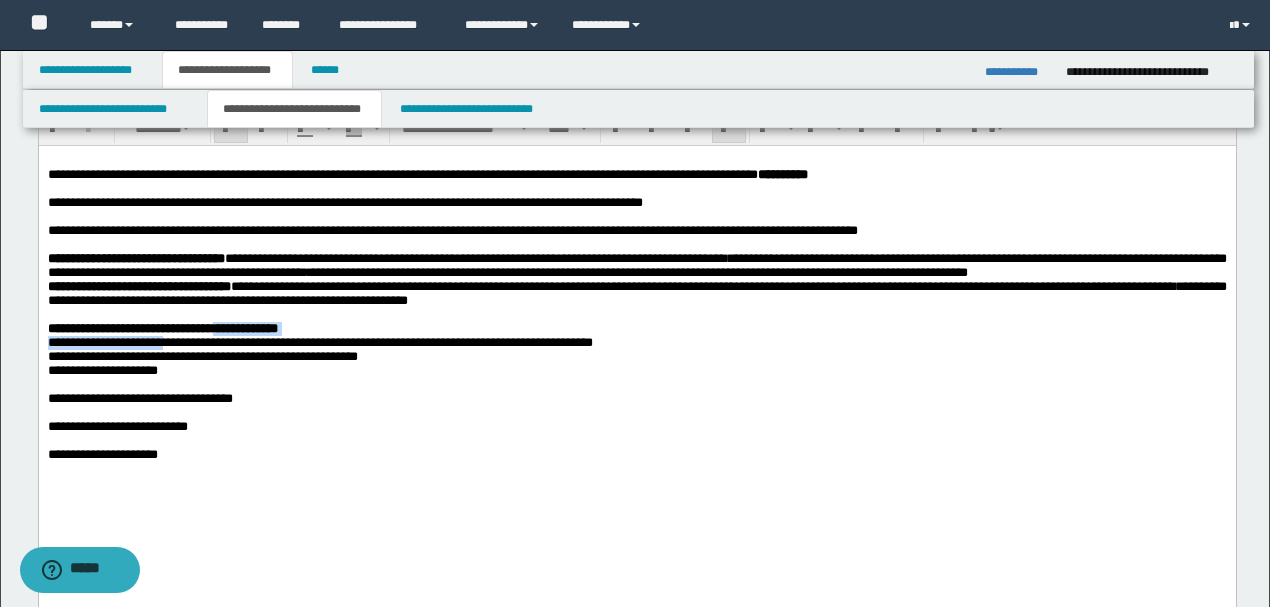 drag, startPoint x: 256, startPoint y: 346, endPoint x: 172, endPoint y: 357, distance: 84.71718 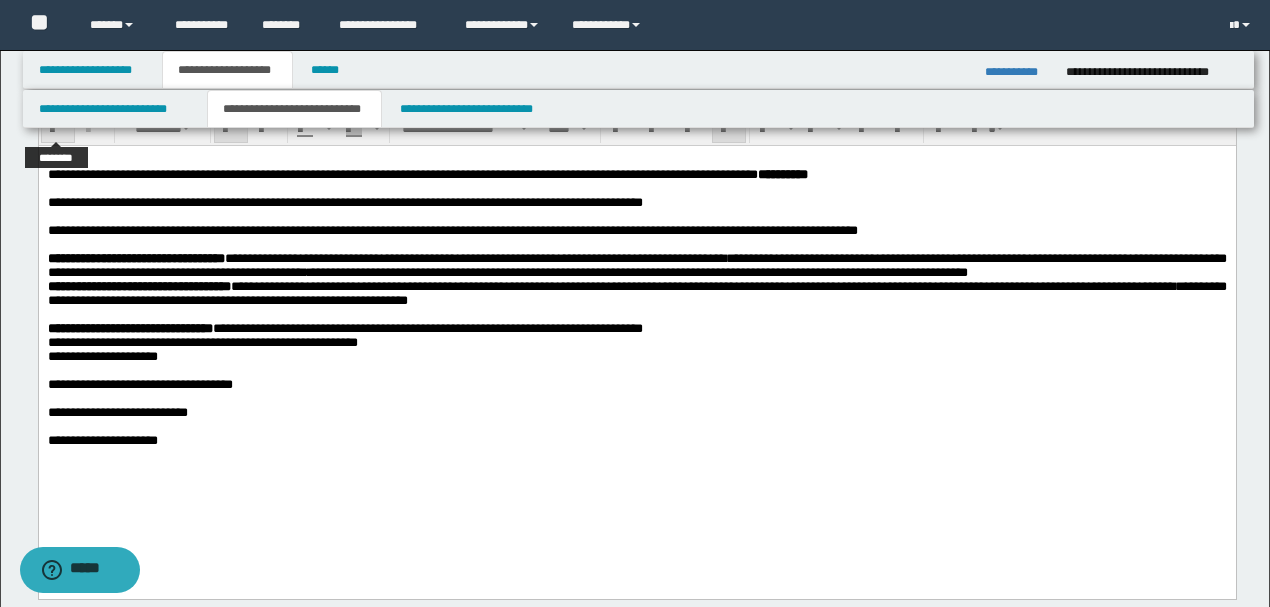 click at bounding box center [58, 129] 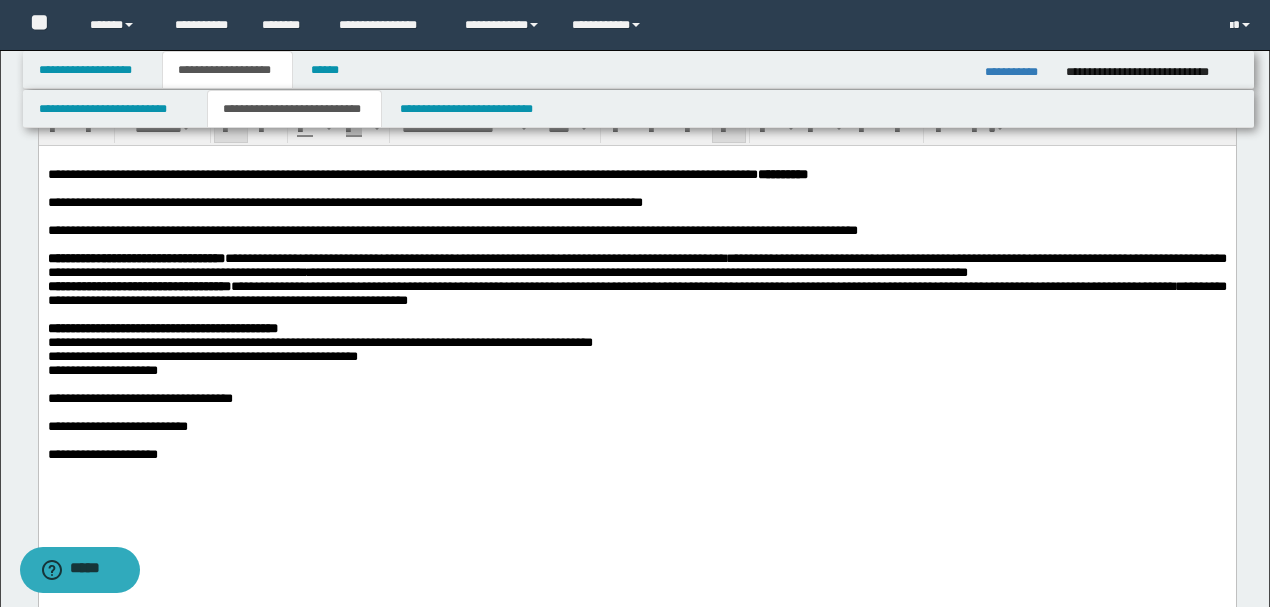 click on "**********" at bounding box center [319, 342] 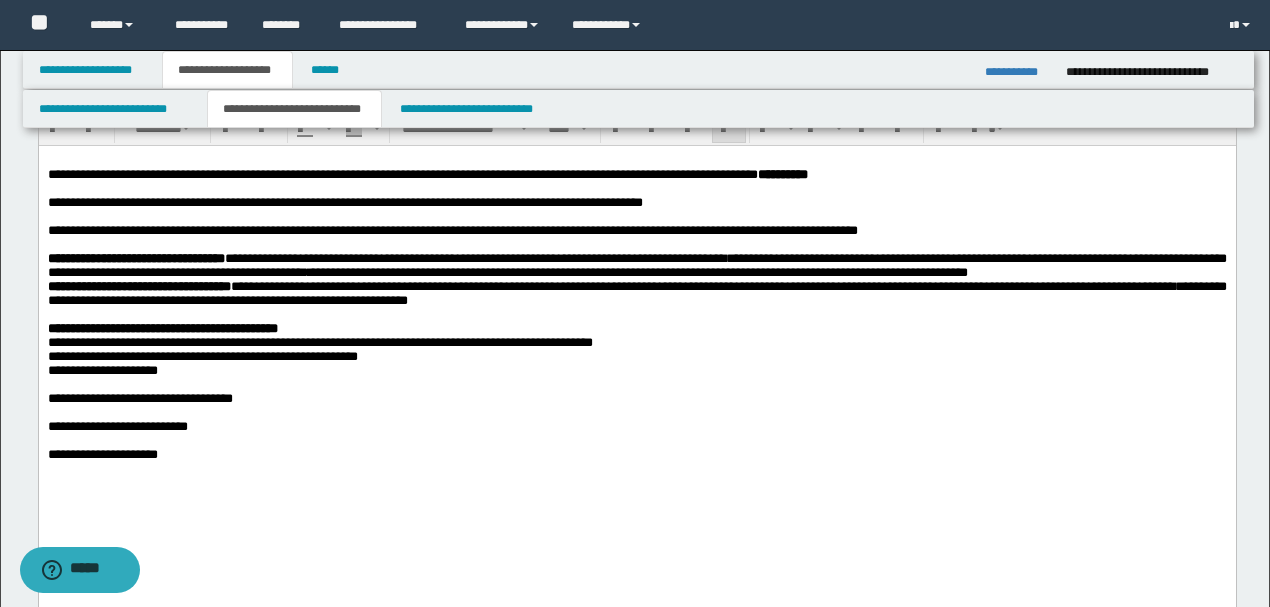 click on "**********" at bounding box center [636, 340] 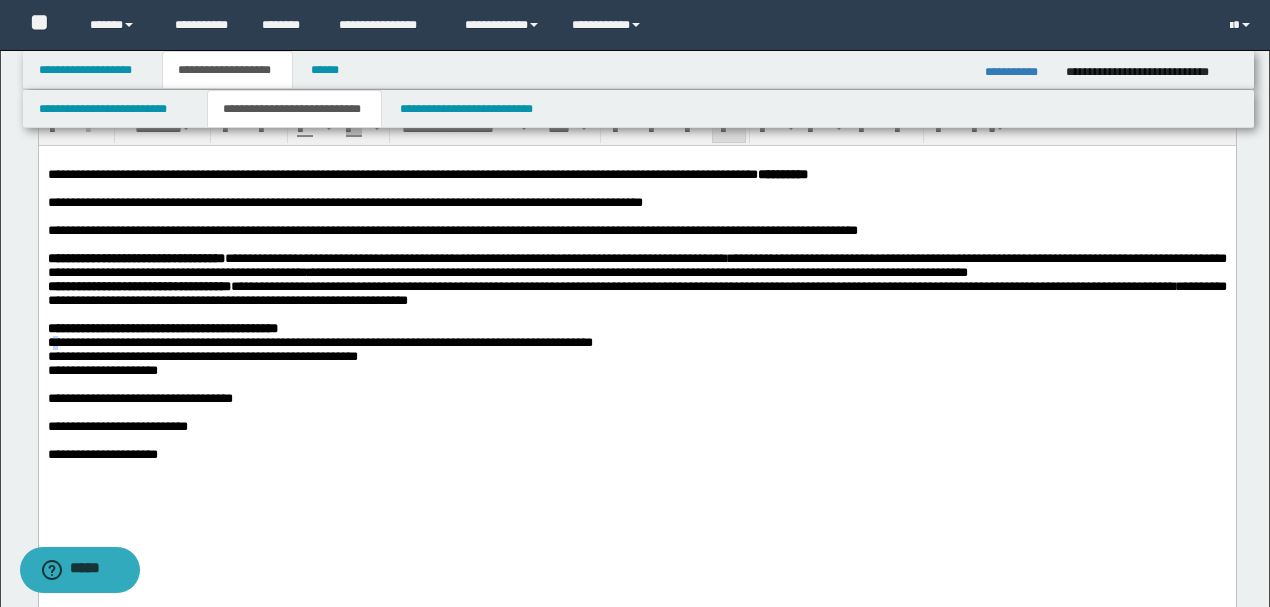 click on "**********" at bounding box center [319, 342] 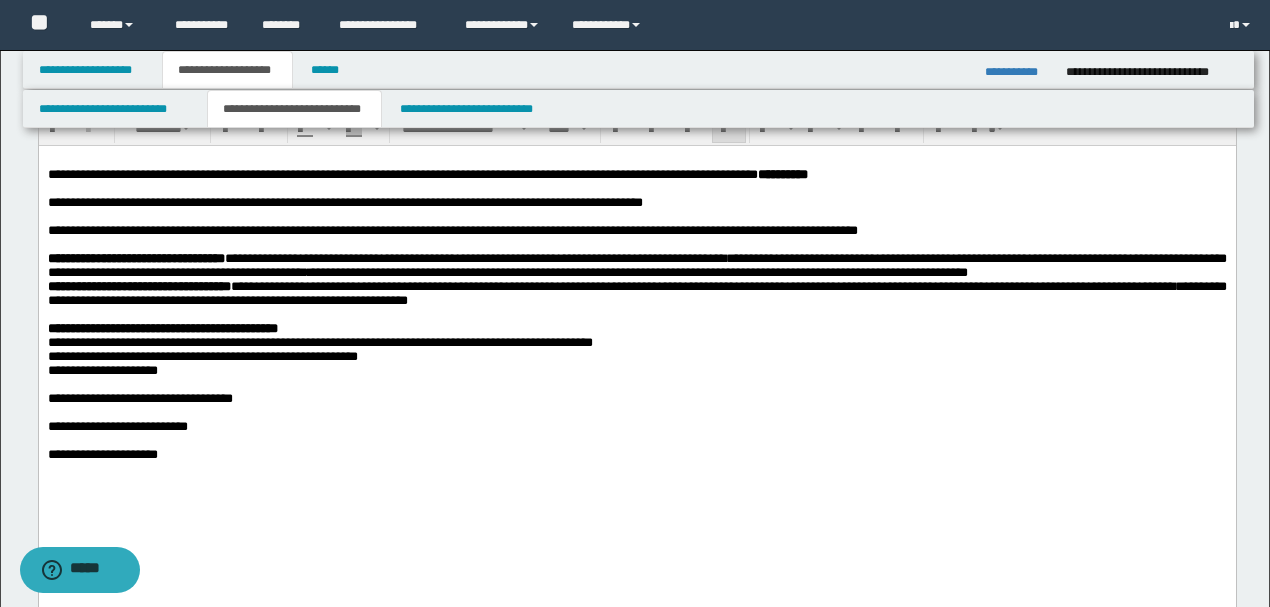 click on "**********" at bounding box center (319, 342) 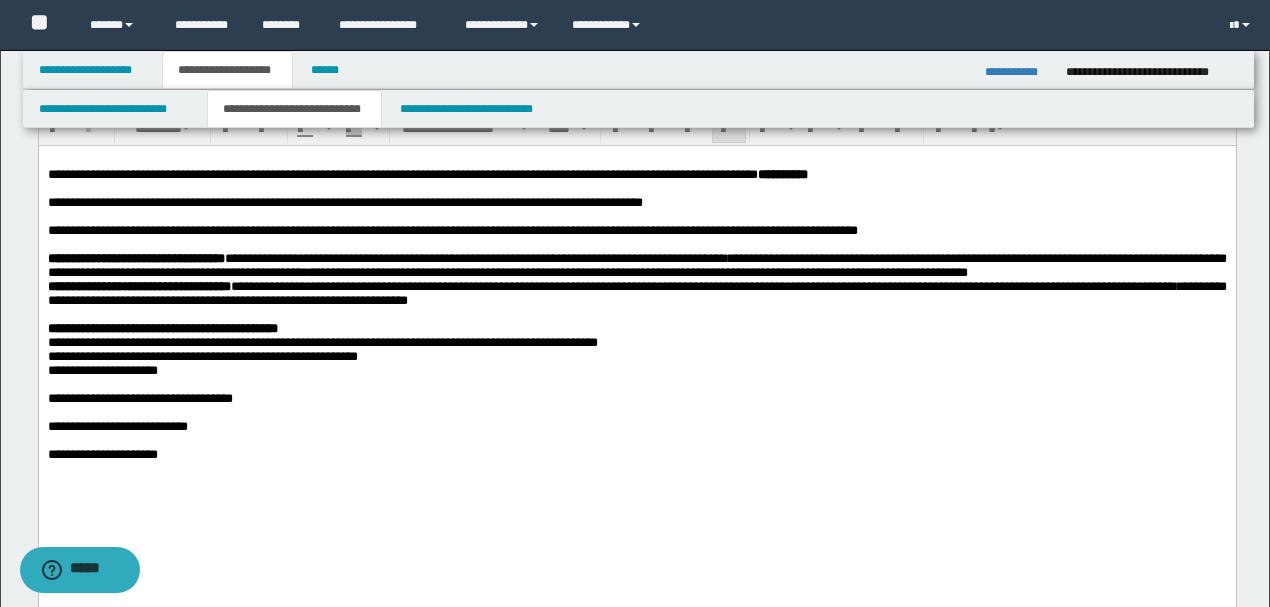 click on "**********" at bounding box center (636, 343) 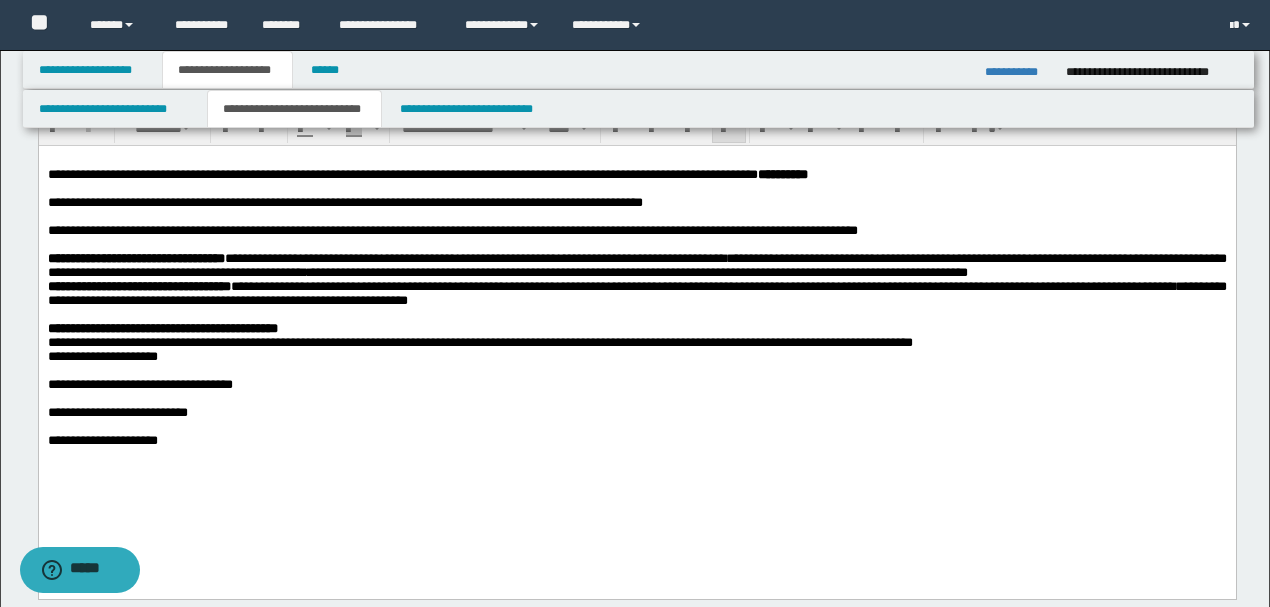 click on "**********" at bounding box center (636, 343) 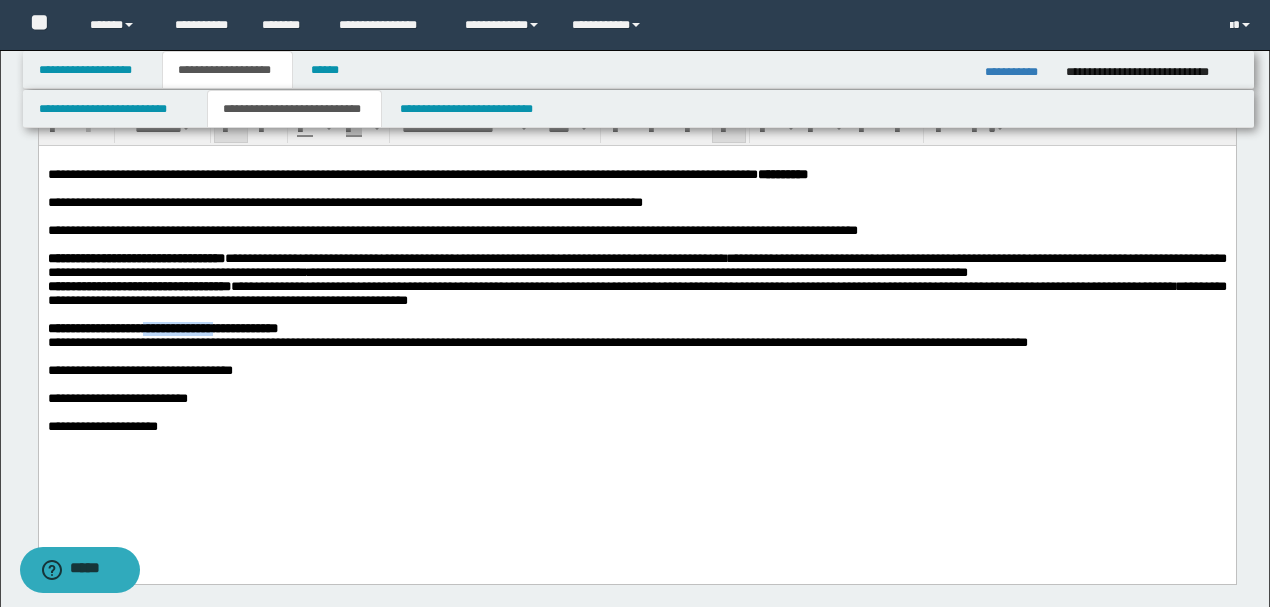drag, startPoint x: 254, startPoint y: 346, endPoint x: 172, endPoint y: 345, distance: 82.006096 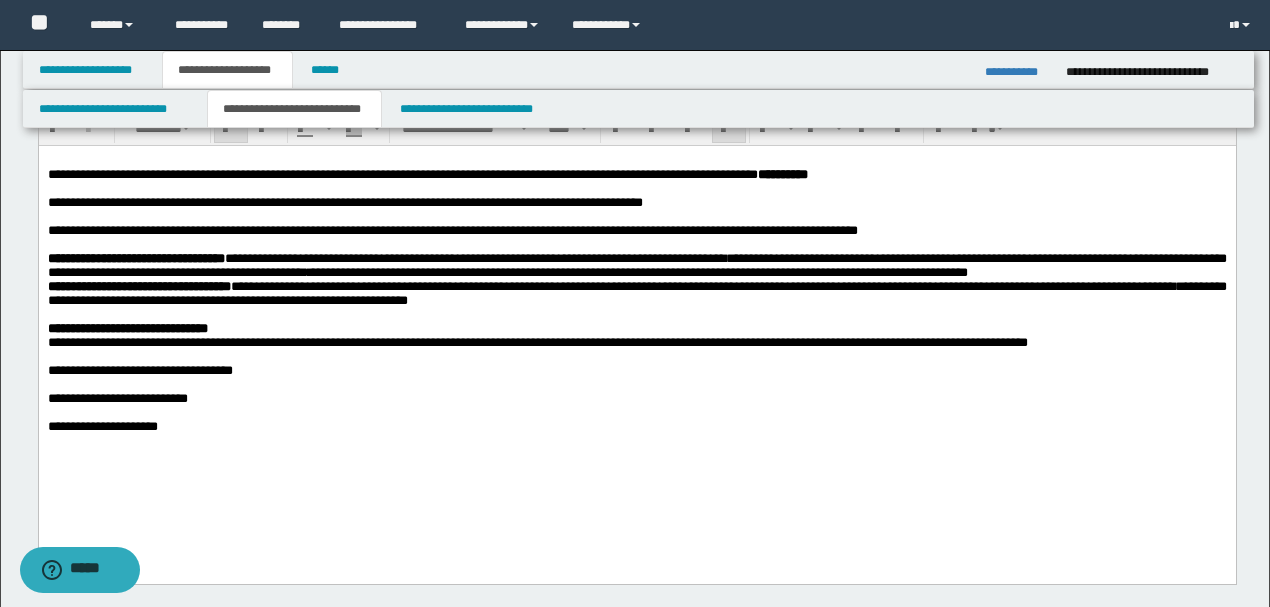 click on "**********" at bounding box center (324, 342) 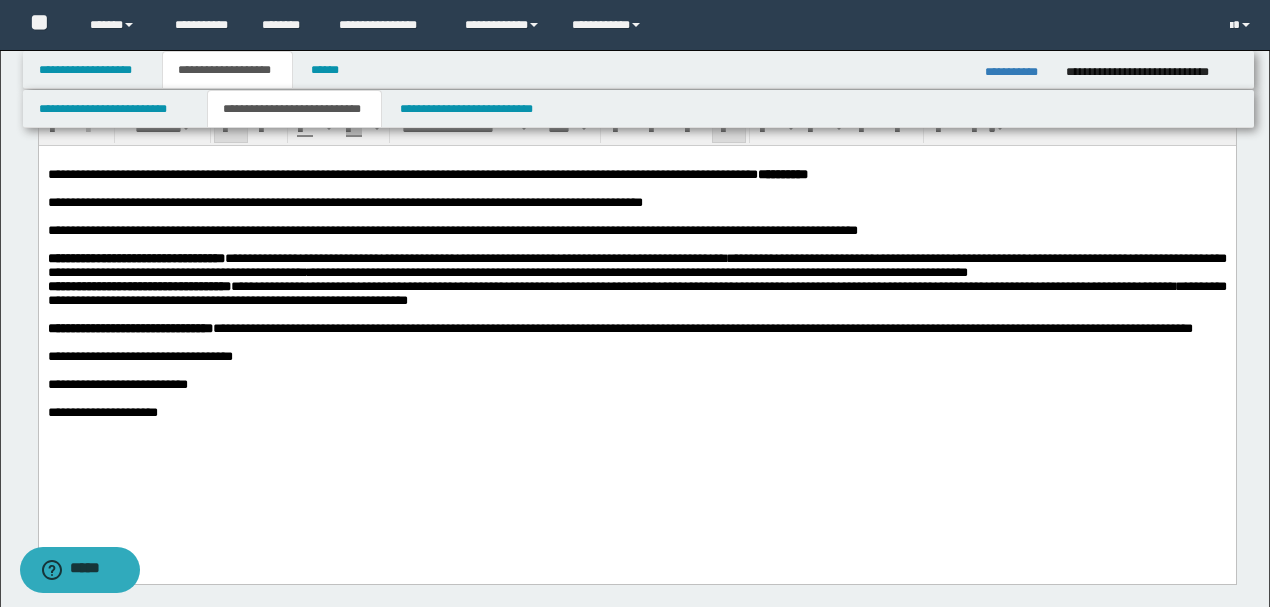 click on "**********" at bounding box center [1137, 328] 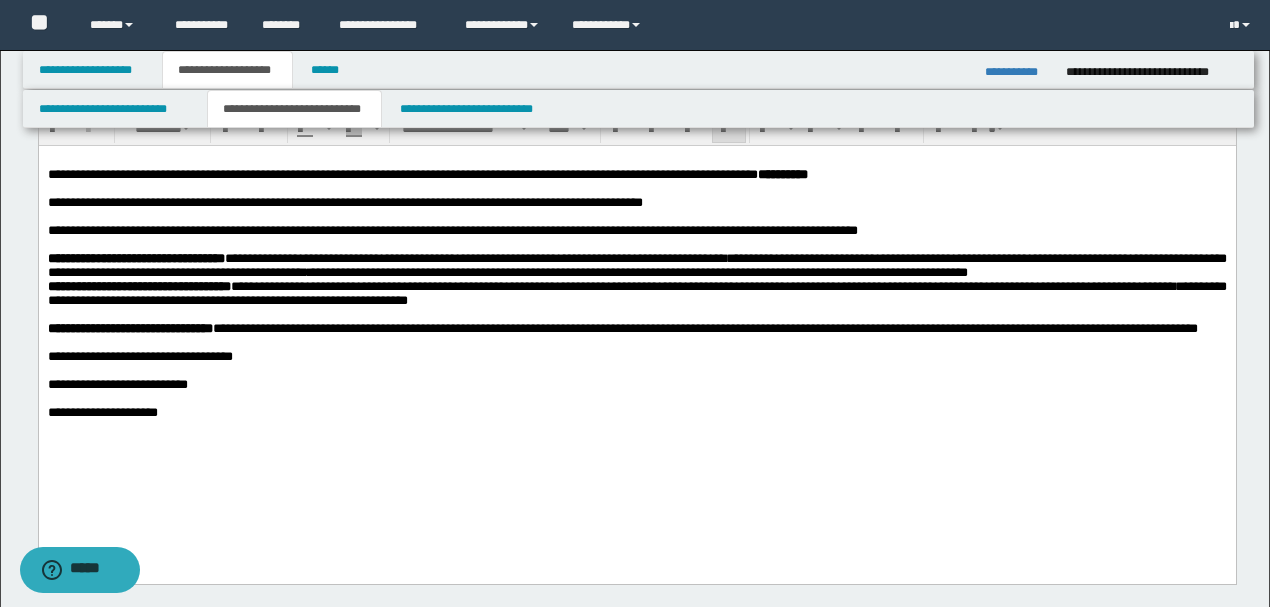 click at bounding box center (636, 315) 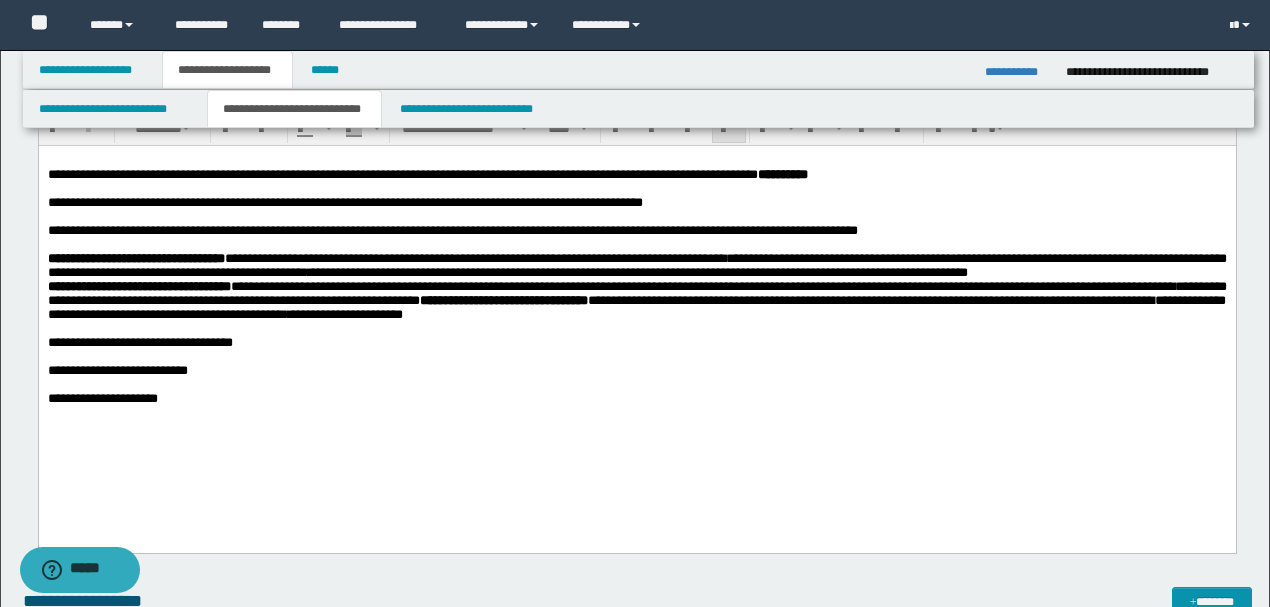 click at bounding box center (636, 329) 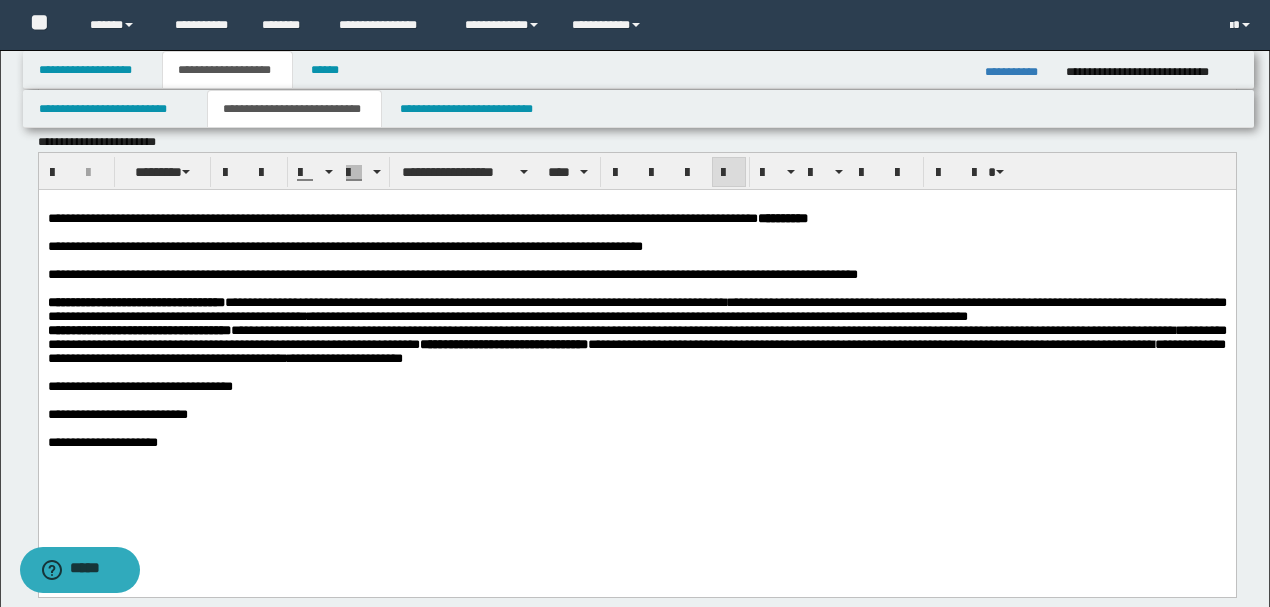 scroll, scrollTop: 933, scrollLeft: 0, axis: vertical 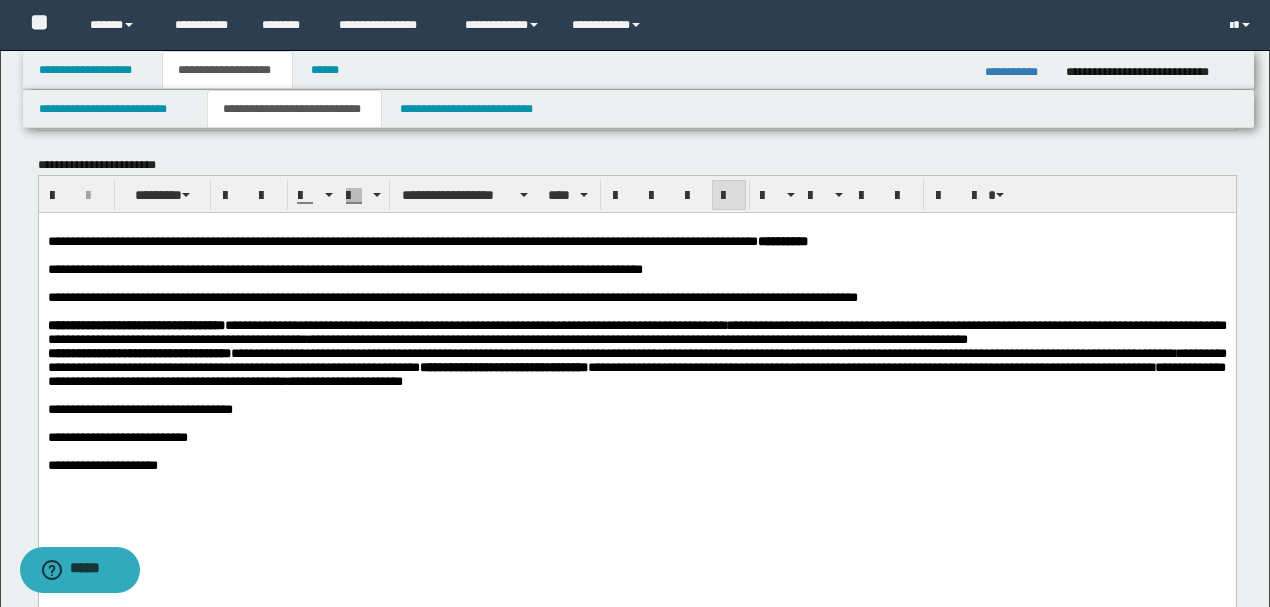 click on "**********" at bounding box center [344, 381] 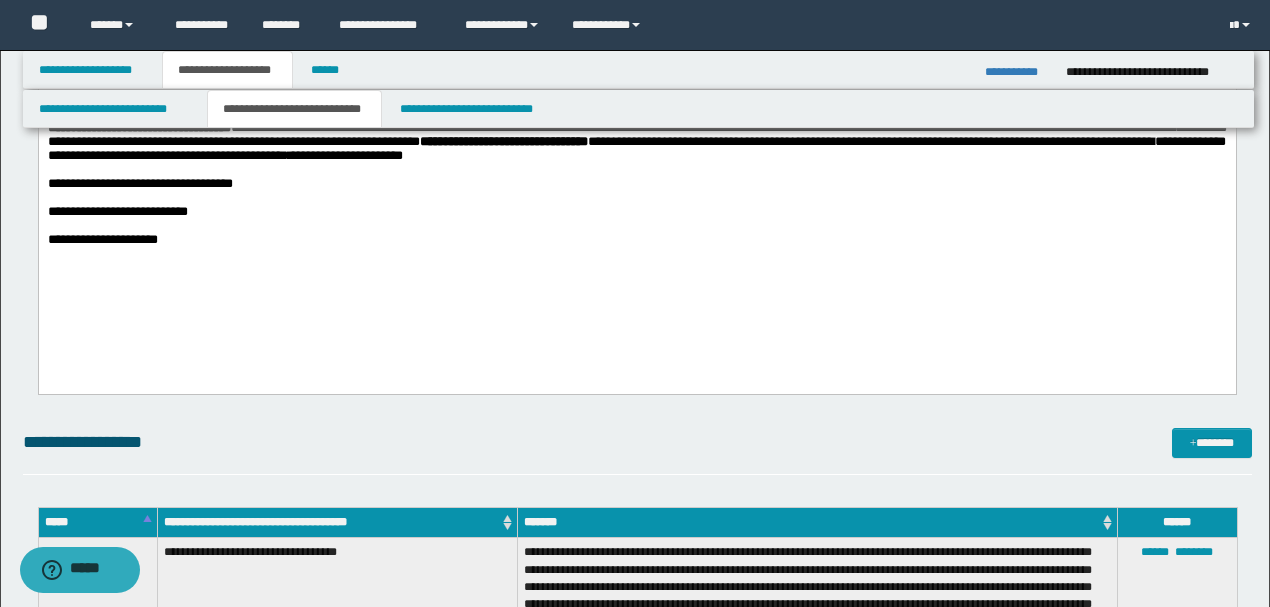 scroll, scrollTop: 1000, scrollLeft: 0, axis: vertical 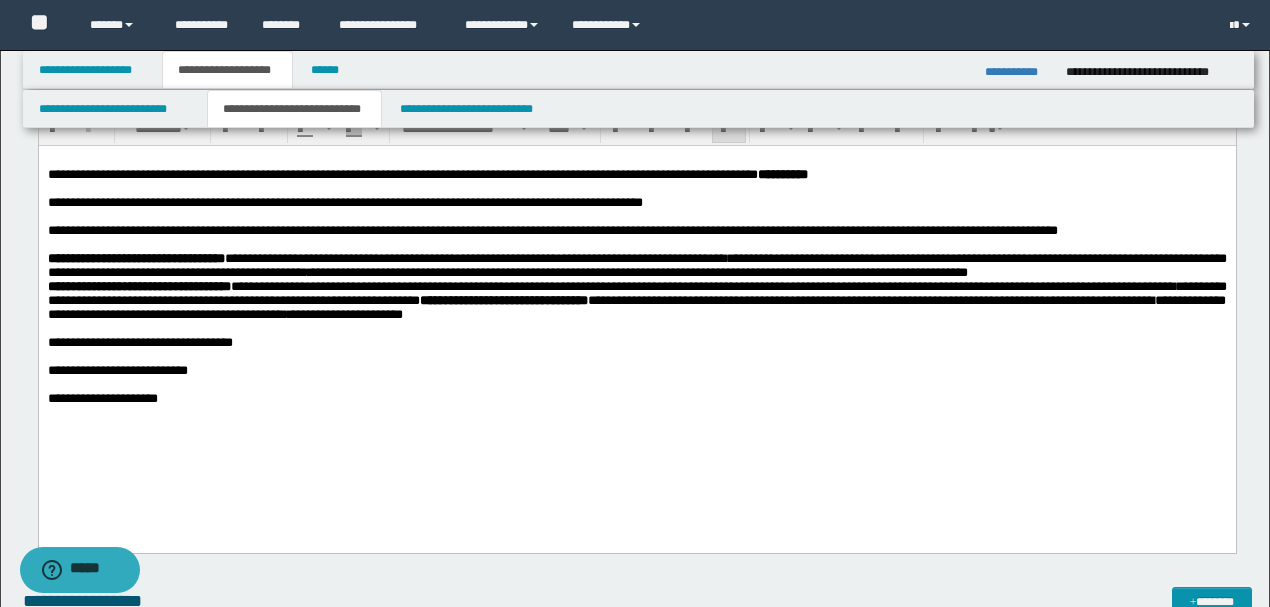 drag, startPoint x: 1127, startPoint y: 240, endPoint x: 1054, endPoint y: 248, distance: 73.43705 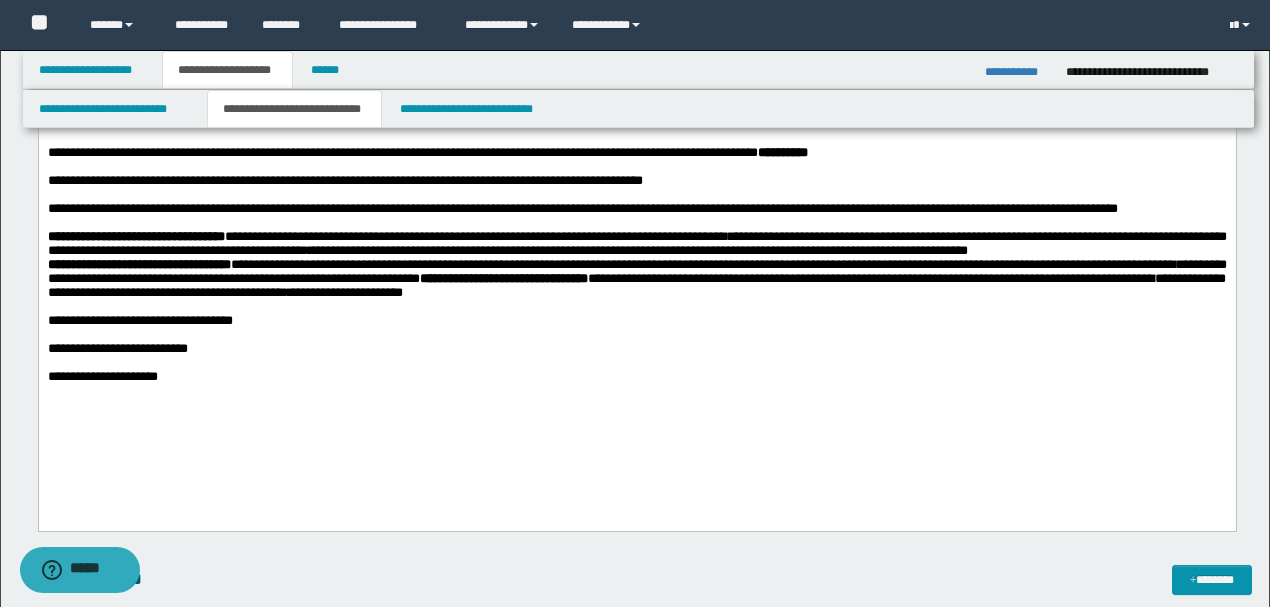 scroll, scrollTop: 1000, scrollLeft: 0, axis: vertical 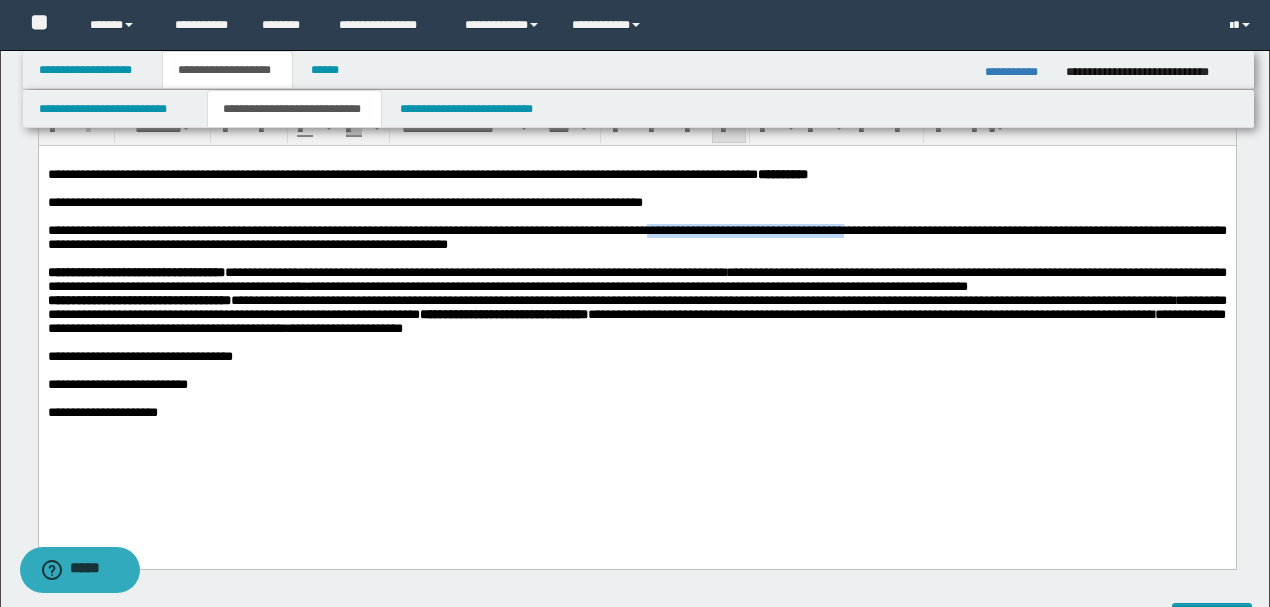 drag, startPoint x: 919, startPoint y: 240, endPoint x: 695, endPoint y: 240, distance: 224 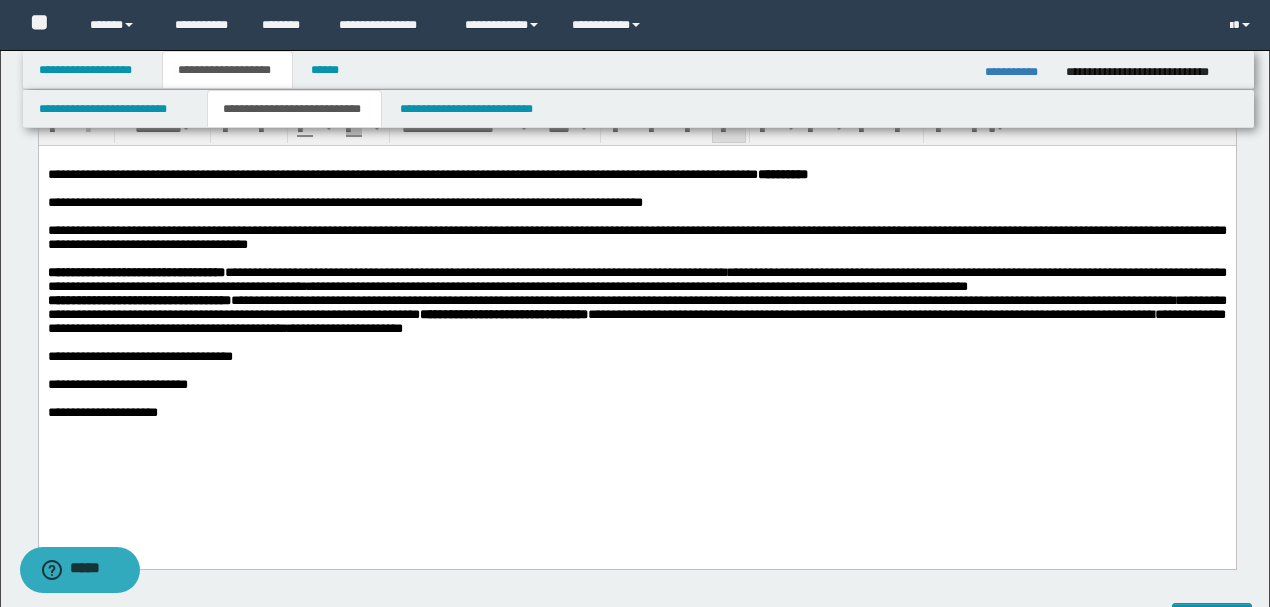 click on "**********" at bounding box center (636, 237) 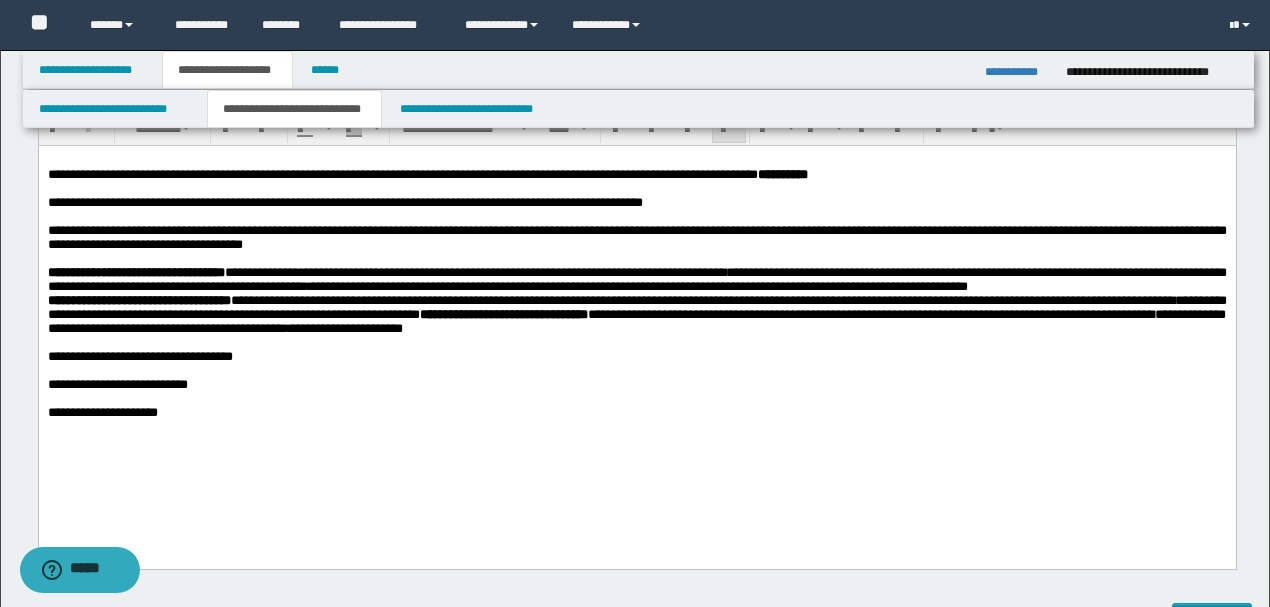 click on "**********" at bounding box center (636, 238) 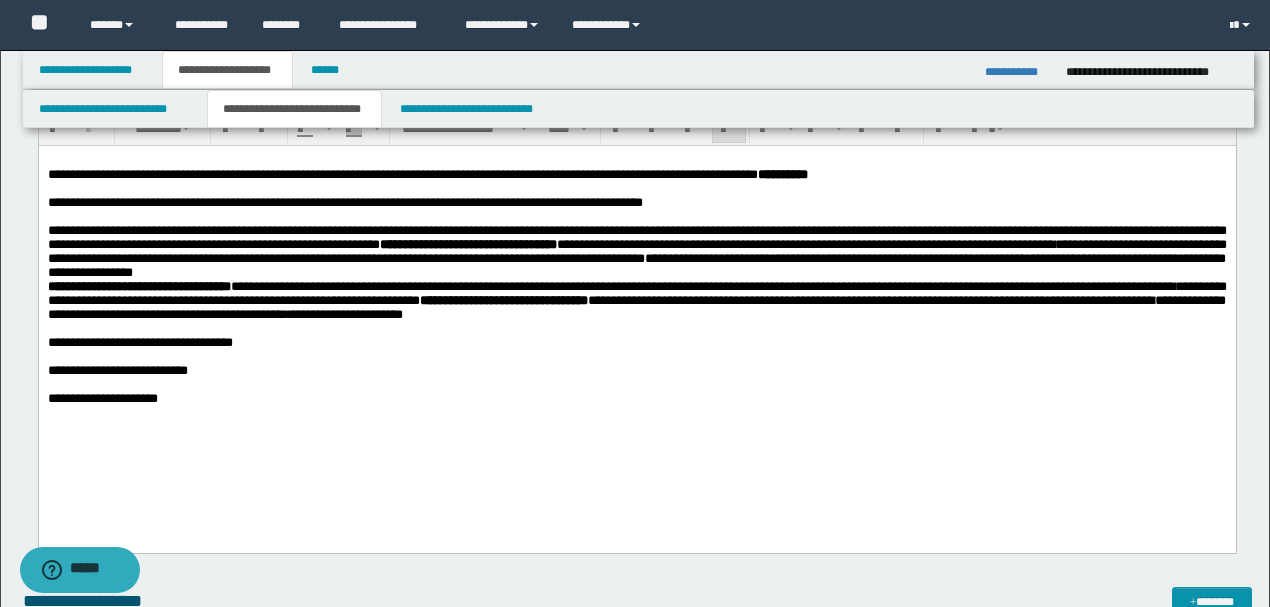 click on "**********" at bounding box center (636, 252) 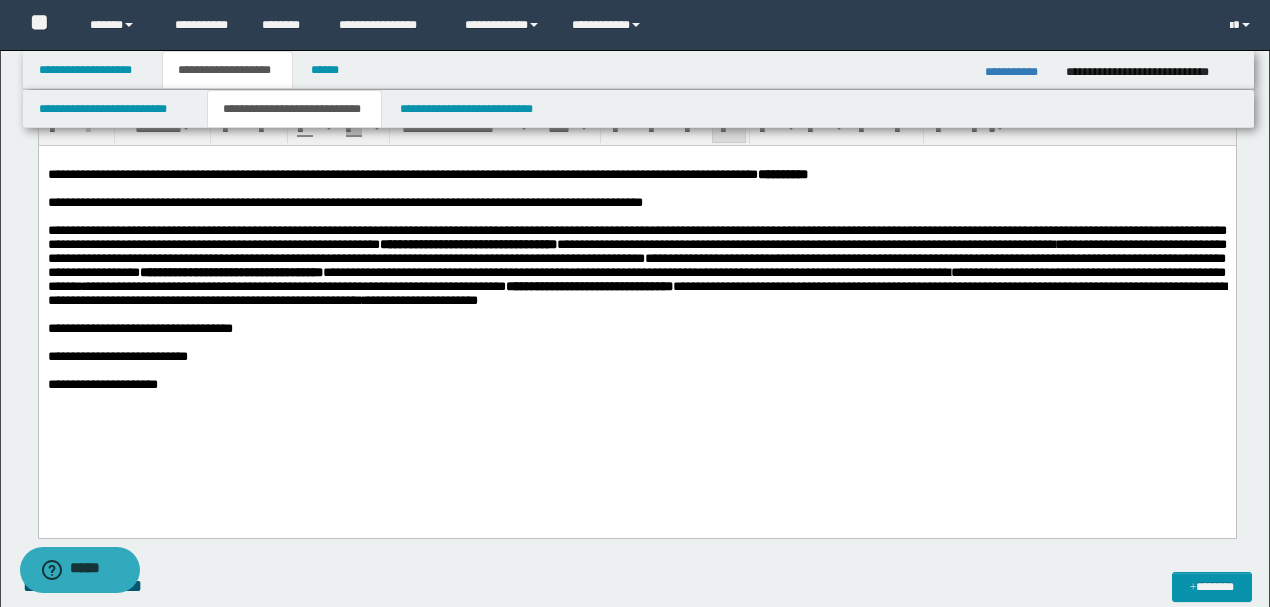 click on "**********" at bounding box center (636, 265) 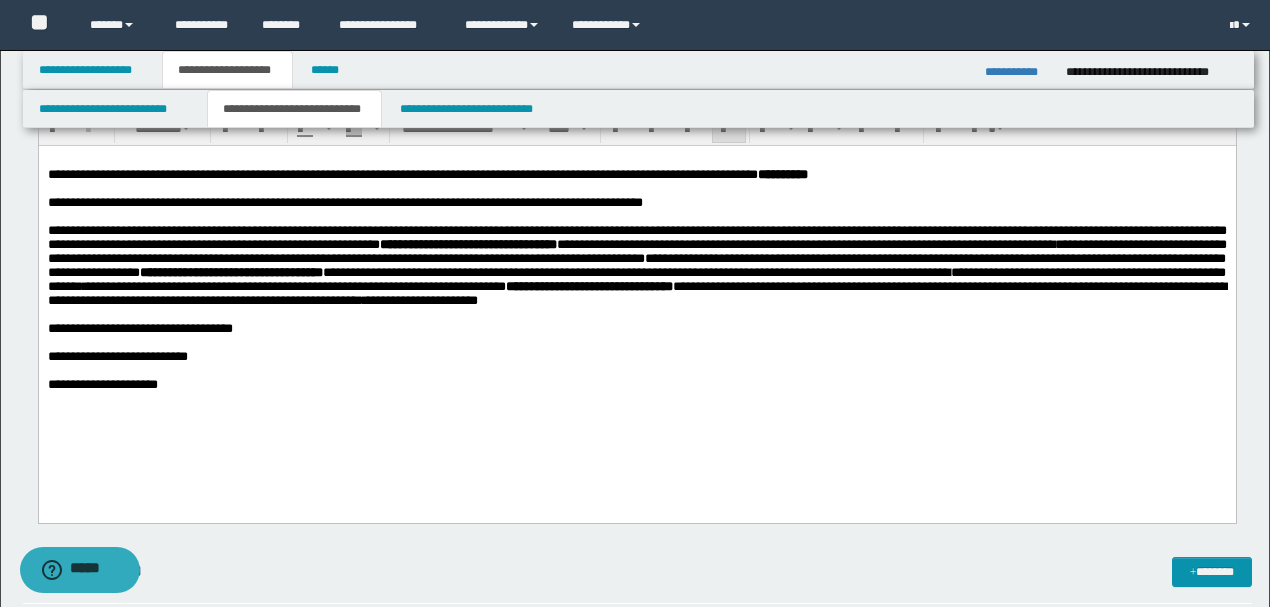 click on "**********" at bounding box center [1018, 72] 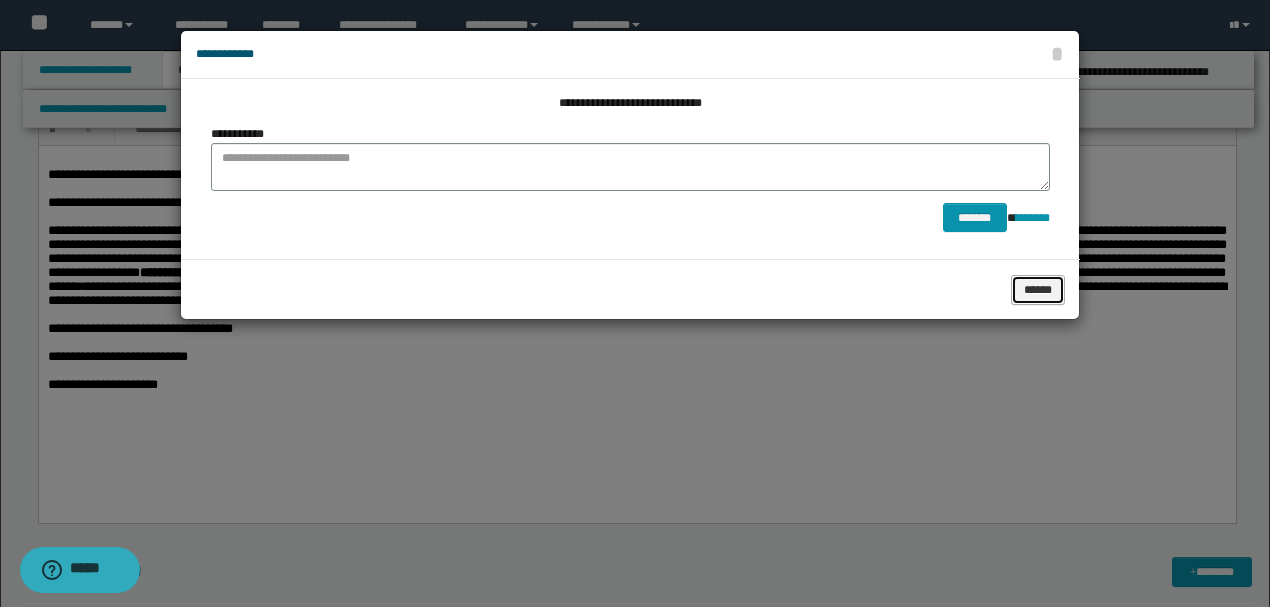 click on "******" at bounding box center [1038, 289] 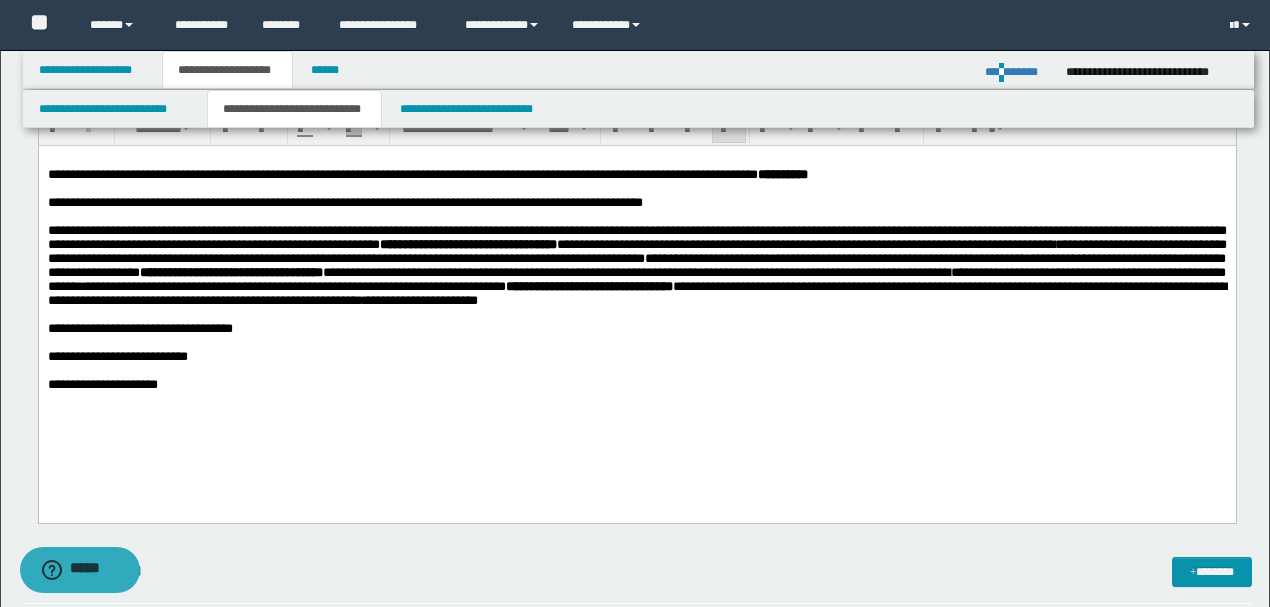 click on "**********" at bounding box center (636, 357) 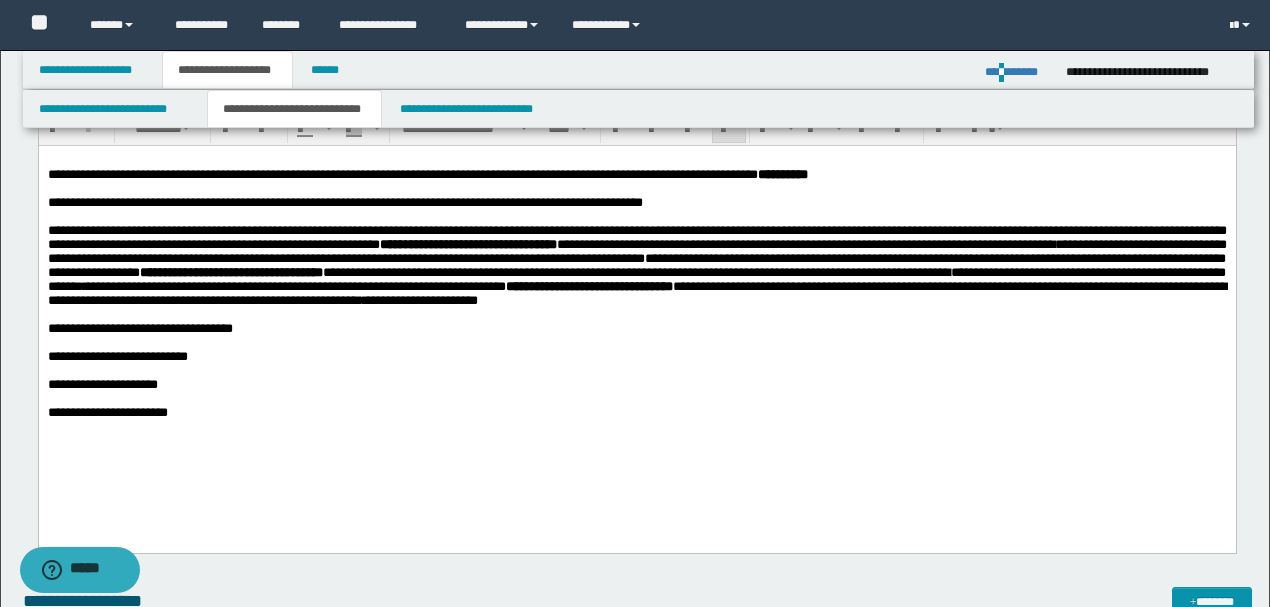 click on "**********" at bounding box center (636, 329) 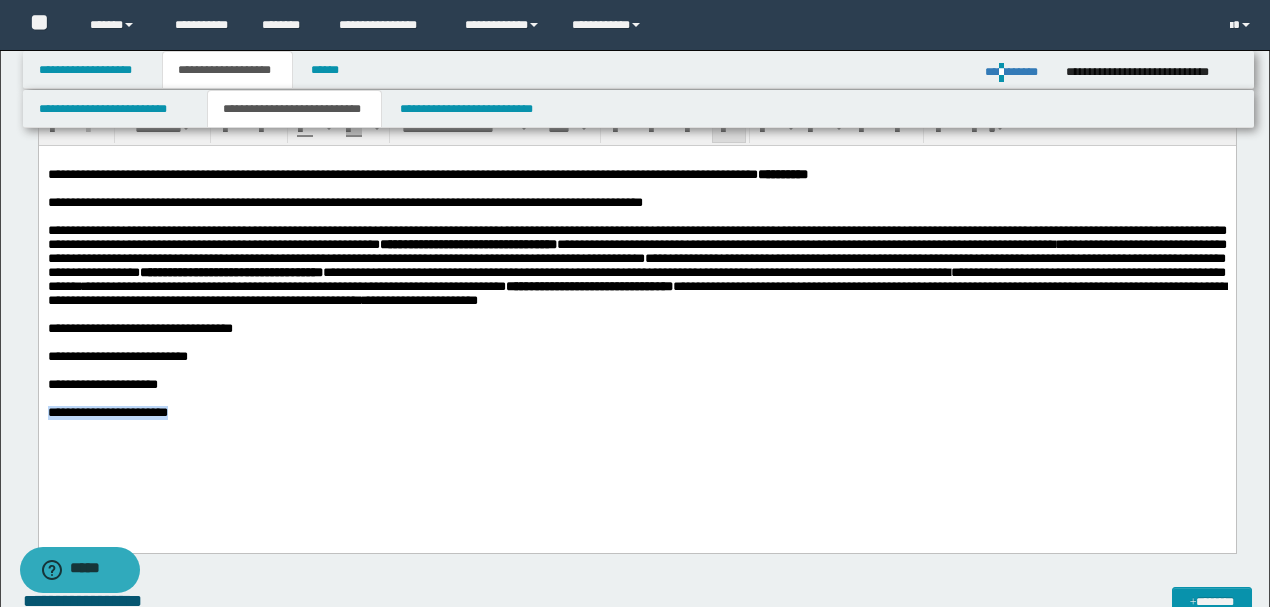 drag, startPoint x: 184, startPoint y: 437, endPoint x: 56, endPoint y: 573, distance: 186.76189 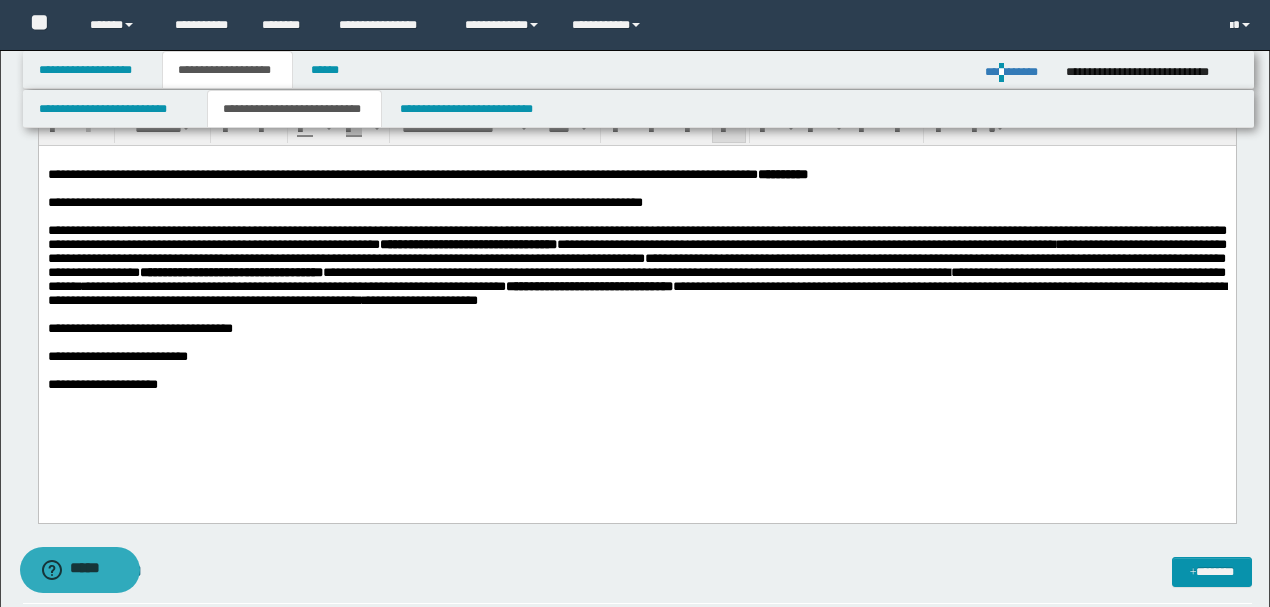 click on "**********" at bounding box center [636, 357] 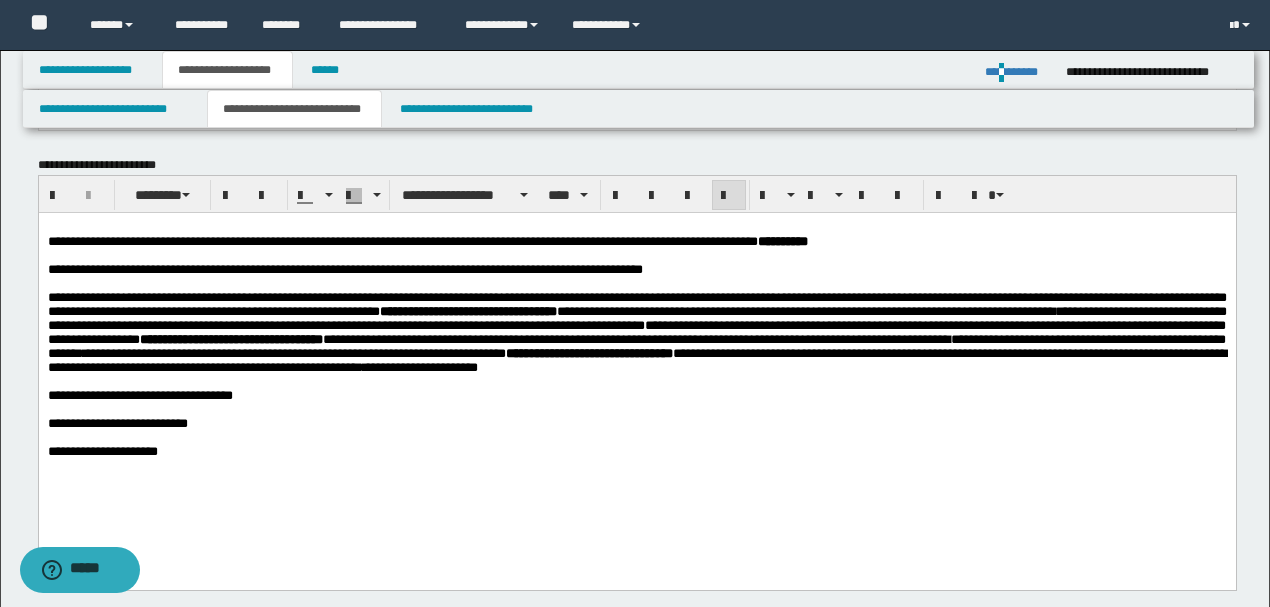 scroll, scrollTop: 600, scrollLeft: 0, axis: vertical 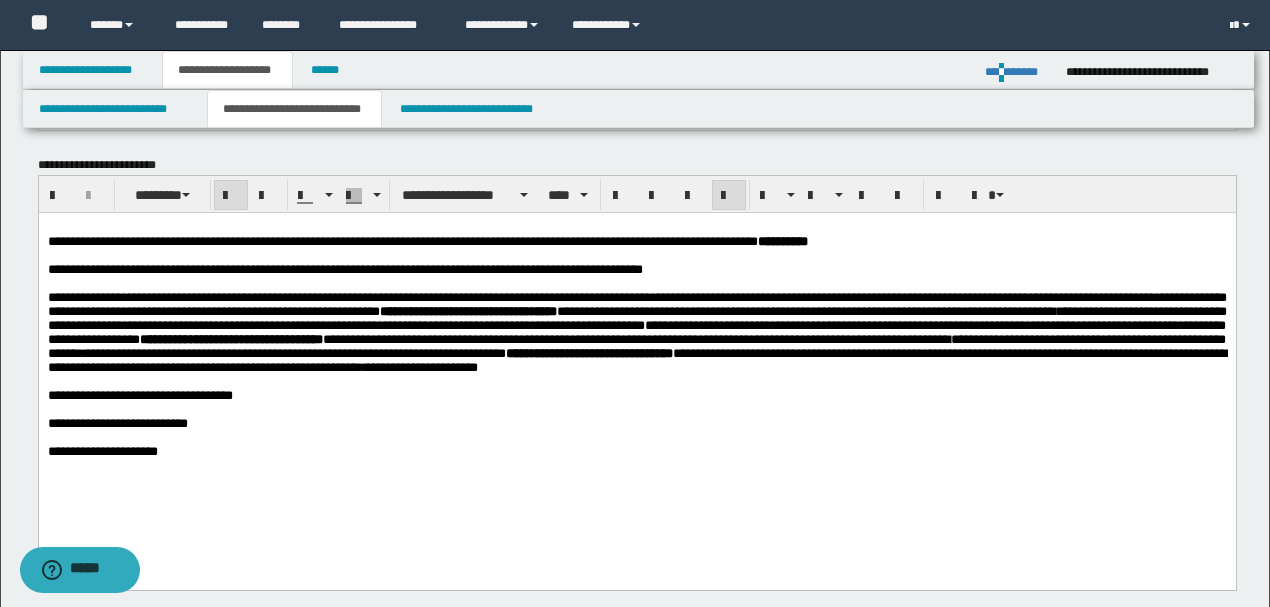 click on "**********" at bounding box center [636, 242] 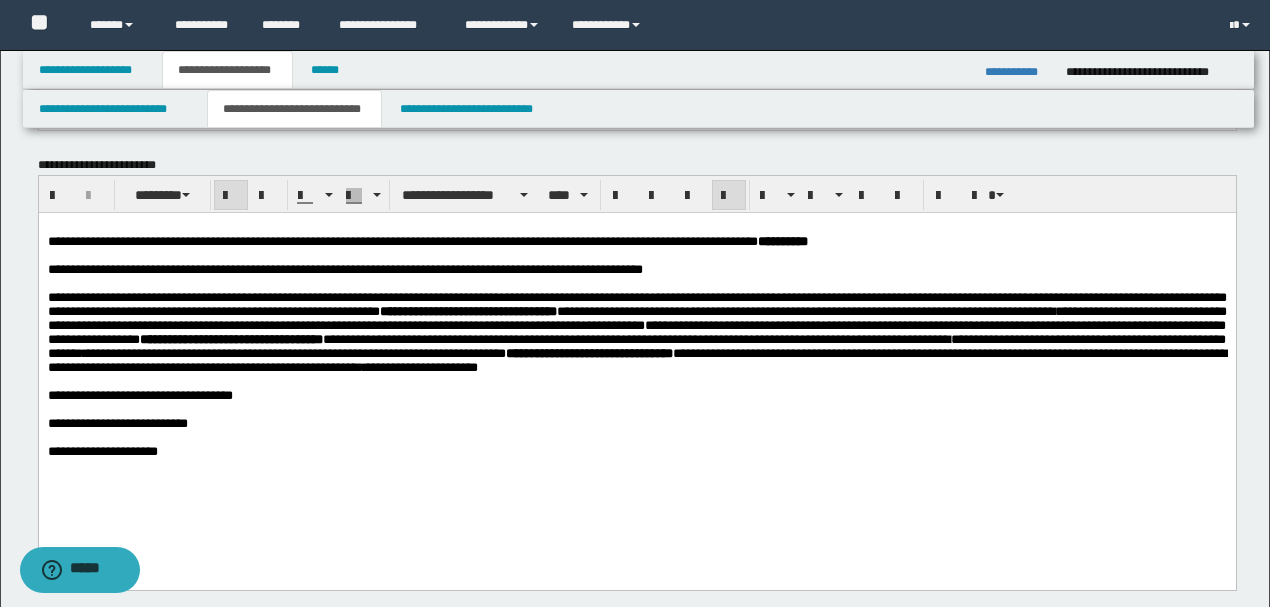 click on "**********" at bounding box center (639, 70) 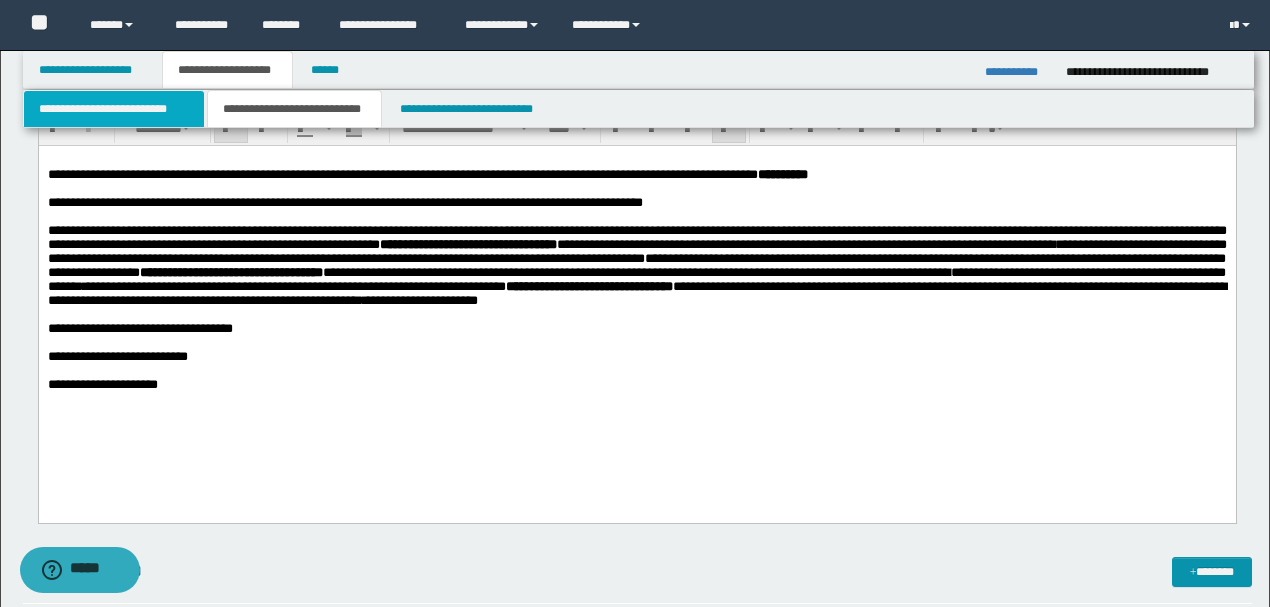click on "**********" at bounding box center (114, 109) 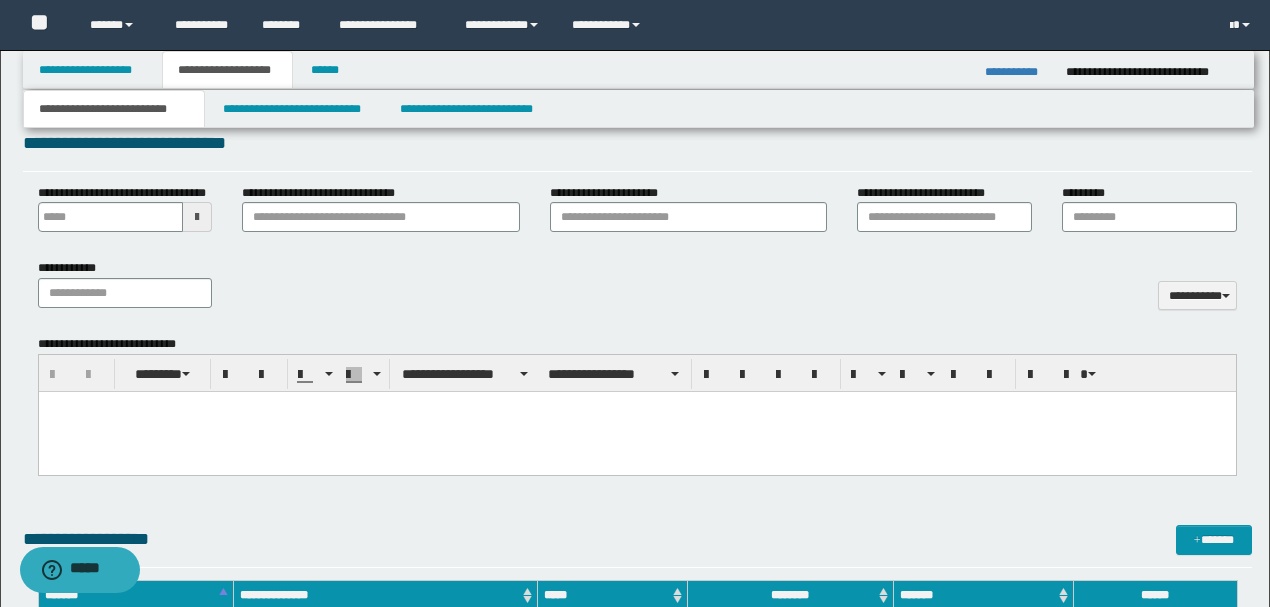 scroll, scrollTop: 800, scrollLeft: 0, axis: vertical 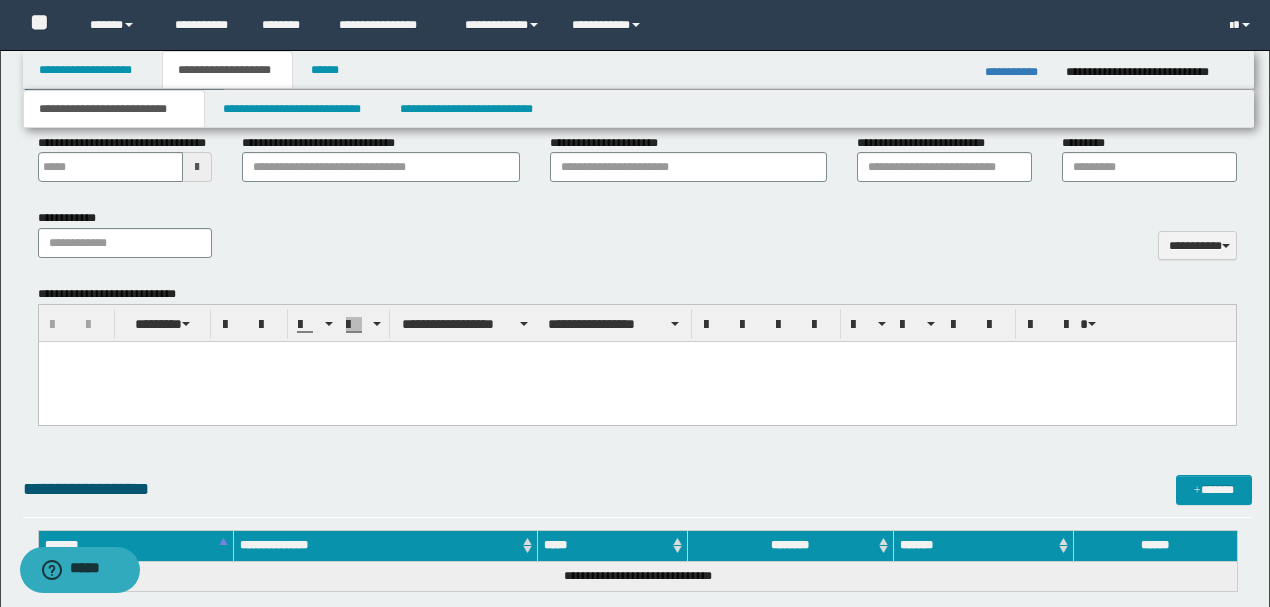 click at bounding box center (636, 382) 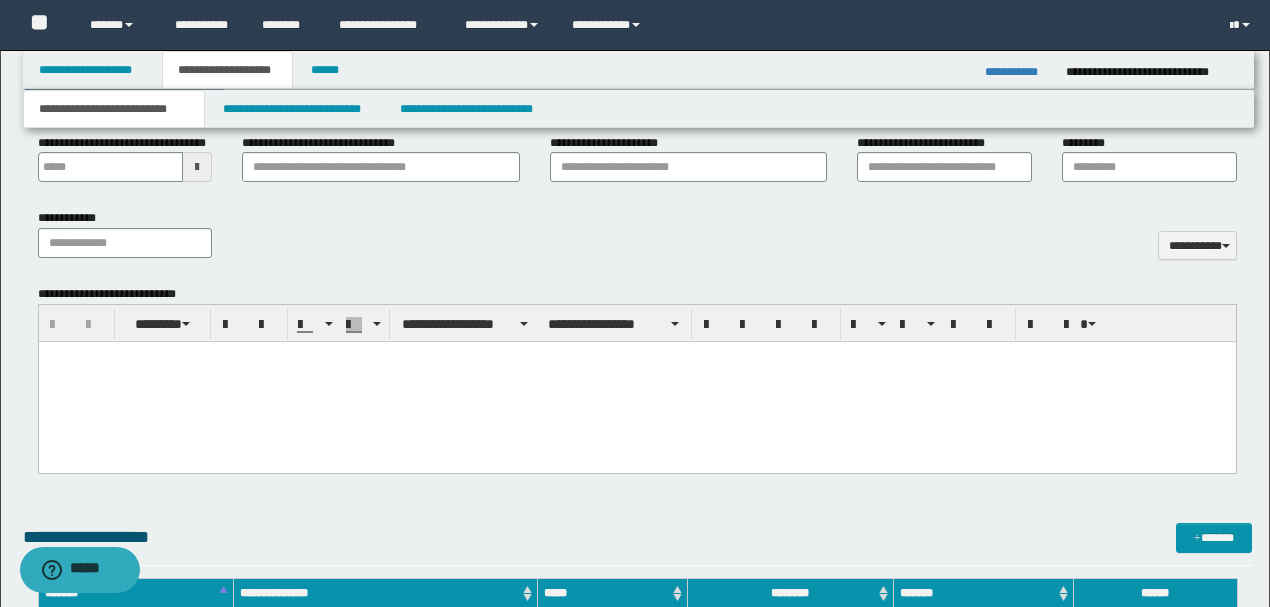 type 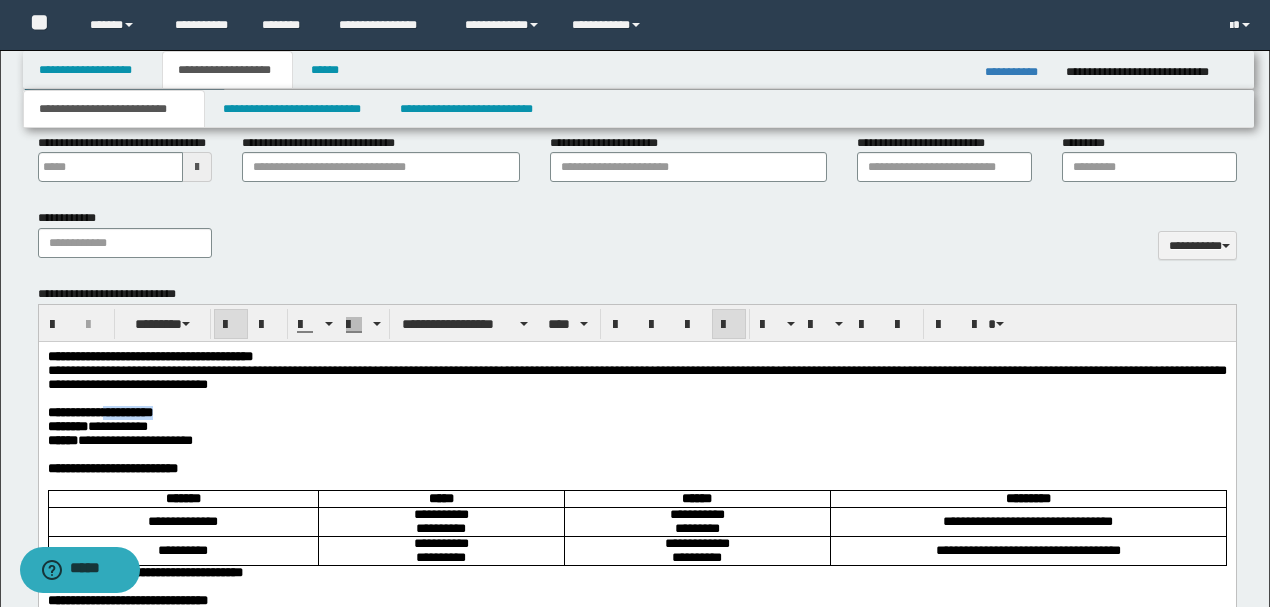 drag, startPoint x: 199, startPoint y: 417, endPoint x: 136, endPoint y: 416, distance: 63.007935 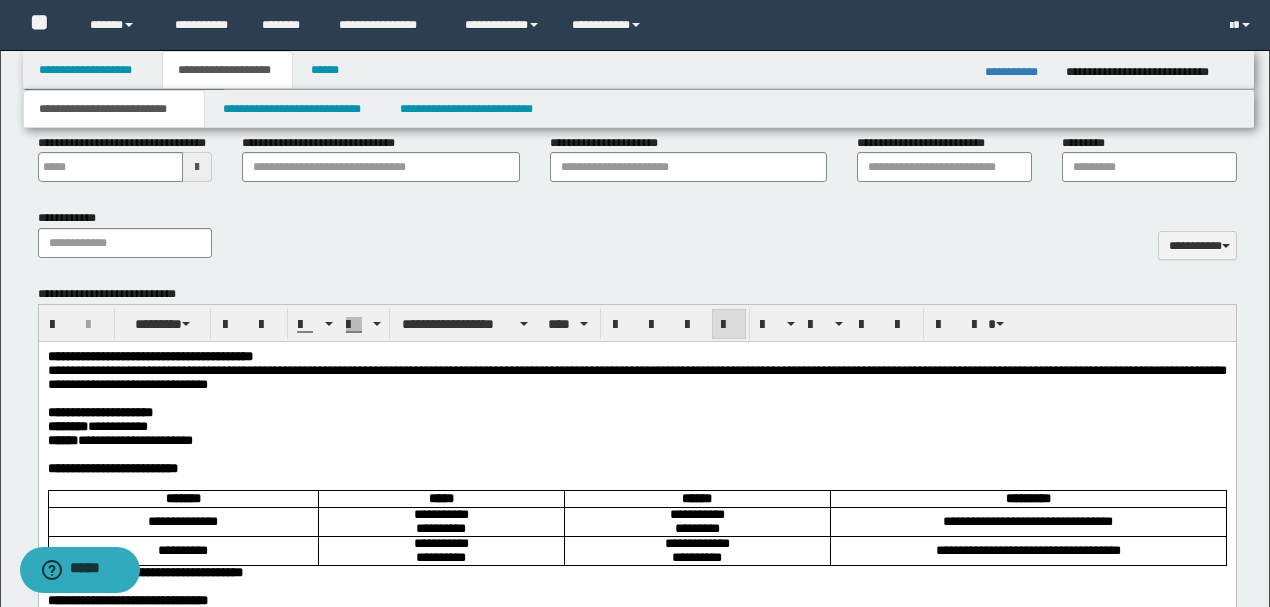 click on "**********" at bounding box center [636, 427] 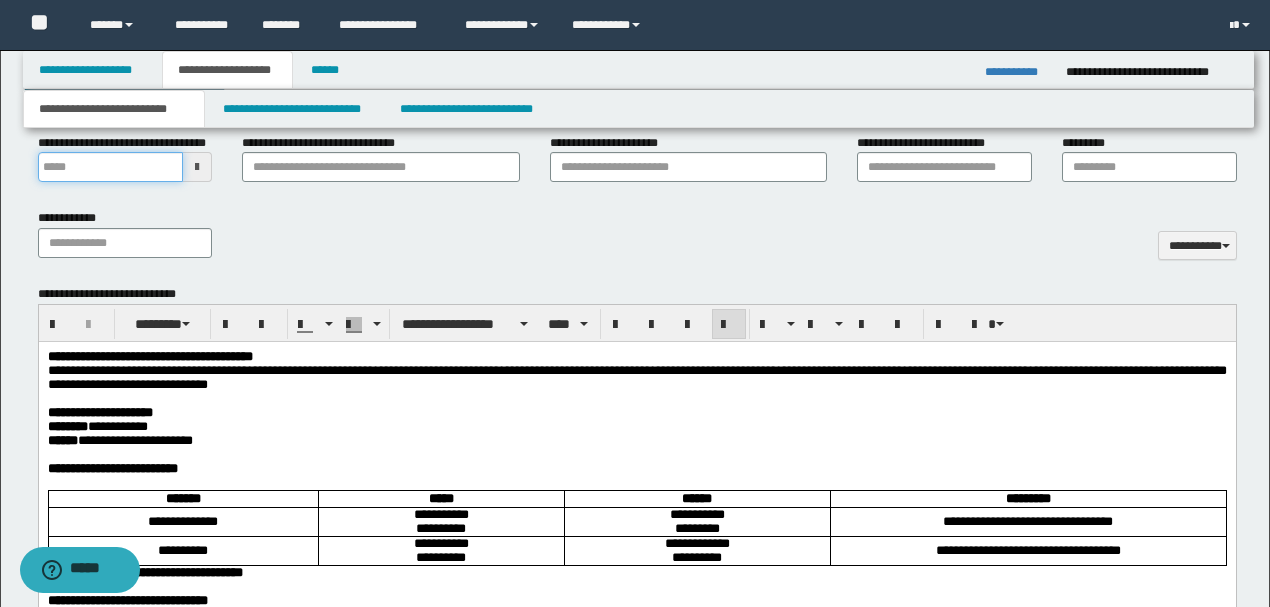 click on "**********" at bounding box center [111, 167] 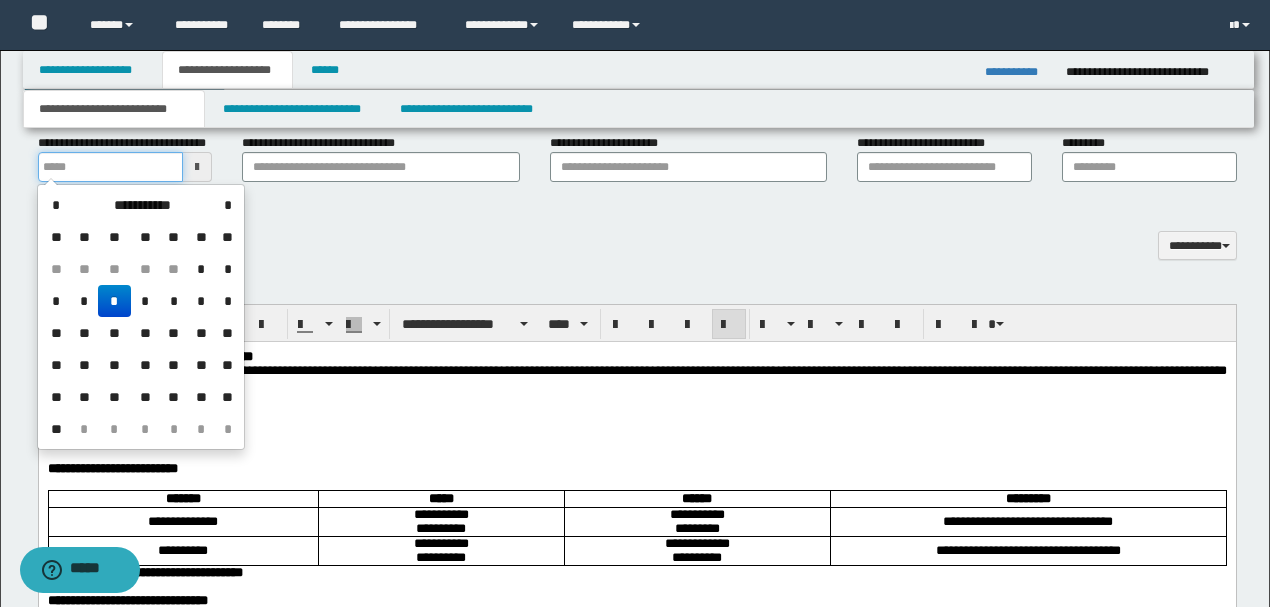 type on "**********" 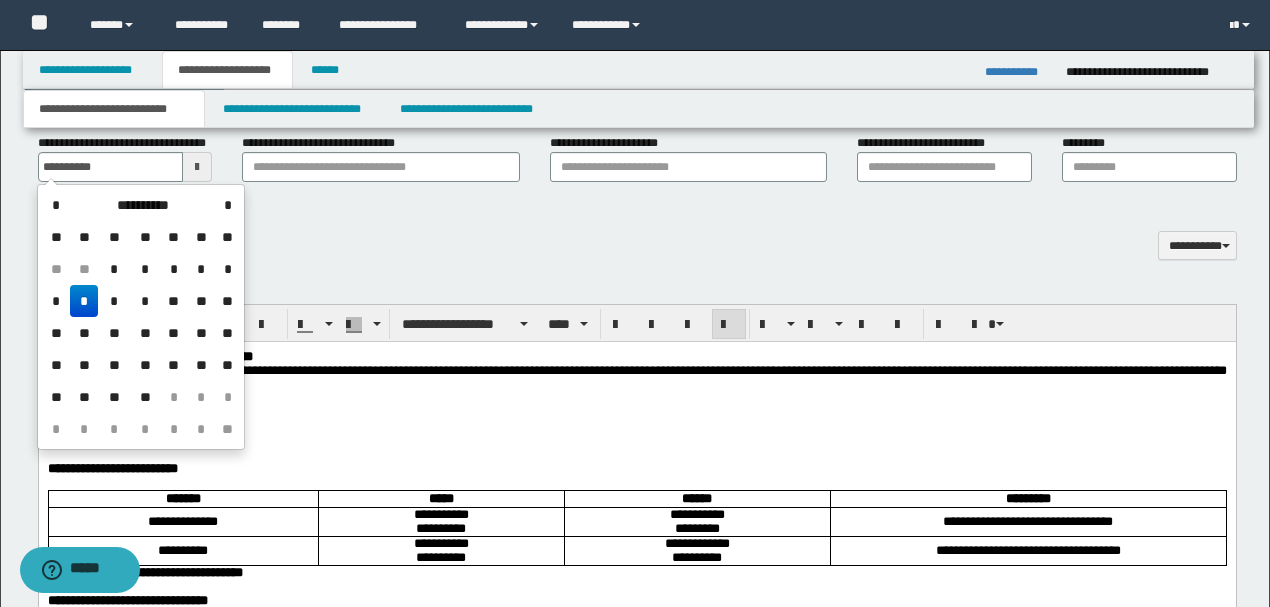 click on "**********" at bounding box center (637, 241) 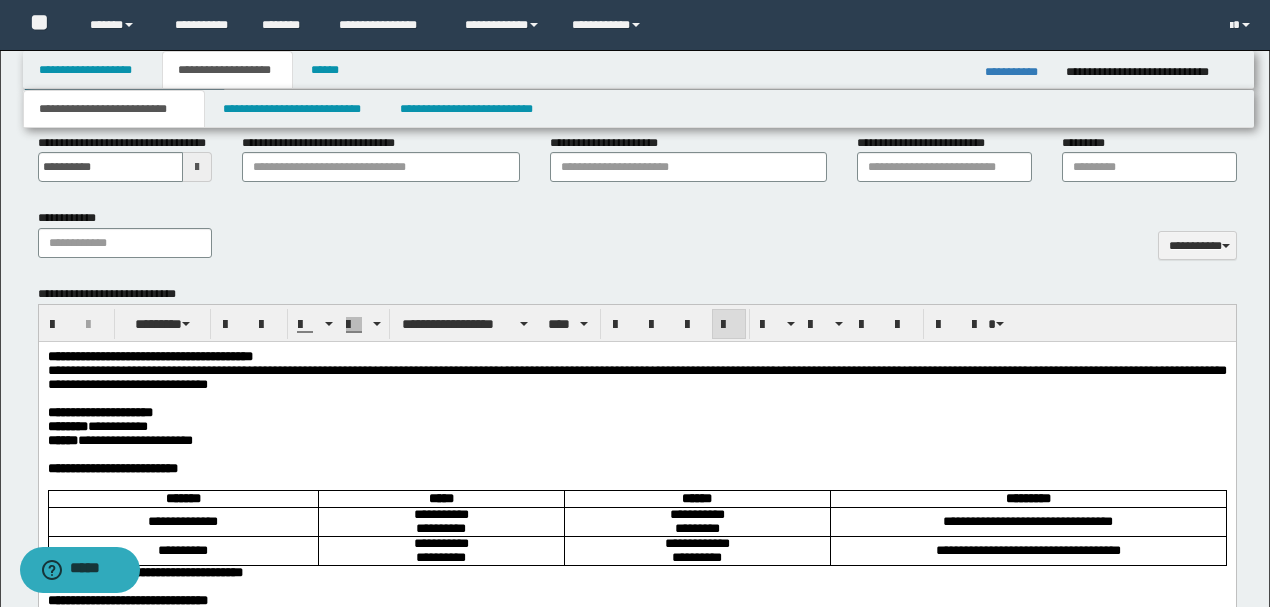 click on "**********" at bounding box center (636, 413) 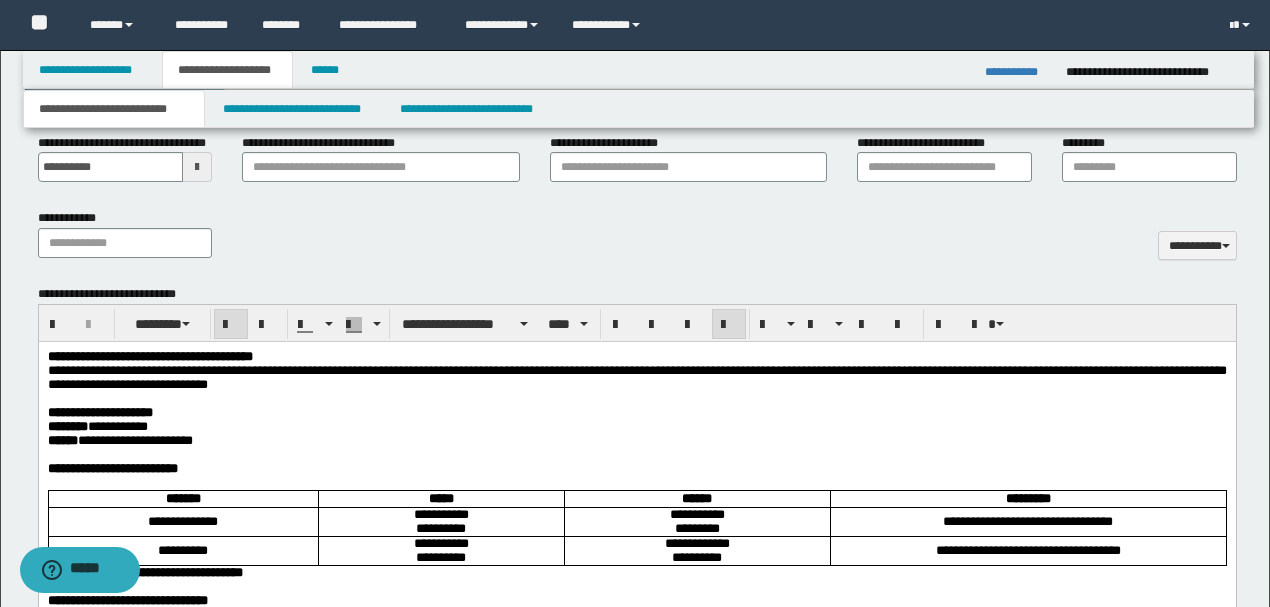 click on "**********" at bounding box center (149, 356) 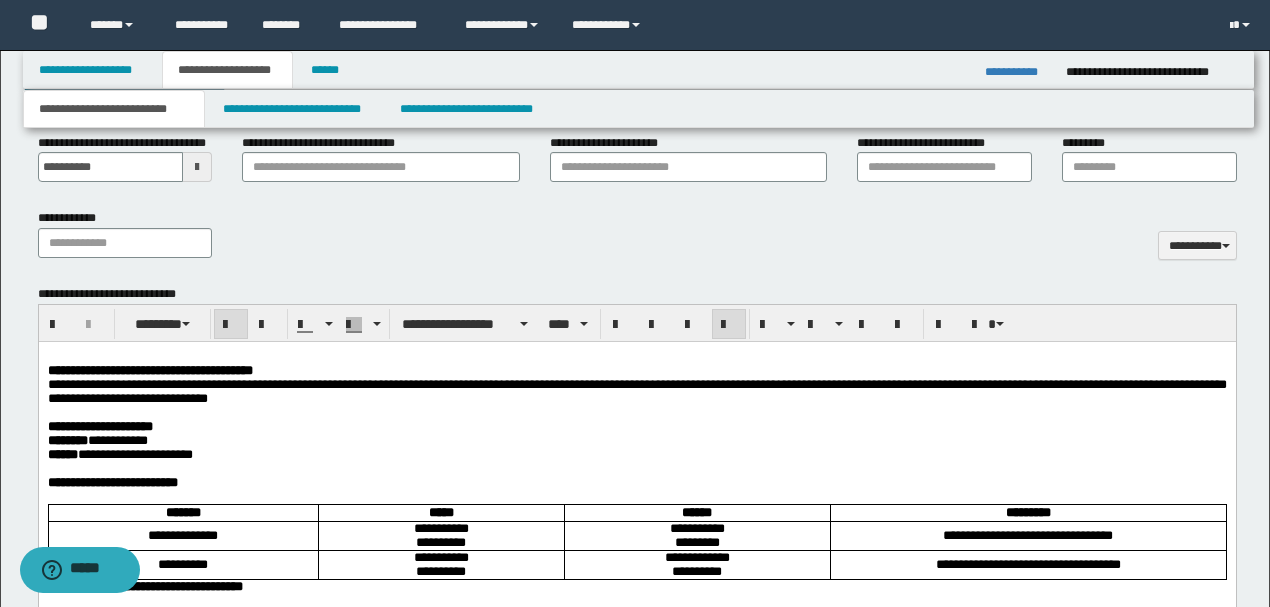 click on "**********" at bounding box center (636, 427) 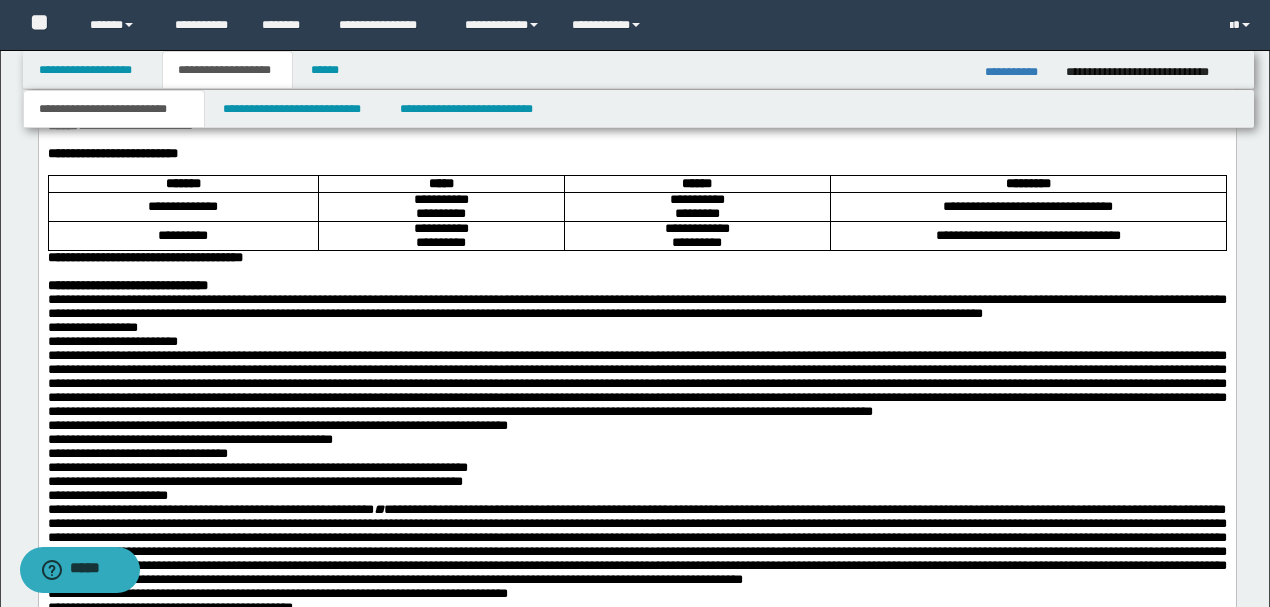 scroll, scrollTop: 1133, scrollLeft: 0, axis: vertical 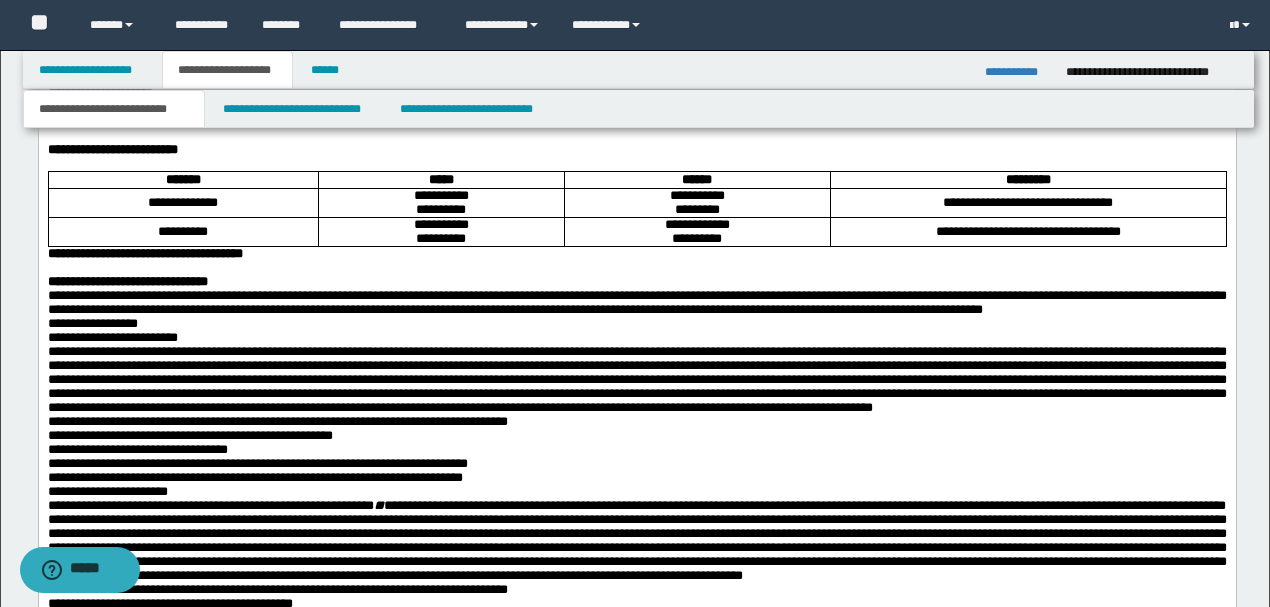 click on "**********" at bounding box center [636, 2138] 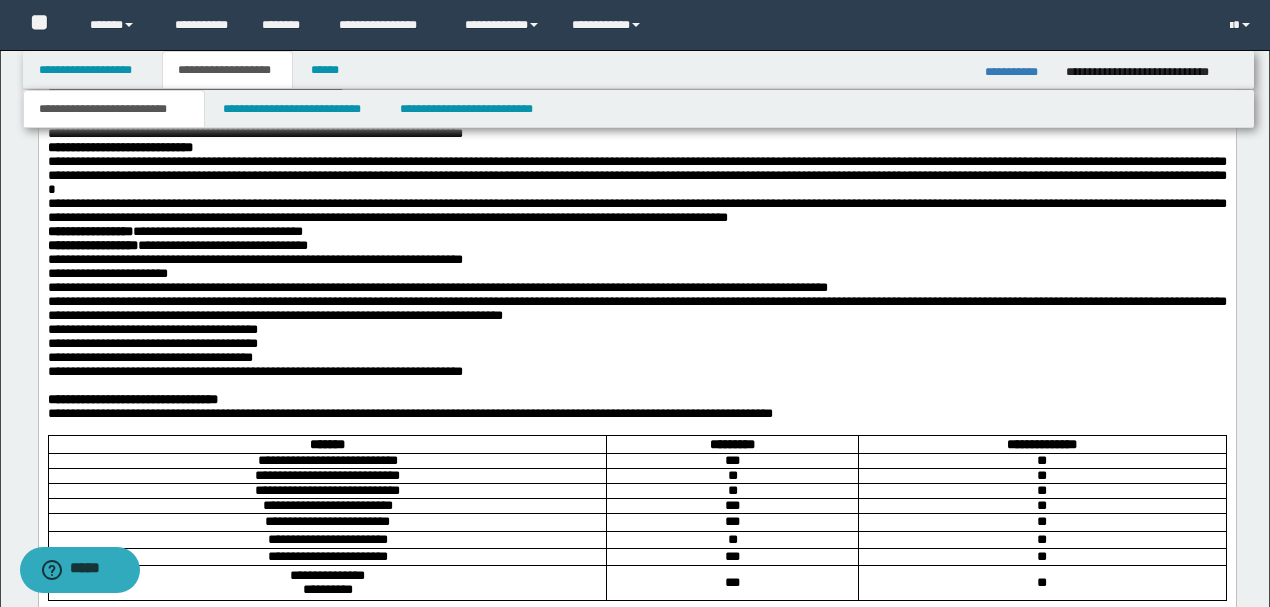scroll, scrollTop: 1800, scrollLeft: 0, axis: vertical 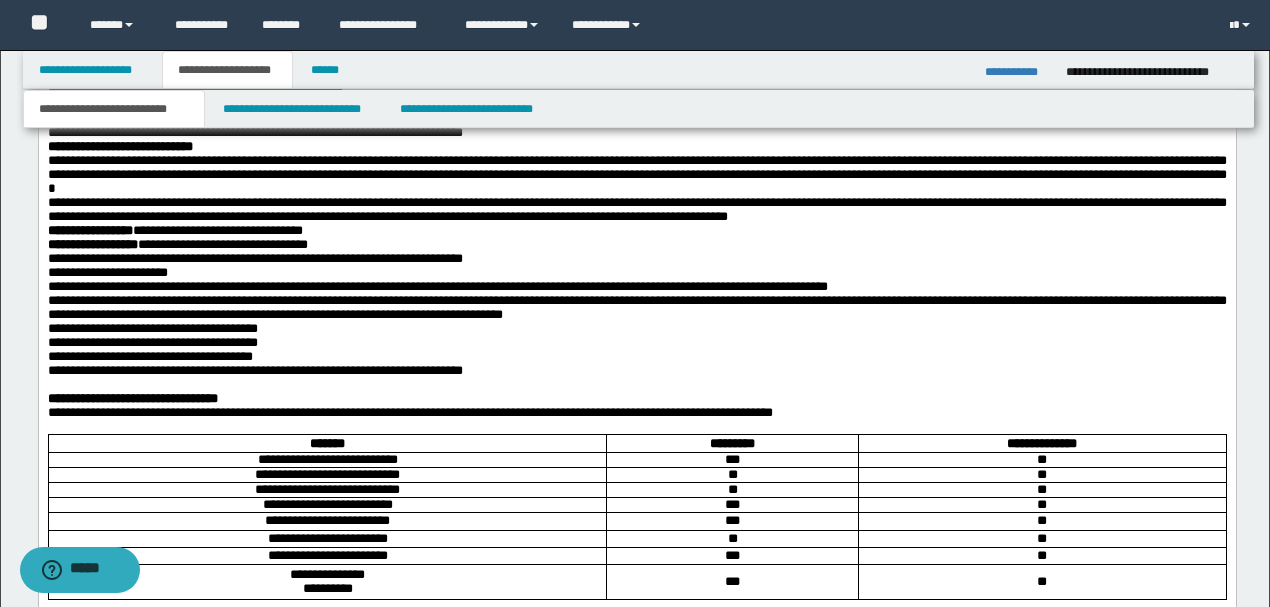click on "**********" at bounding box center (636, 175) 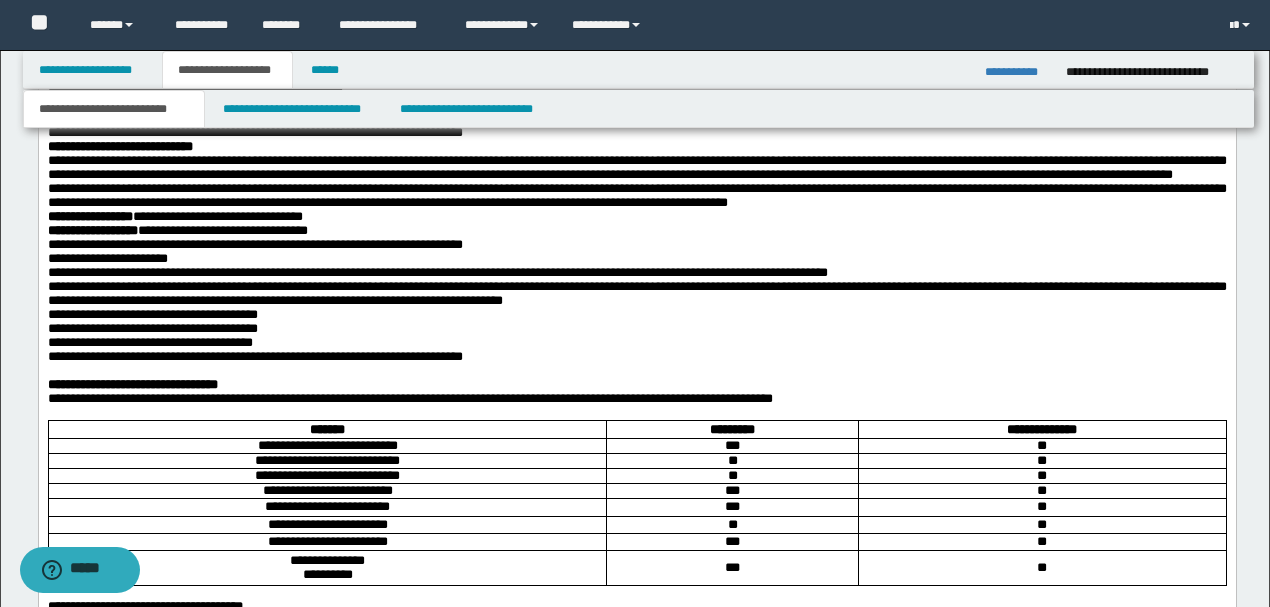 click on "**********" at bounding box center [636, 168] 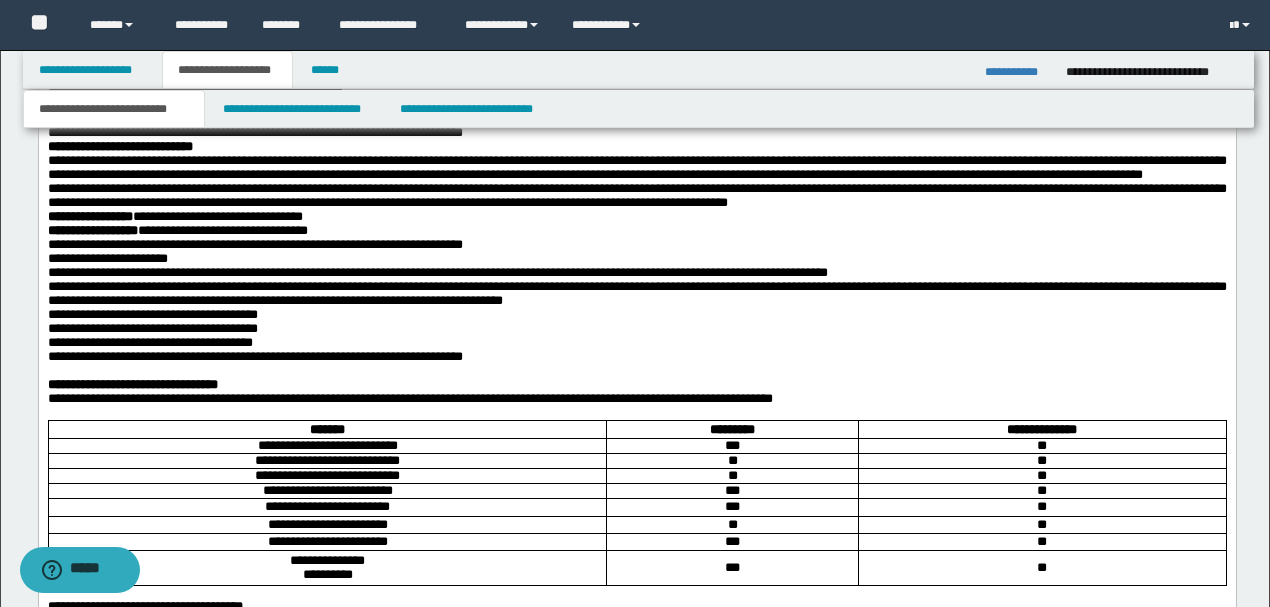 drag, startPoint x: 825, startPoint y: 289, endPoint x: 850, endPoint y: 309, distance: 32.01562 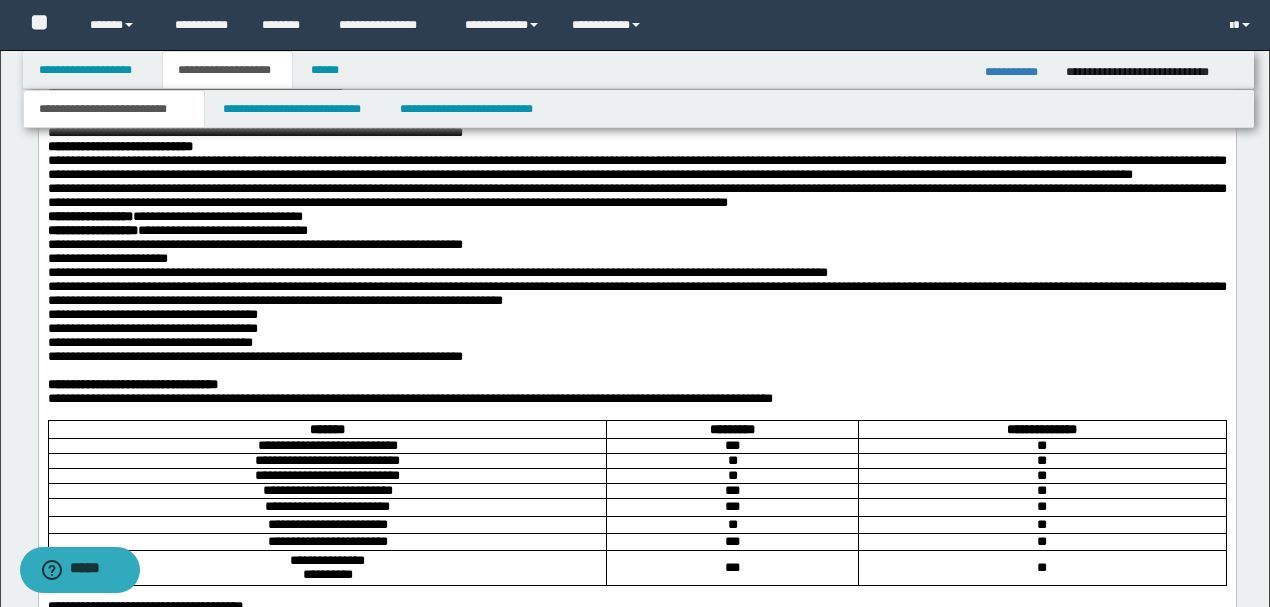 click on "**********" at bounding box center [636, 168] 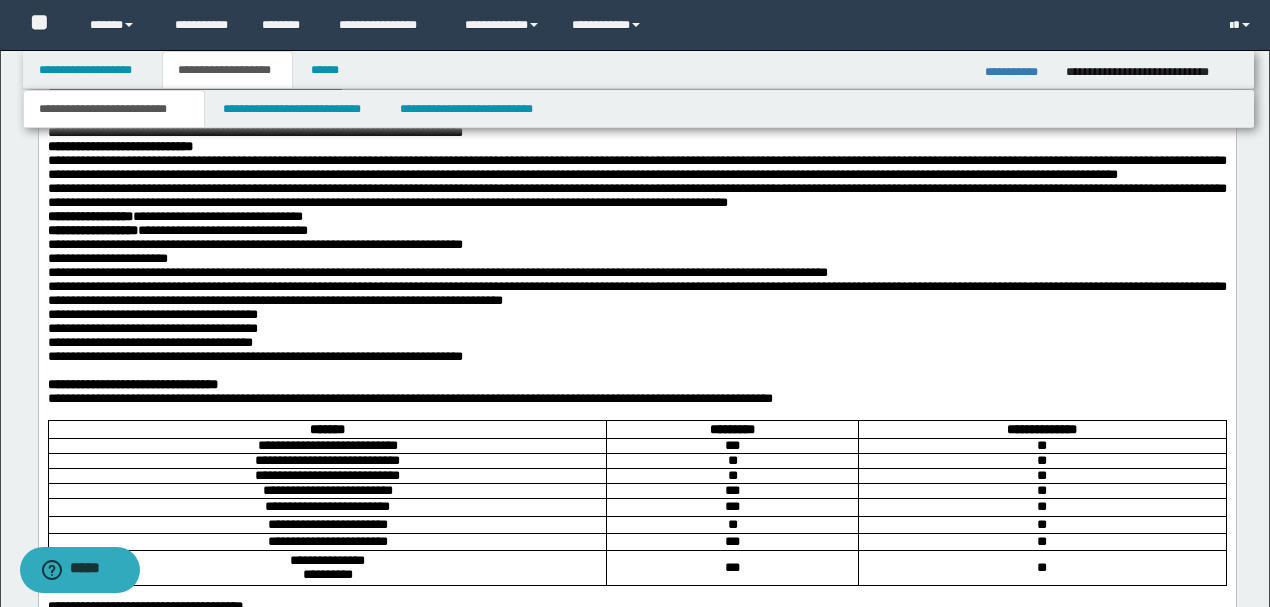 click on "**********" at bounding box center [636, 169] 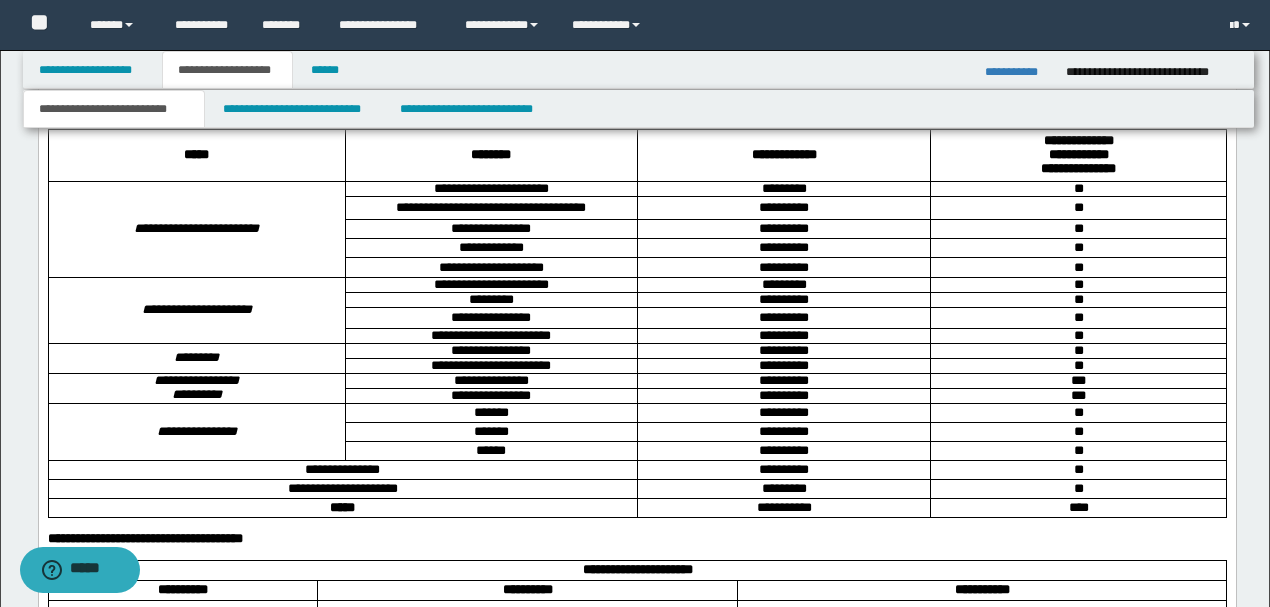 scroll, scrollTop: 3933, scrollLeft: 0, axis: vertical 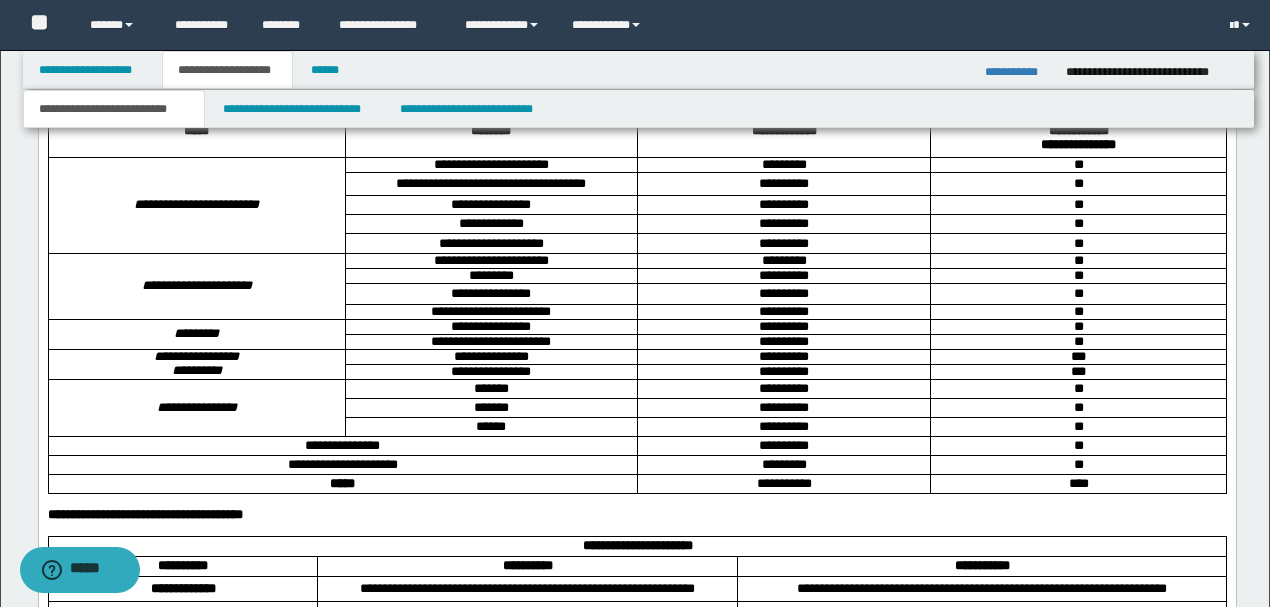 click on "**********" at bounding box center (636, 99) 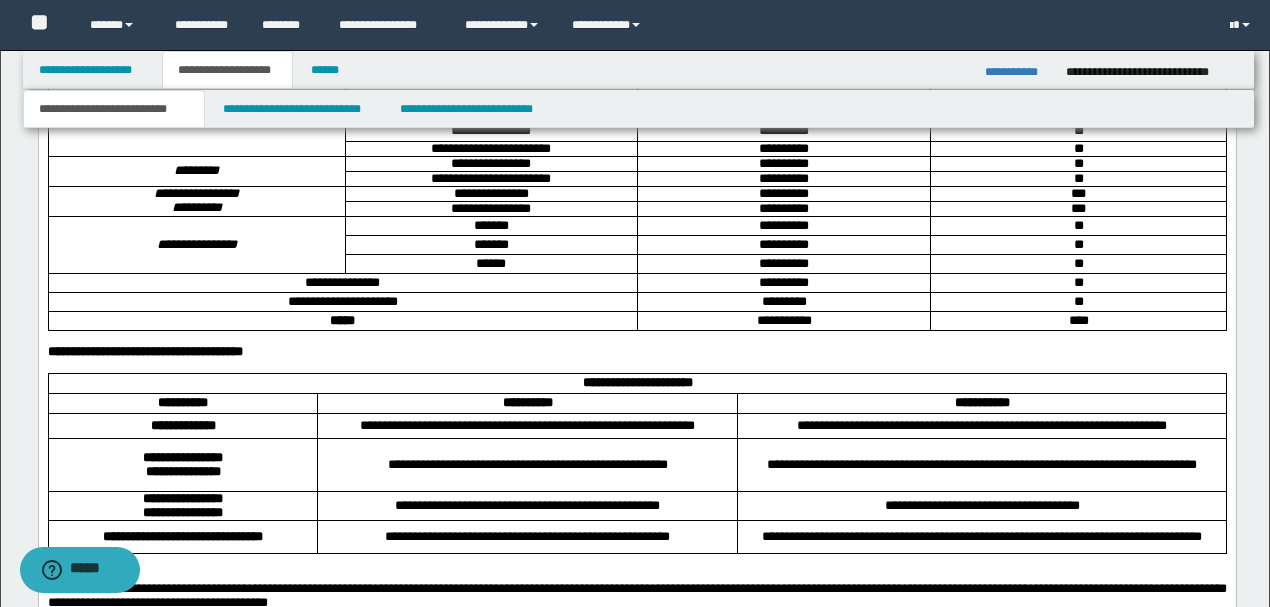 scroll, scrollTop: 4133, scrollLeft: 0, axis: vertical 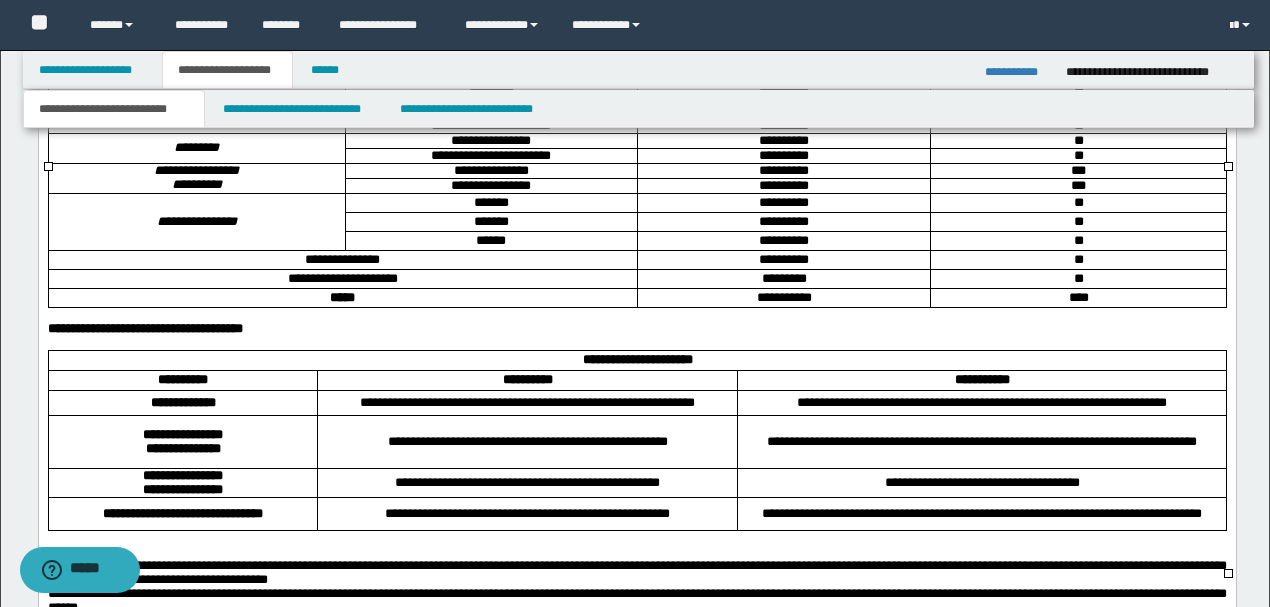click on "**********" at bounding box center (1077, -41) 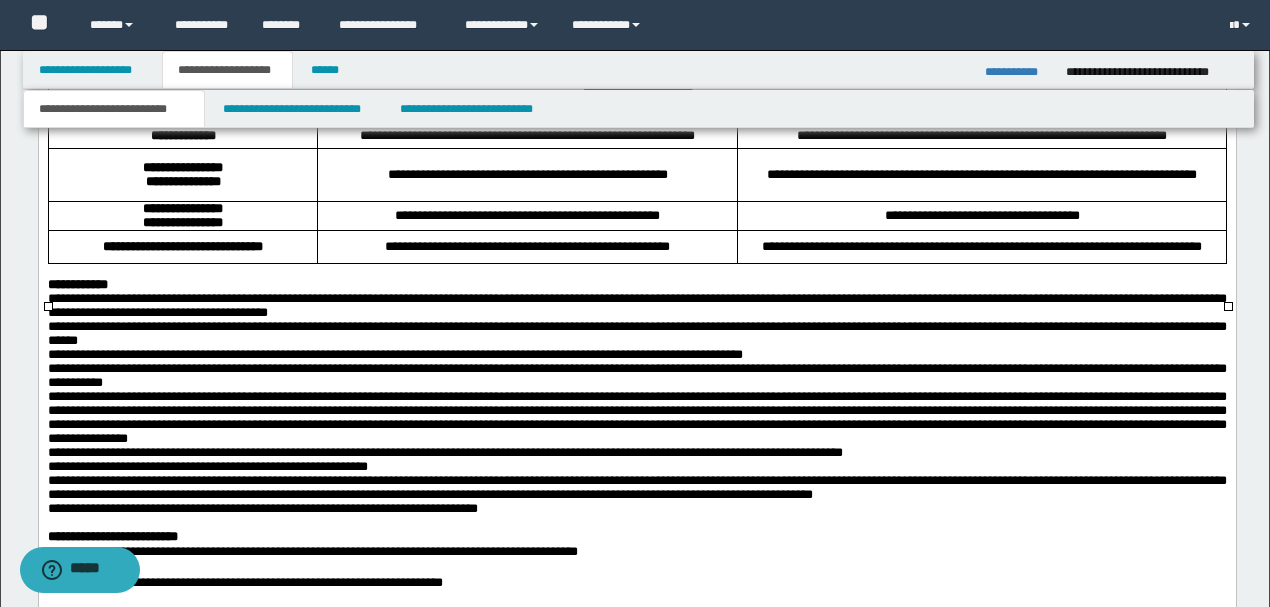 scroll, scrollTop: 4466, scrollLeft: 0, axis: vertical 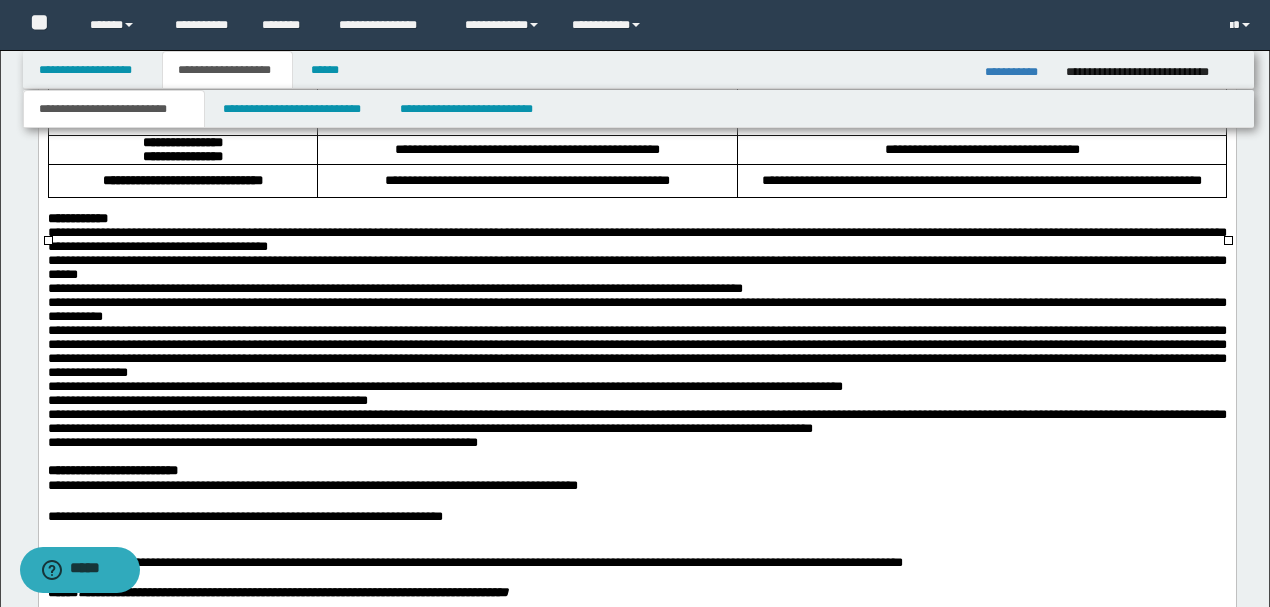 click on "**********" at bounding box center (182, 117) 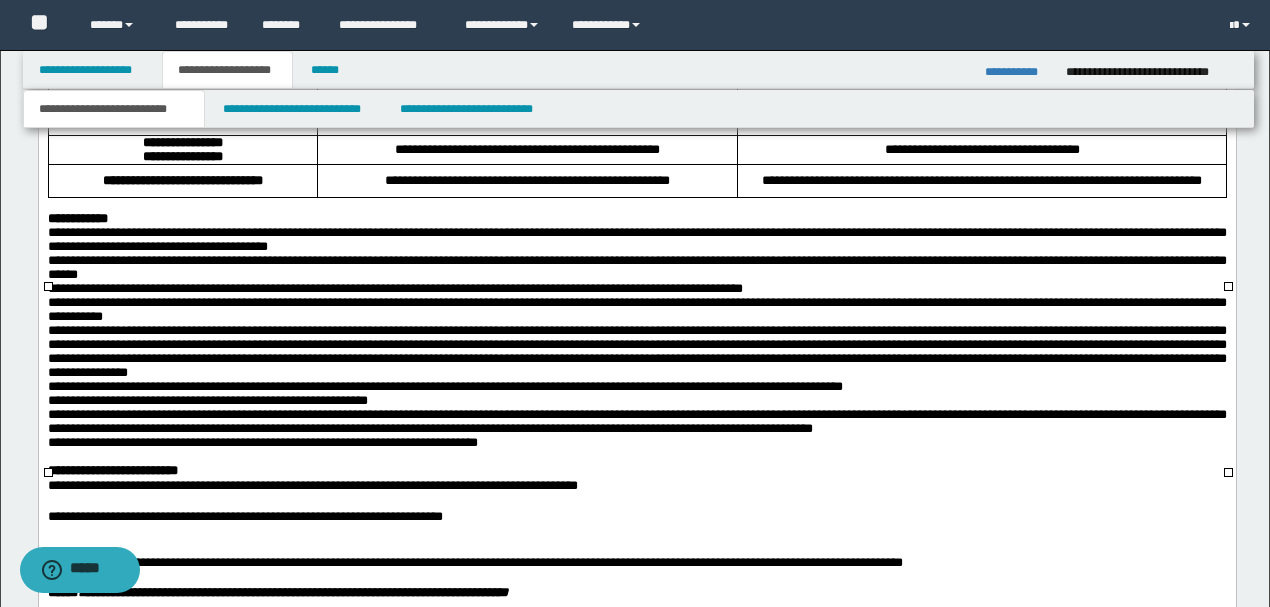 click on "**********" at bounding box center (182, 157) 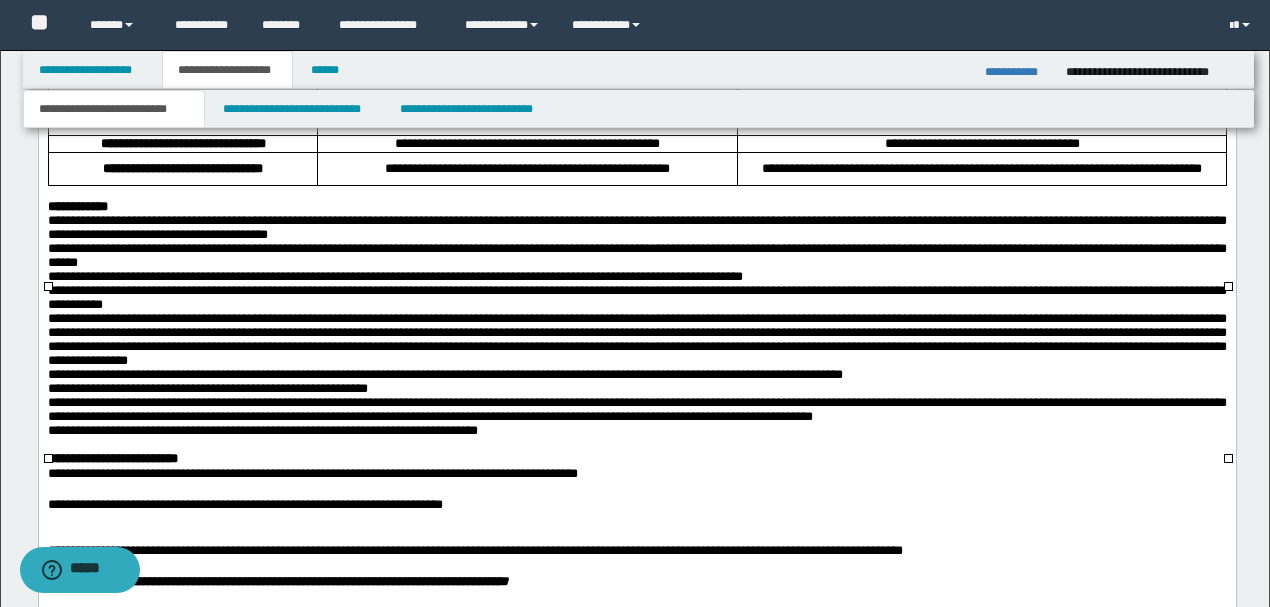 click on "**********" at bounding box center (981, 144) 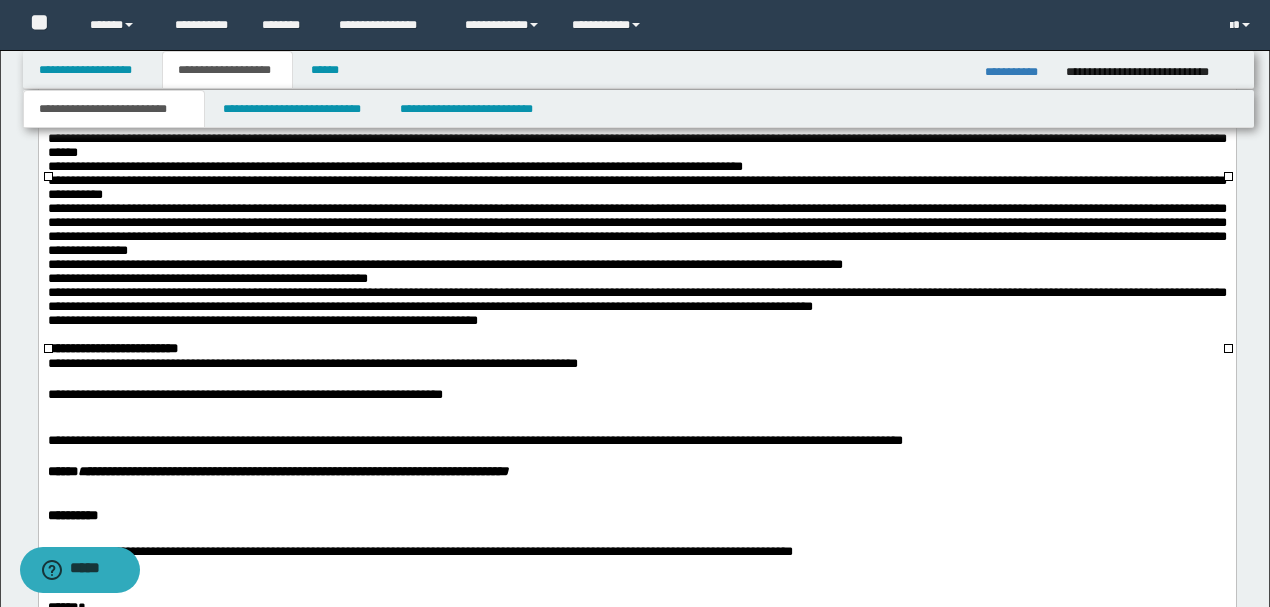 scroll, scrollTop: 4600, scrollLeft: 0, axis: vertical 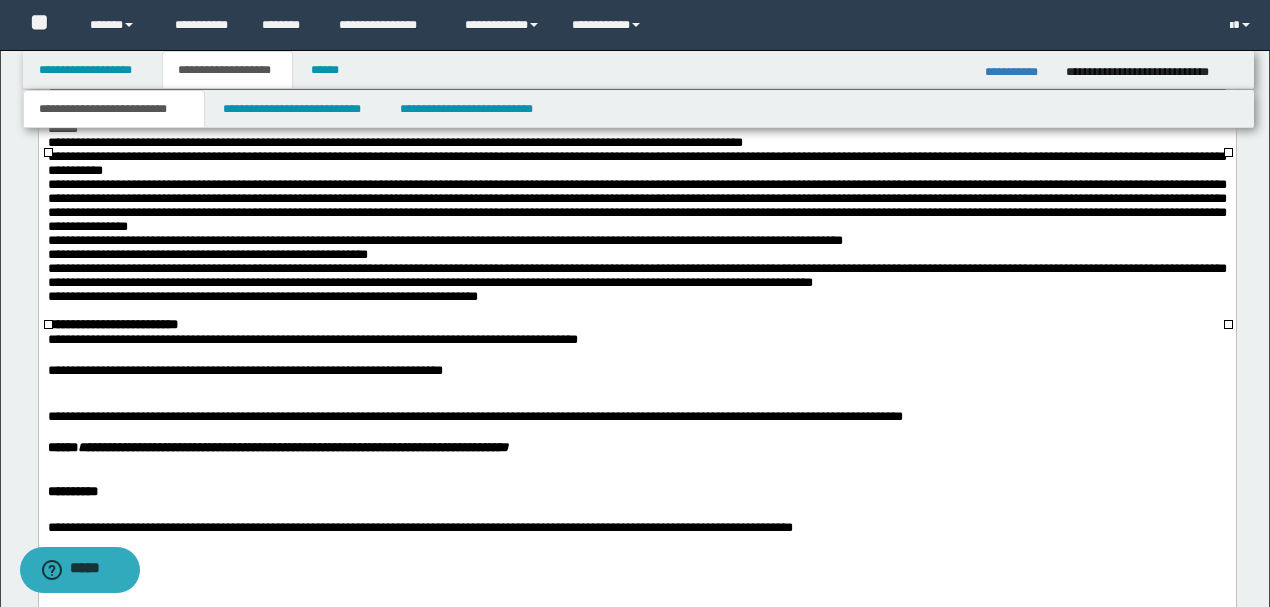 click on "**********" at bounding box center (636, 165) 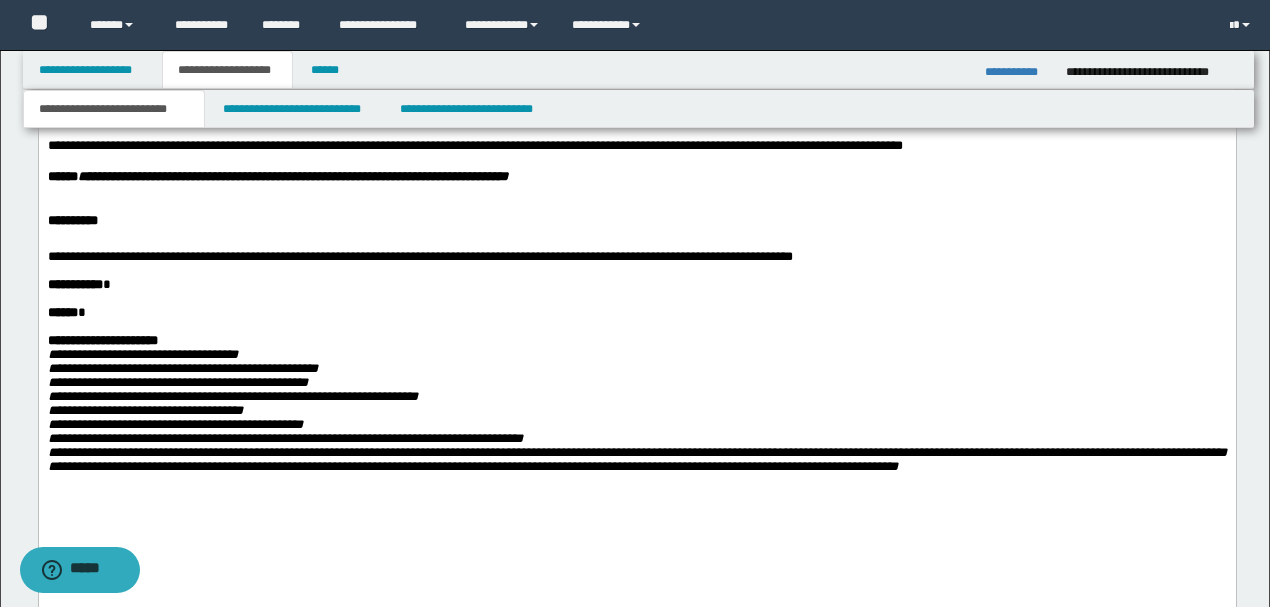 scroll, scrollTop: 4933, scrollLeft: 0, axis: vertical 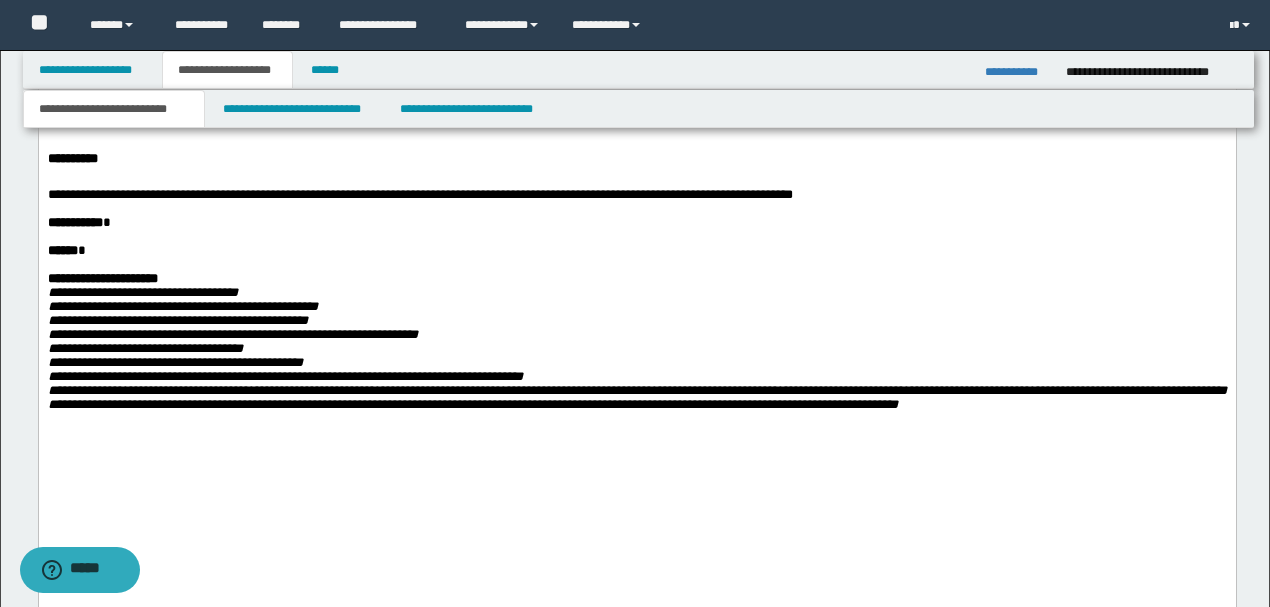 drag, startPoint x: 270, startPoint y: 289, endPoint x: 54, endPoint y: 279, distance: 216.23135 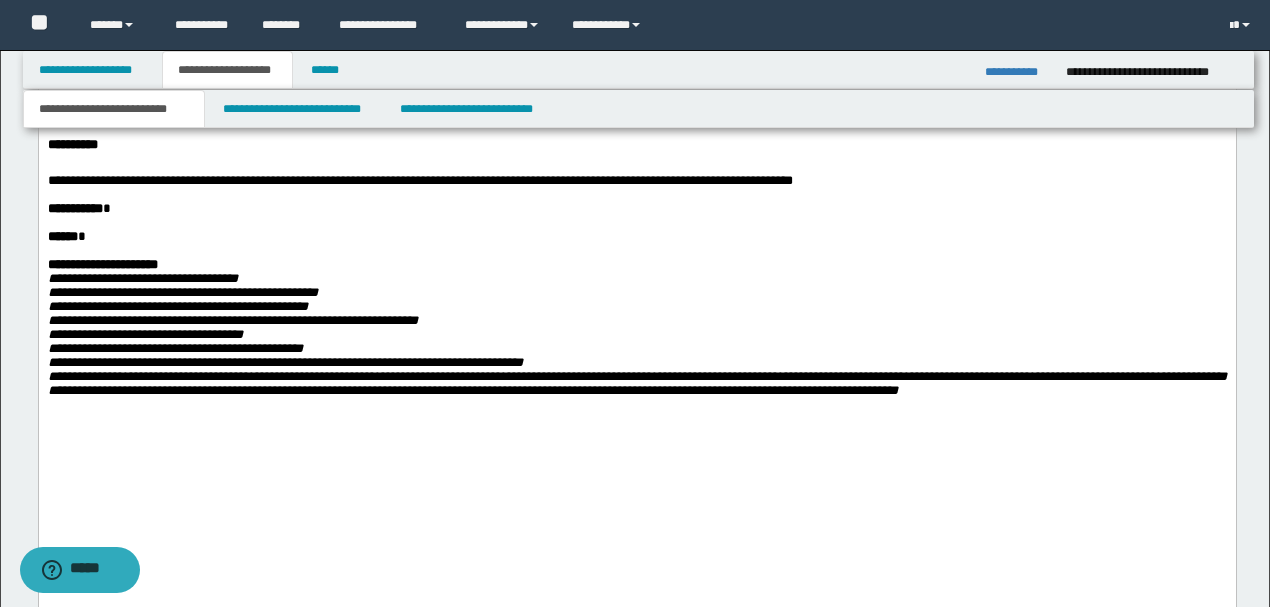 scroll, scrollTop: 5000, scrollLeft: 0, axis: vertical 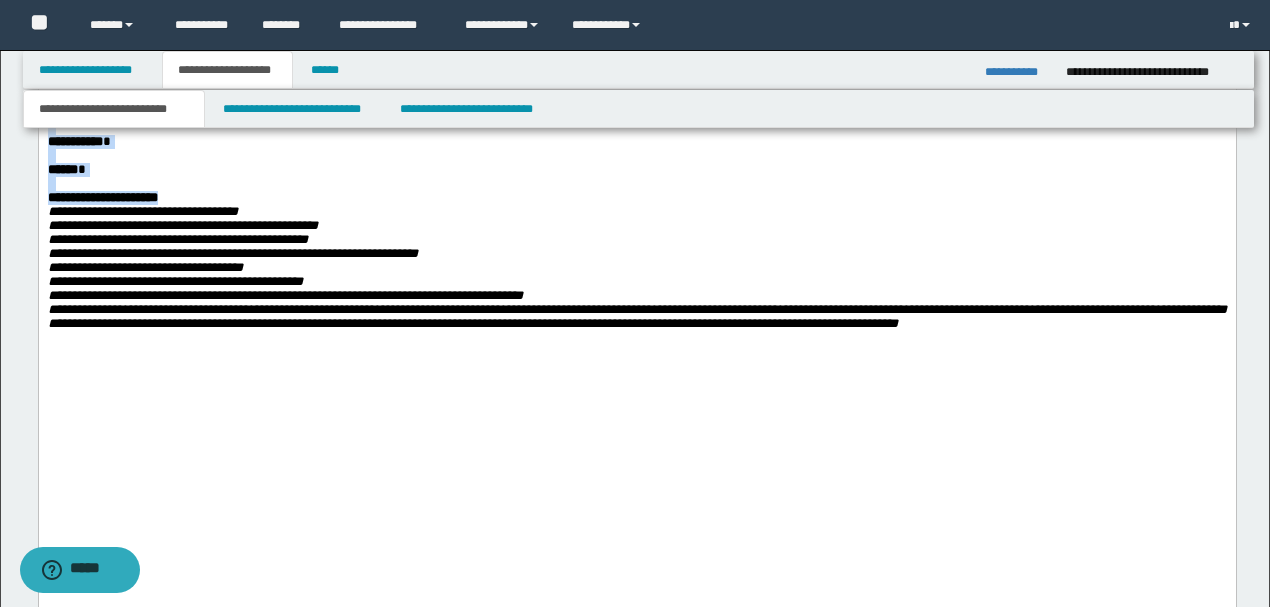 drag, startPoint x: 48, startPoint y: 362, endPoint x: 245, endPoint y: 499, distance: 239.95416 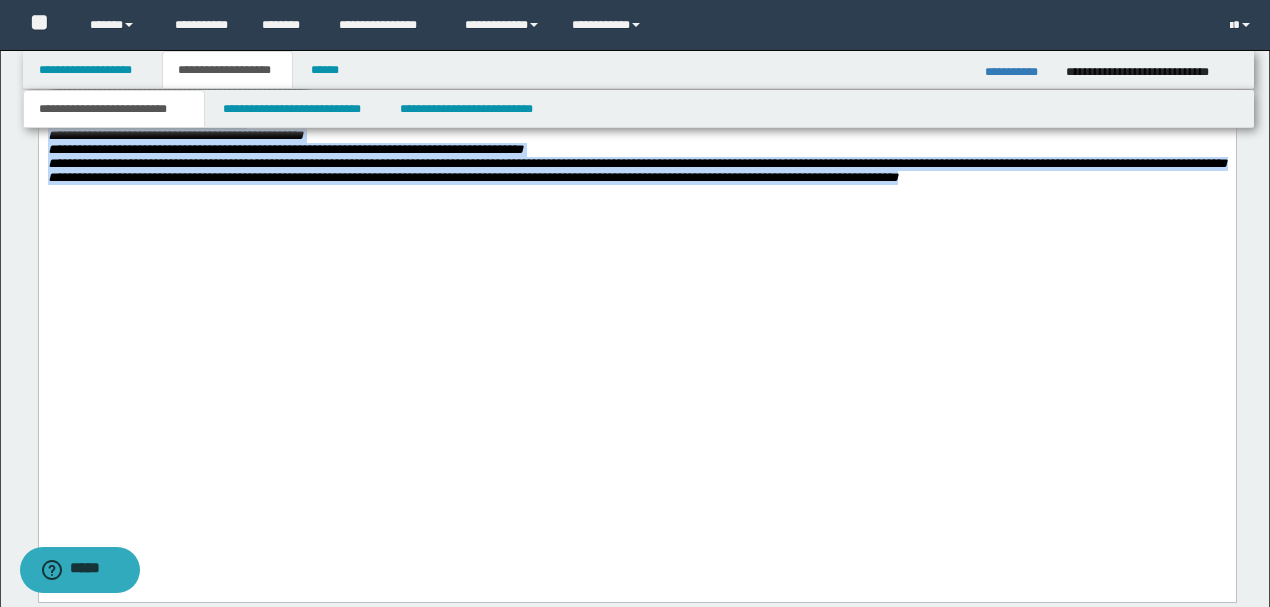 drag, startPoint x: 832, startPoint y: 450, endPoint x: 44, endPoint y: 223, distance: 820.0445 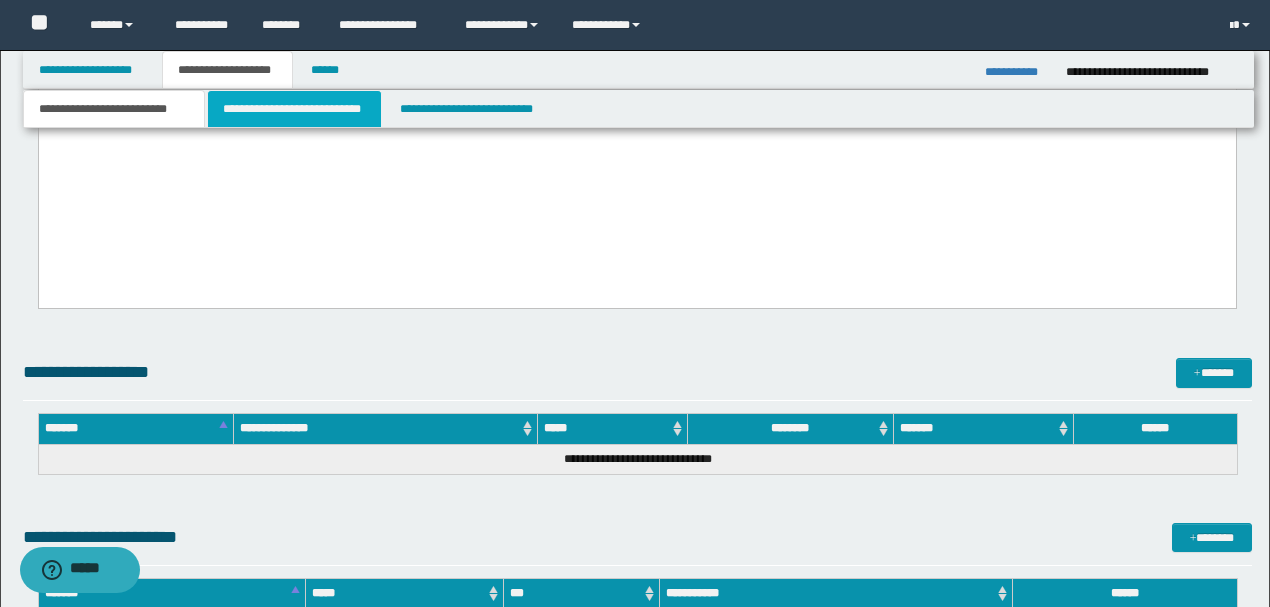 click on "**********" at bounding box center (294, 109) 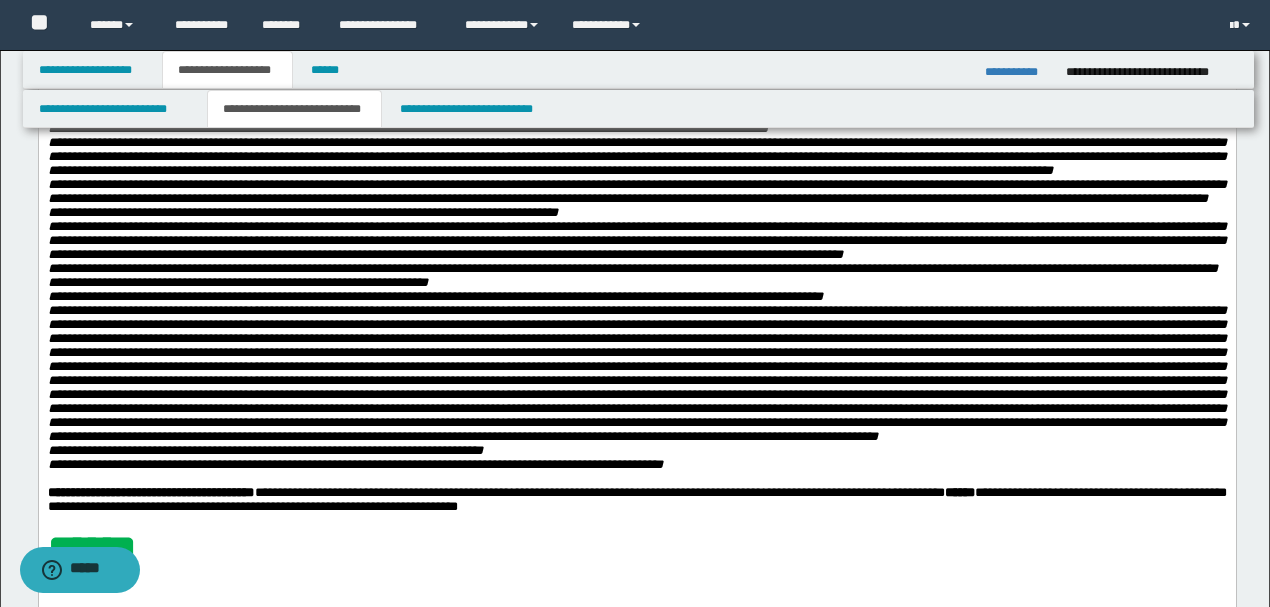 scroll, scrollTop: 0, scrollLeft: 0, axis: both 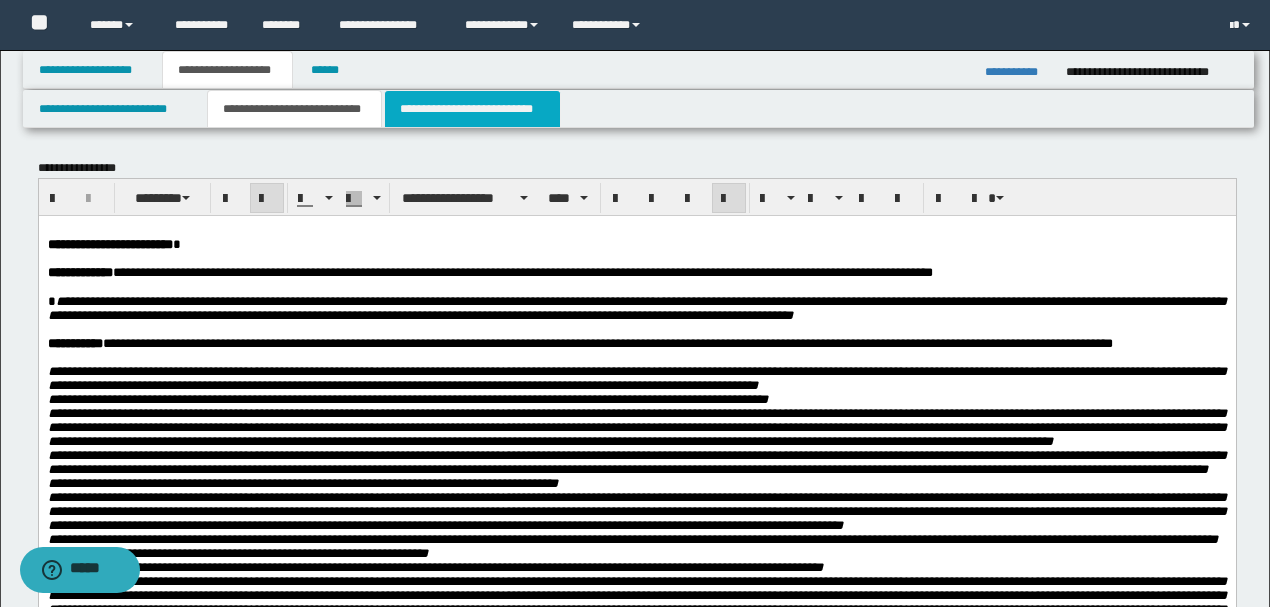 click on "**********" at bounding box center (472, 109) 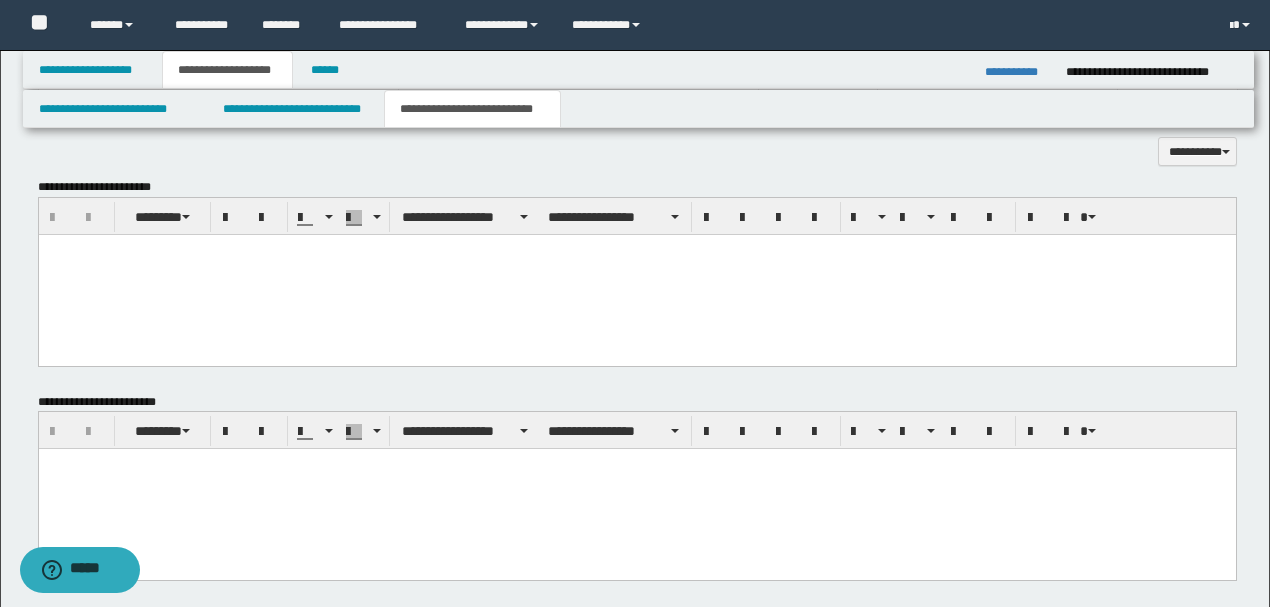 scroll, scrollTop: 666, scrollLeft: 0, axis: vertical 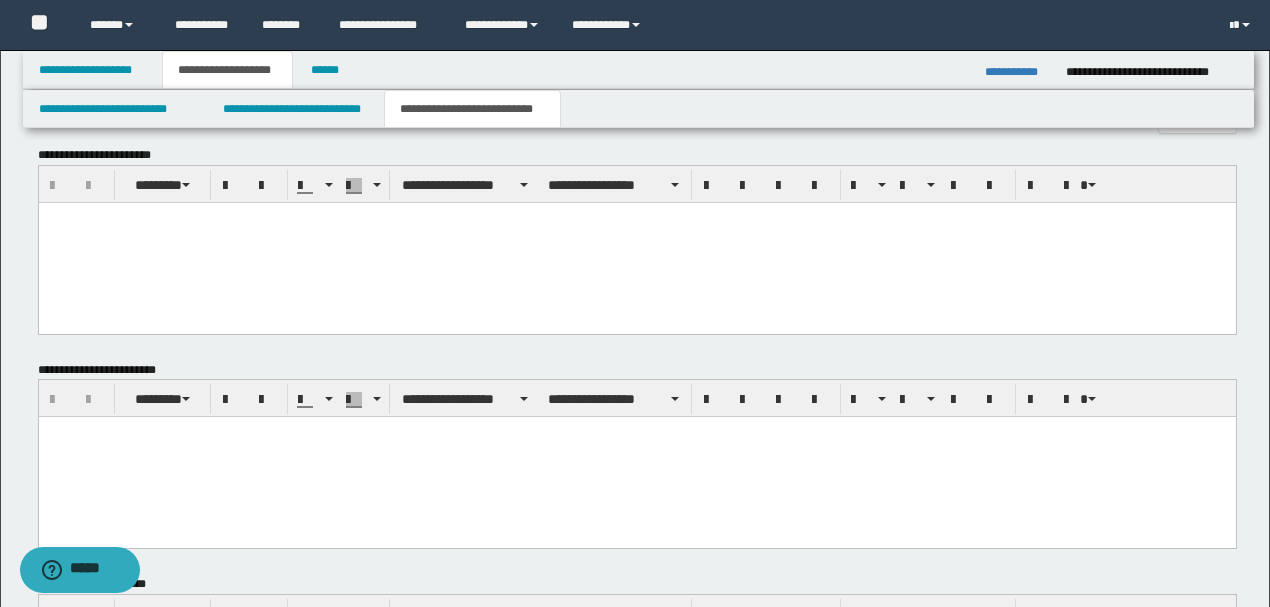 click at bounding box center [636, 243] 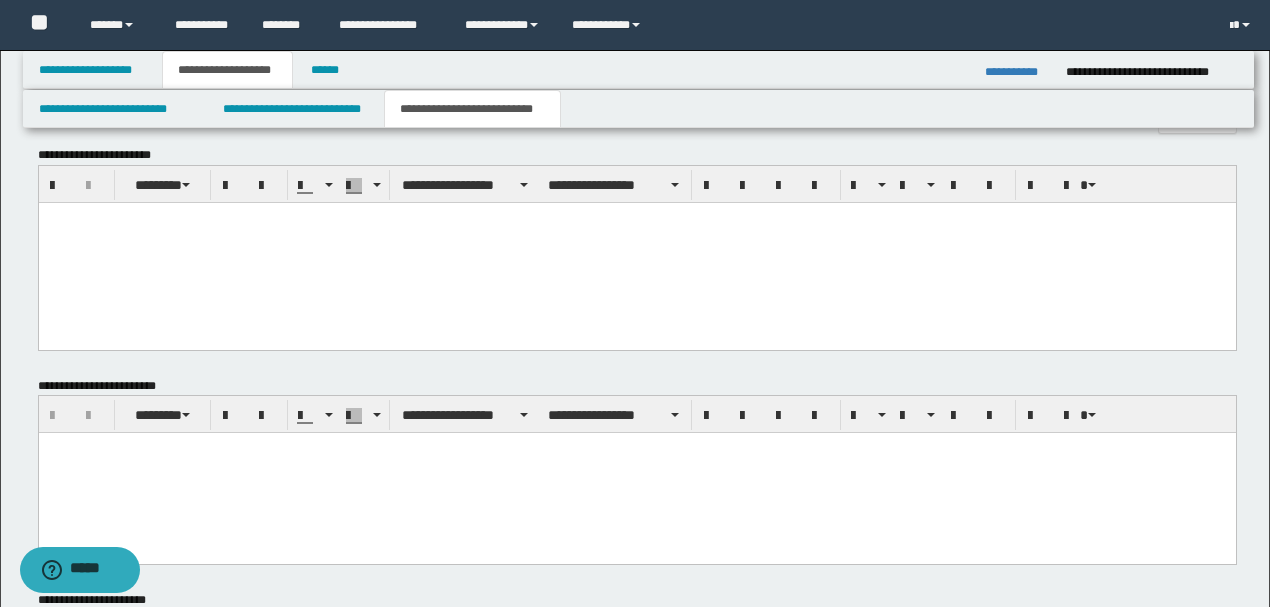 type 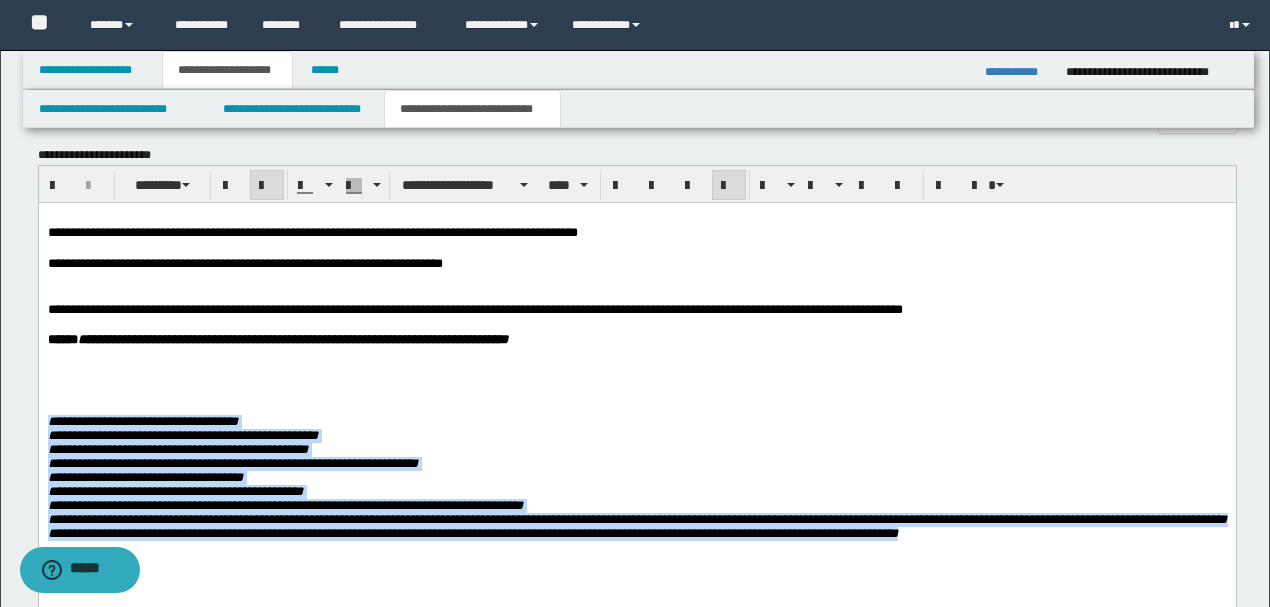 drag, startPoint x: 1073, startPoint y: 550, endPoint x: 49, endPoint y: 420, distance: 1032.219 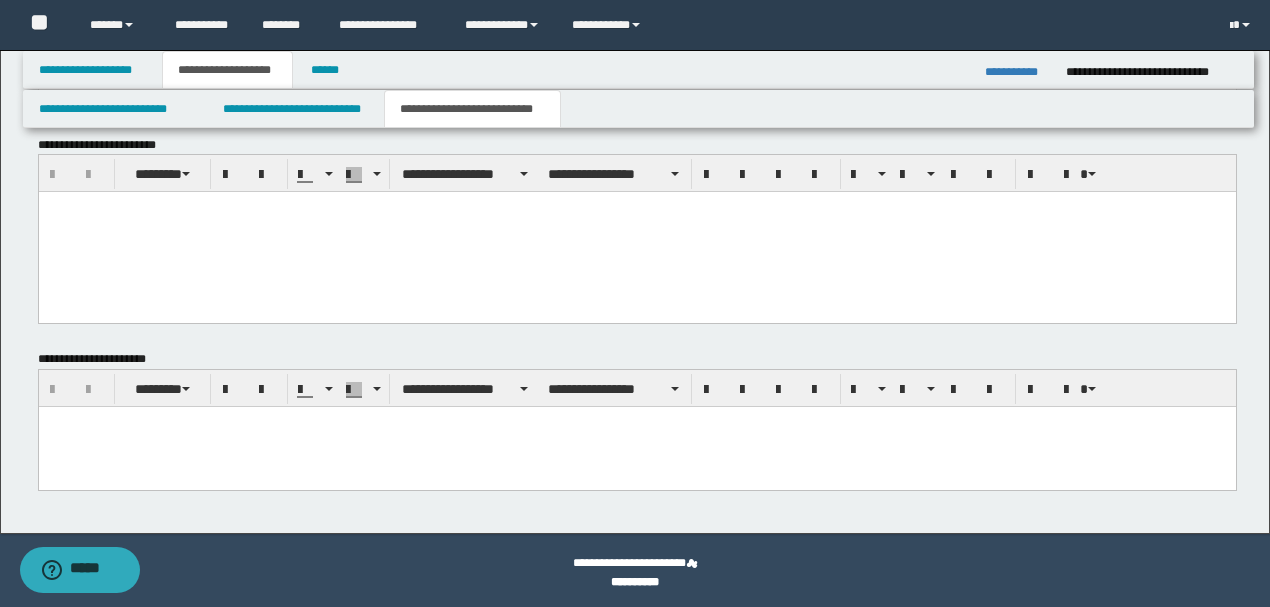 scroll, scrollTop: 1018, scrollLeft: 0, axis: vertical 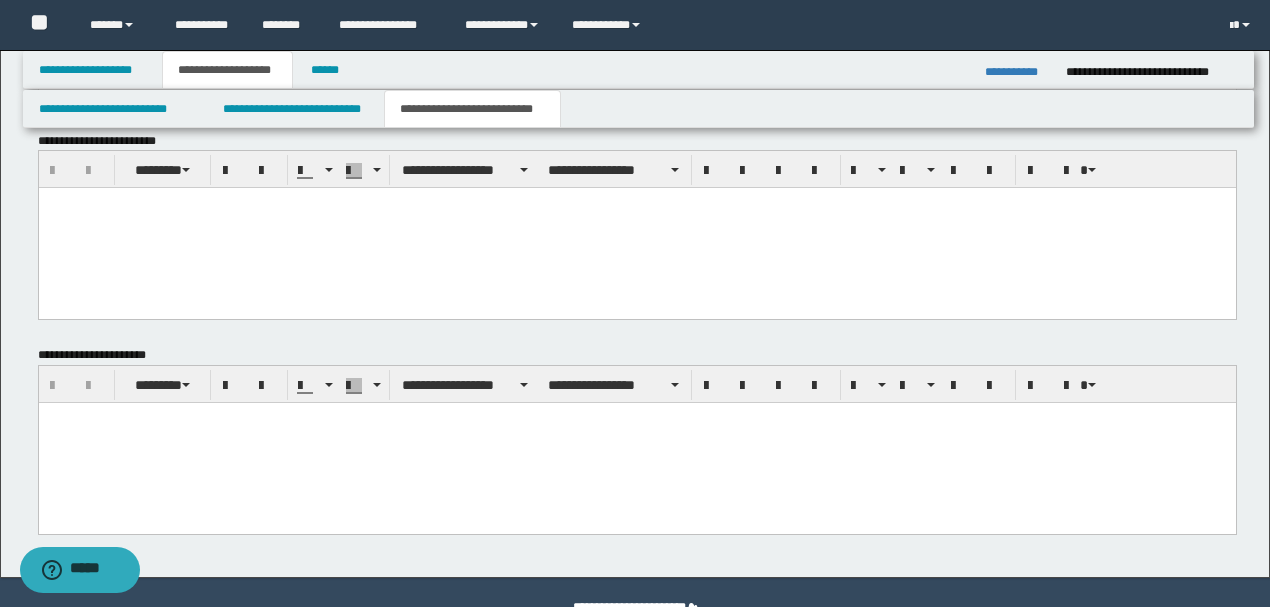 click at bounding box center [636, 442] 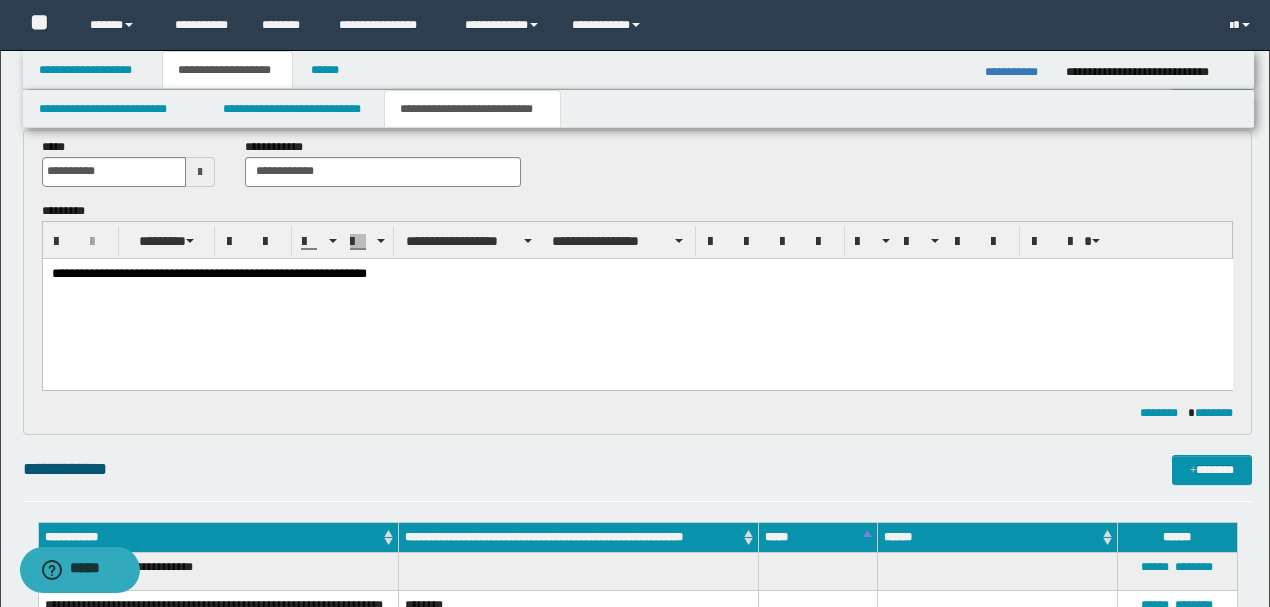 scroll, scrollTop: 0, scrollLeft: 0, axis: both 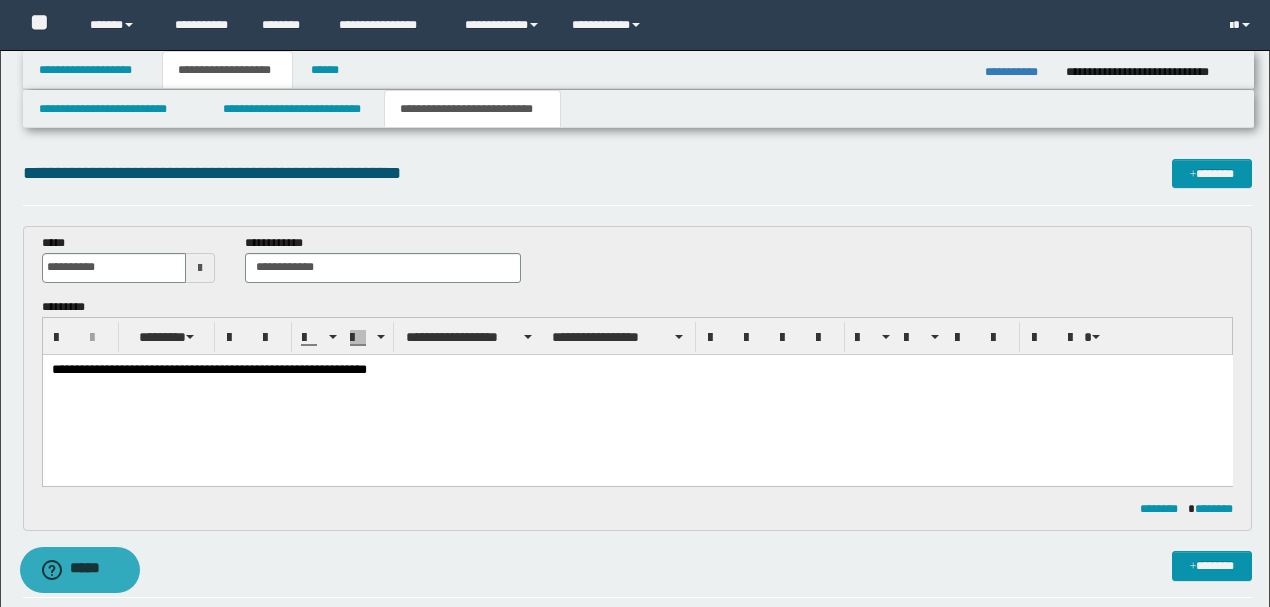 click on "**********" at bounding box center (637, 378) 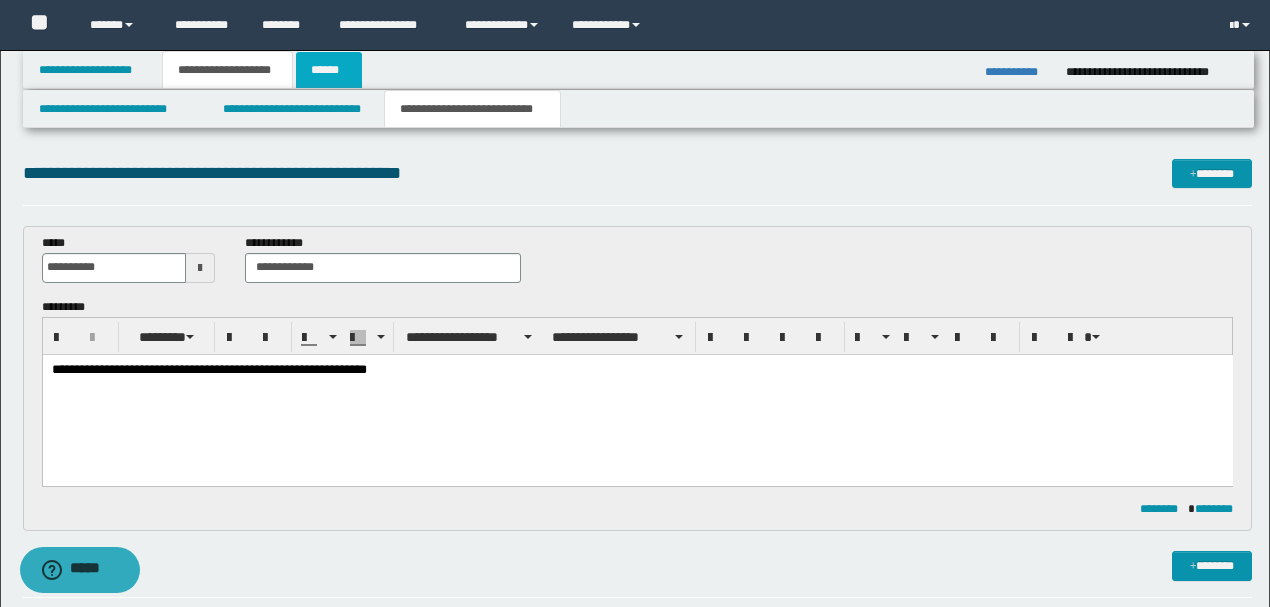 click on "******" at bounding box center [329, 70] 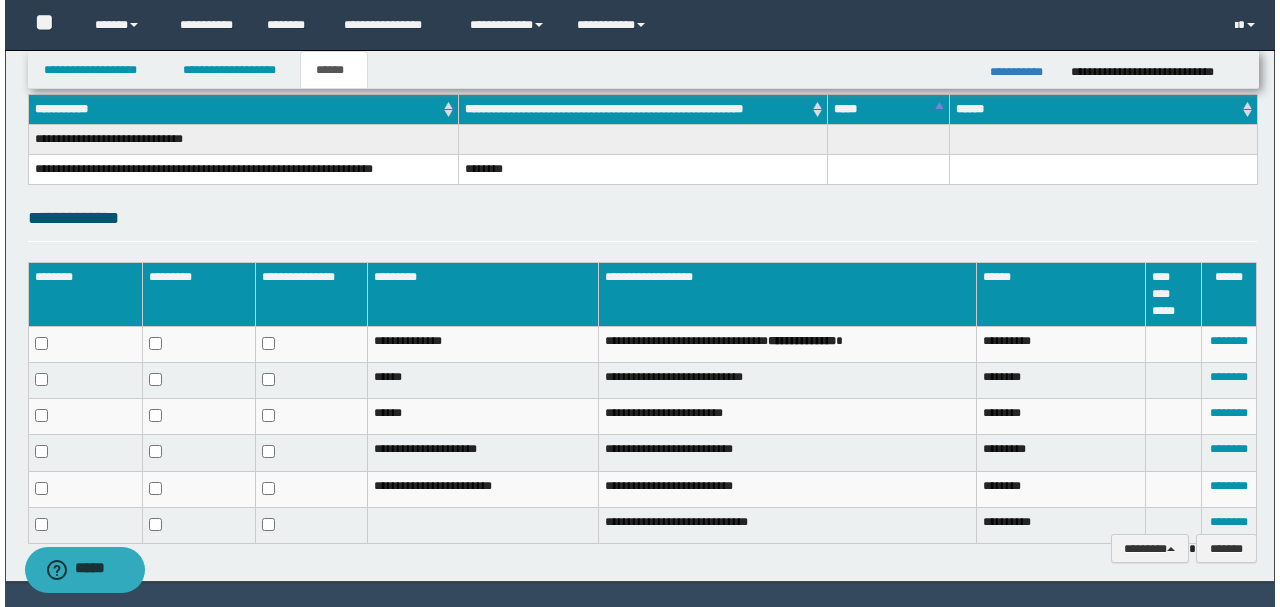 scroll, scrollTop: 368, scrollLeft: 0, axis: vertical 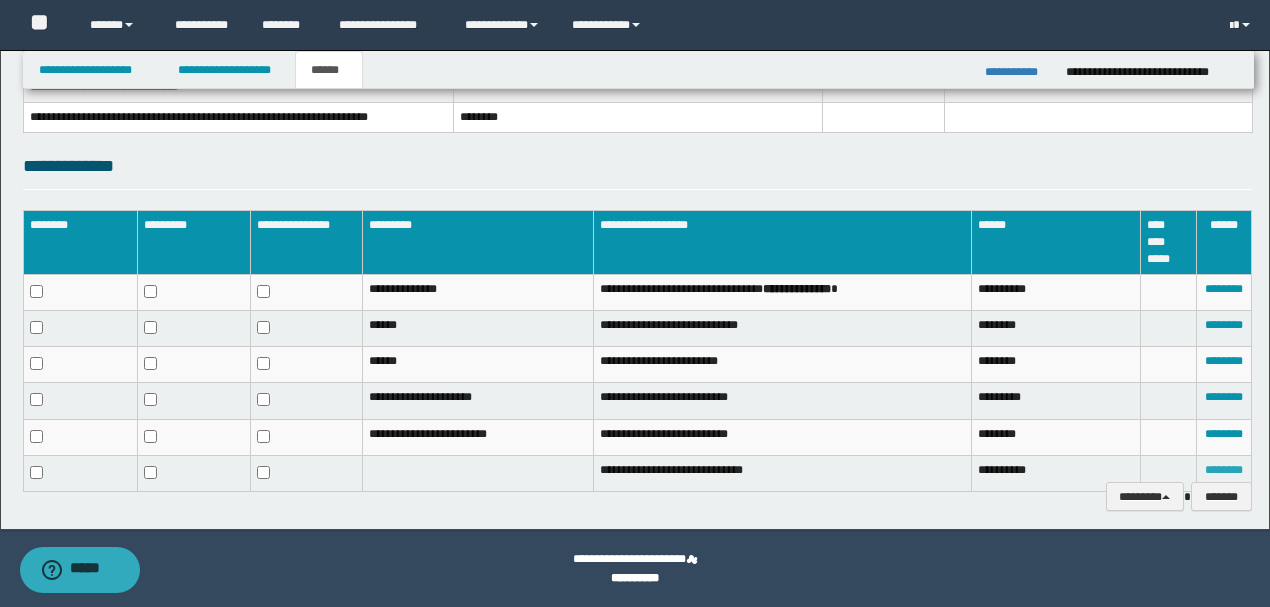 click on "********" at bounding box center (1224, 470) 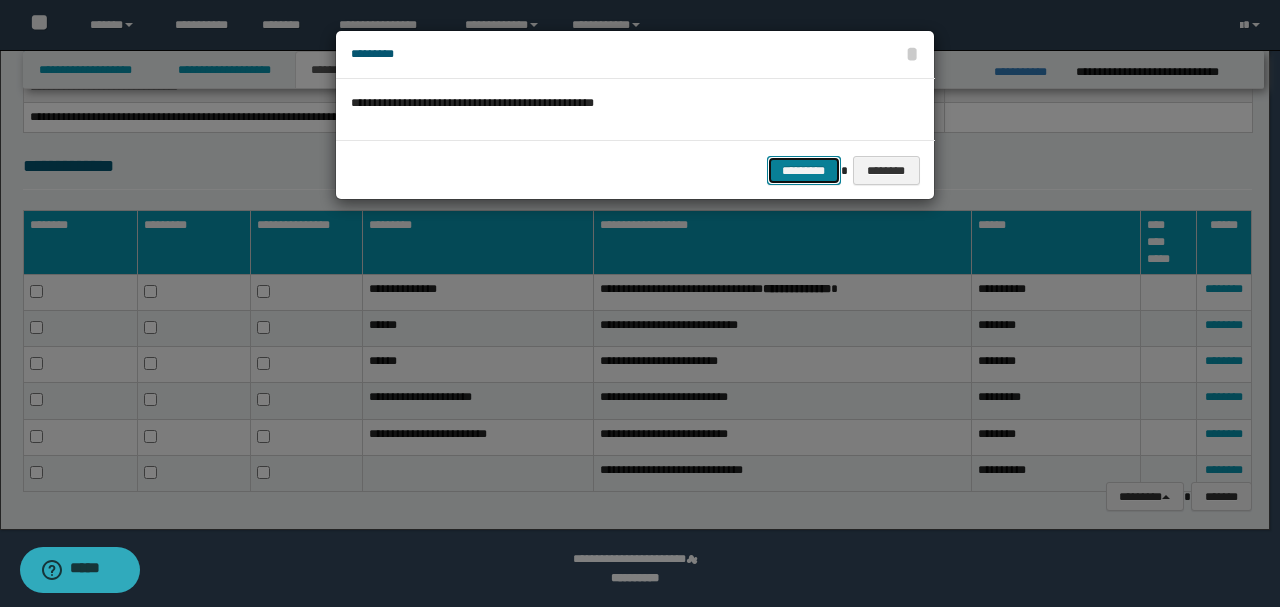 click on "*********" at bounding box center (804, 170) 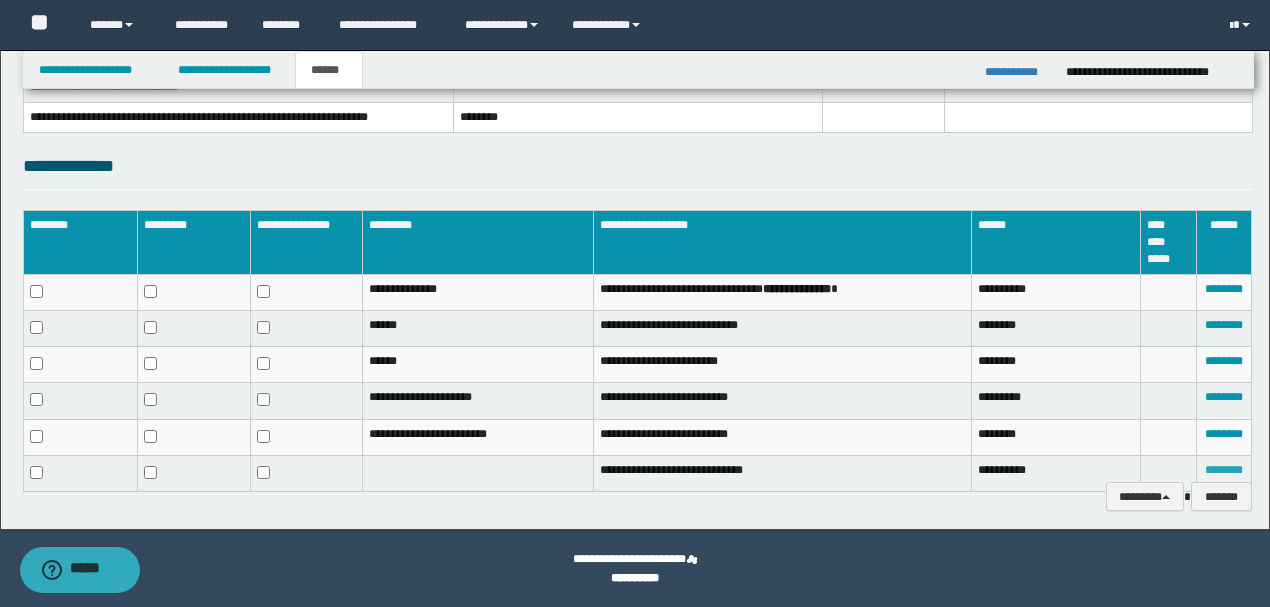 click on "********" at bounding box center [1224, 470] 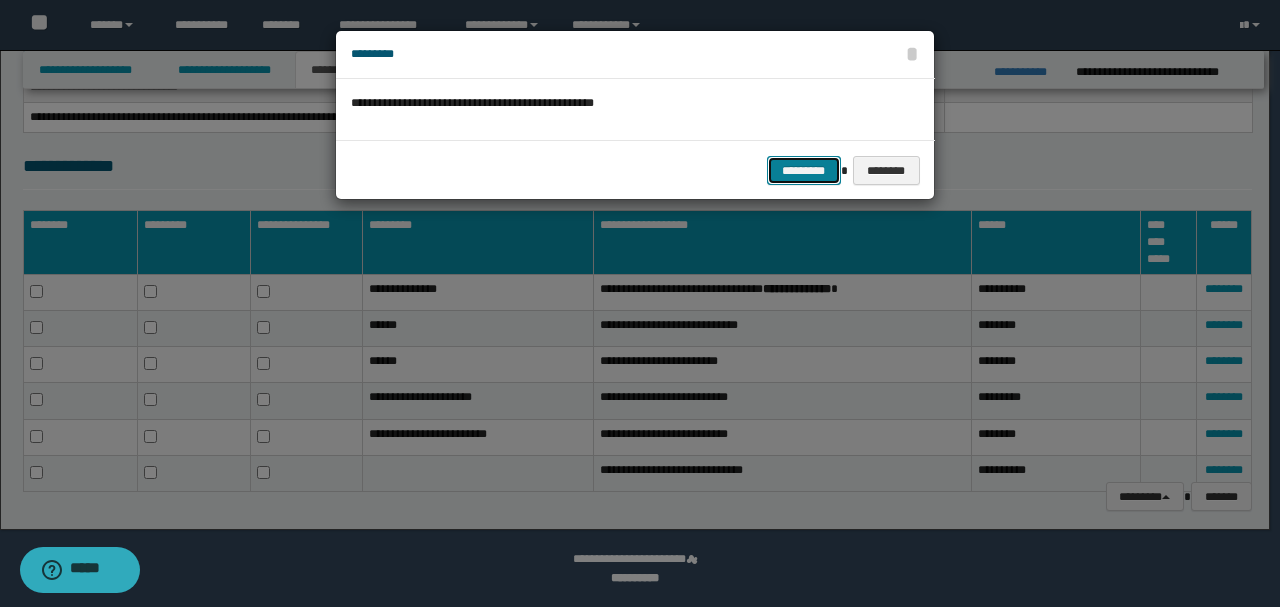 click on "*********" at bounding box center (804, 170) 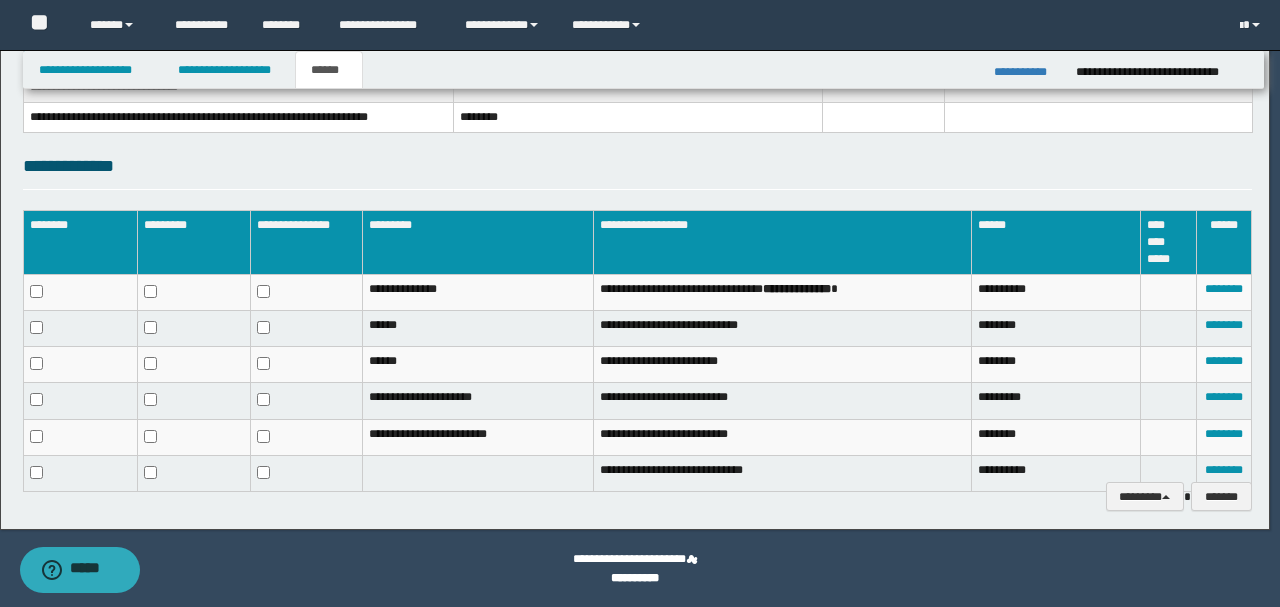scroll, scrollTop: 352, scrollLeft: 0, axis: vertical 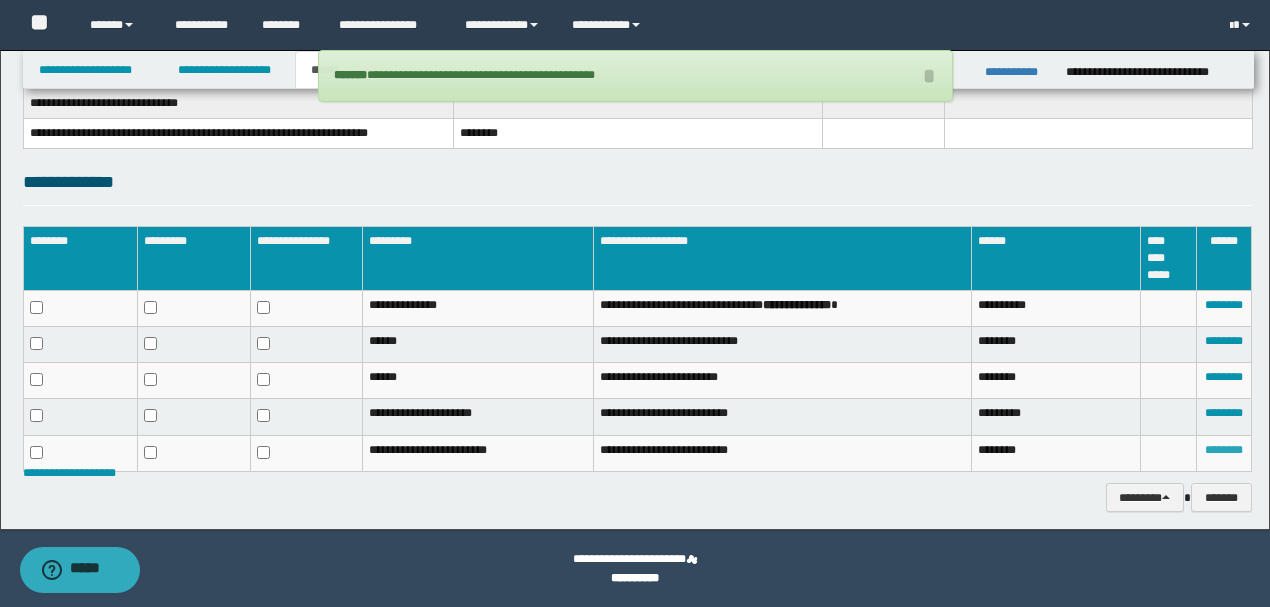 click on "********" at bounding box center (1224, 450) 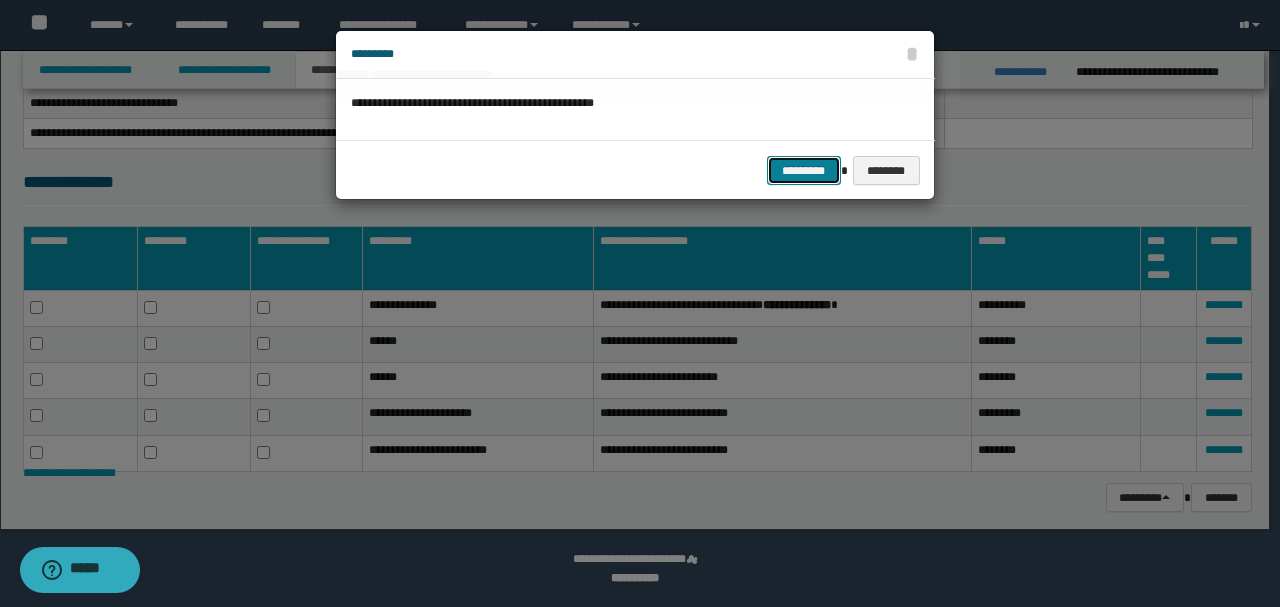 click on "*********" at bounding box center [804, 170] 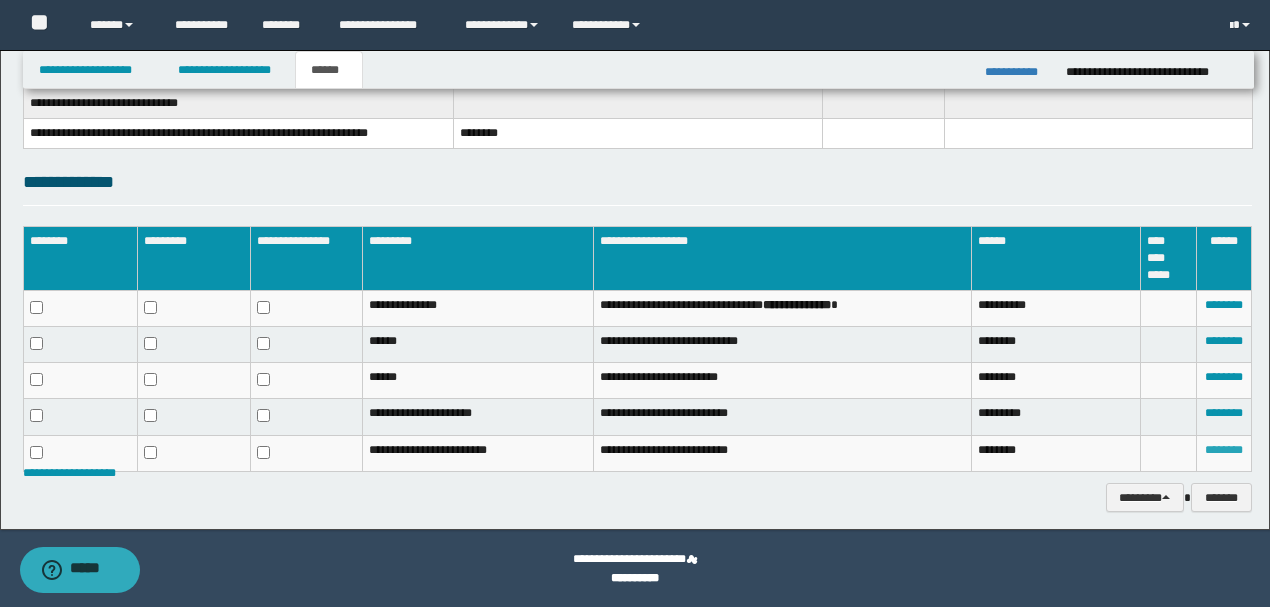 click on "********" at bounding box center [1224, 450] 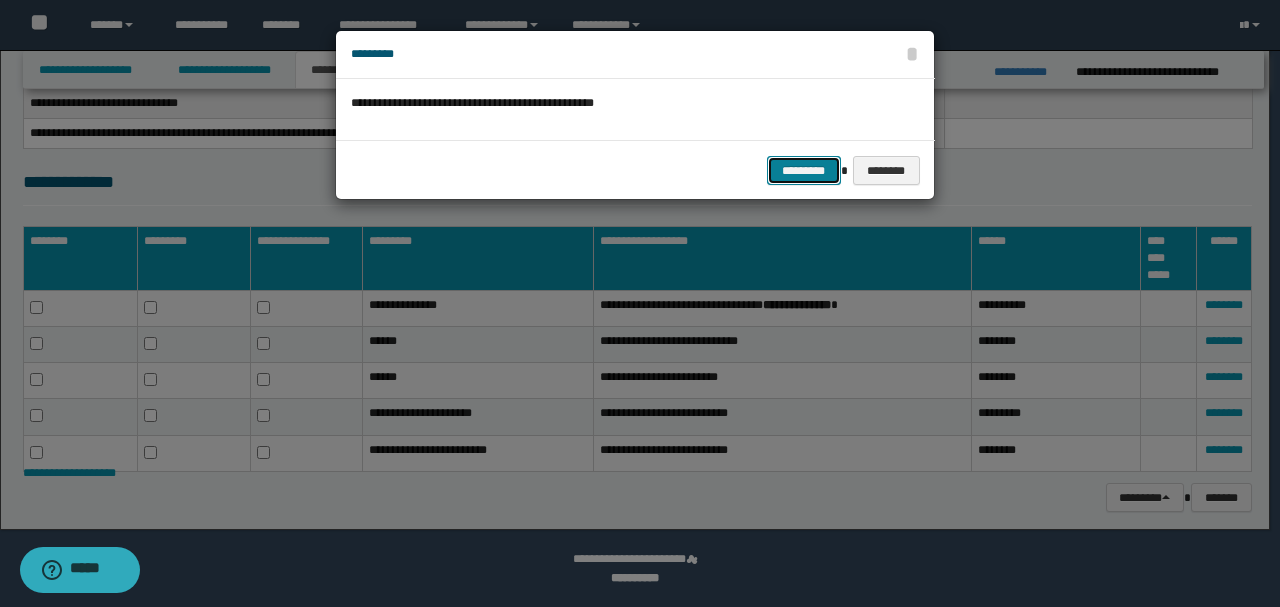 click on "*********" at bounding box center (804, 170) 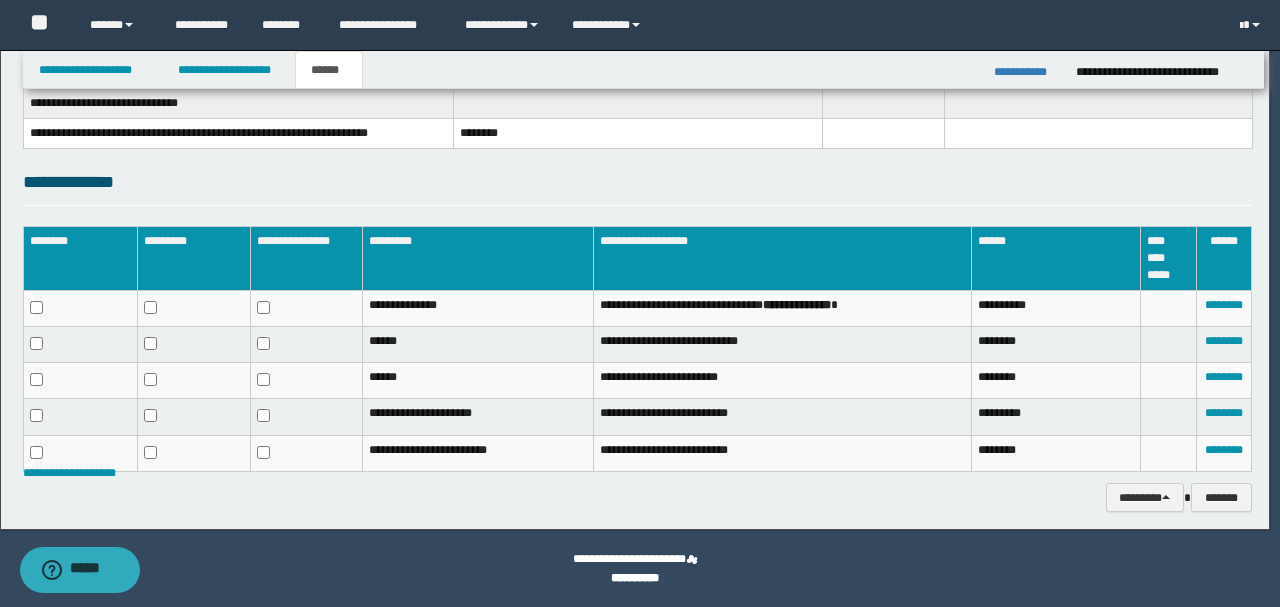 scroll, scrollTop: 318, scrollLeft: 0, axis: vertical 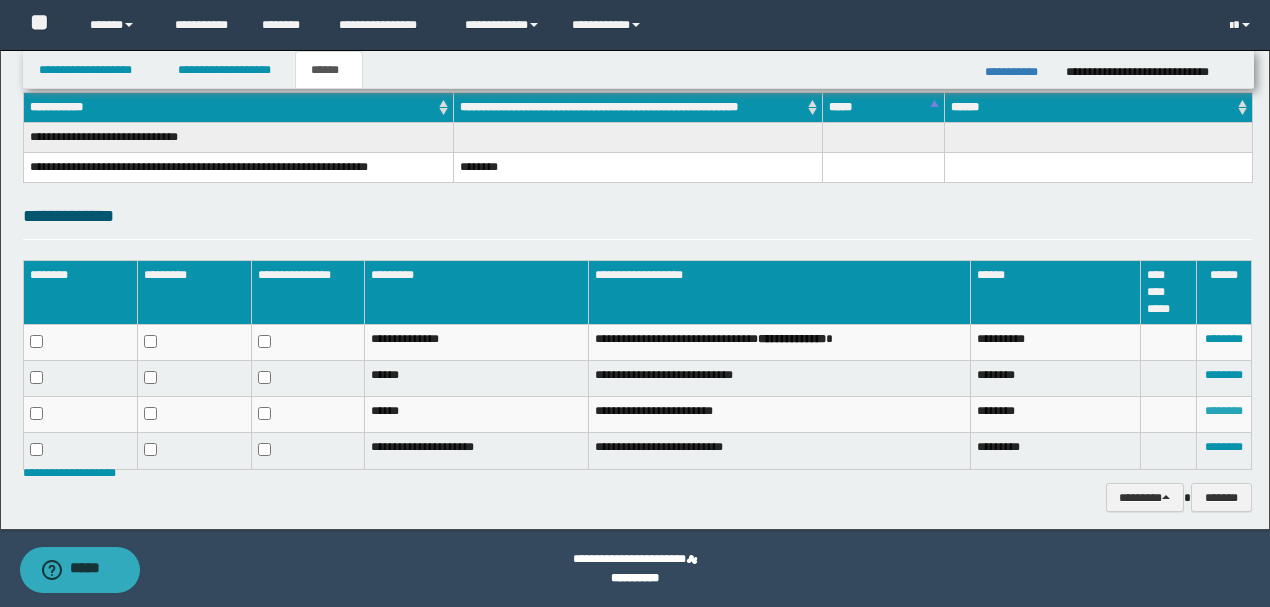 click on "********" at bounding box center (1224, 411) 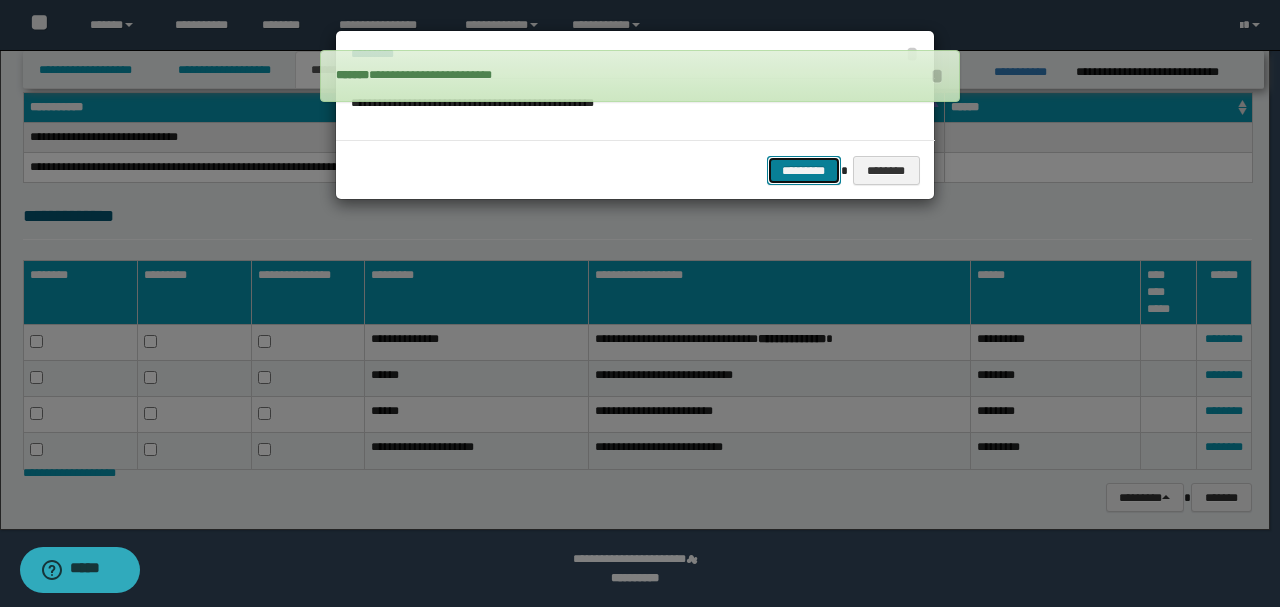 click on "*********" at bounding box center [804, 170] 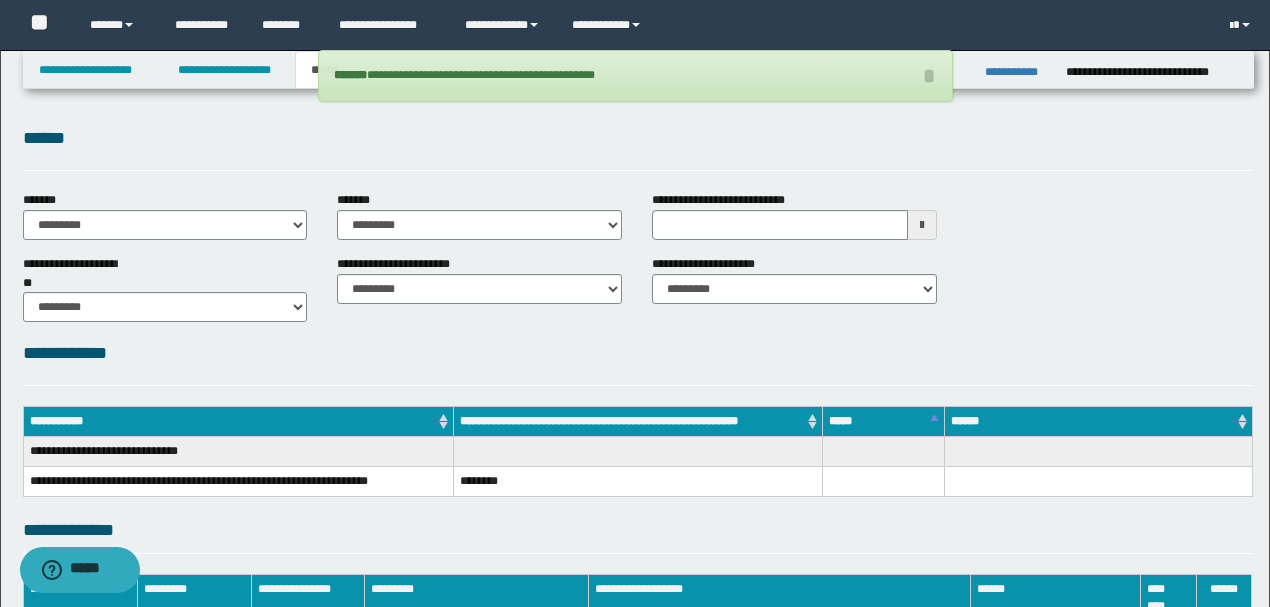 scroll, scrollTop: 0, scrollLeft: 0, axis: both 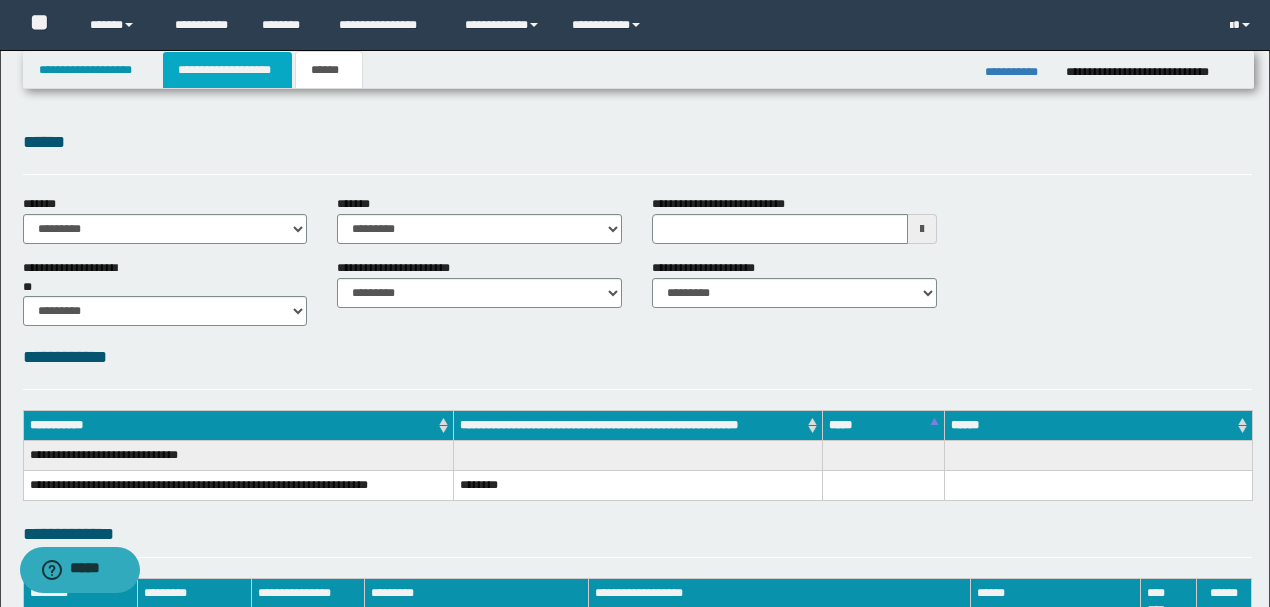 click on "**********" at bounding box center [227, 70] 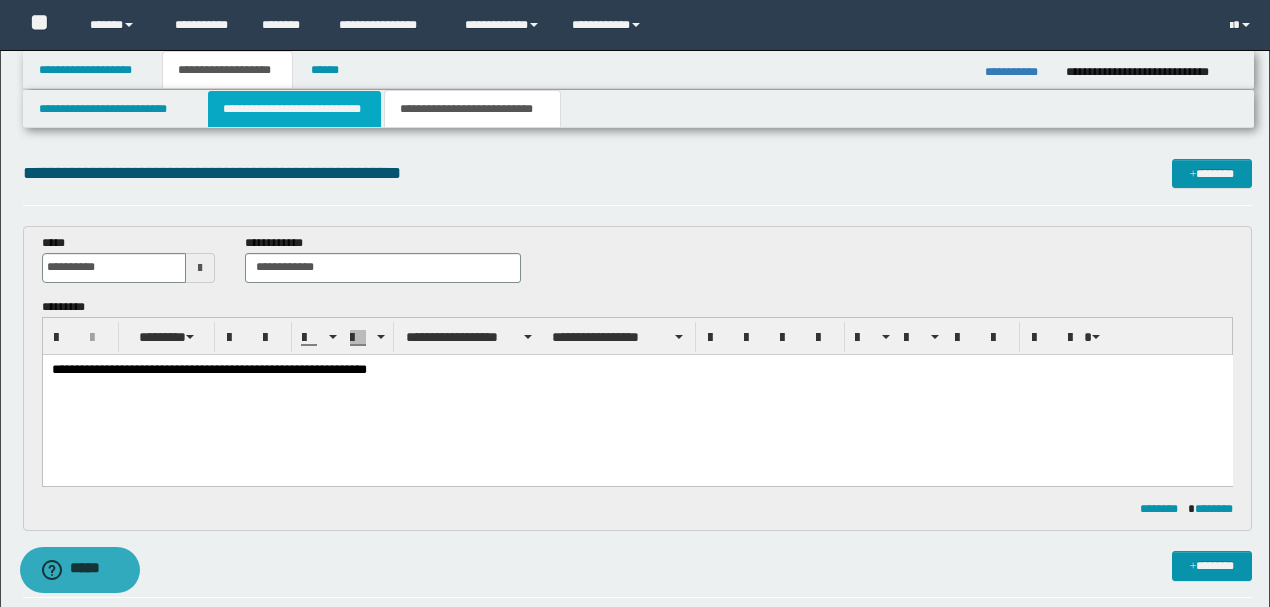 click on "**********" at bounding box center [294, 109] 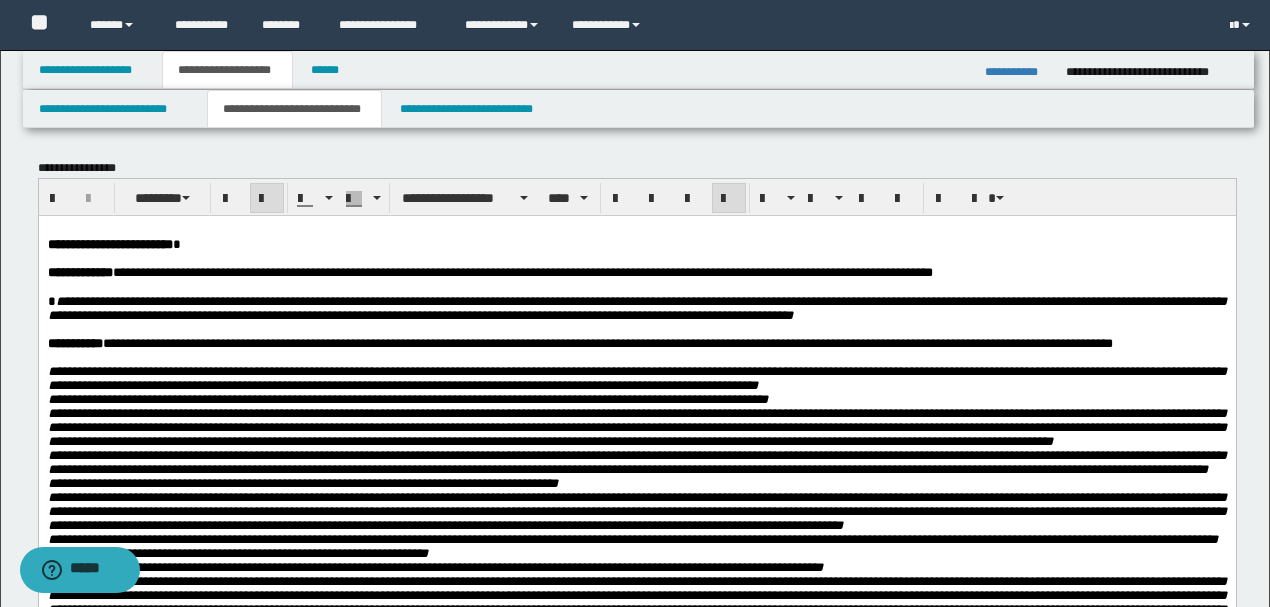 click on "**********" at bounding box center [636, 307] 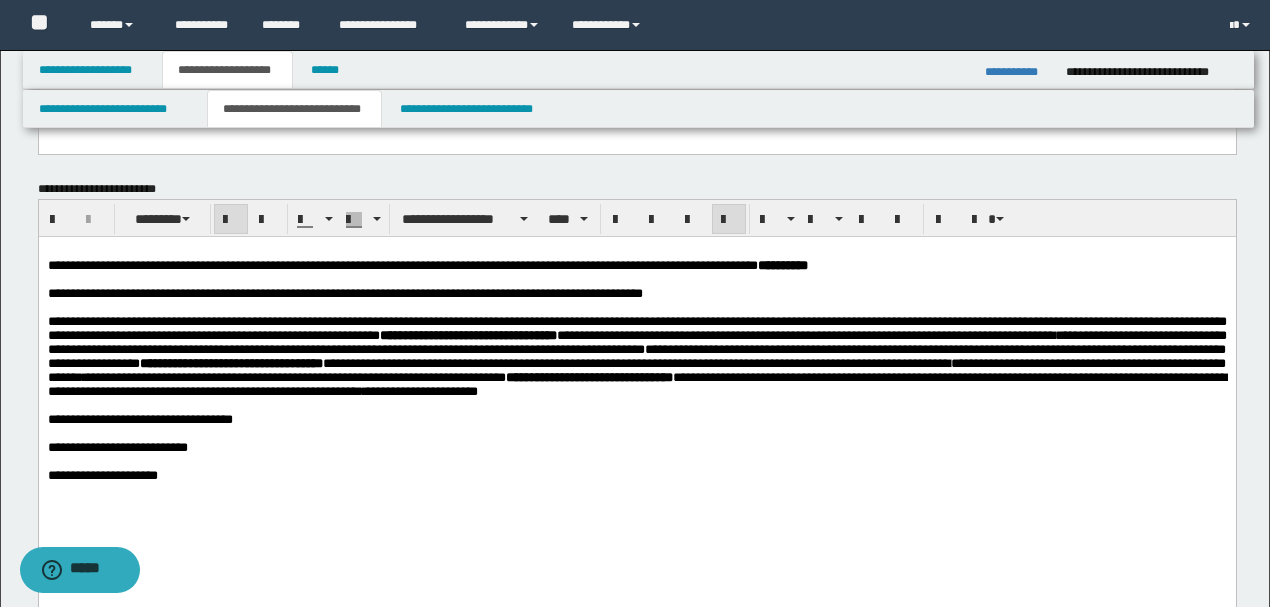 scroll, scrollTop: 933, scrollLeft: 0, axis: vertical 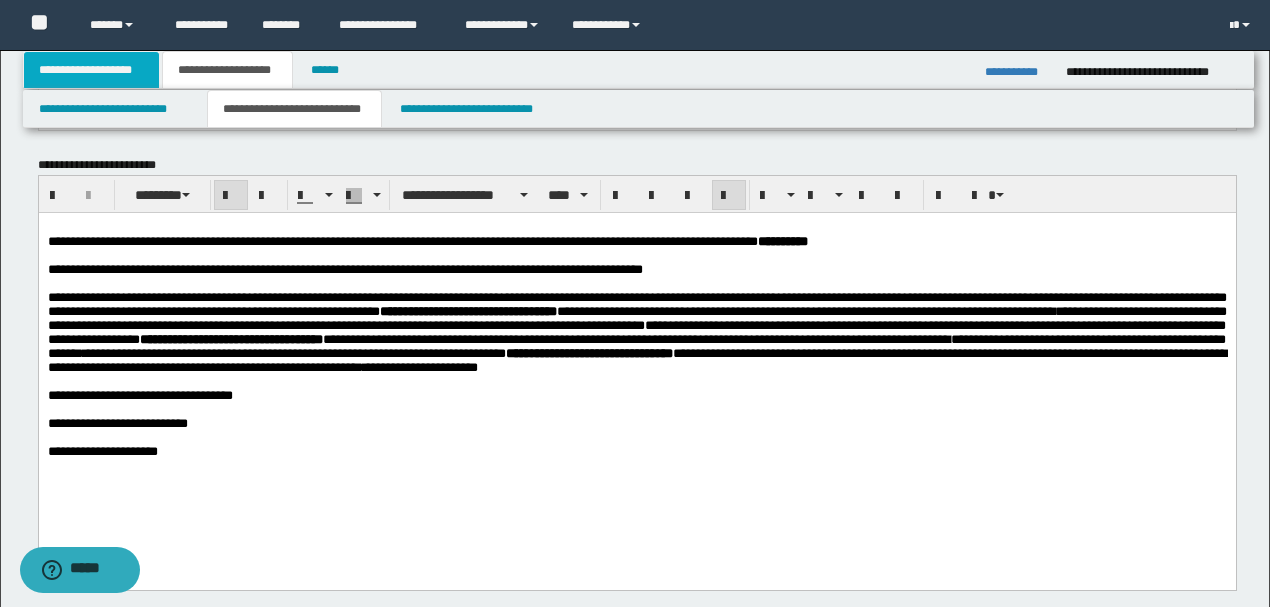 click on "**********" at bounding box center (92, 70) 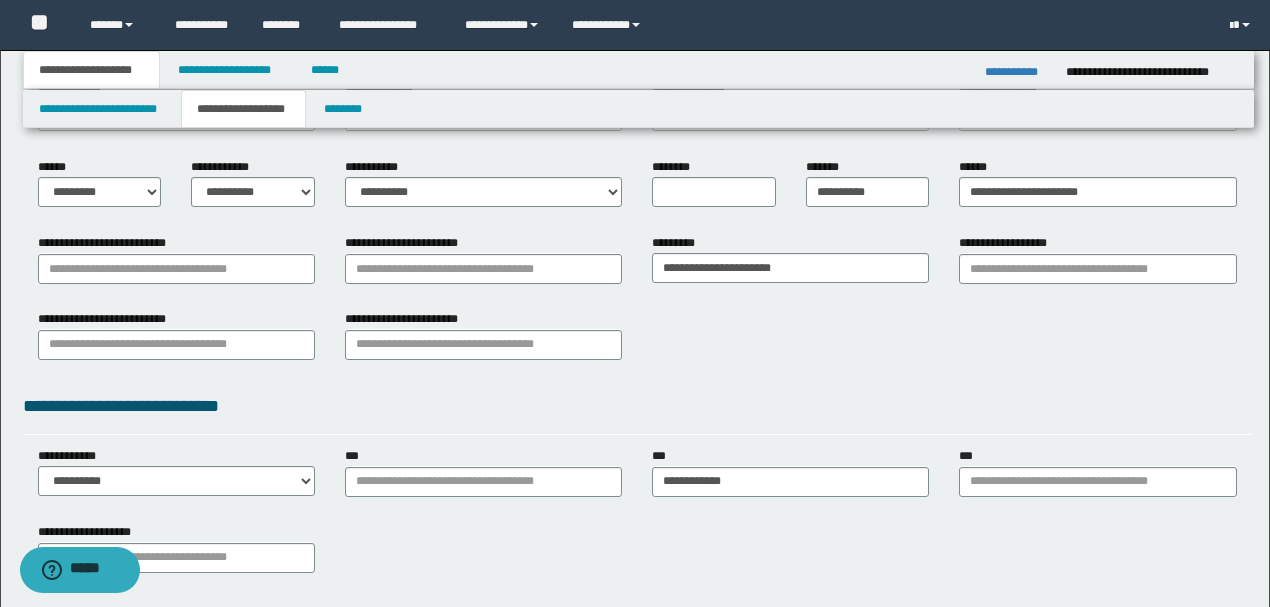 scroll, scrollTop: 298, scrollLeft: 0, axis: vertical 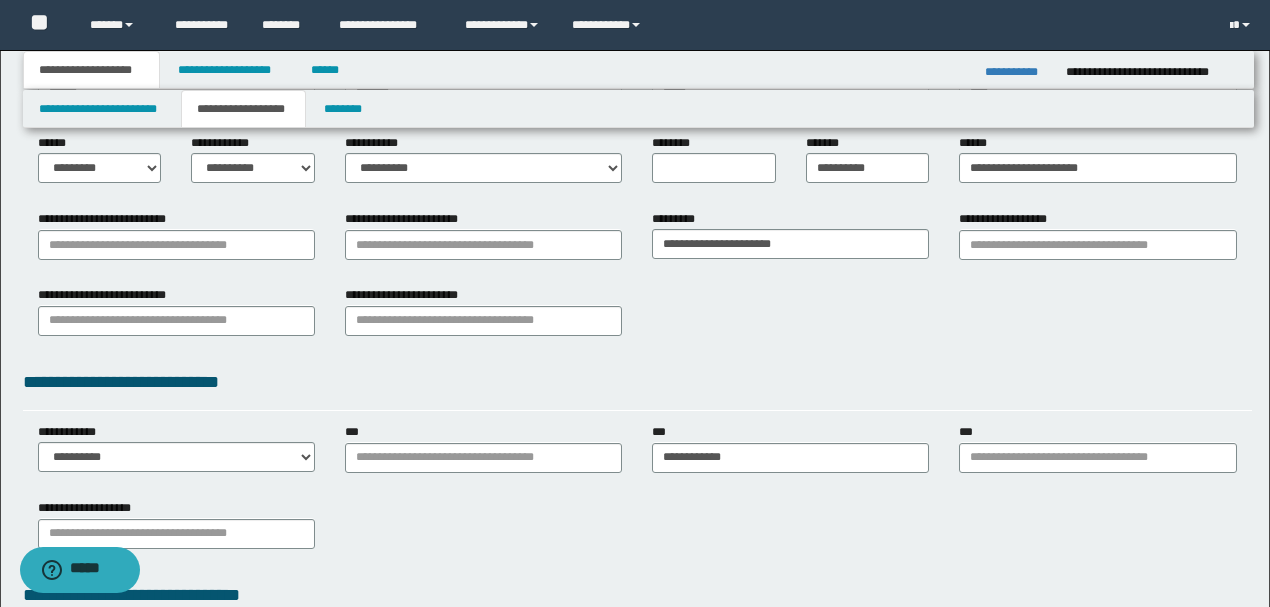 click on "**********" at bounding box center (637, 280) 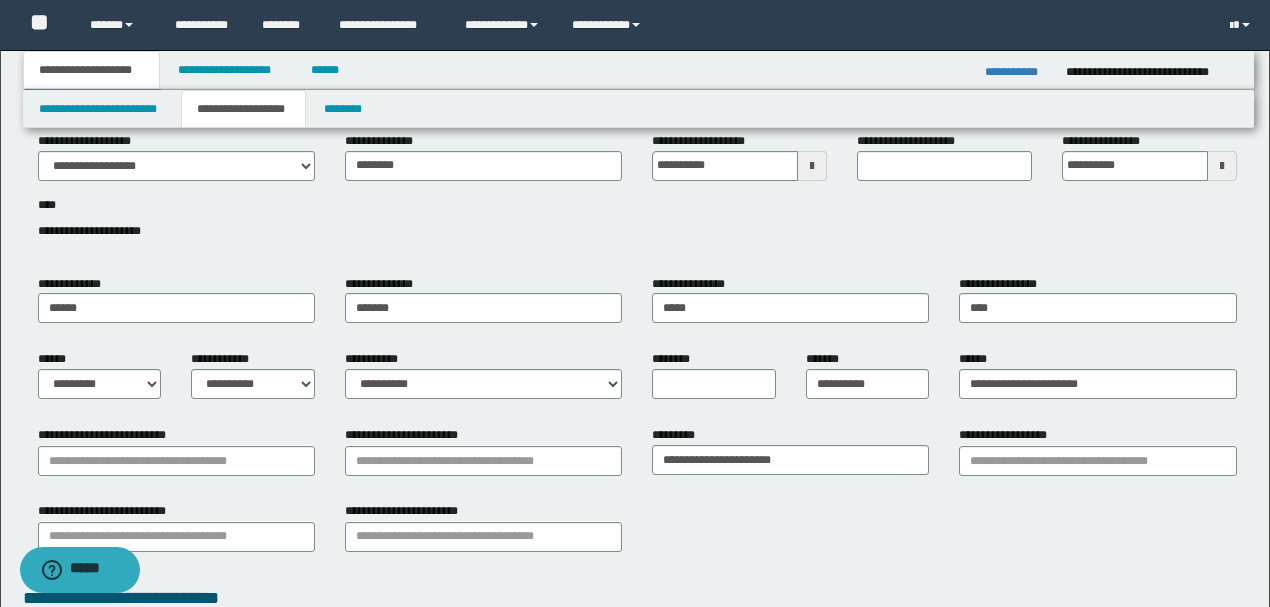 scroll, scrollTop: 31, scrollLeft: 0, axis: vertical 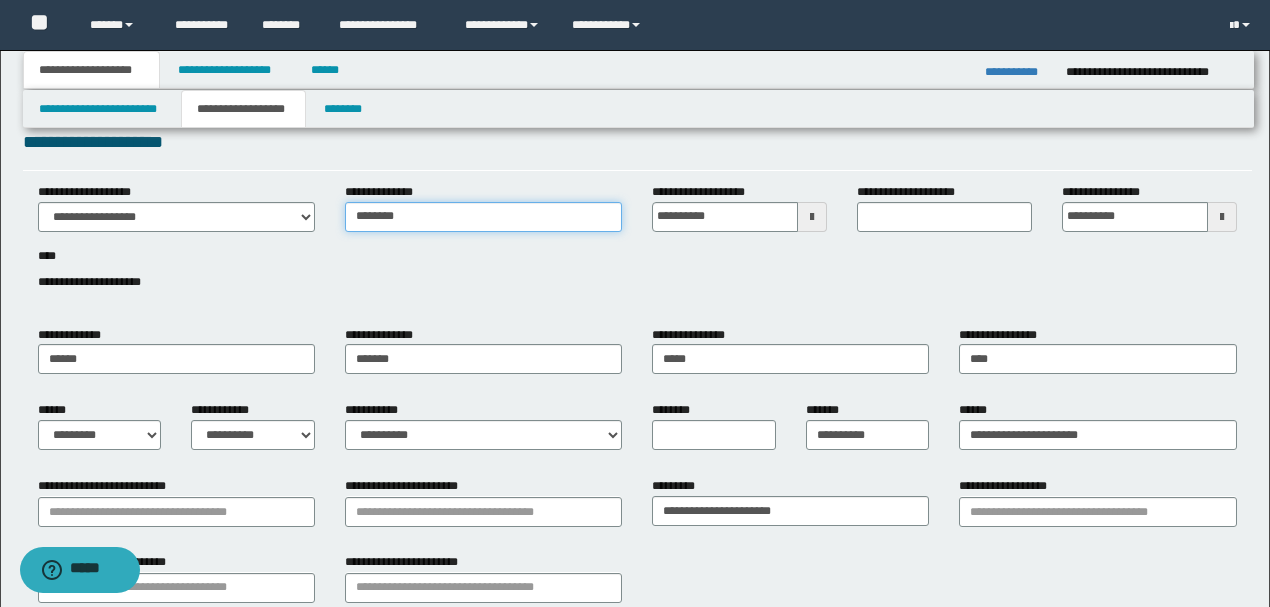 drag, startPoint x: 366, startPoint y: 217, endPoint x: 267, endPoint y: 223, distance: 99.18165 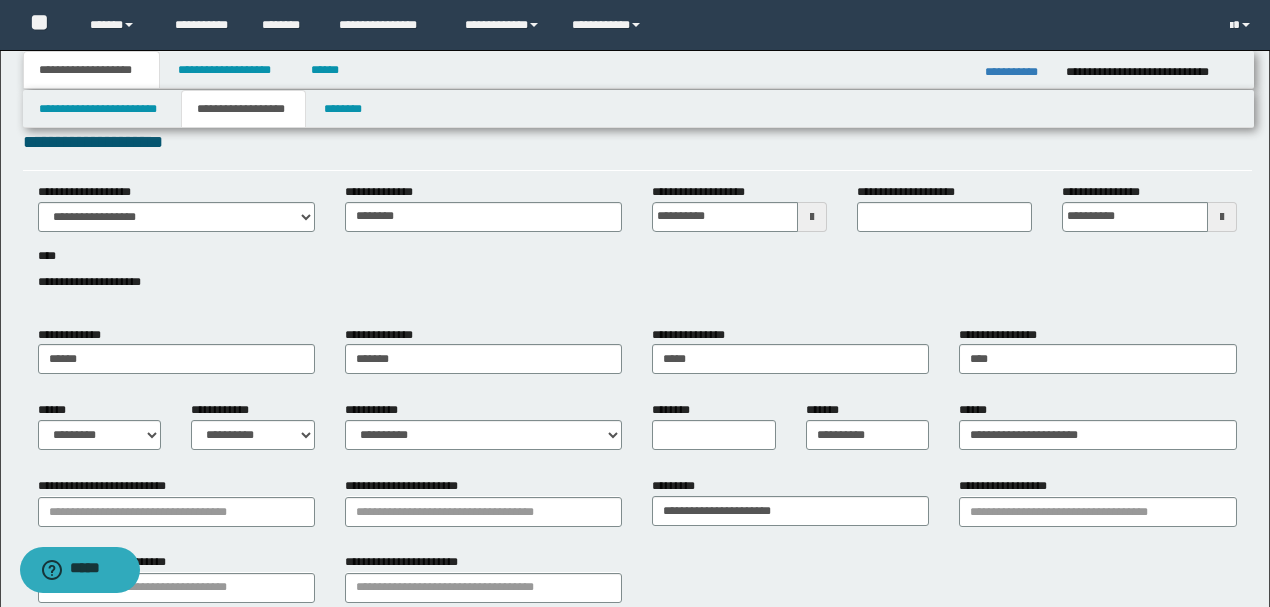 click on "**********" at bounding box center (637, 248) 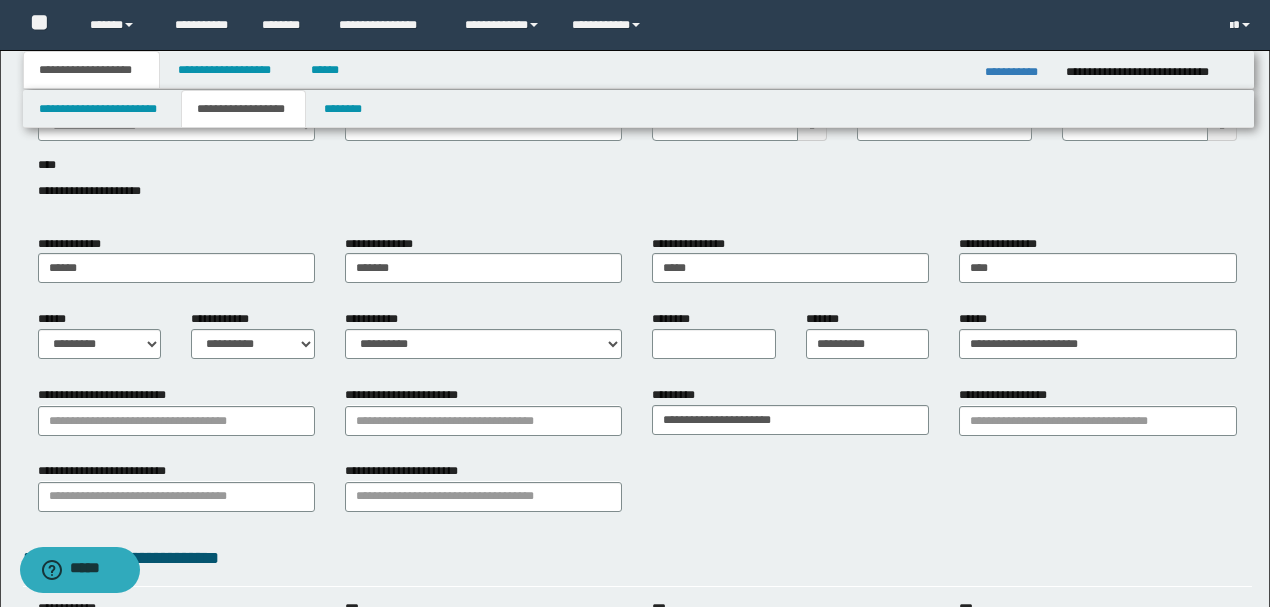 scroll, scrollTop: 364, scrollLeft: 0, axis: vertical 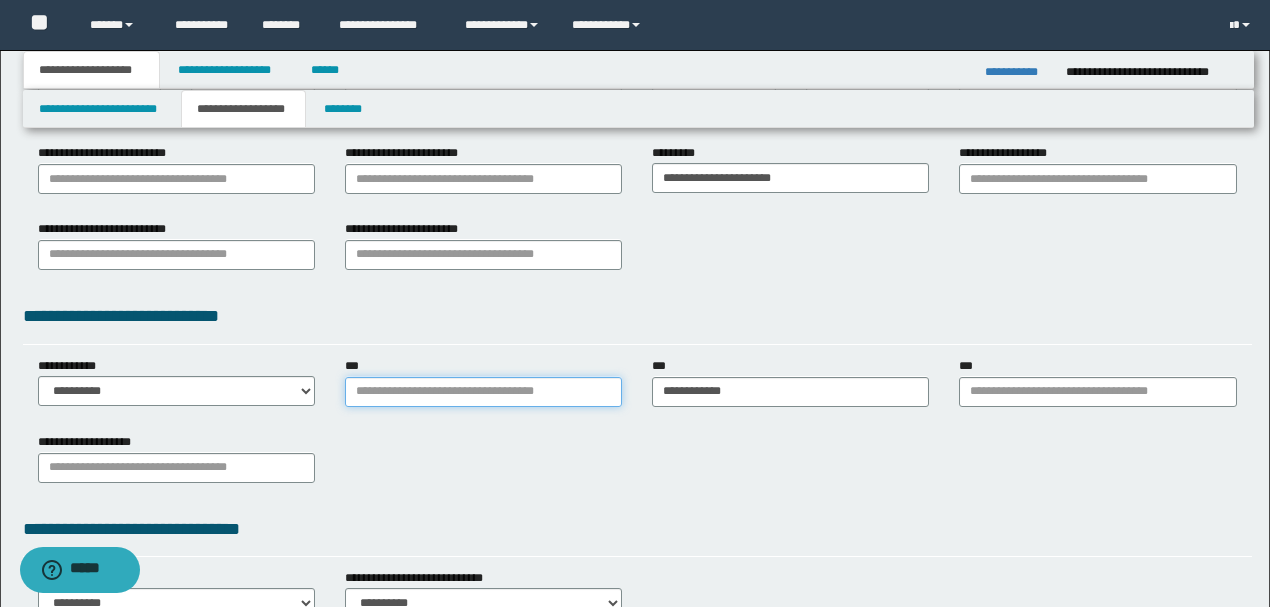 click on "***" at bounding box center (483, 392) 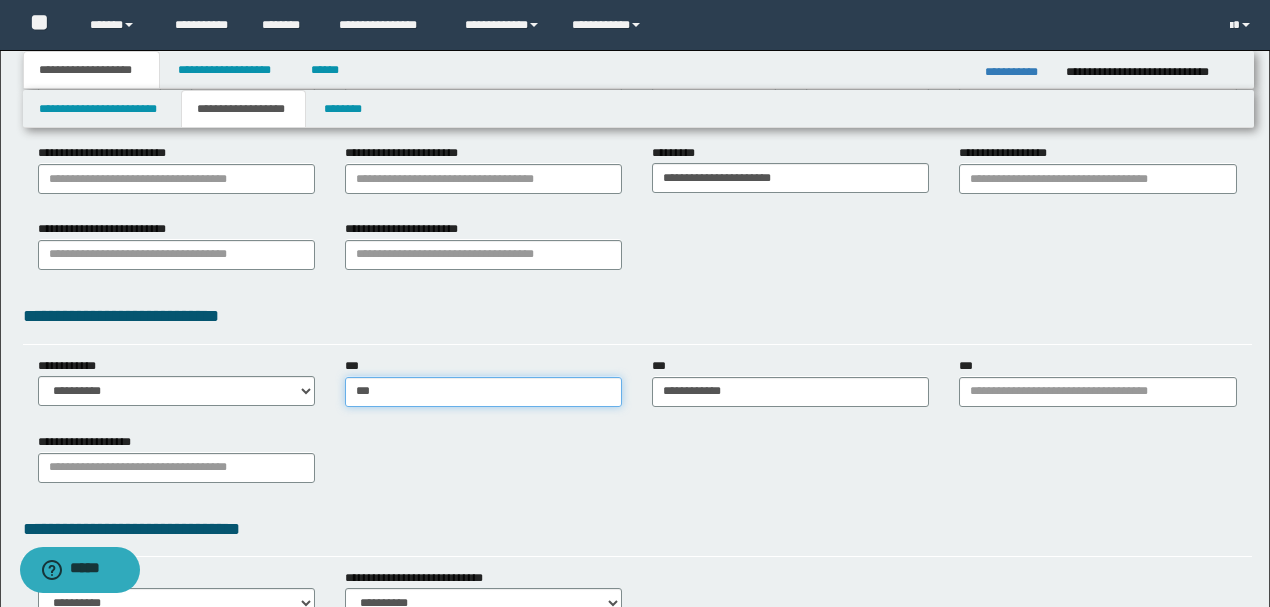type on "****" 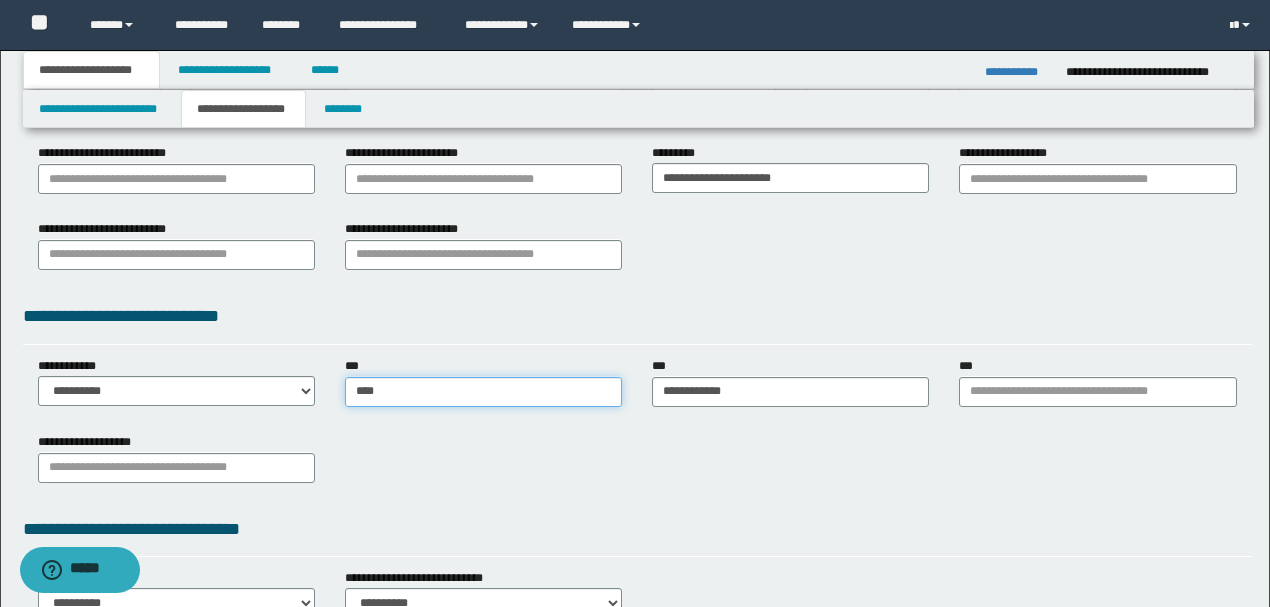 type on "****" 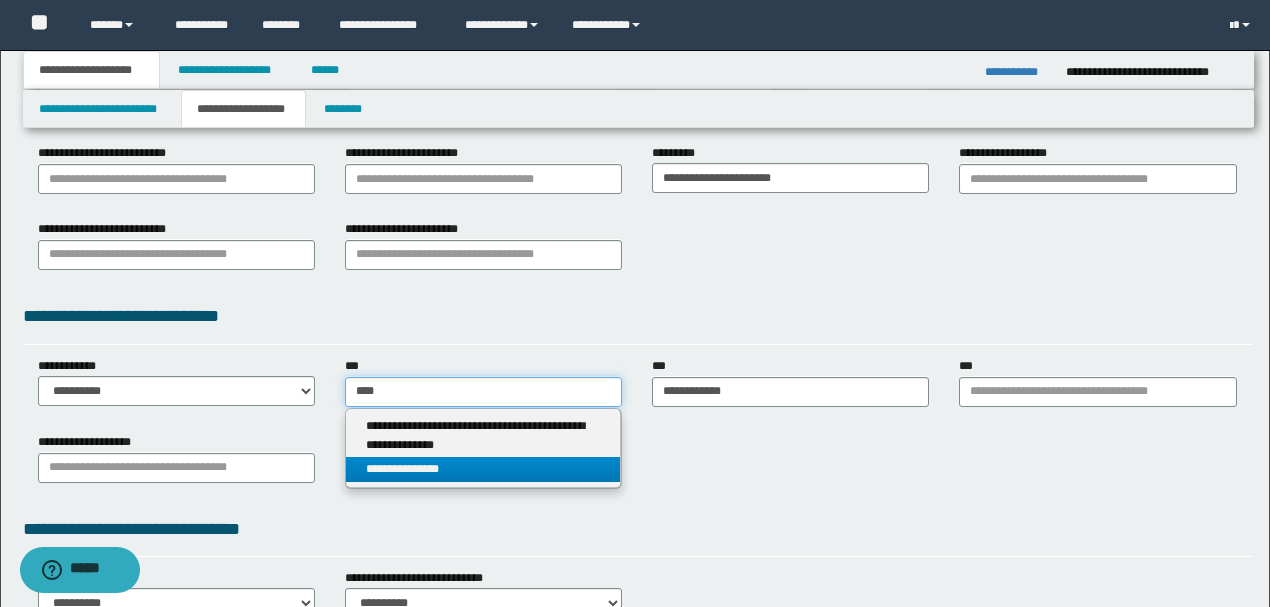 type on "****" 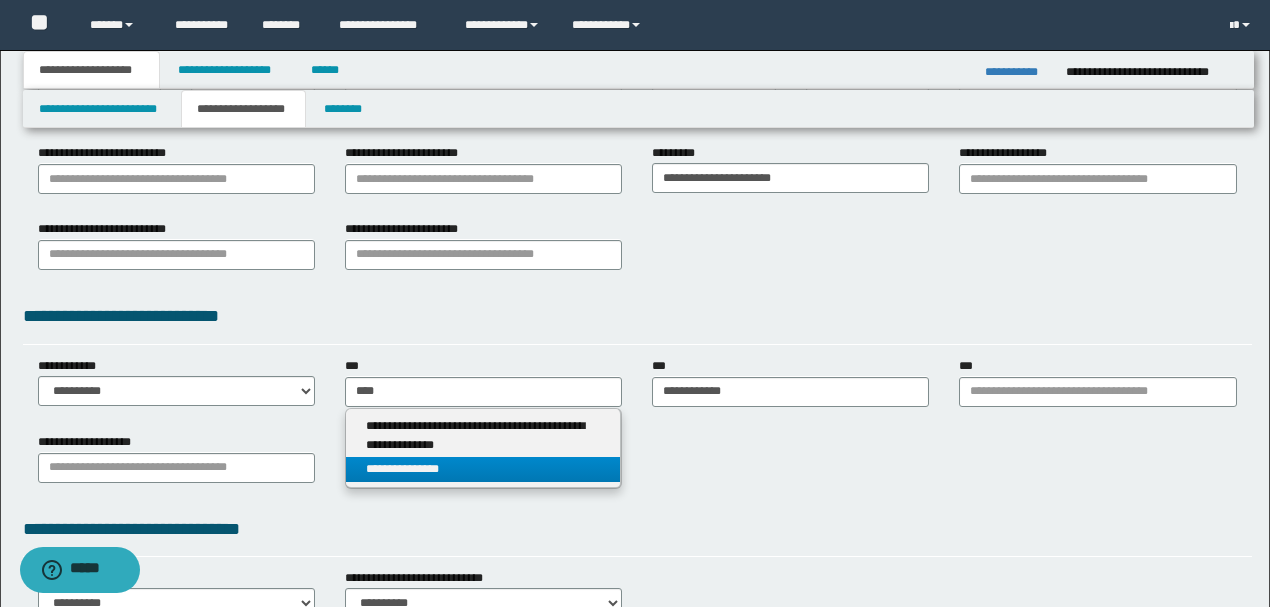 type 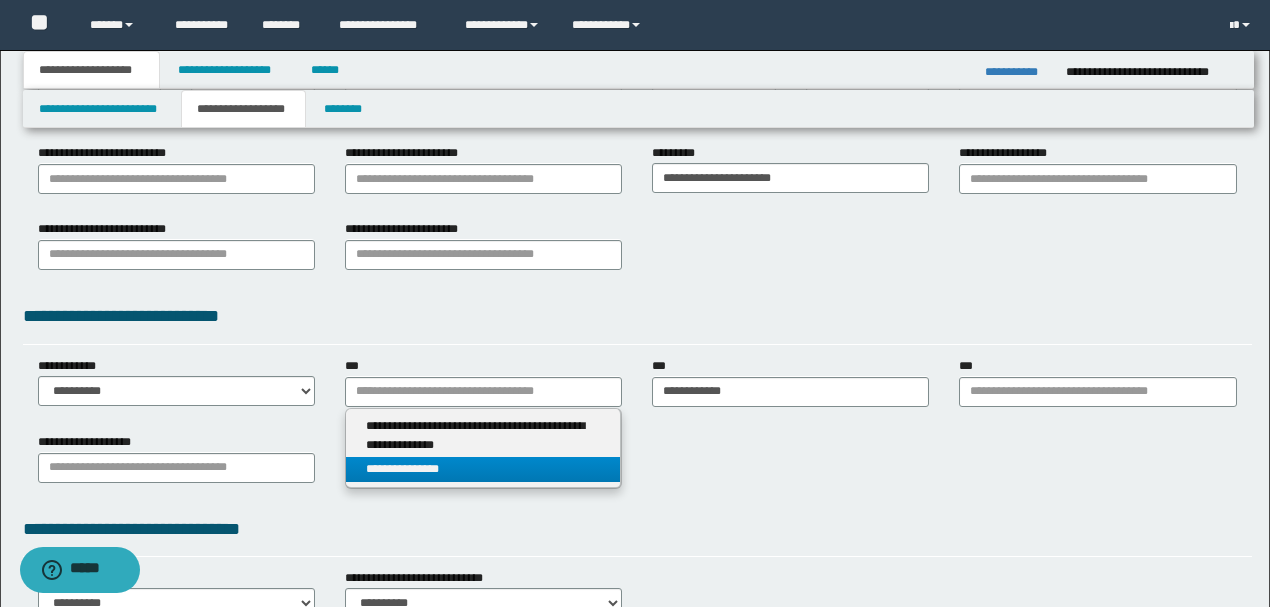 click on "**********" at bounding box center [483, 469] 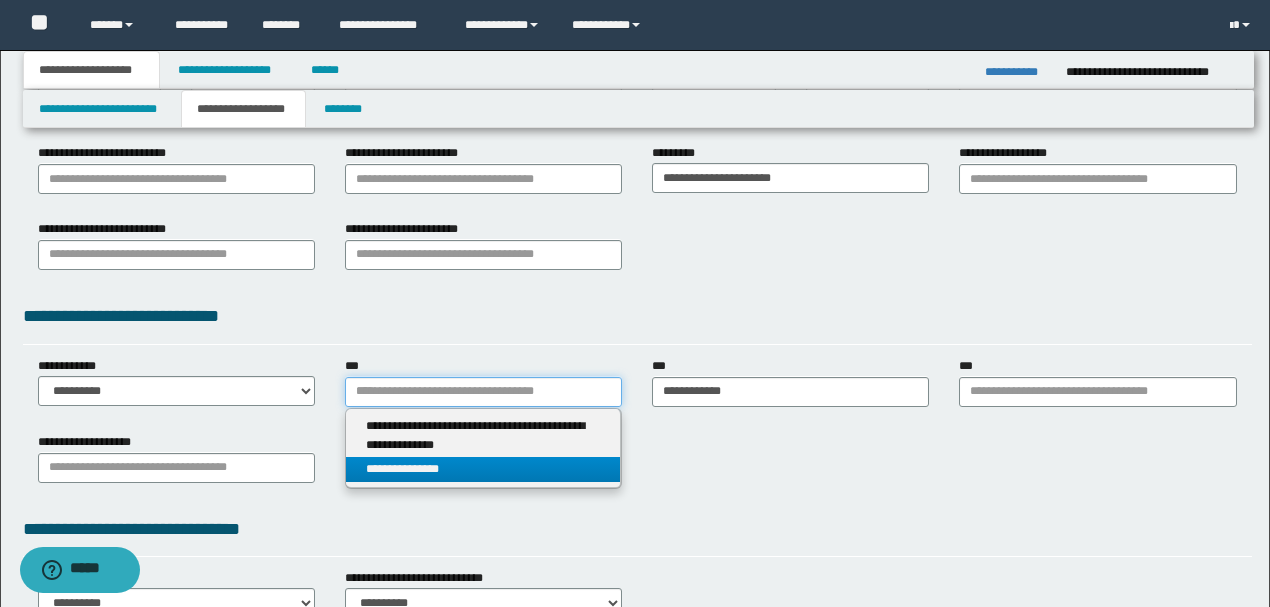 type 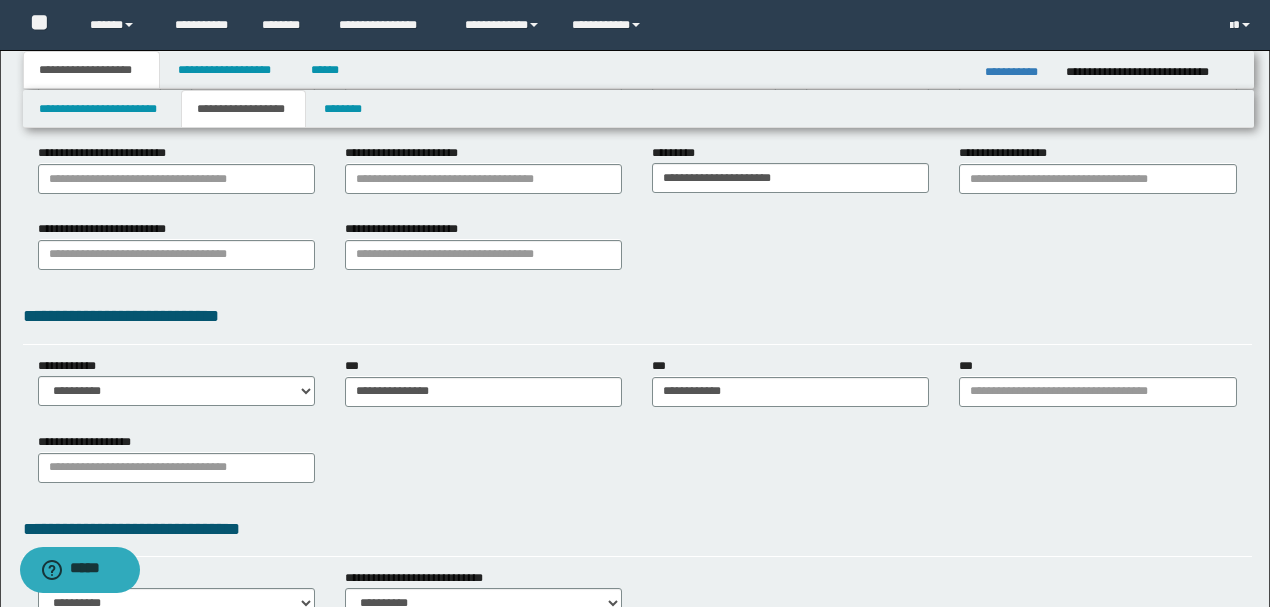 click on "**********" at bounding box center [637, 465] 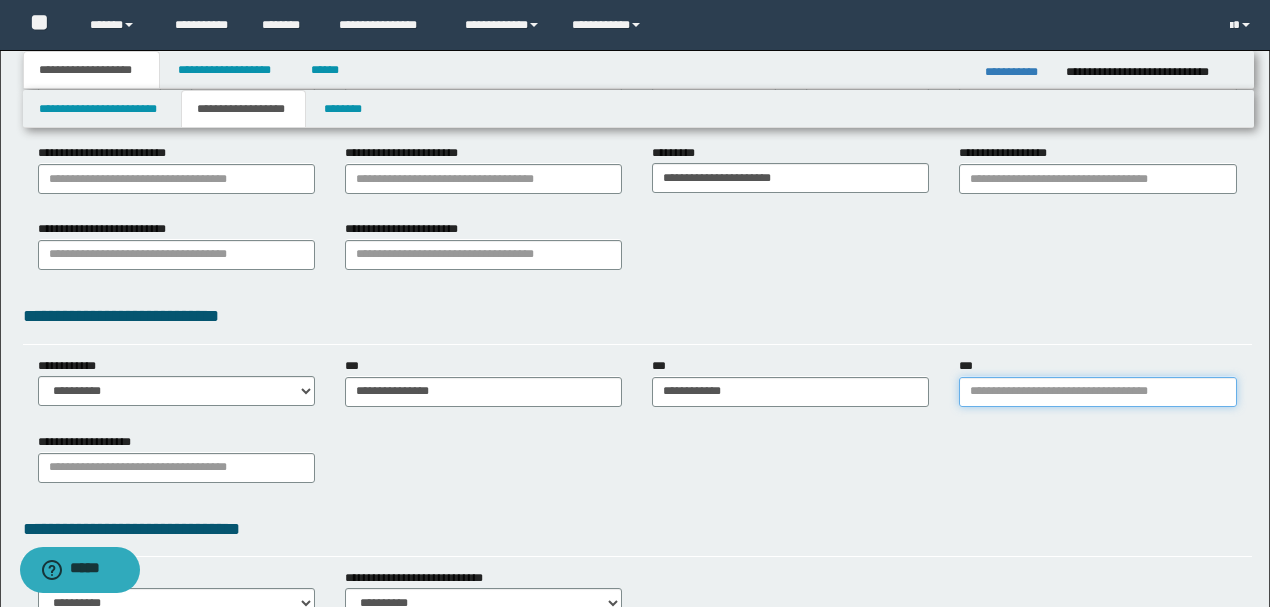 drag, startPoint x: 1056, startPoint y: 396, endPoint x: 1045, endPoint y: 400, distance: 11.7046995 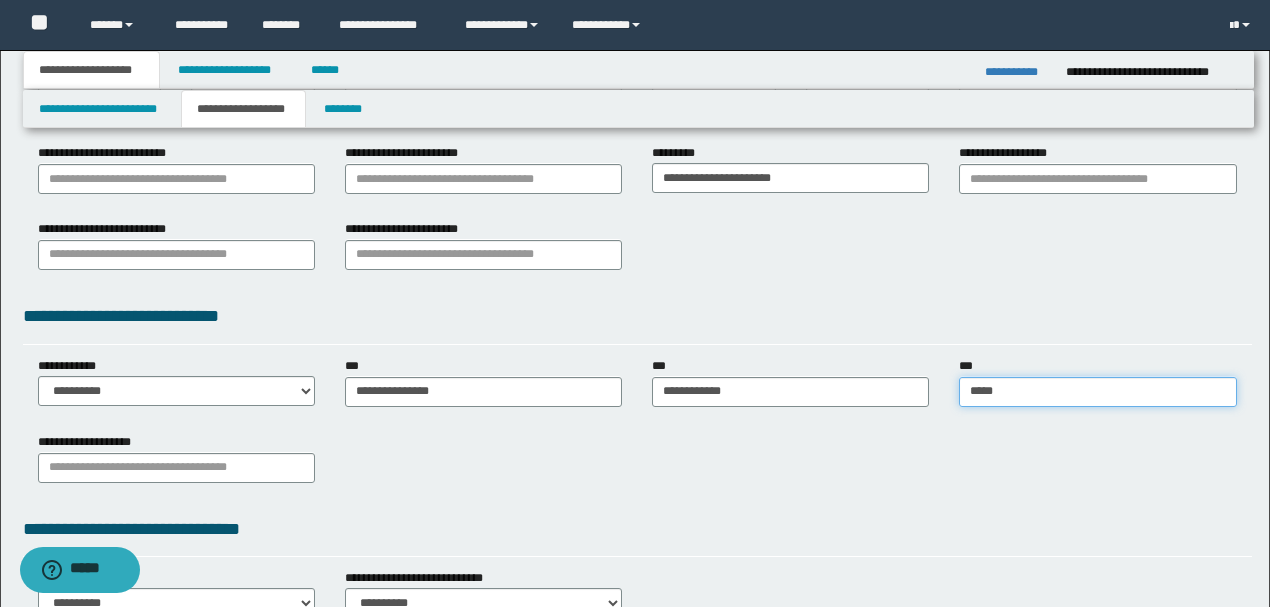 type on "******" 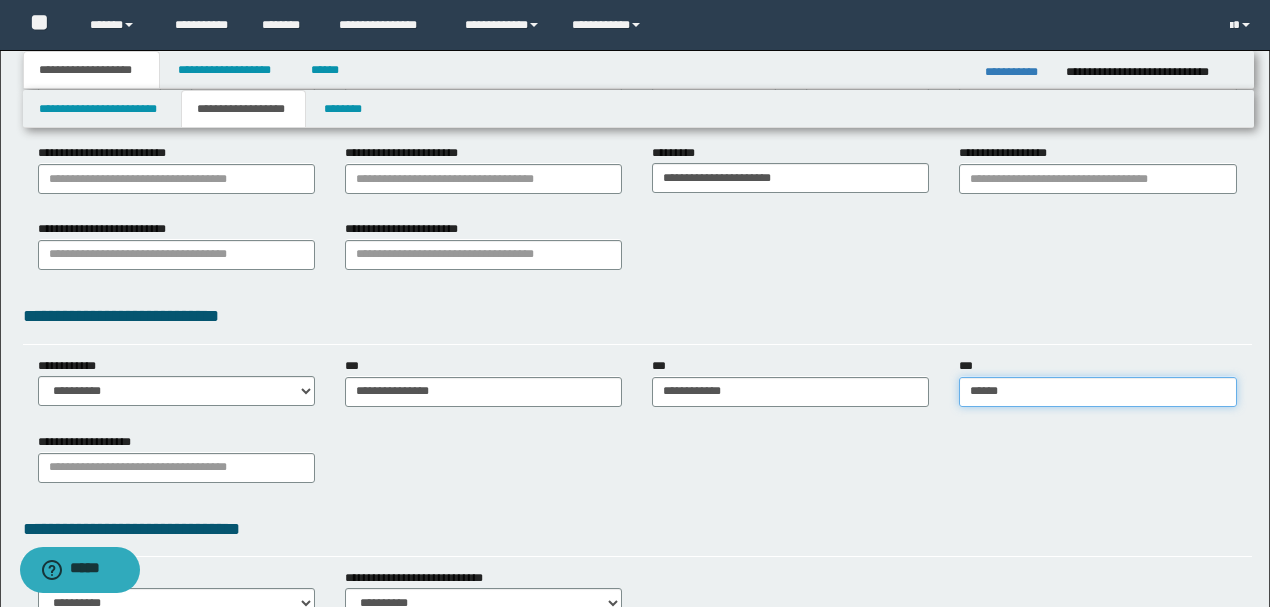 type on "**********" 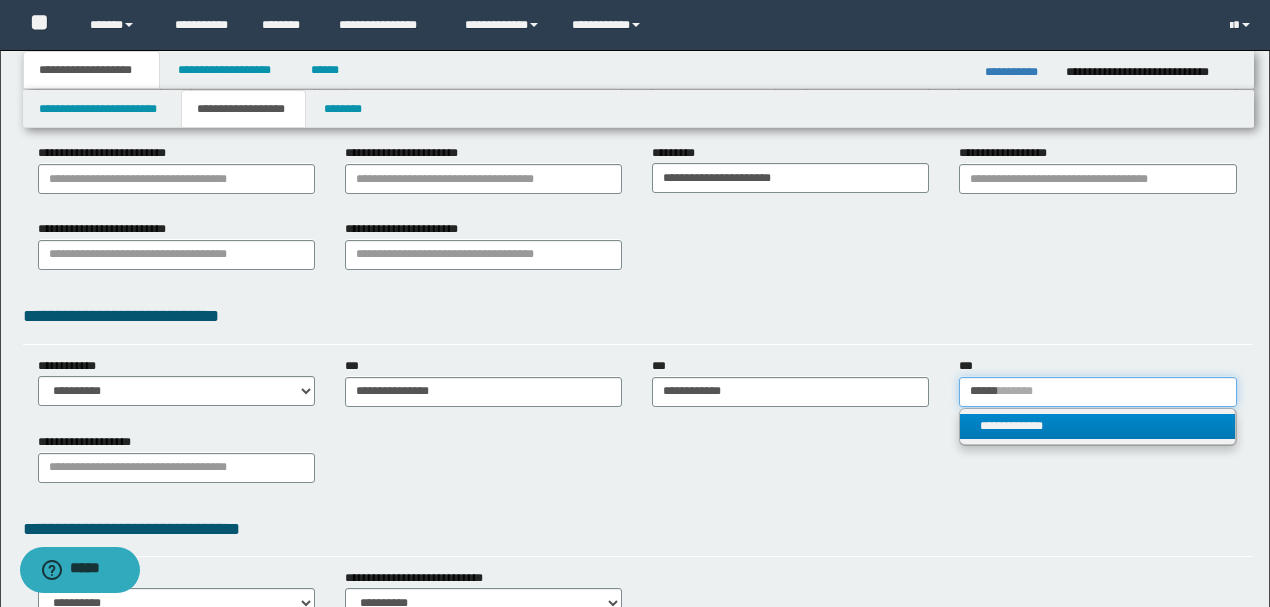 type on "******" 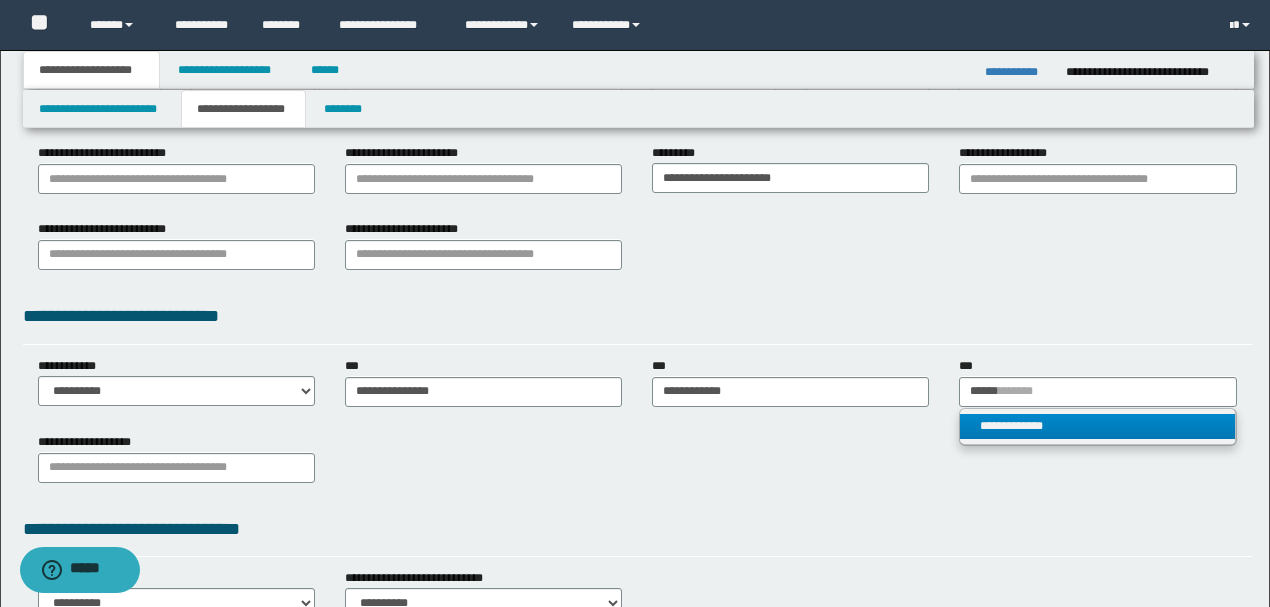 type 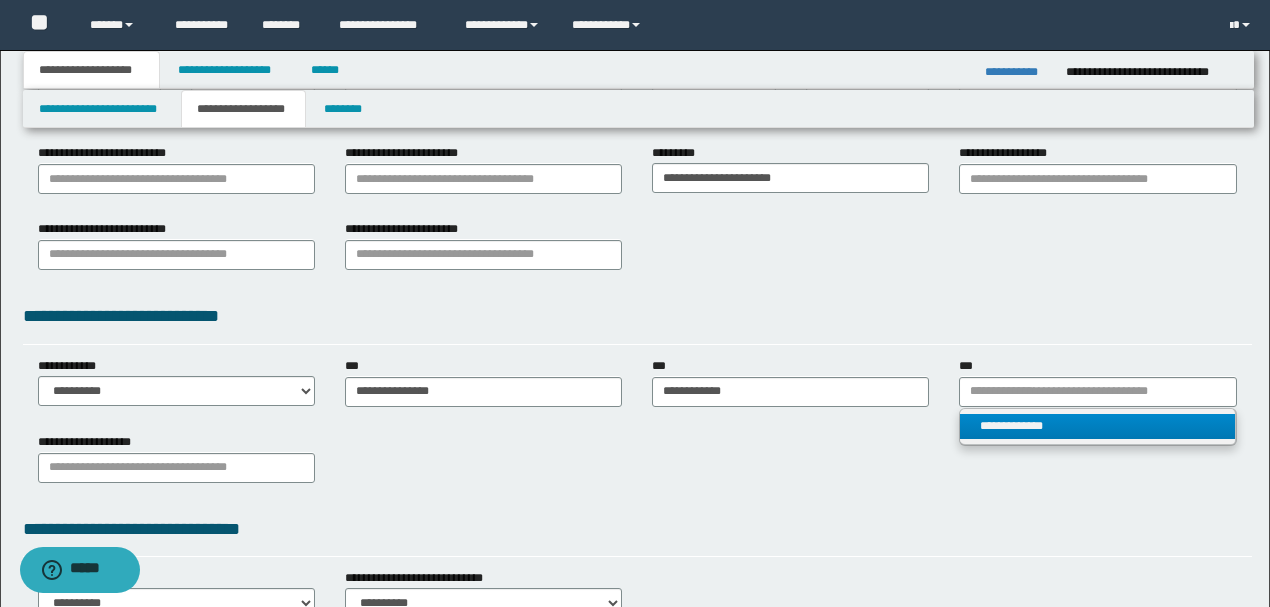 click on "**********" at bounding box center (1097, 426) 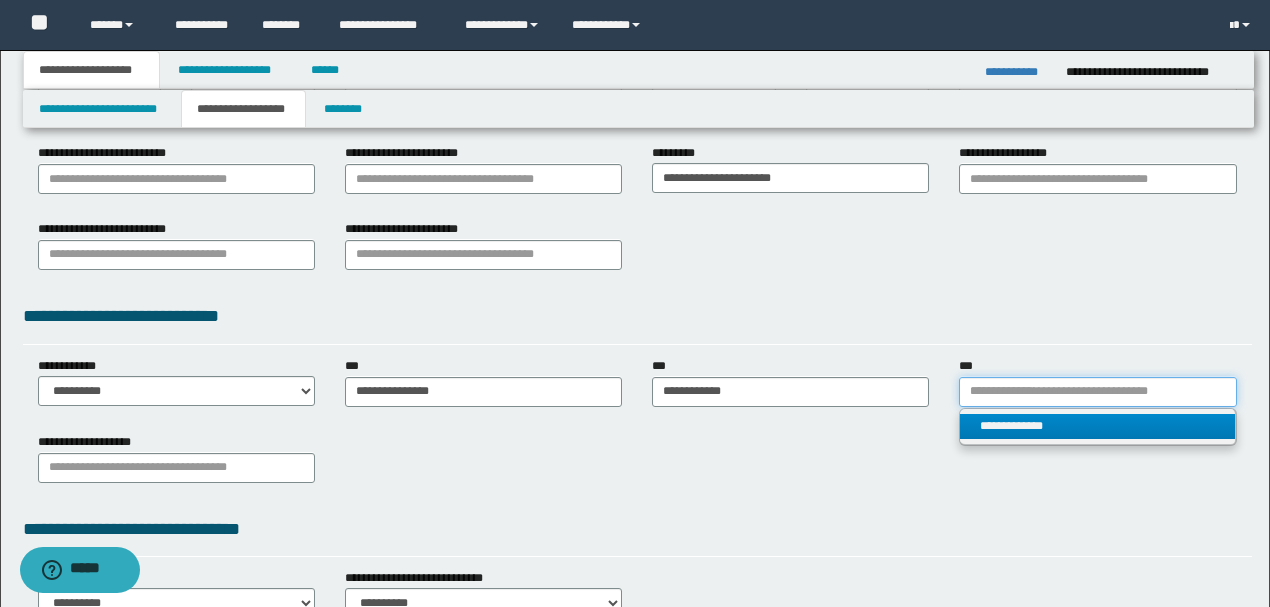 type 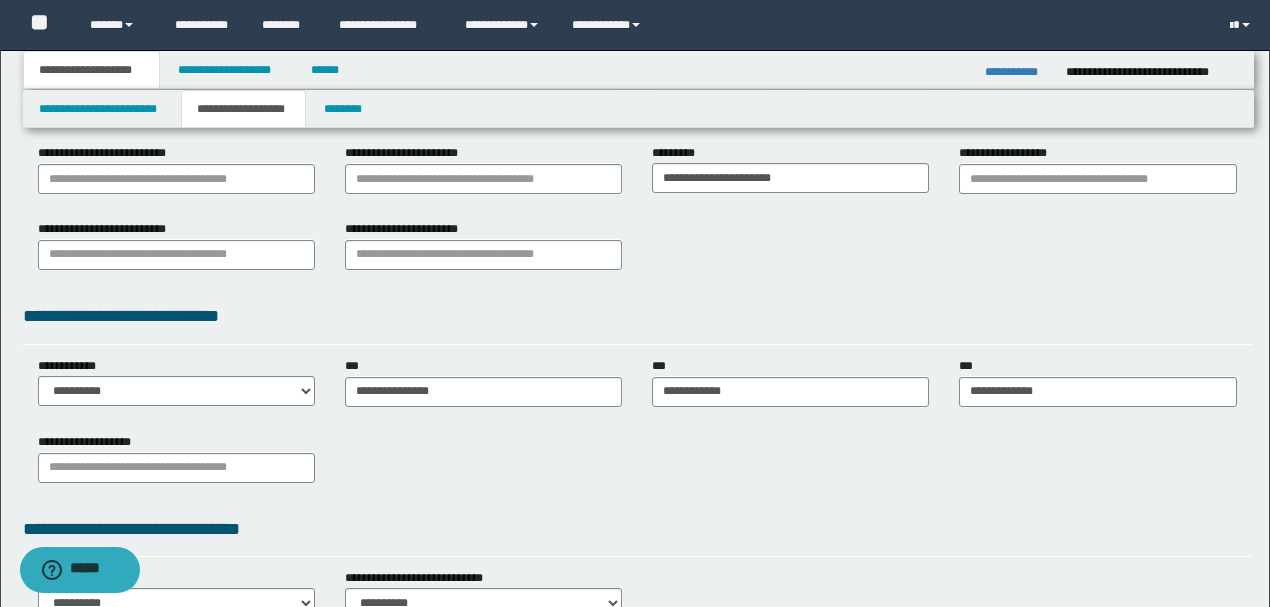 click on "**********" at bounding box center (637, 465) 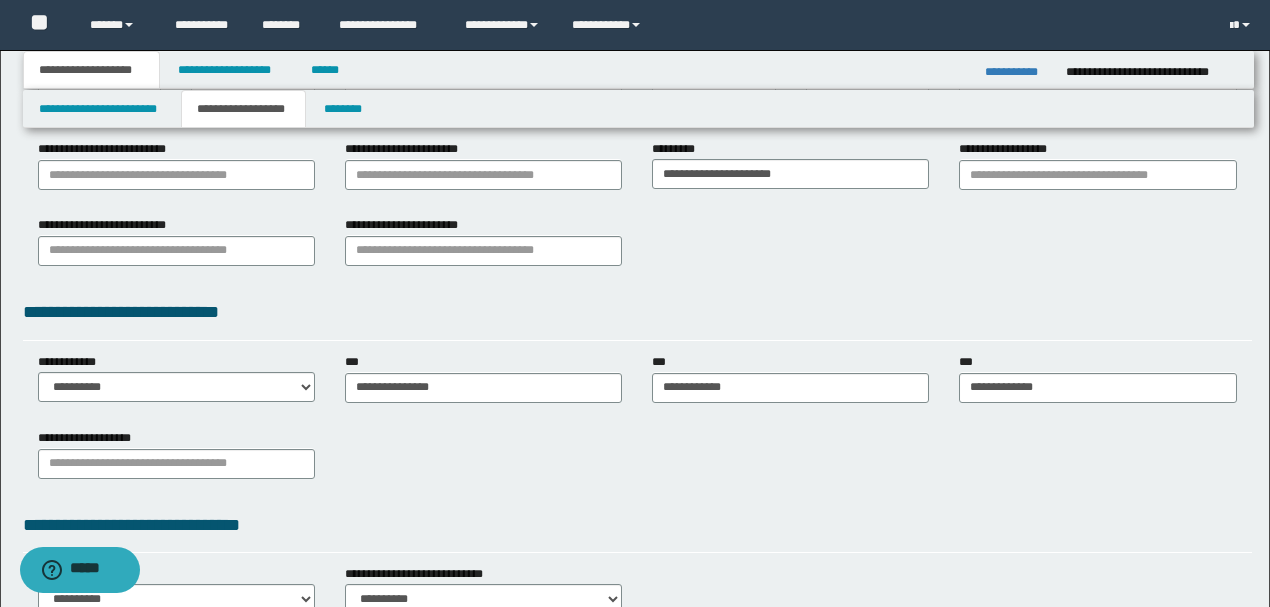 scroll, scrollTop: 431, scrollLeft: 0, axis: vertical 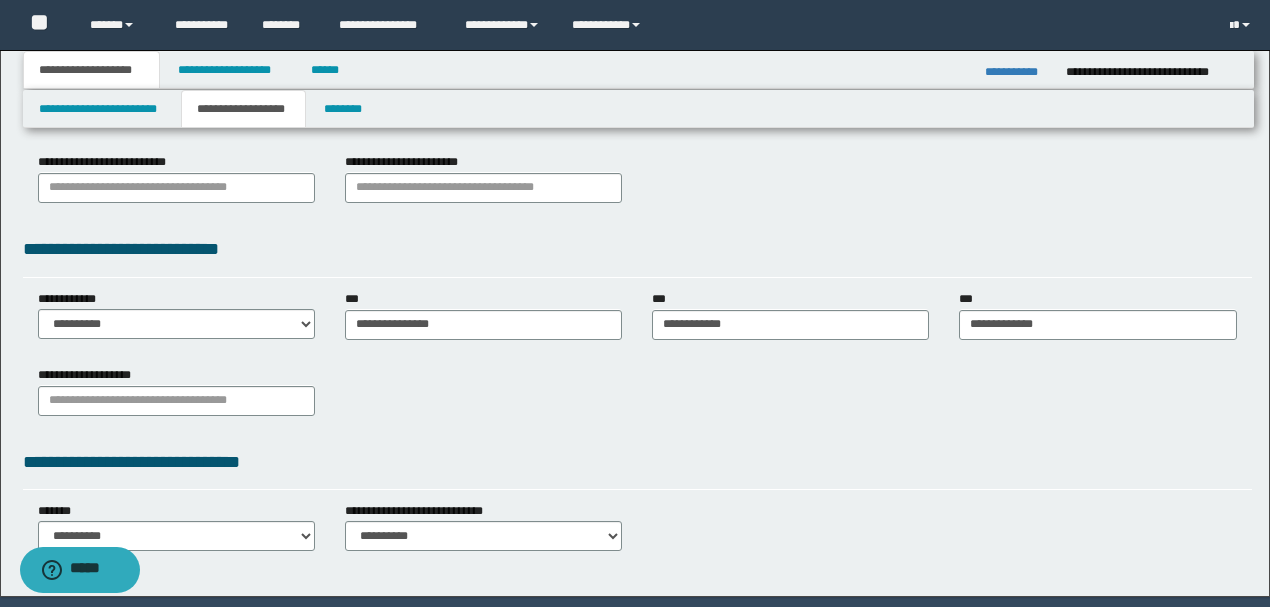 click on "**********" at bounding box center [637, 398] 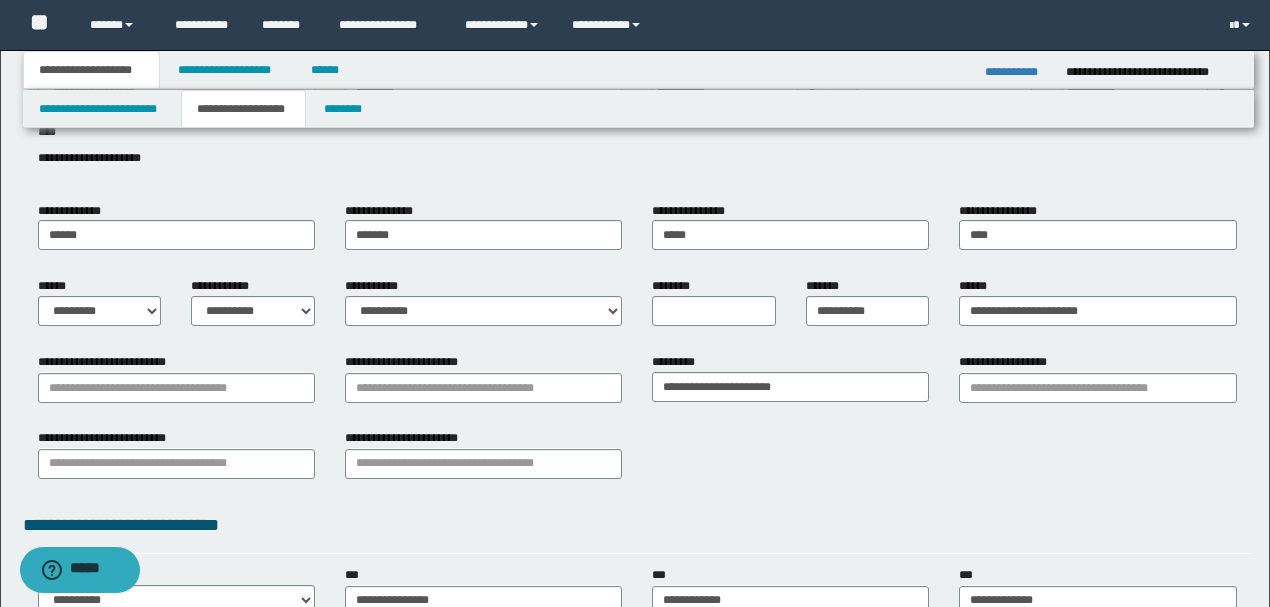 scroll, scrollTop: 0, scrollLeft: 0, axis: both 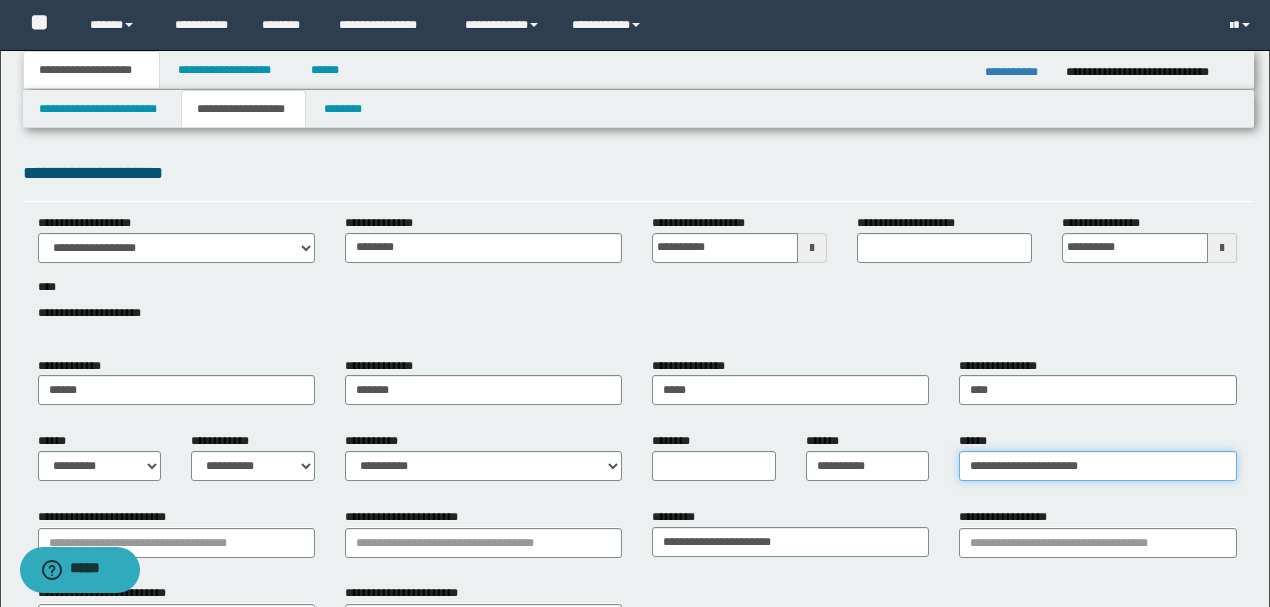 drag, startPoint x: 1025, startPoint y: 466, endPoint x: 890, endPoint y: 470, distance: 135.05925 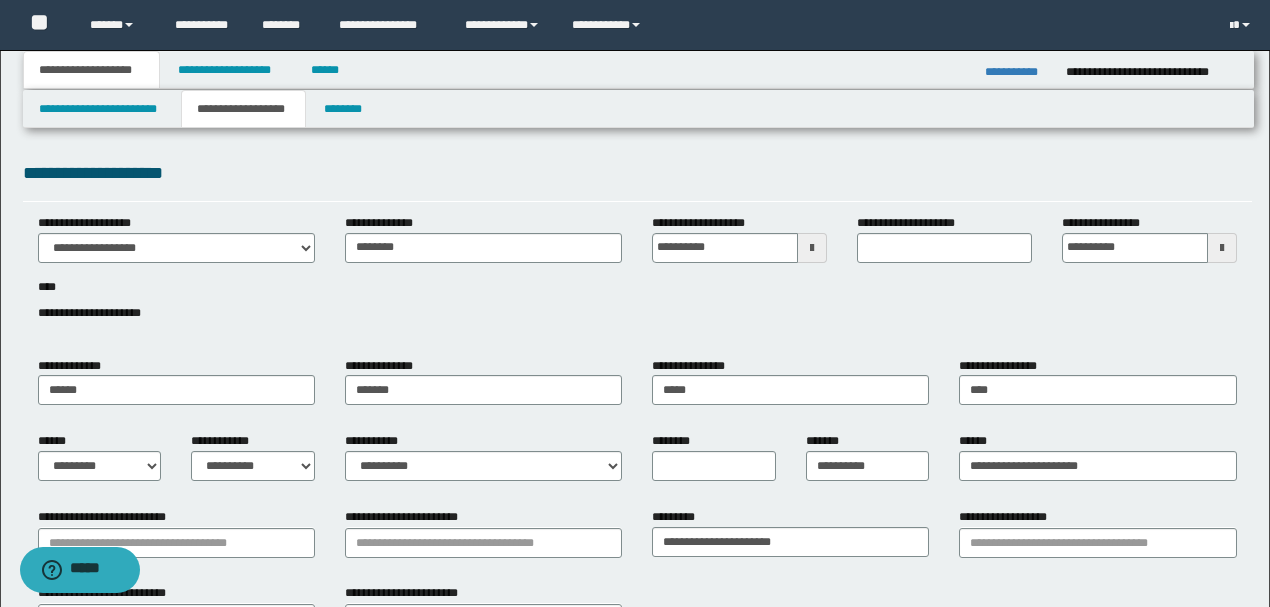 click on "**********" at bounding box center (637, 279) 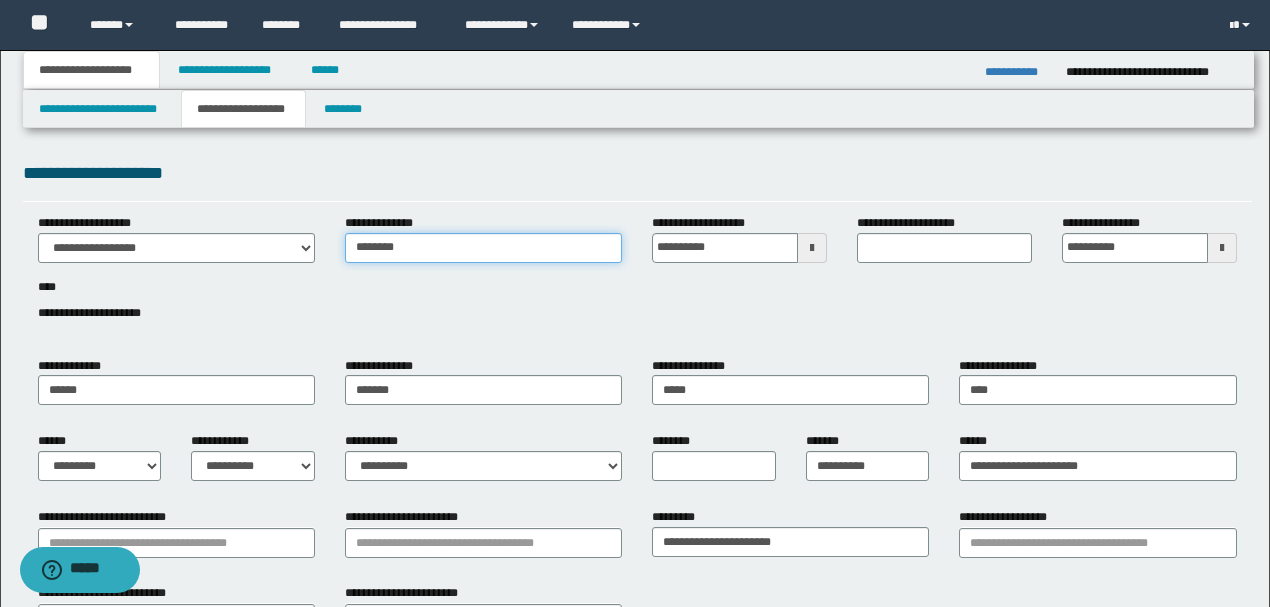 drag, startPoint x: 416, startPoint y: 252, endPoint x: 366, endPoint y: 228, distance: 55.461697 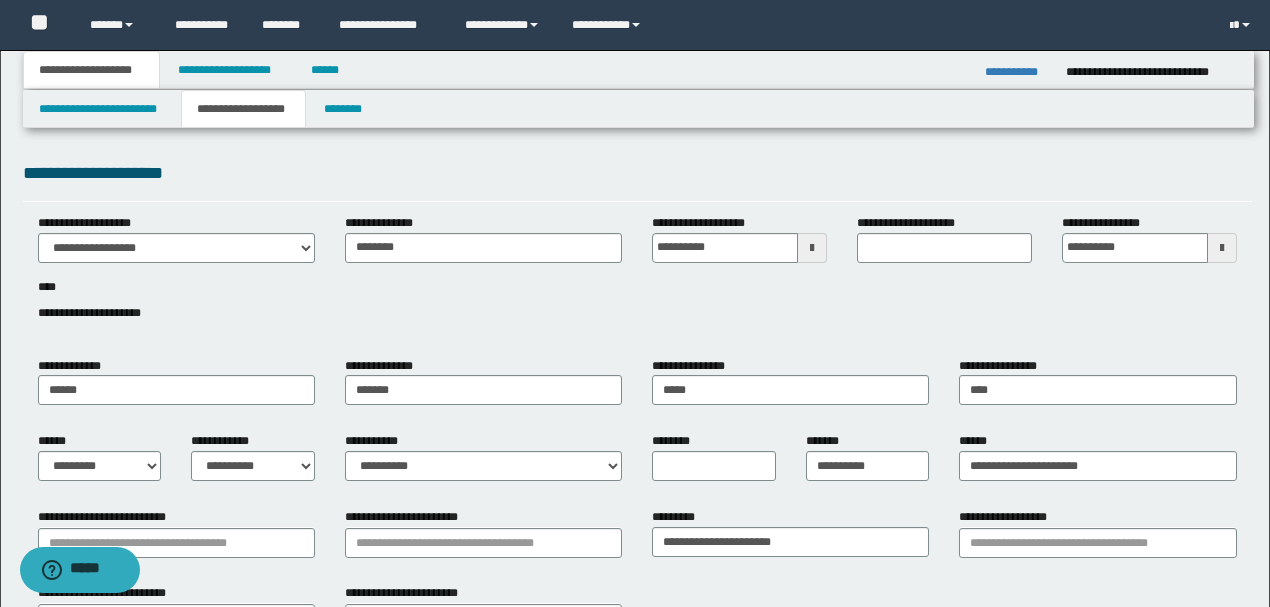 click on "**********" at bounding box center (637, 173) 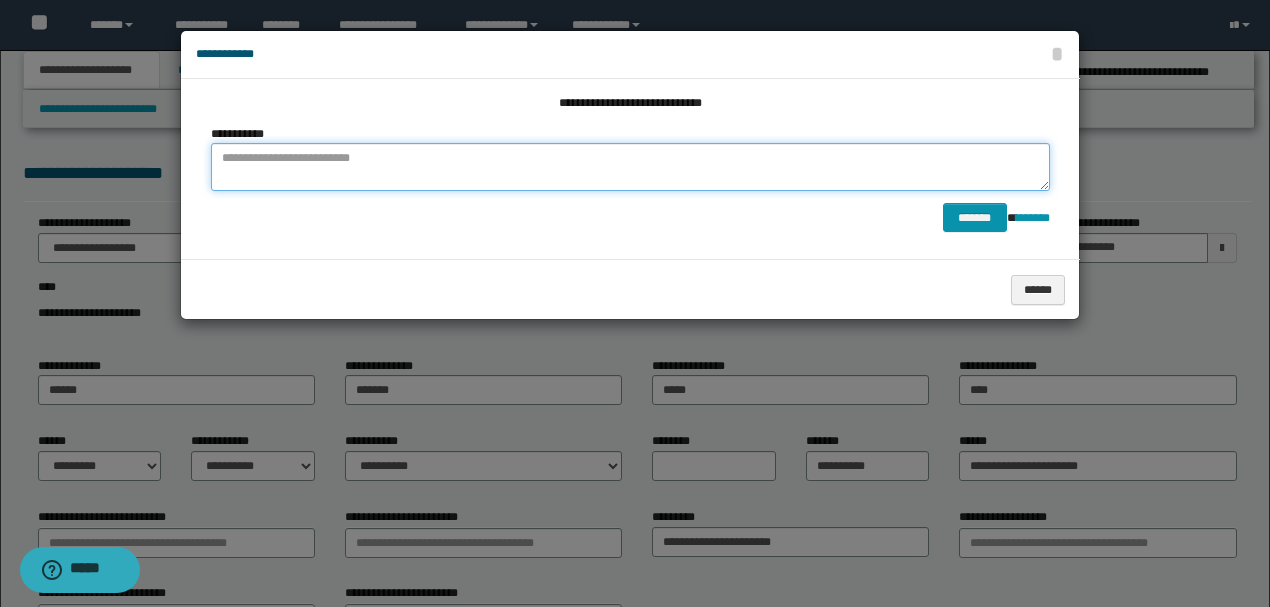 click at bounding box center [630, 167] 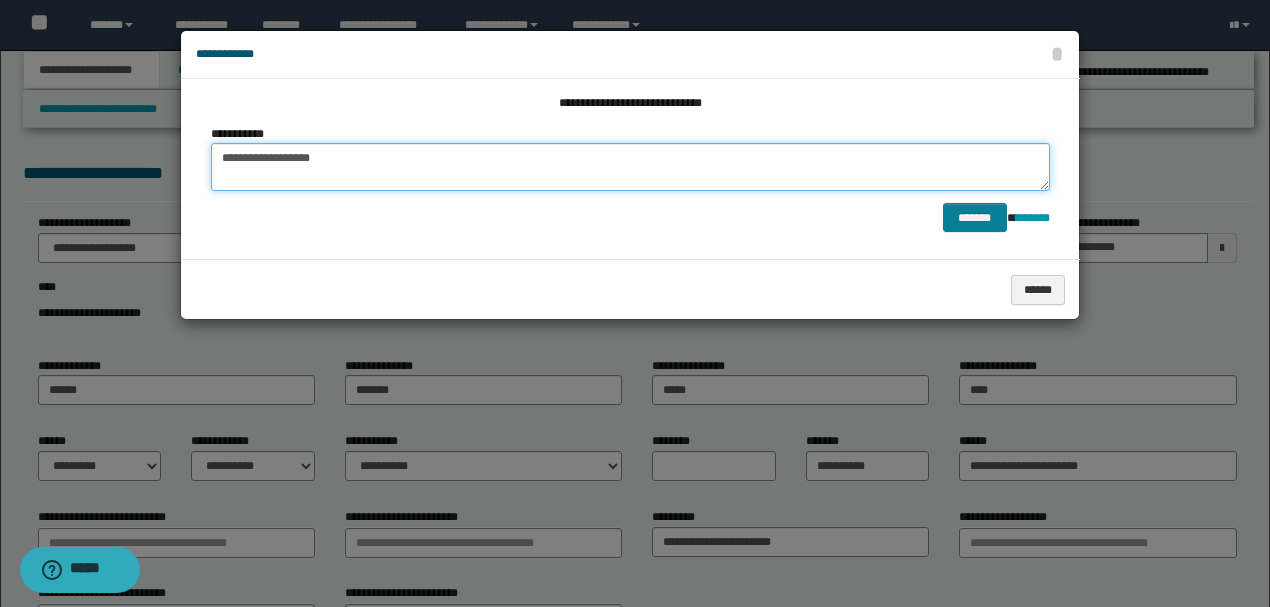type on "**********" 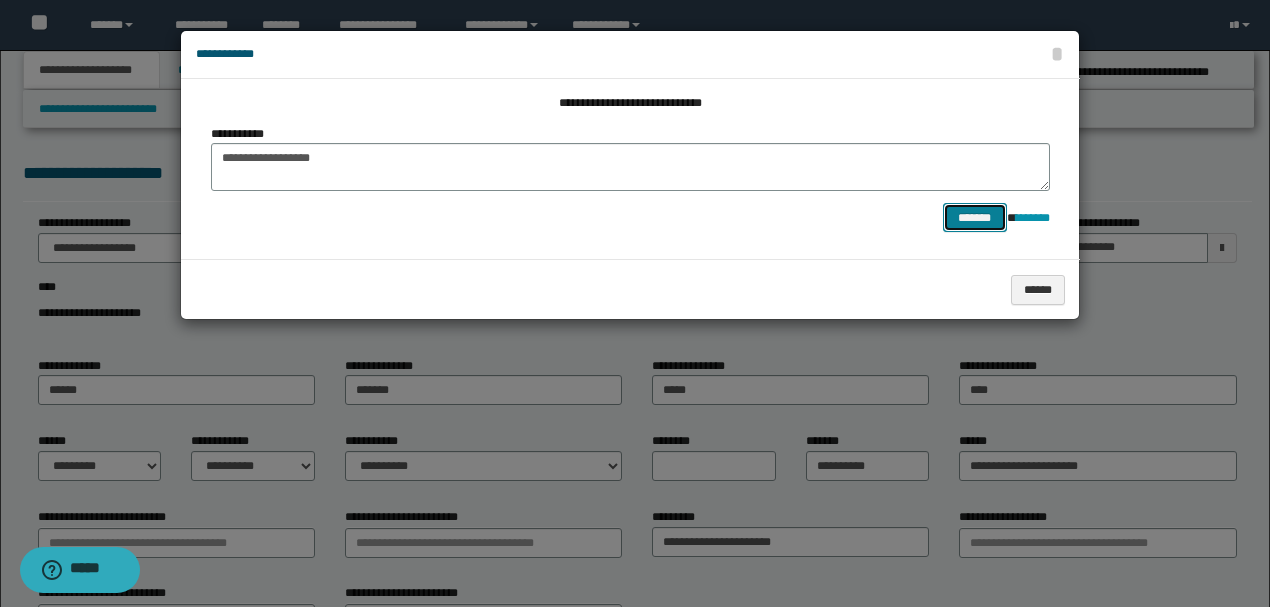 click on "*******" at bounding box center [975, 217] 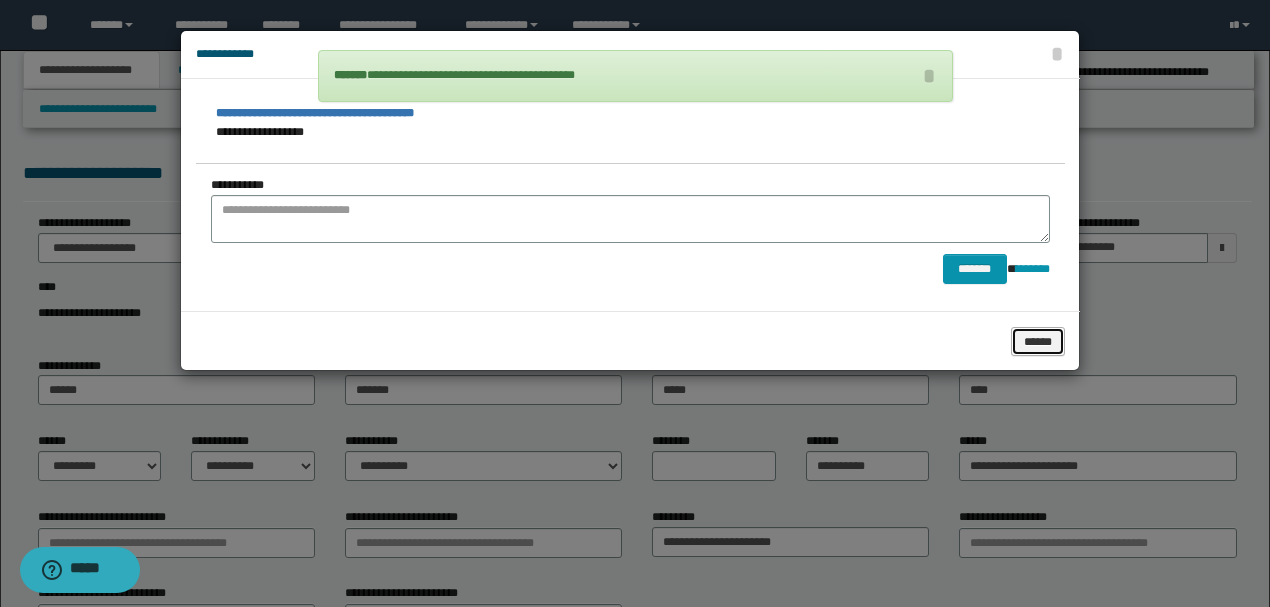 click on "******" at bounding box center (1038, 341) 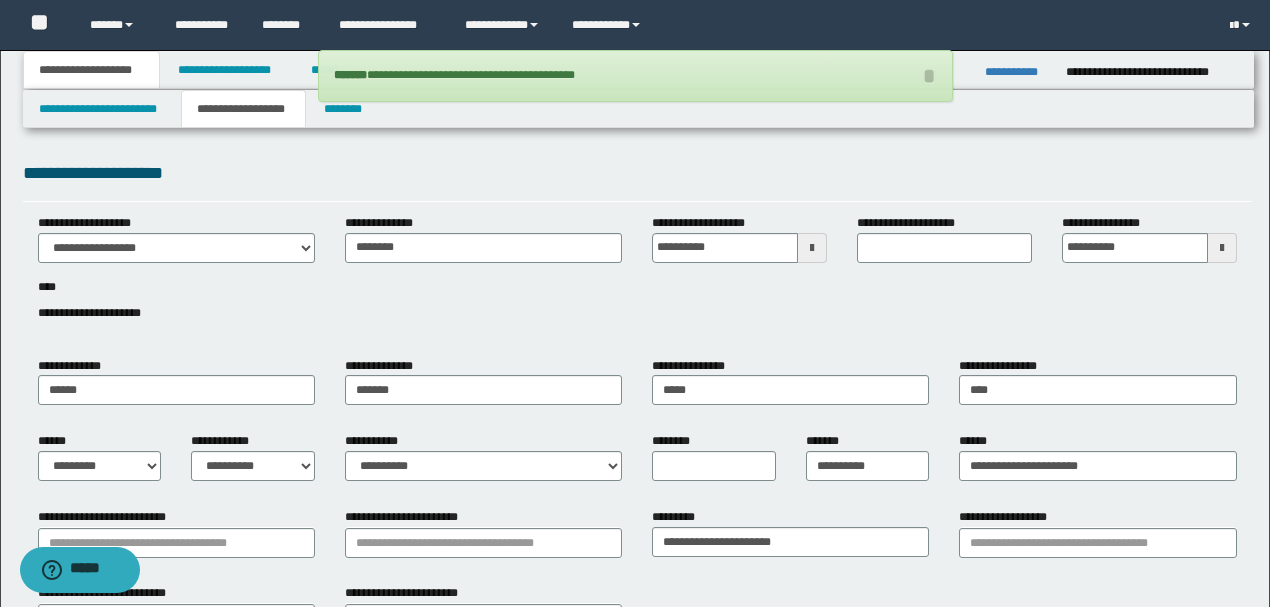 click on "**********" at bounding box center [637, 279] 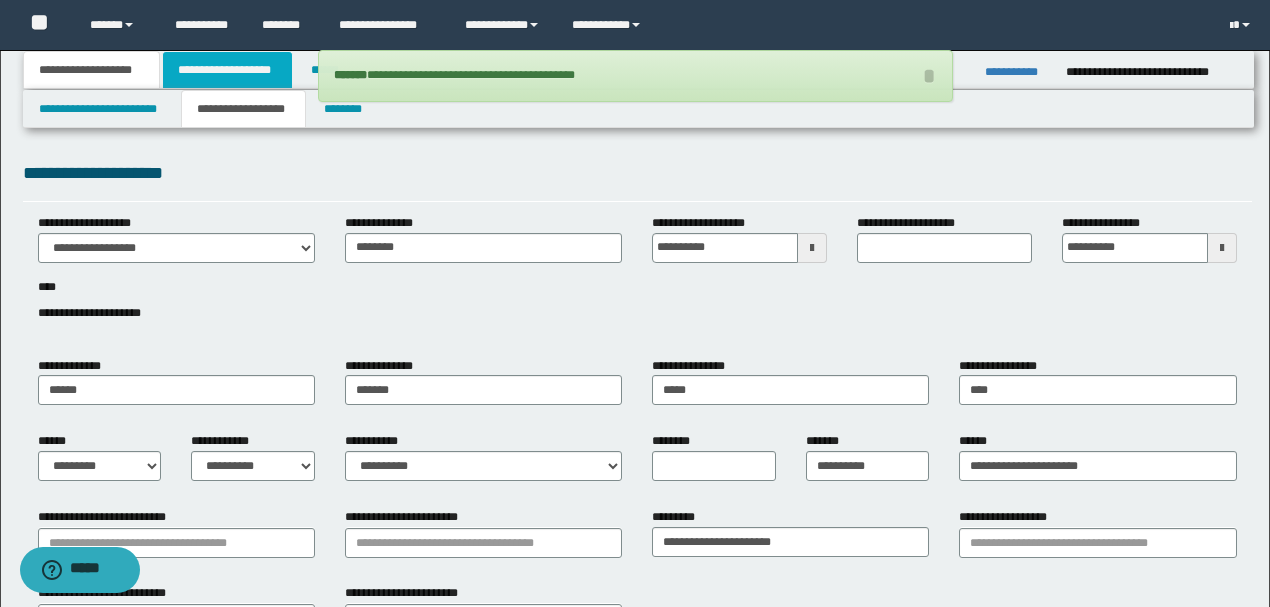 click on "**********" at bounding box center [227, 70] 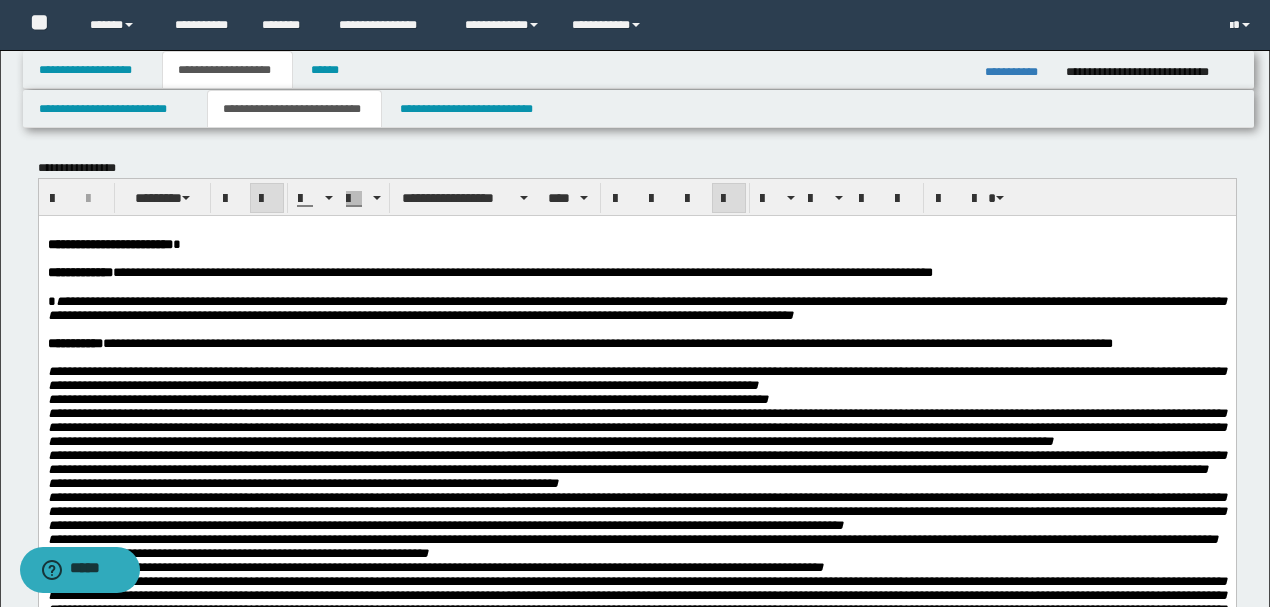 drag, startPoint x: 518, startPoint y: 417, endPoint x: 542, endPoint y: 424, distance: 25 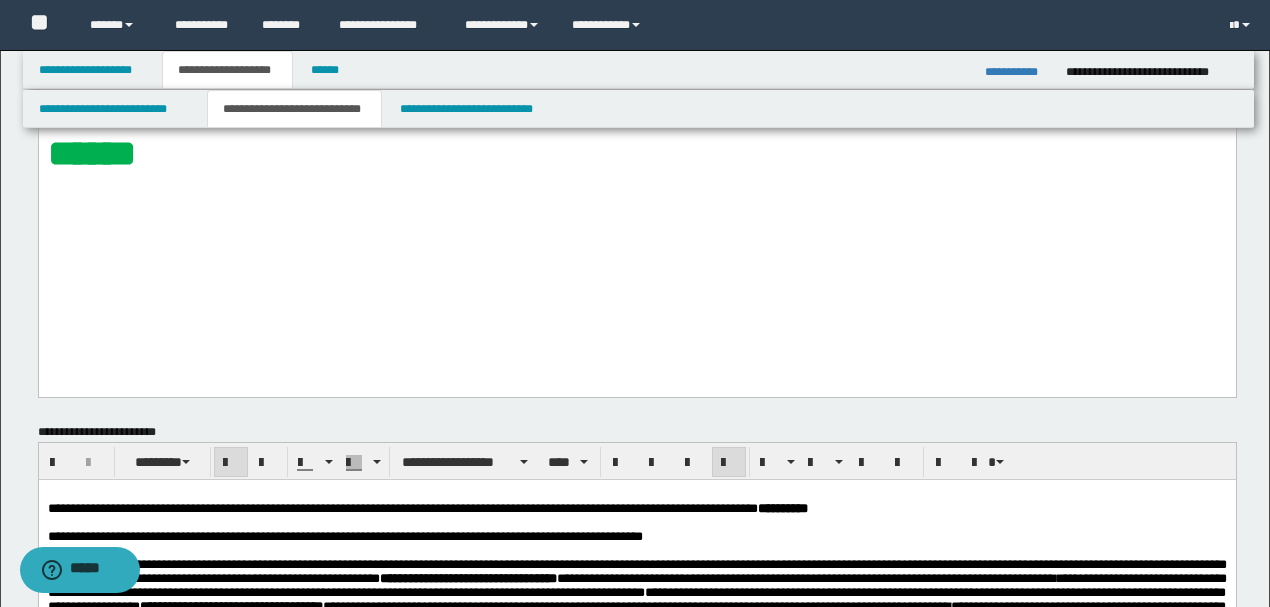 scroll, scrollTop: 866, scrollLeft: 0, axis: vertical 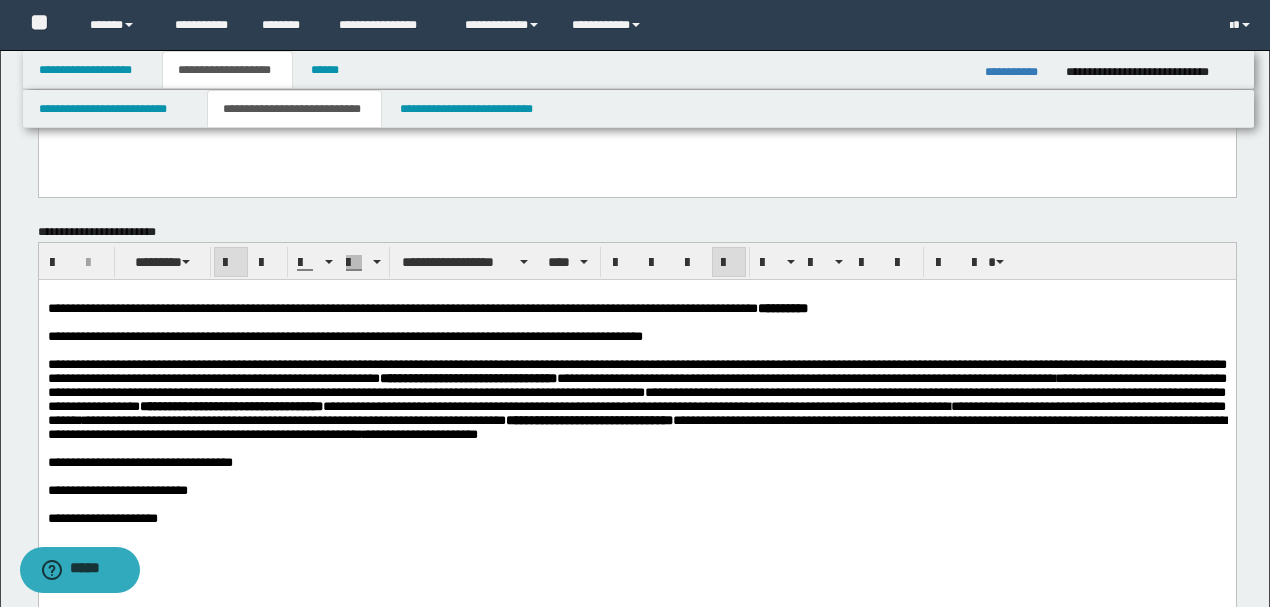 click on "**********" at bounding box center [636, 385] 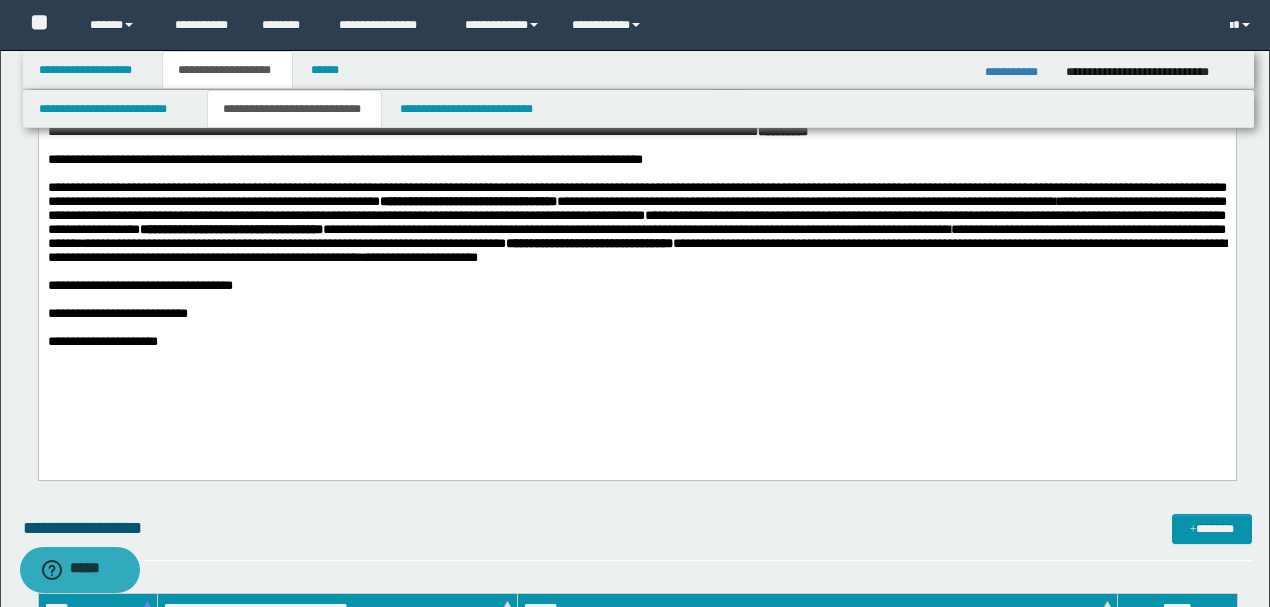 scroll, scrollTop: 1066, scrollLeft: 0, axis: vertical 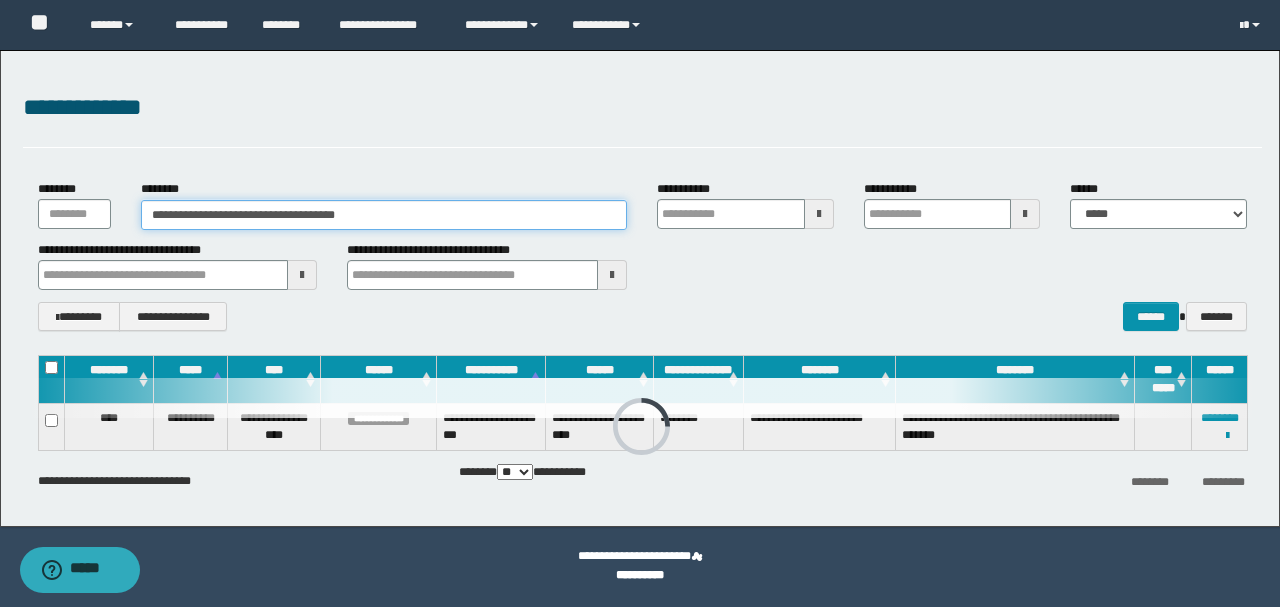 drag, startPoint x: 385, startPoint y: 214, endPoint x: 0, endPoint y: 192, distance: 385.62805 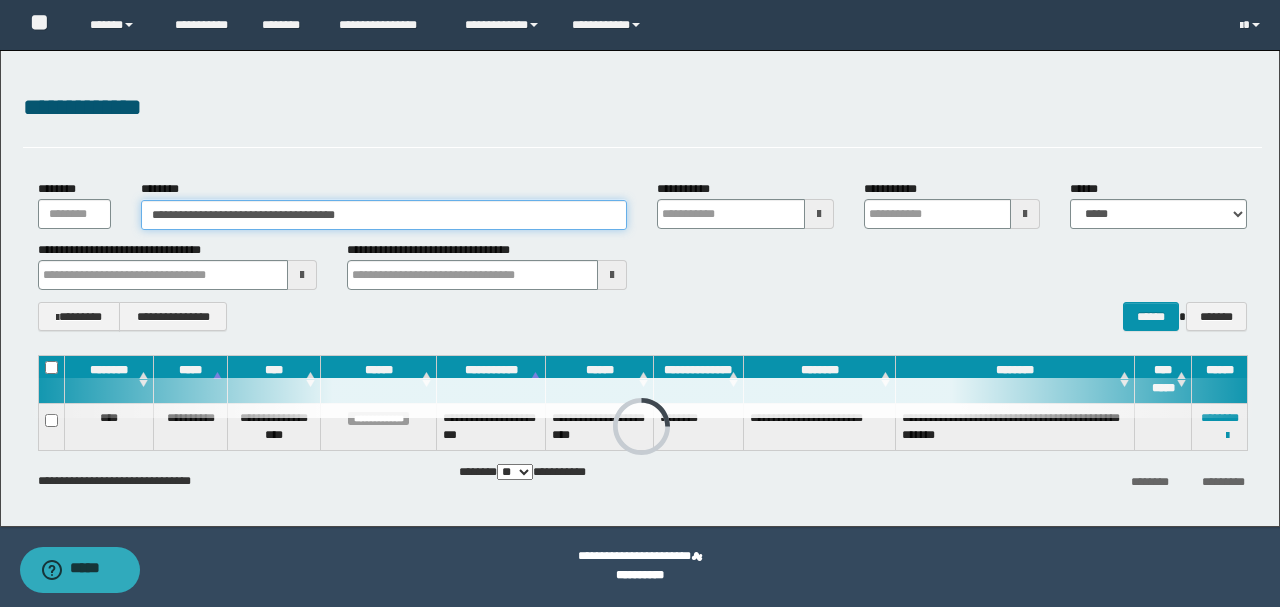 click on "**********" at bounding box center (640, 288) 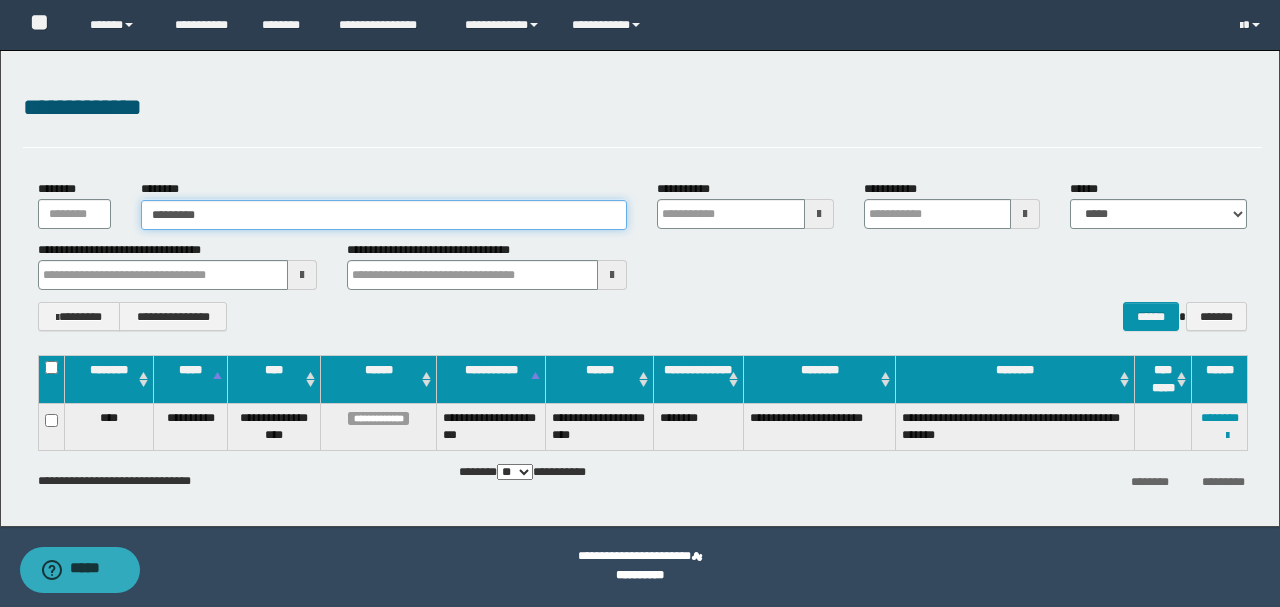 type on "********" 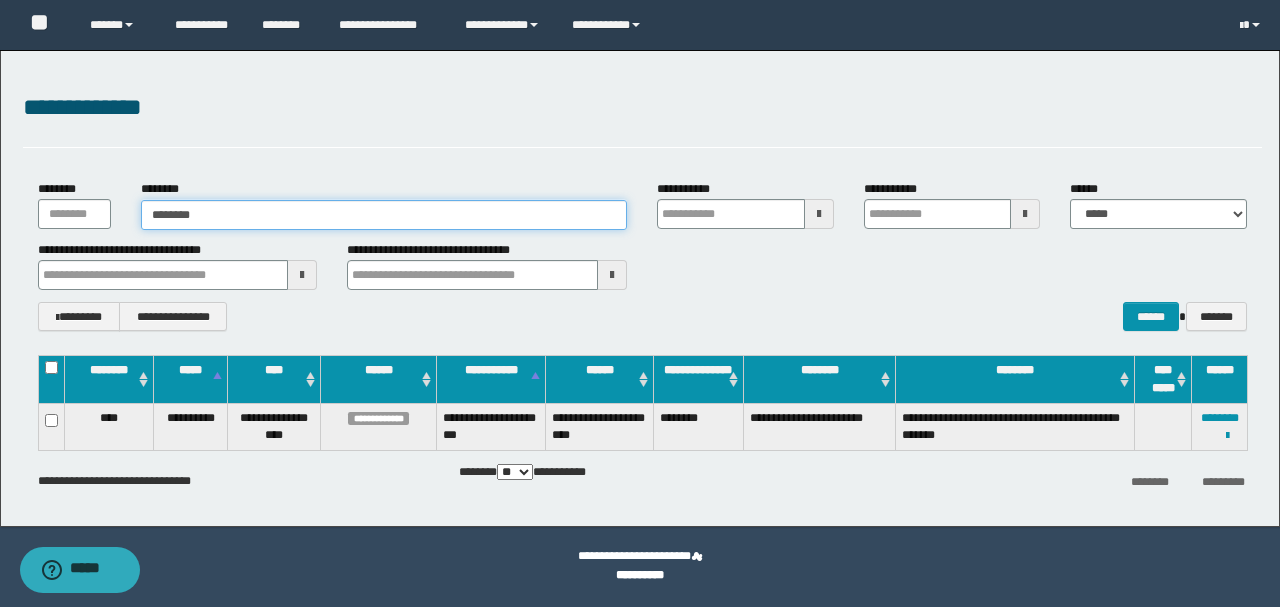 type on "********" 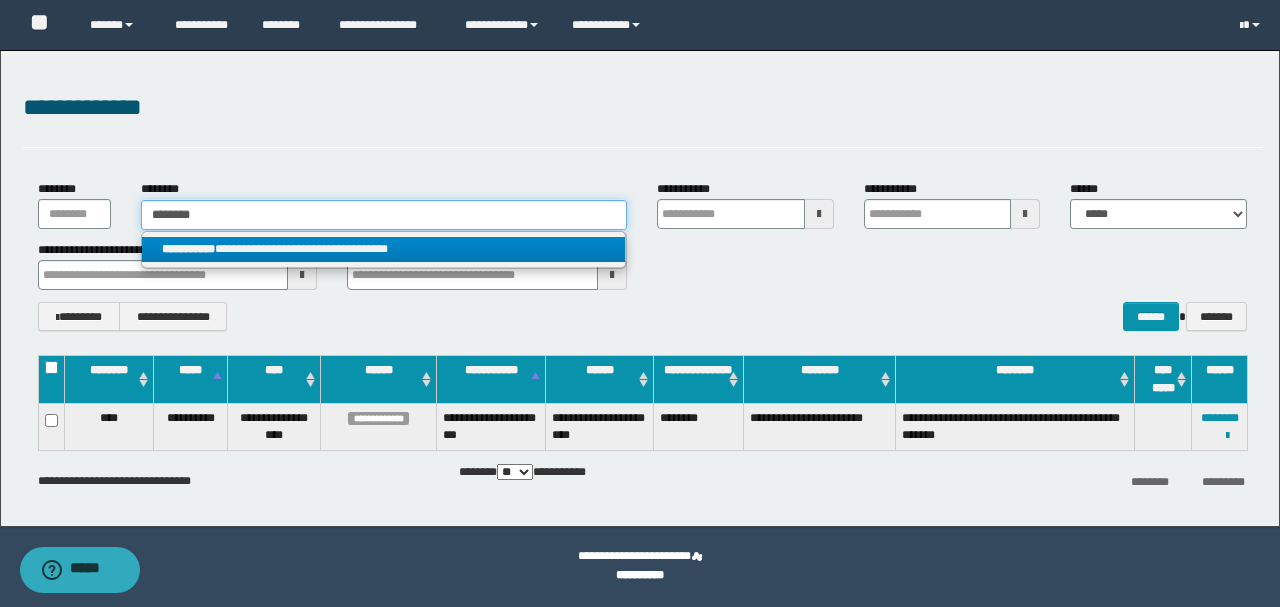 type on "********" 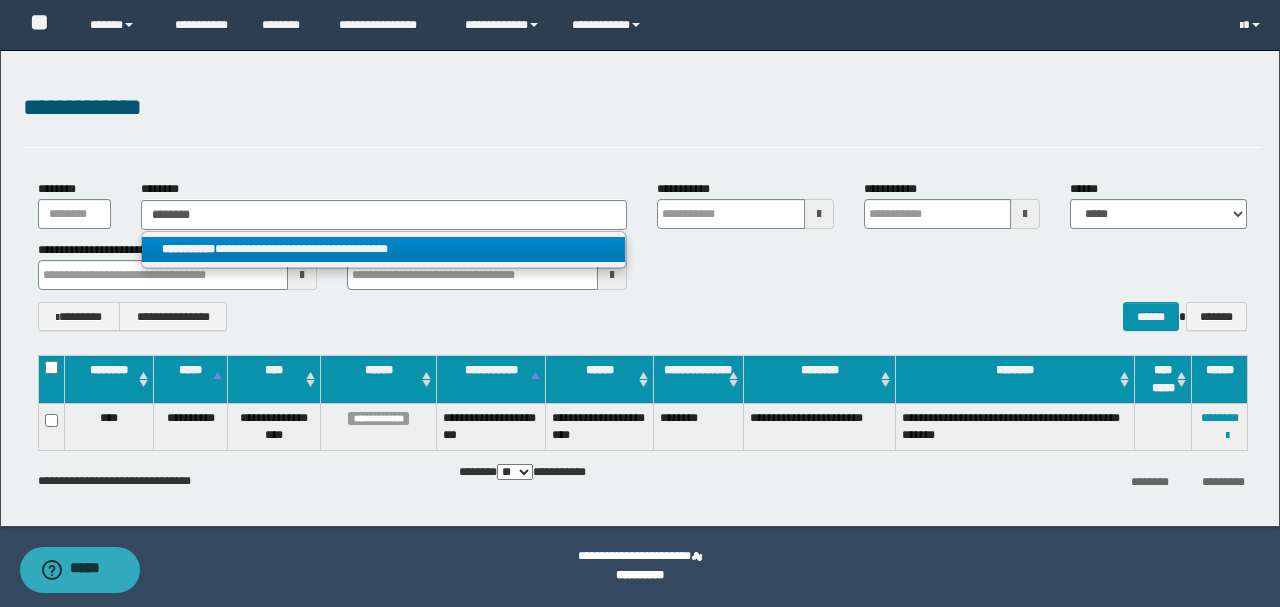 click on "**********" at bounding box center [384, 249] 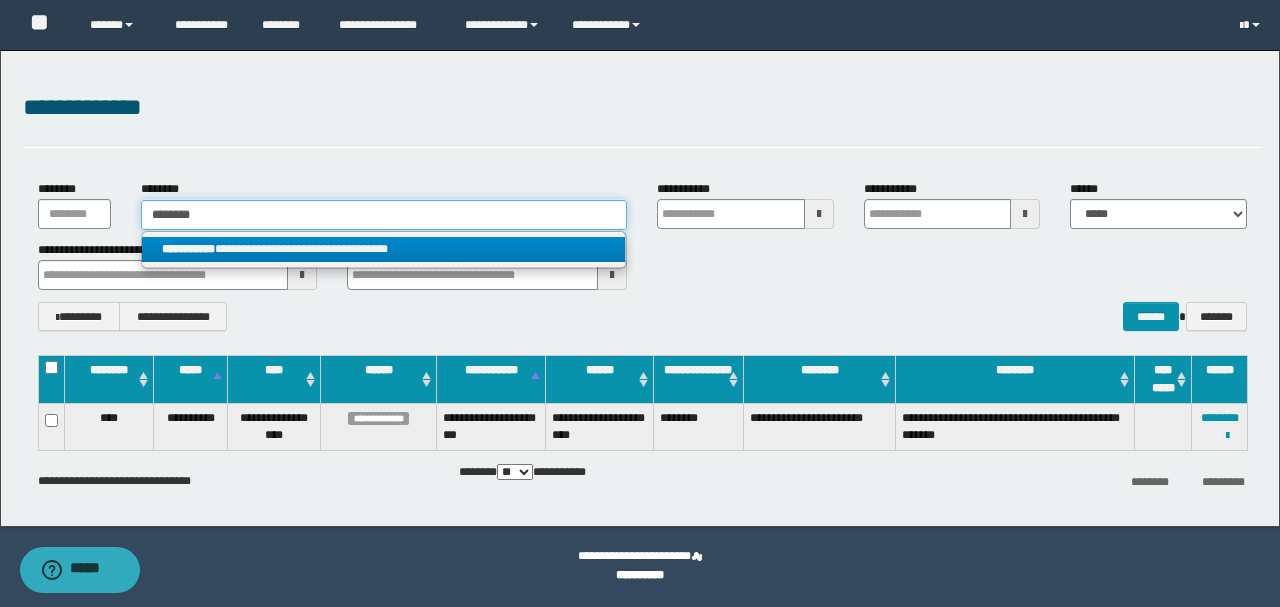 type 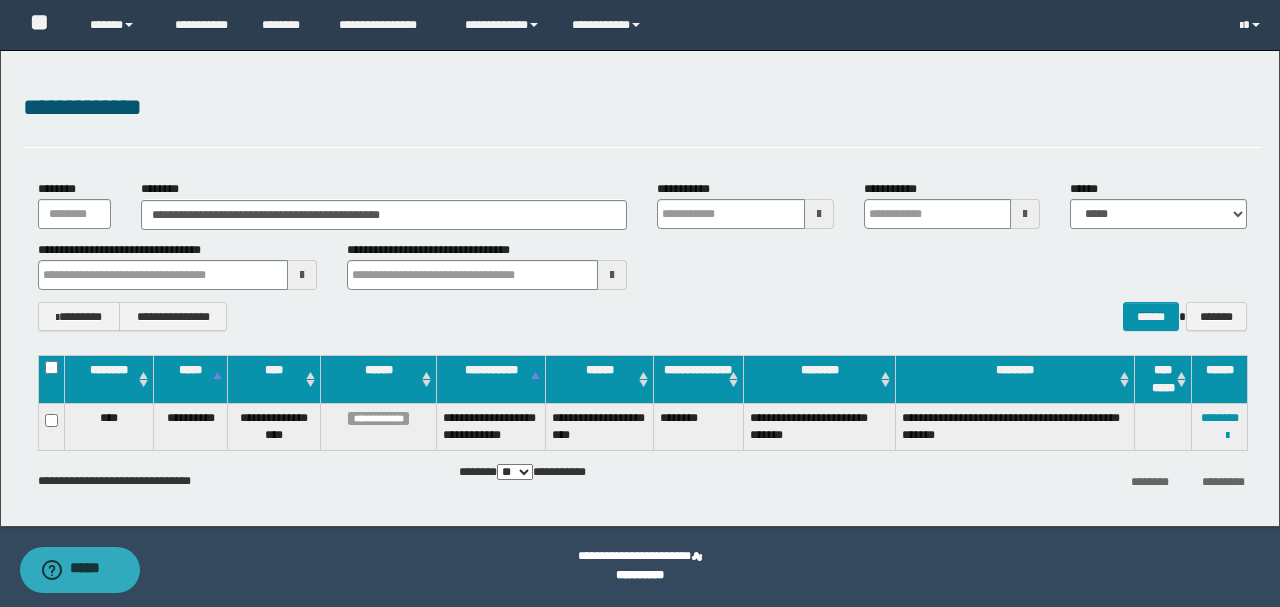 click on "**********" at bounding box center (642, 316) 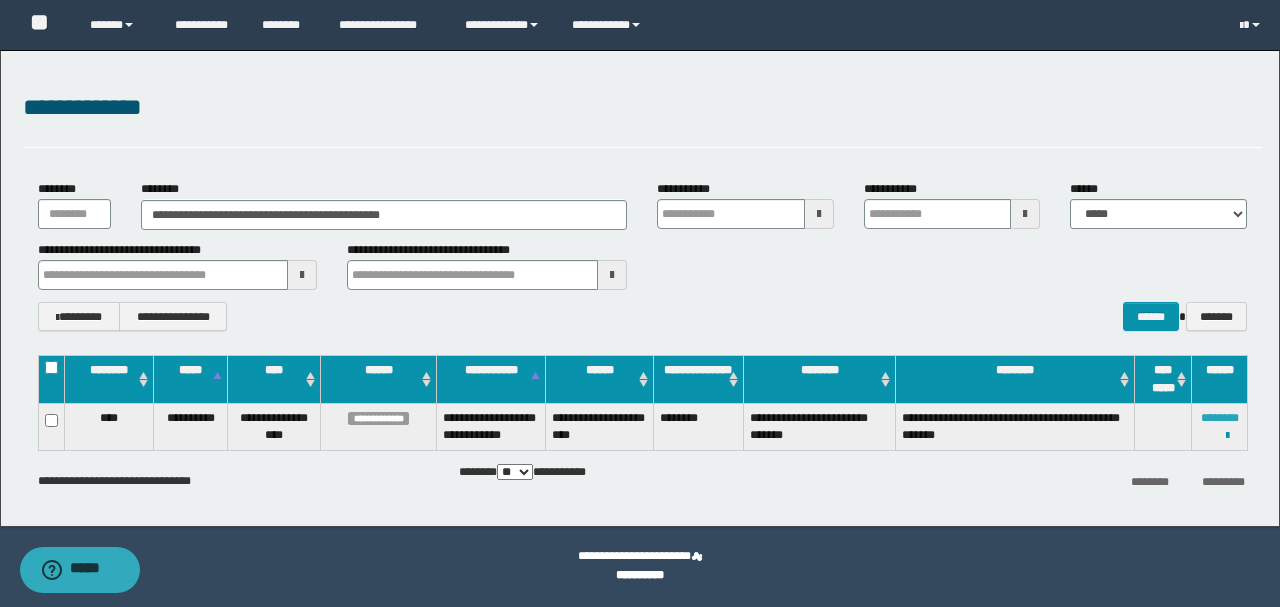 click on "********" at bounding box center [1220, 418] 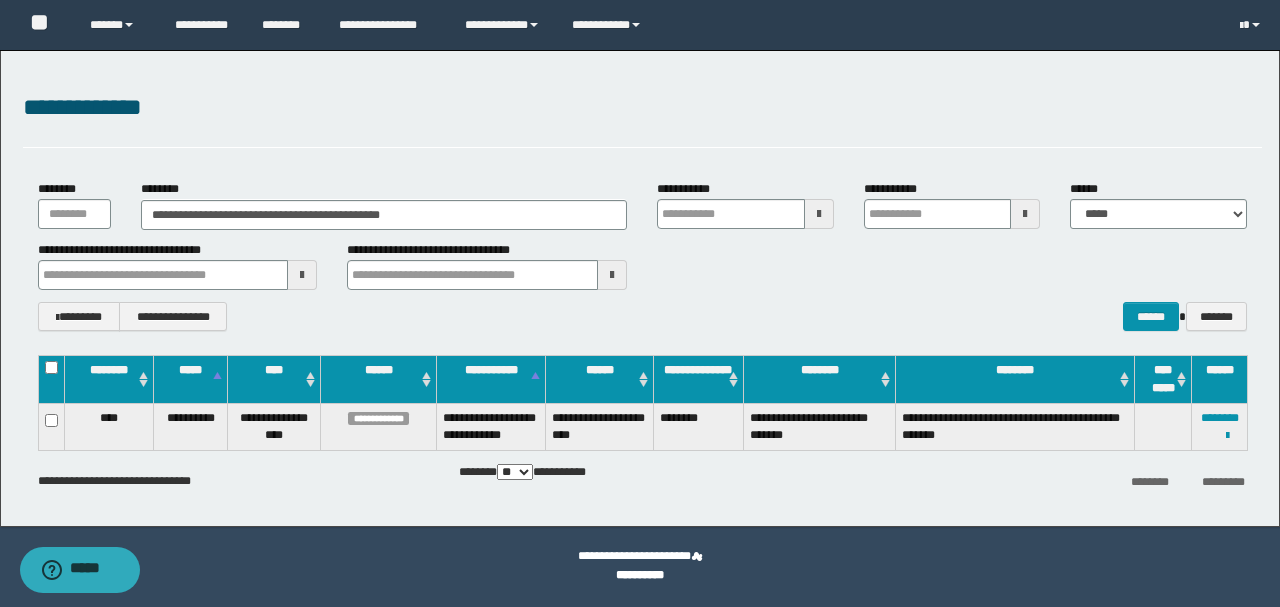 click on "**********" at bounding box center (640, 288) 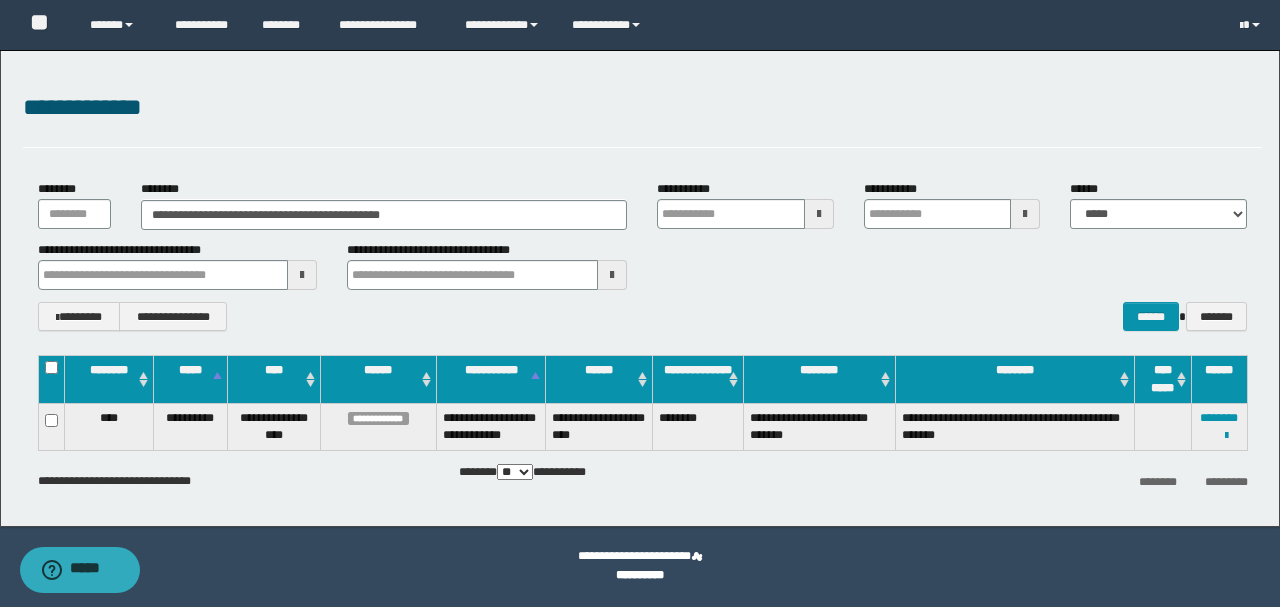click on "**********" at bounding box center (640, 288) 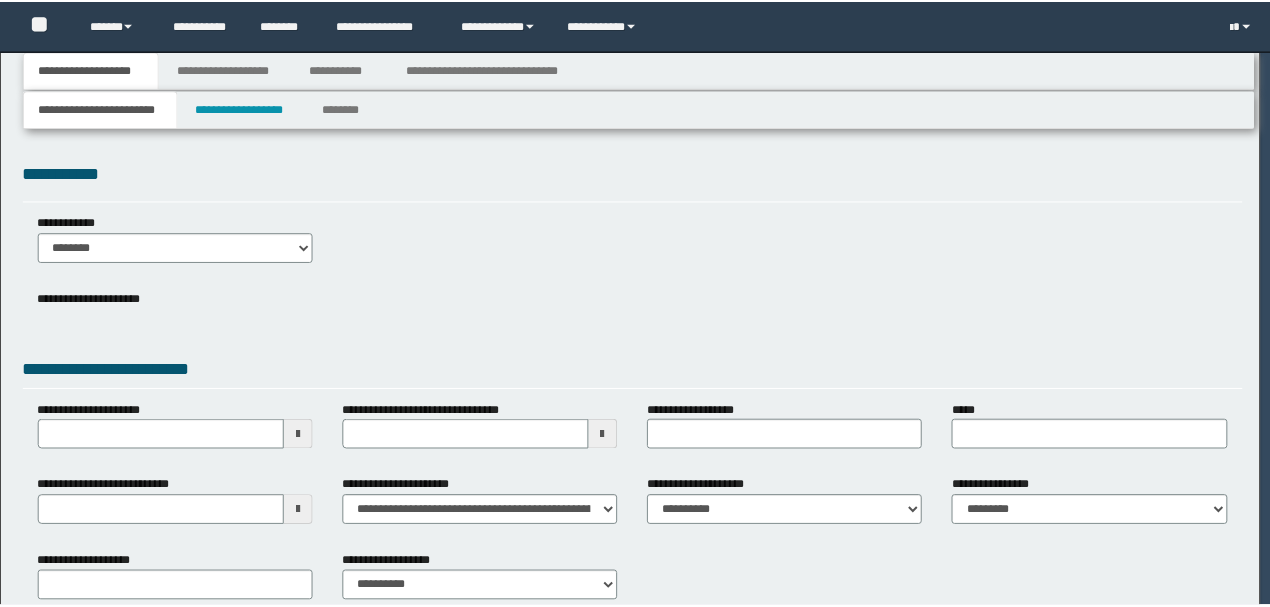 scroll, scrollTop: 0, scrollLeft: 0, axis: both 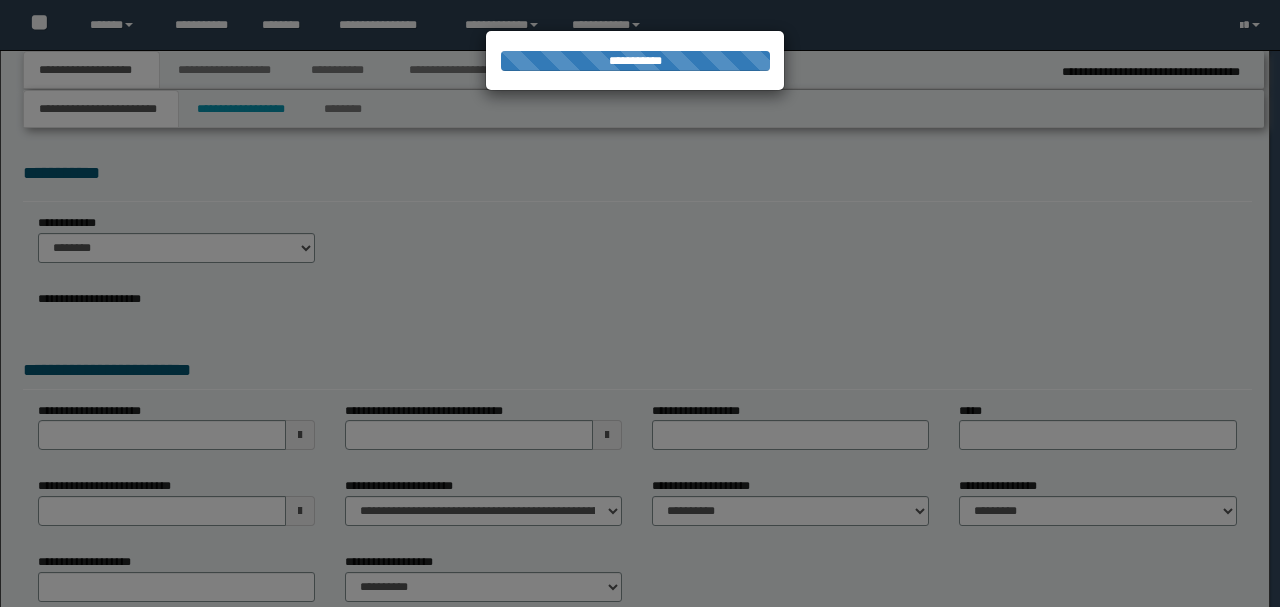 type on "**********" 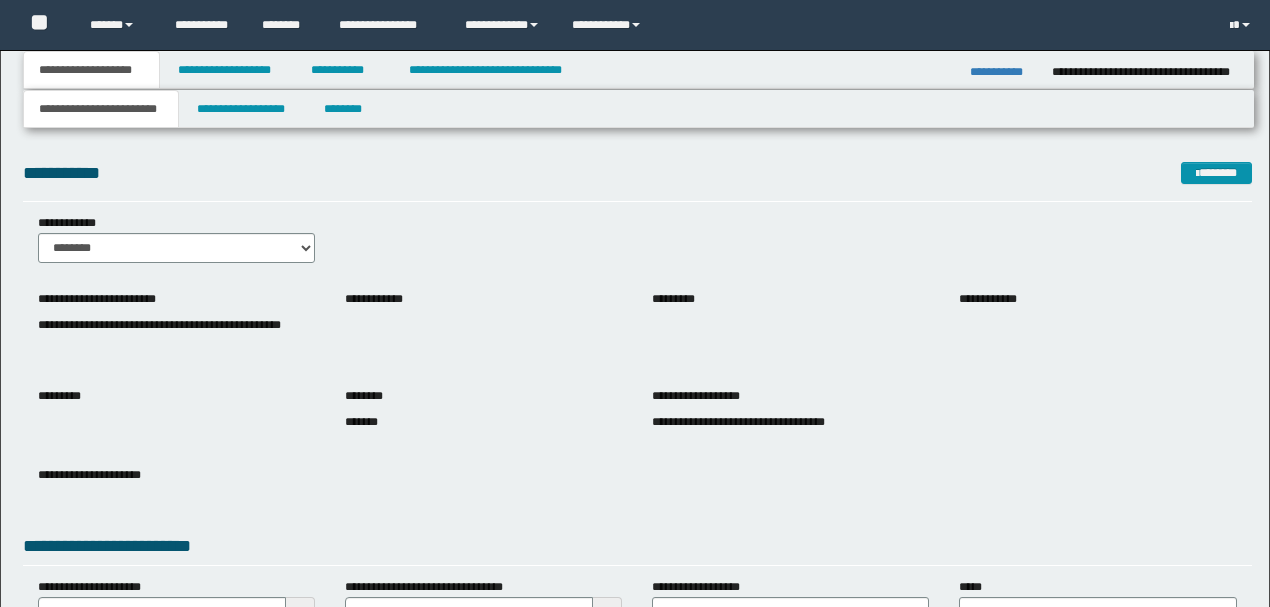 scroll, scrollTop: 0, scrollLeft: 0, axis: both 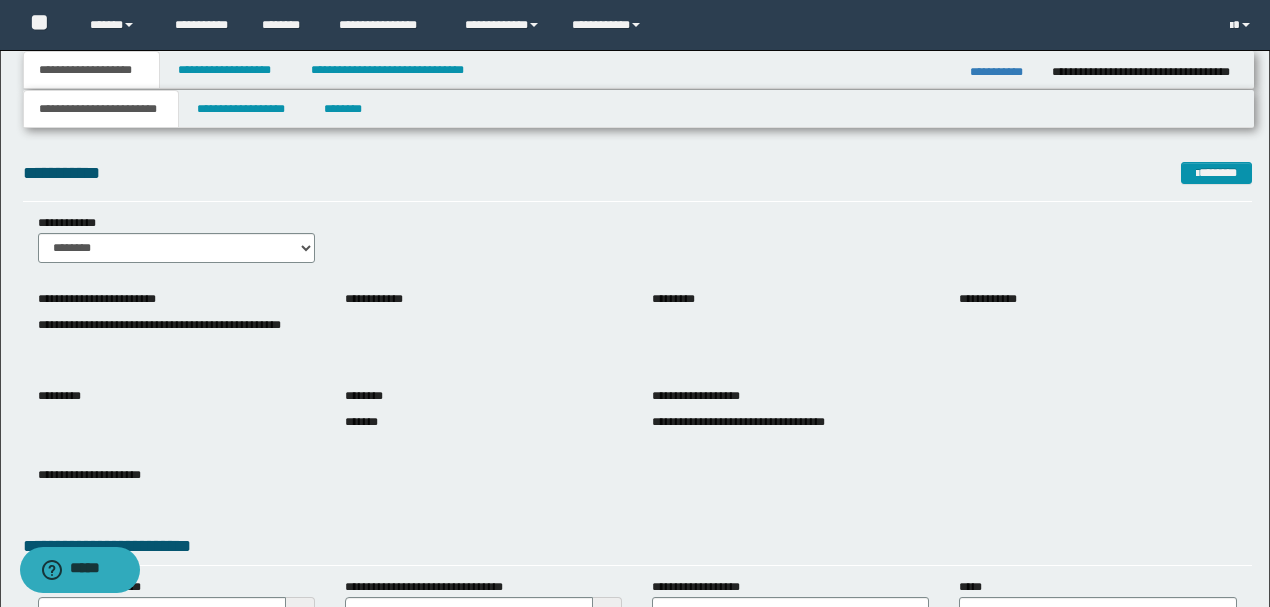 click on "**********" at bounding box center [1003, 72] 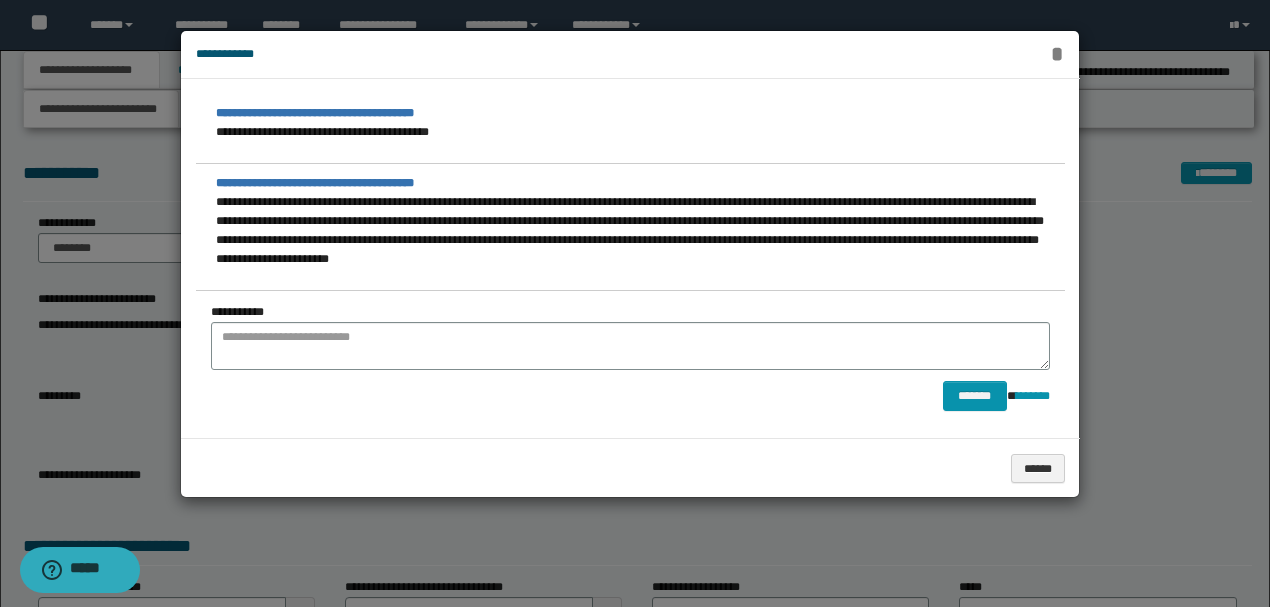 click on "*" at bounding box center (1057, 54) 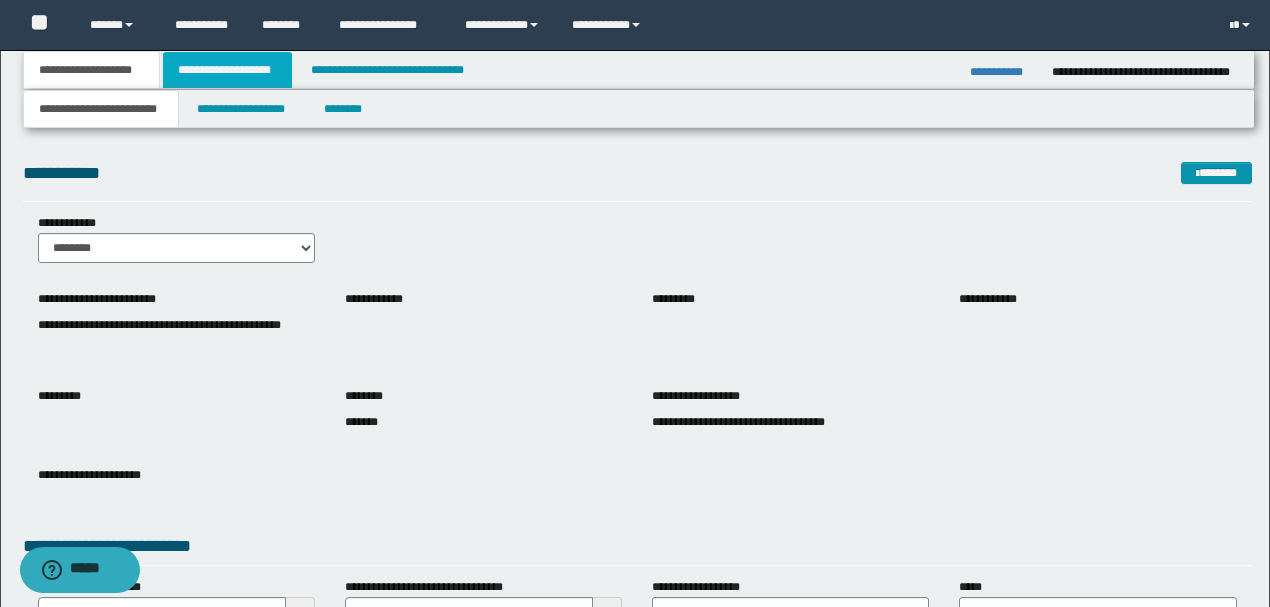 click on "**********" at bounding box center (227, 70) 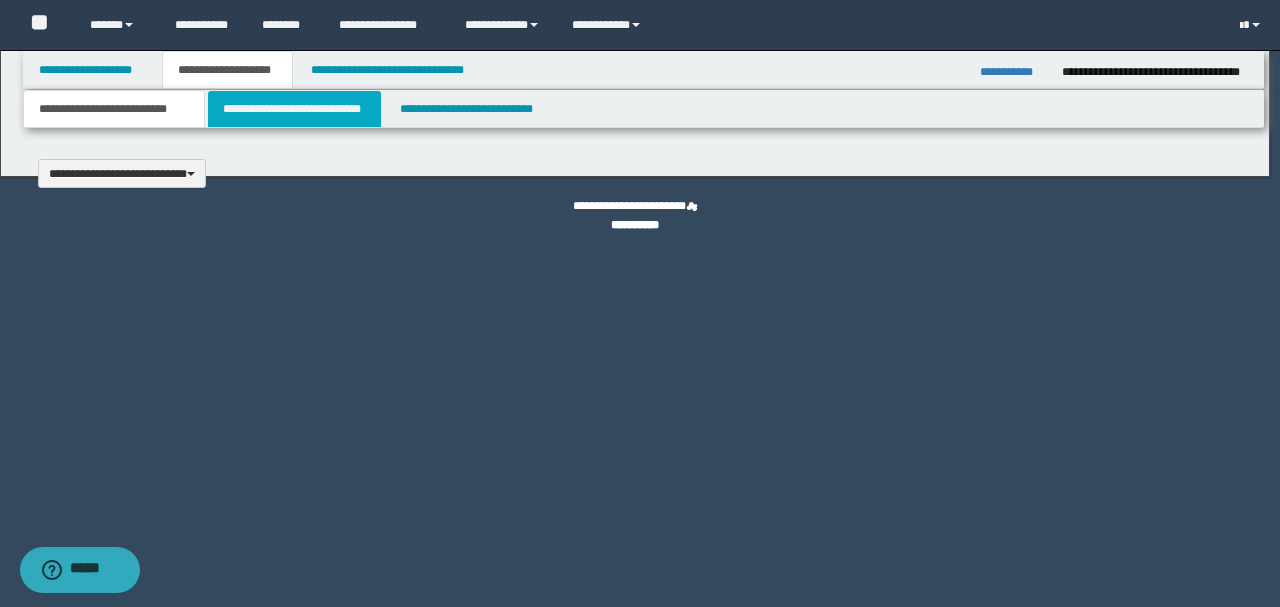 type 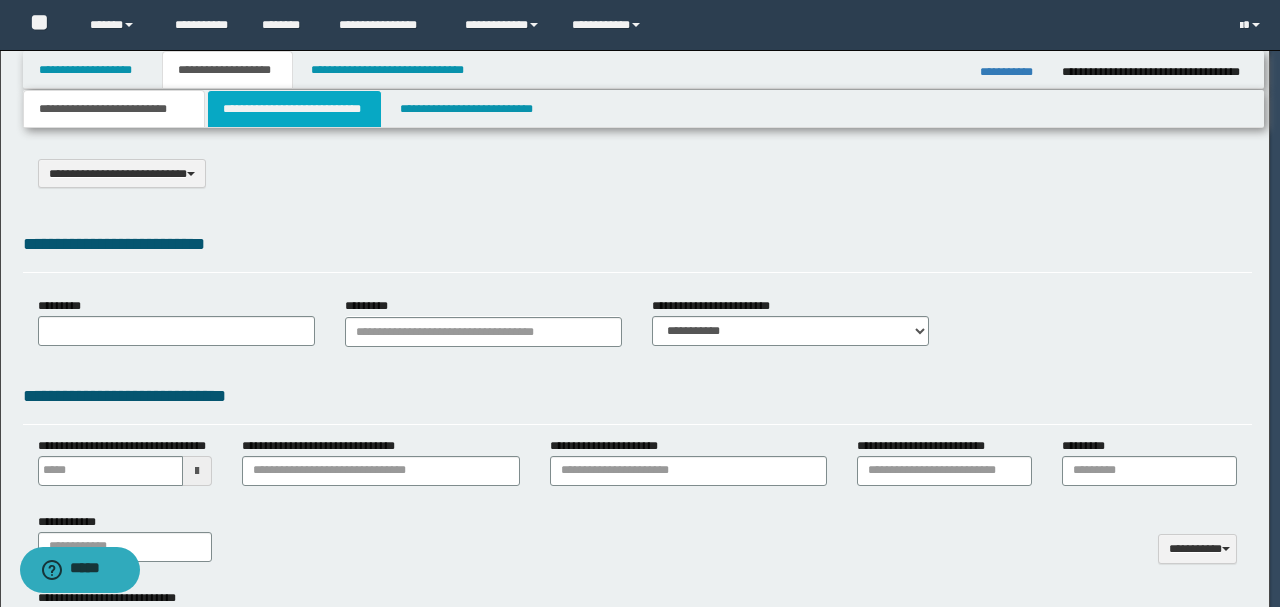 select on "*" 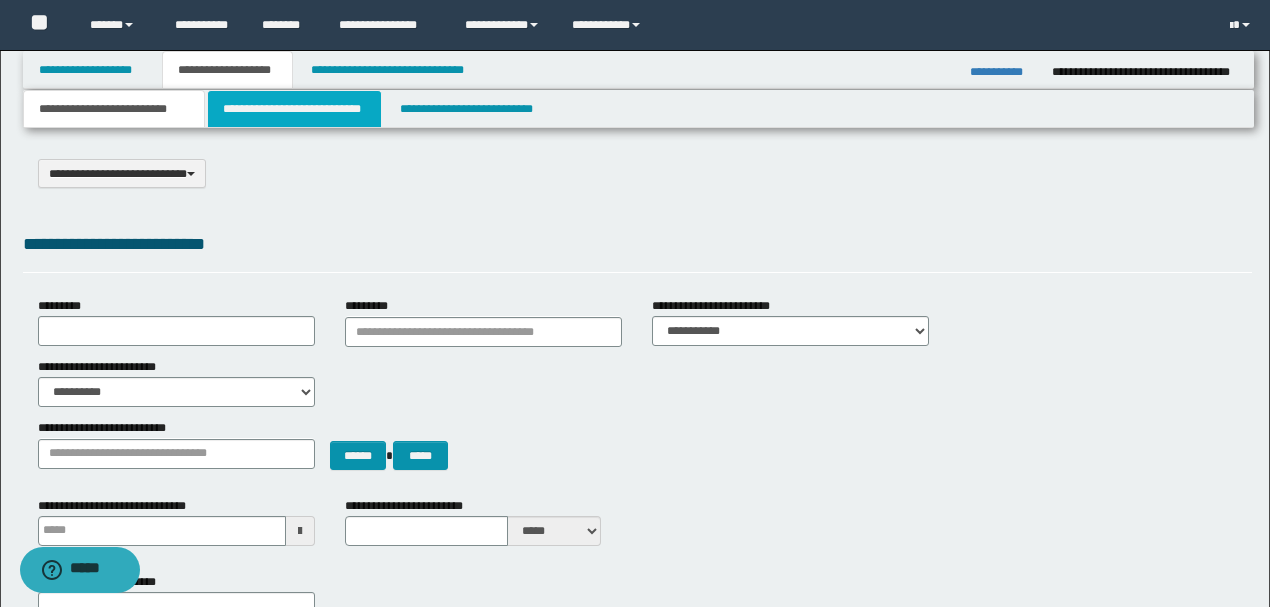 click on "**********" at bounding box center (294, 109) 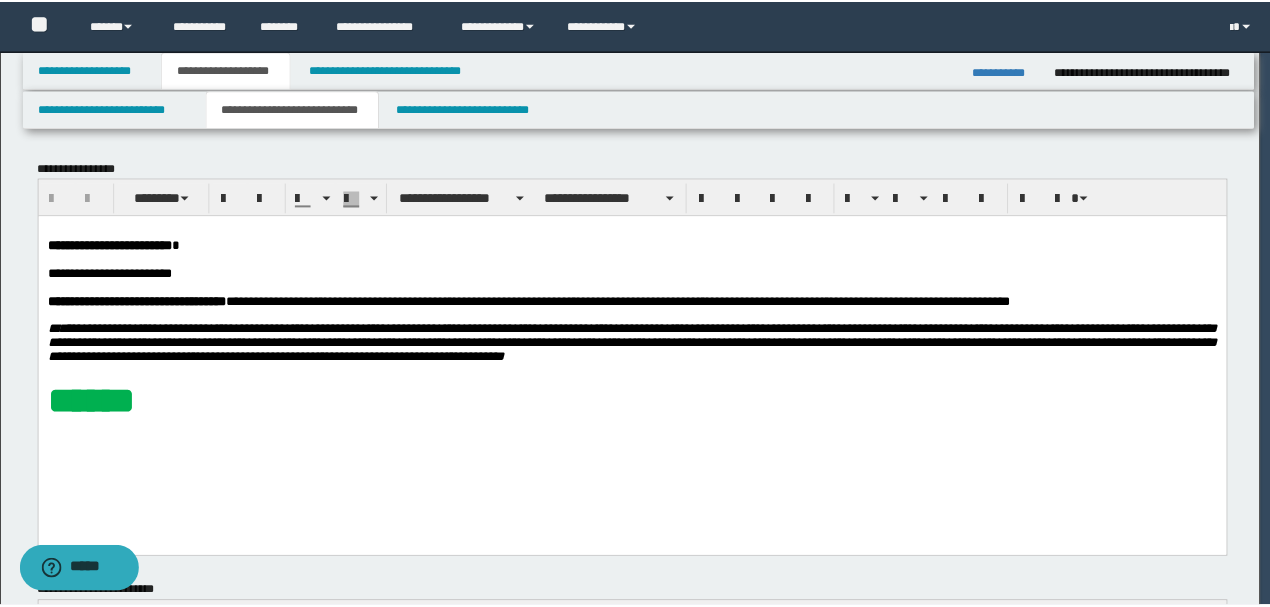 scroll, scrollTop: 0, scrollLeft: 0, axis: both 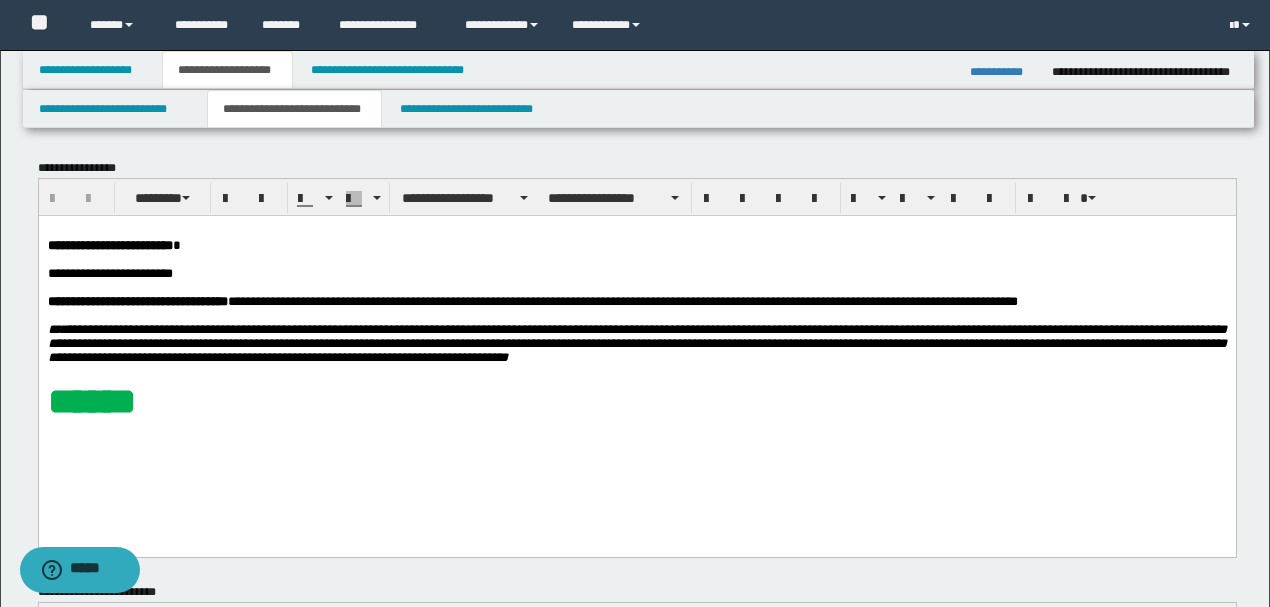 click at bounding box center [636, 259] 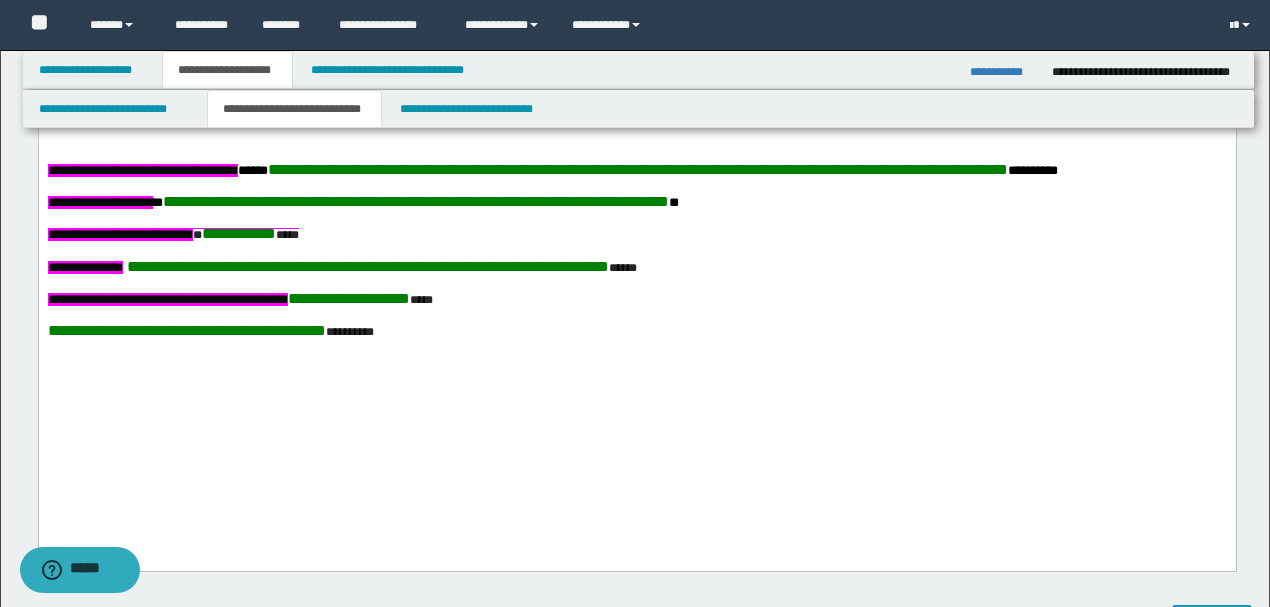 scroll, scrollTop: 1600, scrollLeft: 0, axis: vertical 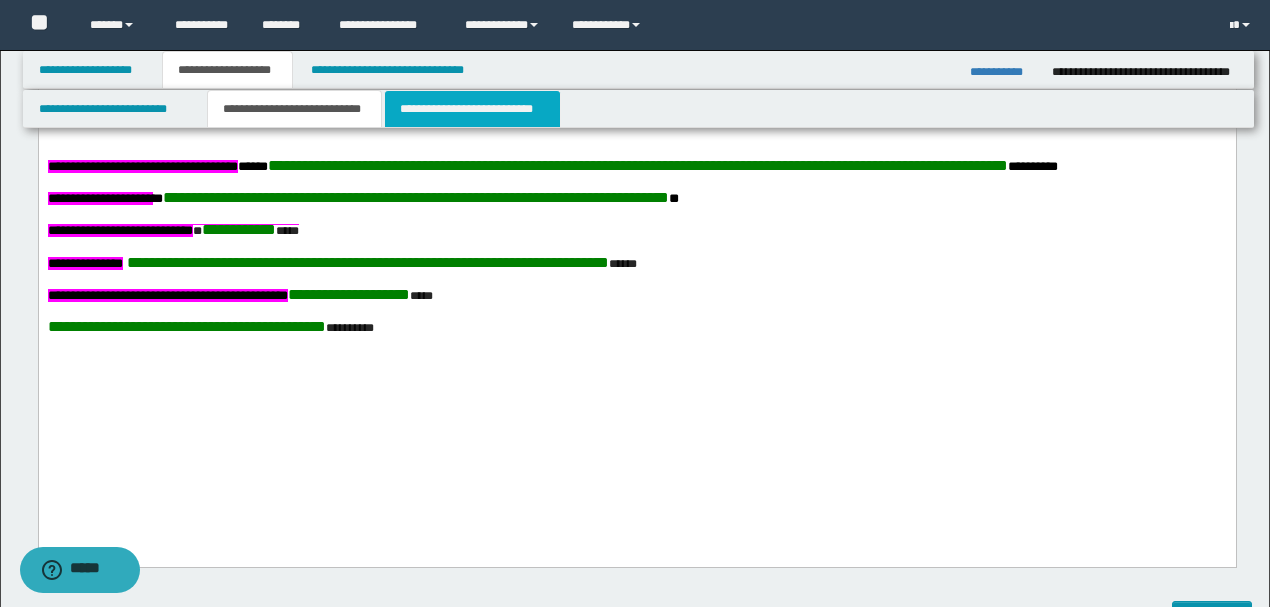 click on "**********" at bounding box center [472, 109] 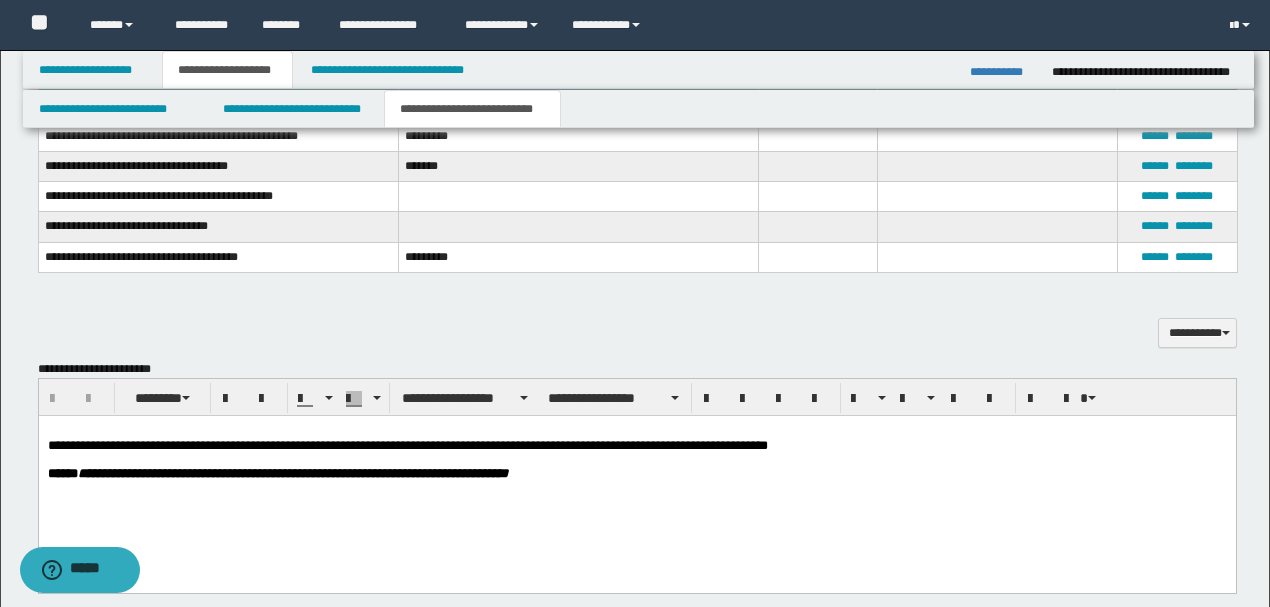 scroll, scrollTop: 1266, scrollLeft: 0, axis: vertical 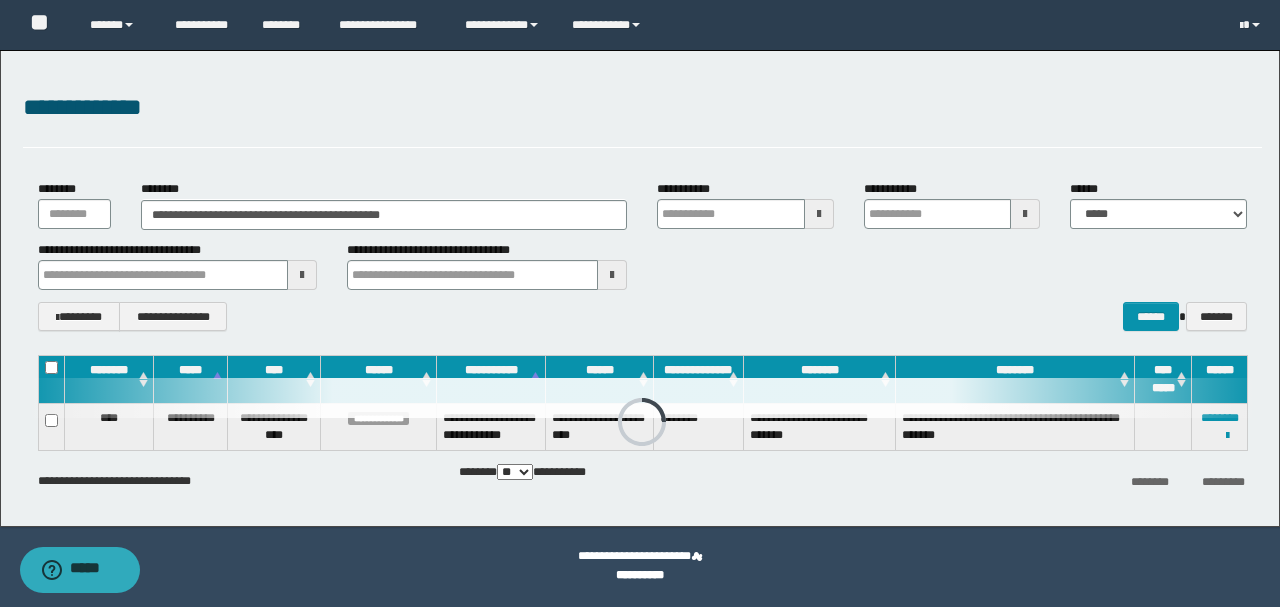 click on "**********" at bounding box center [640, 288] 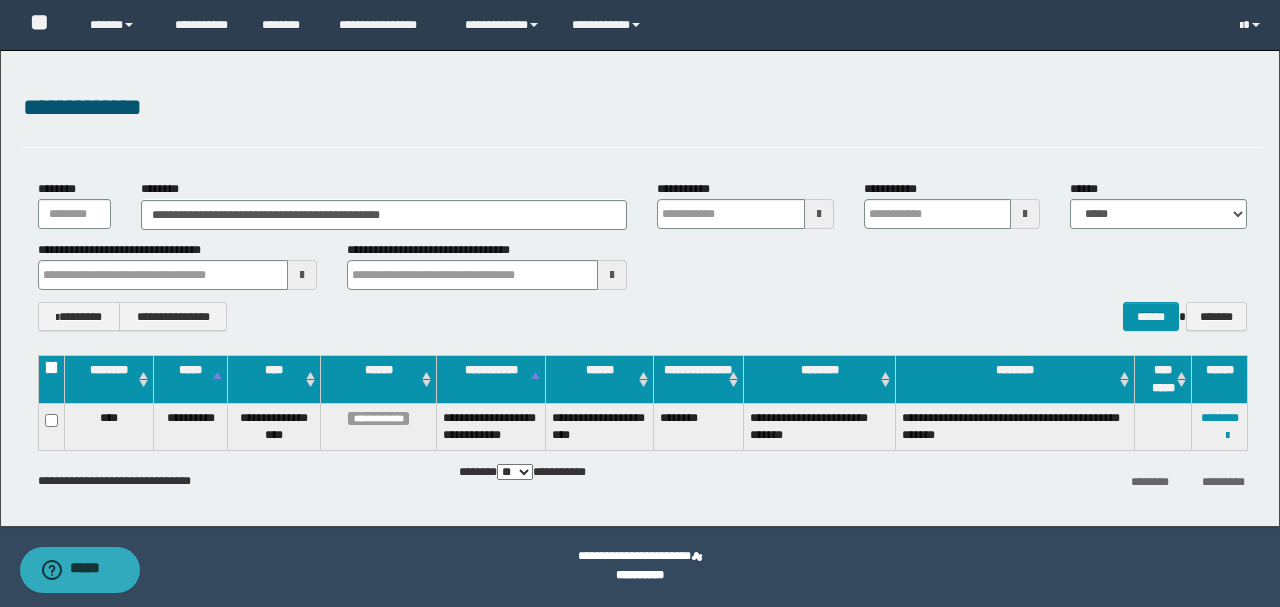 click on "**********" at bounding box center [640, 288] 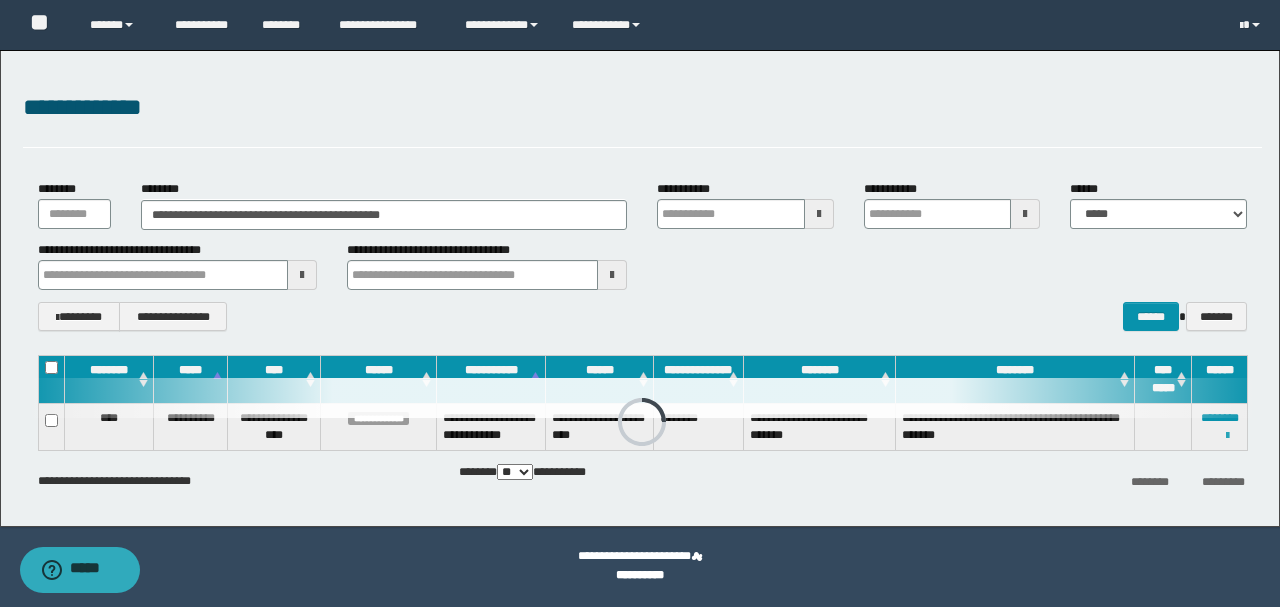 click at bounding box center (1227, 436) 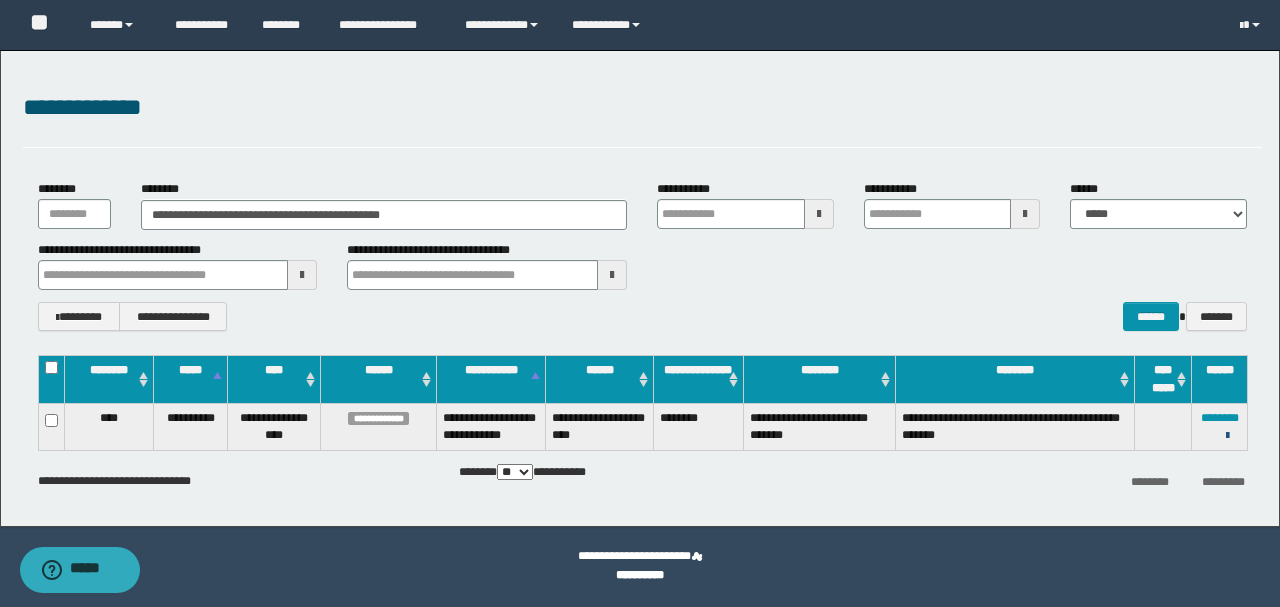 click at bounding box center (1227, 436) 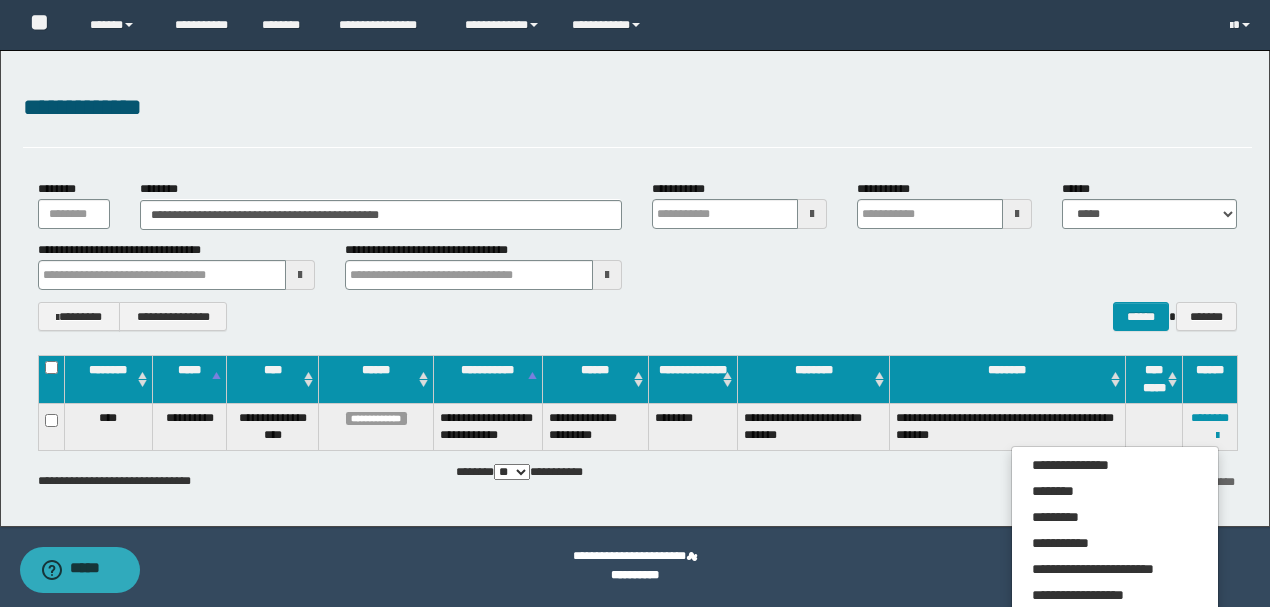 click on "******** *********" at bounding box center [1046, 480] 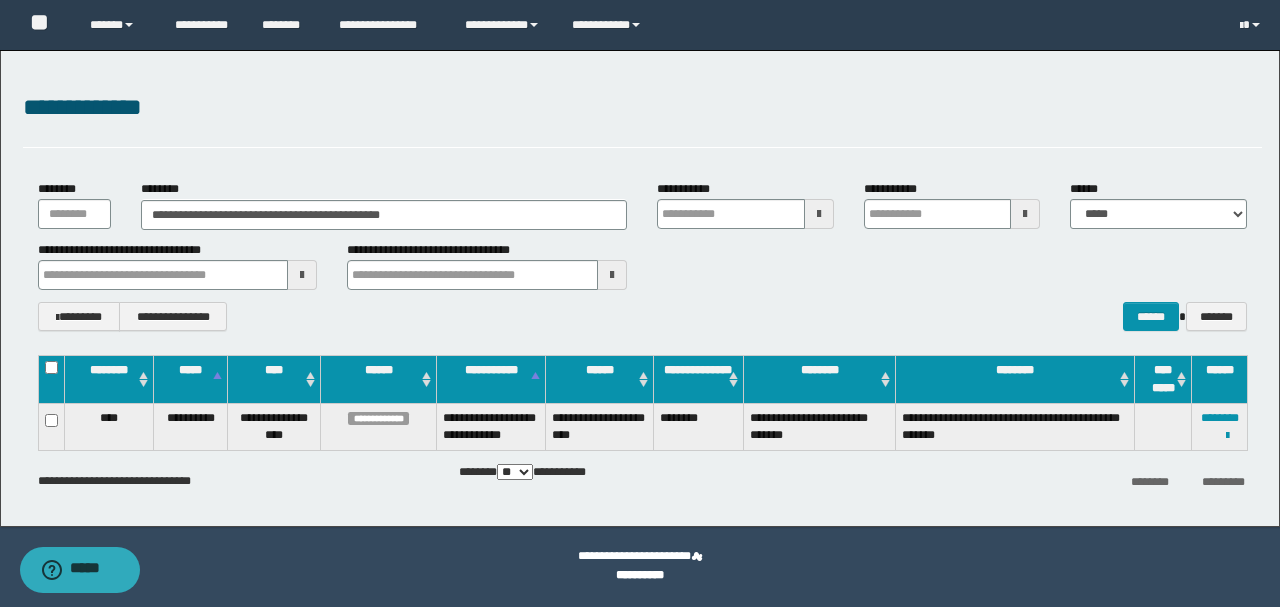 click on "**********" at bounding box center (642, 118) 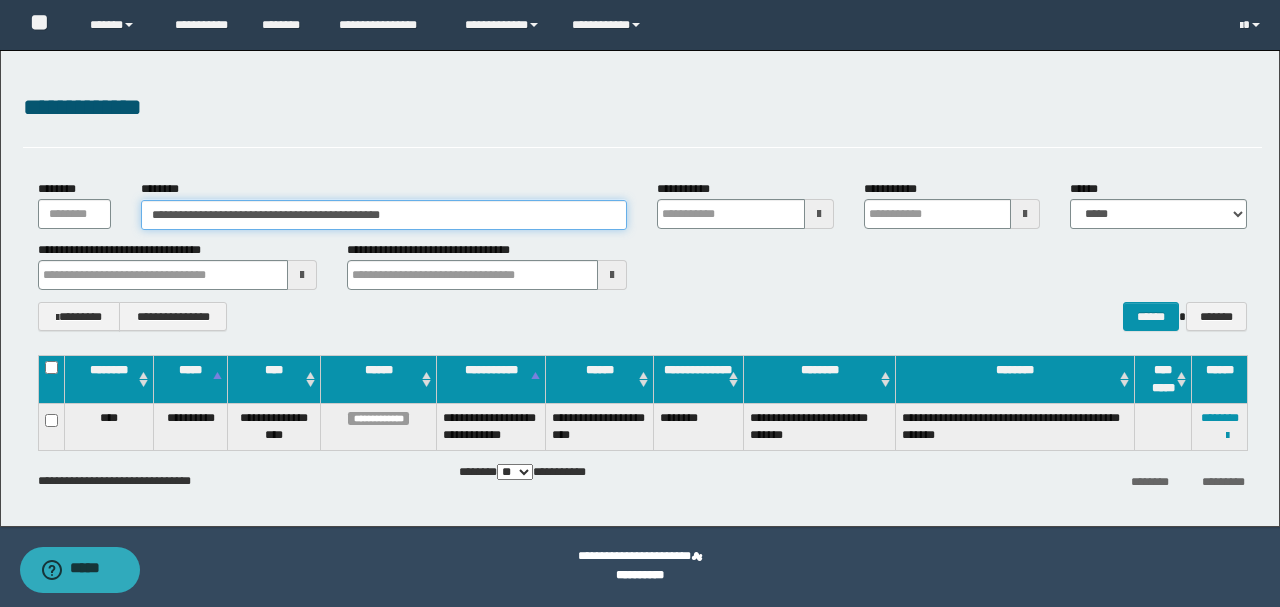 drag, startPoint x: 441, startPoint y: 222, endPoint x: 0, endPoint y: 219, distance: 441.0102 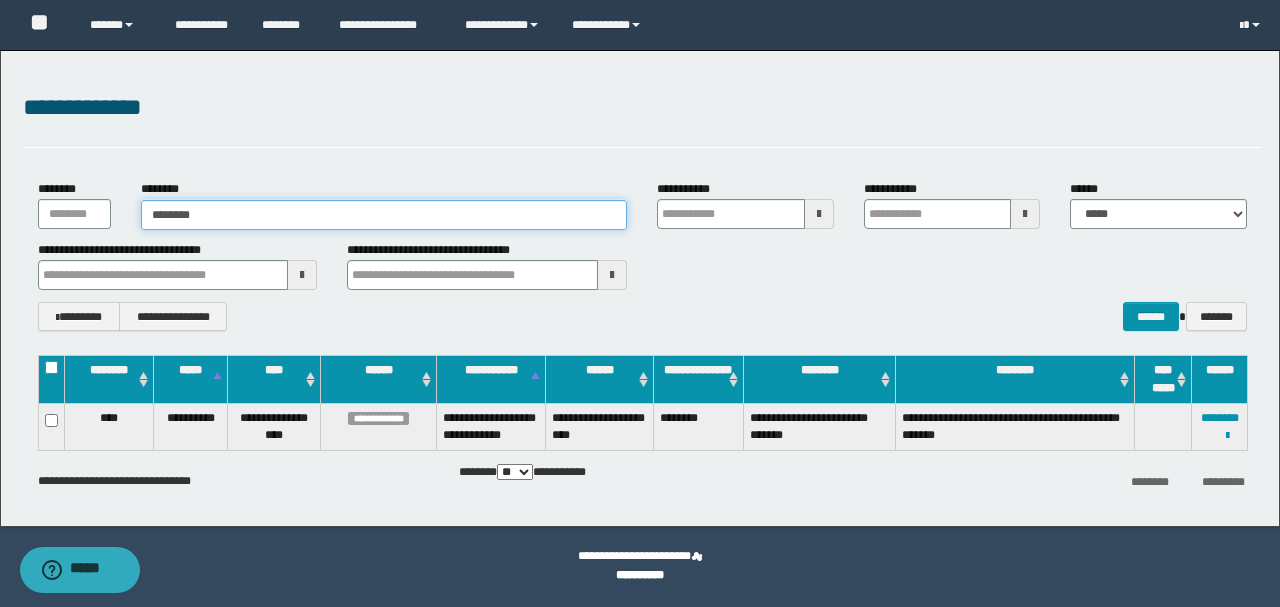 type on "********" 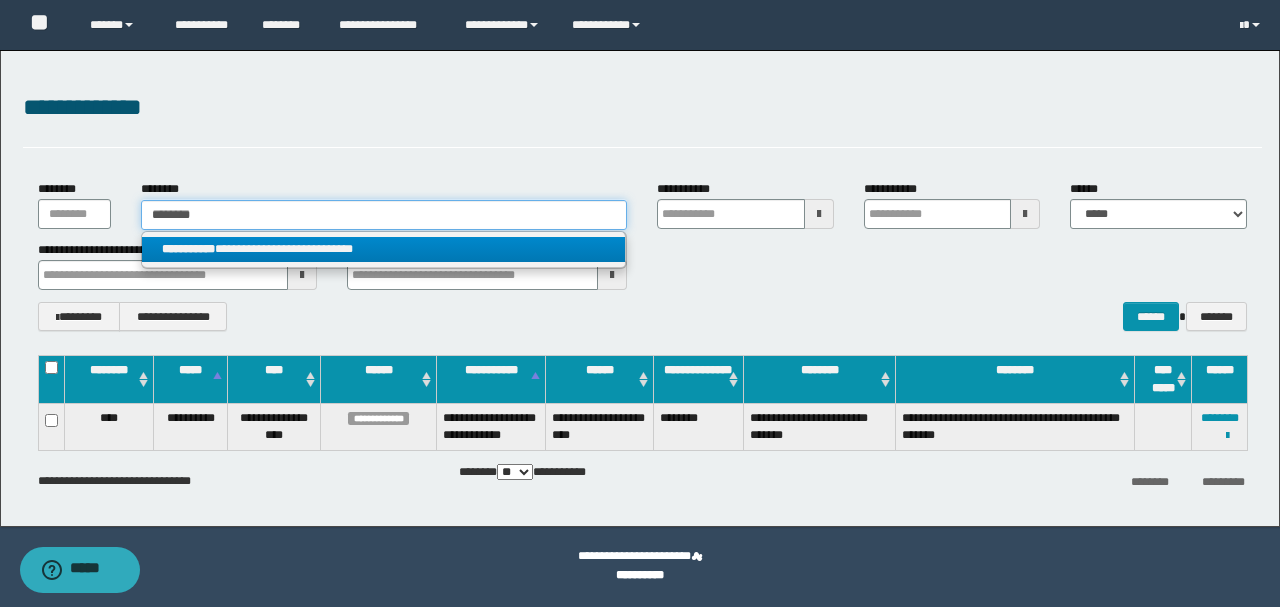 type on "********" 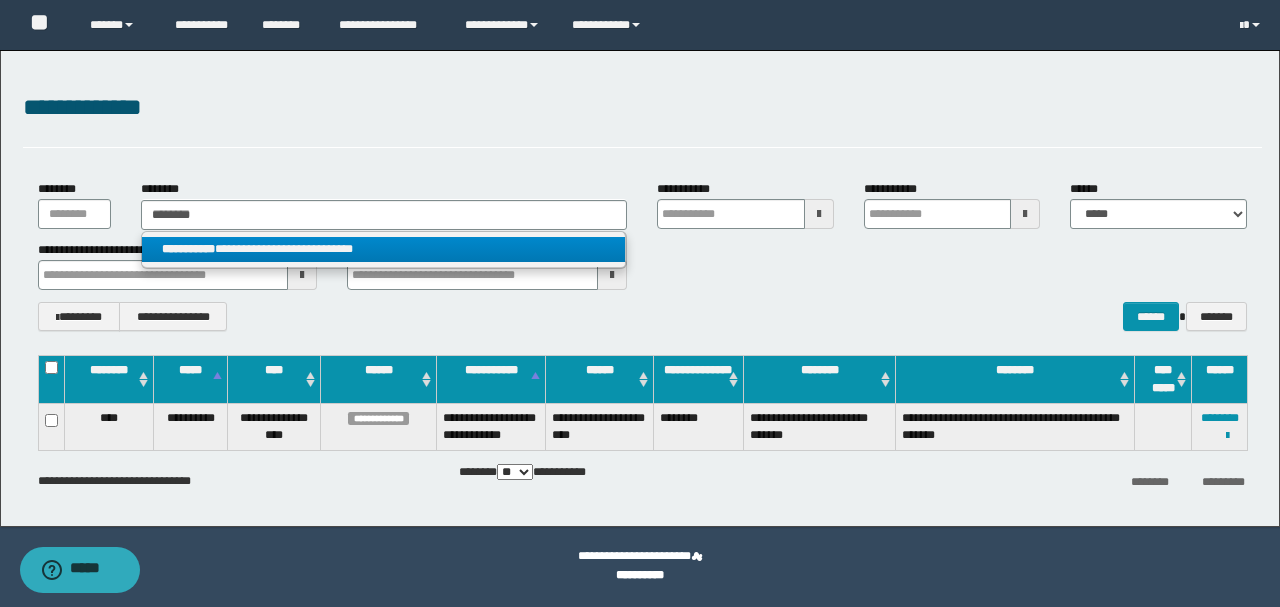 click on "**********" at bounding box center [384, 249] 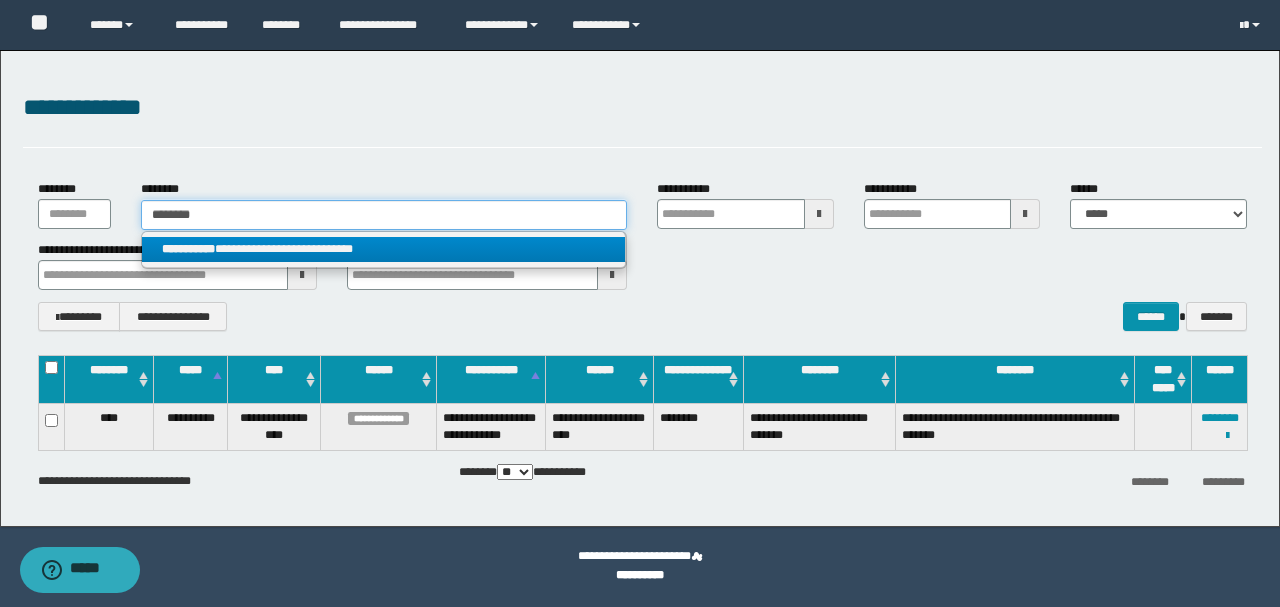 type 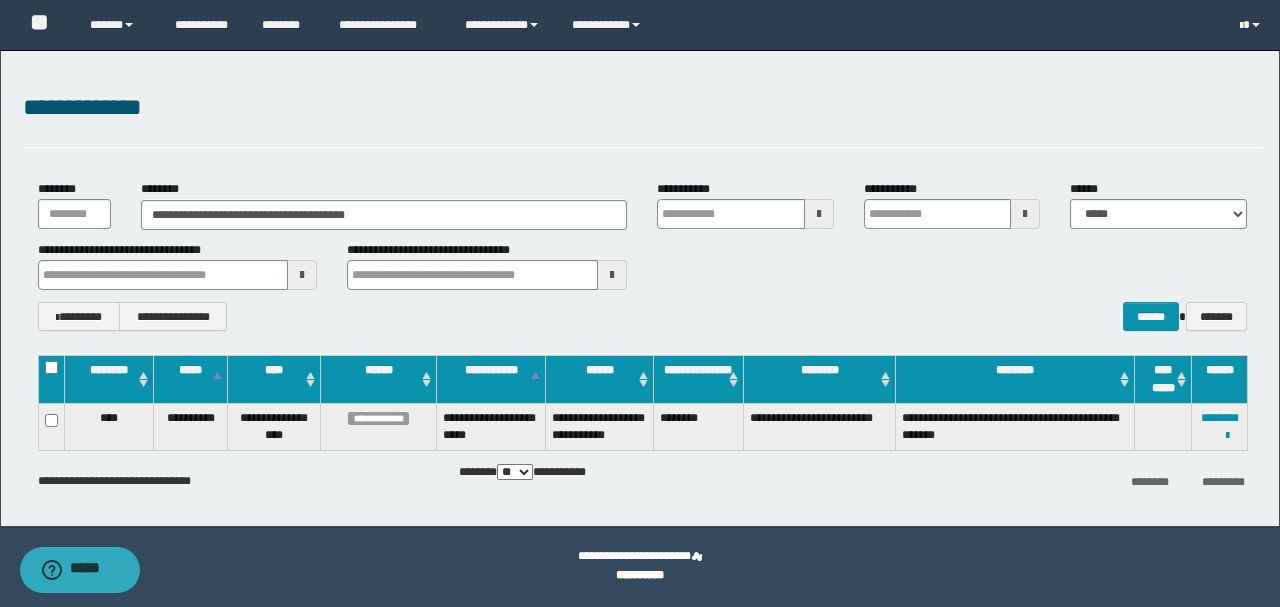 click on "**********" at bounding box center (642, 255) 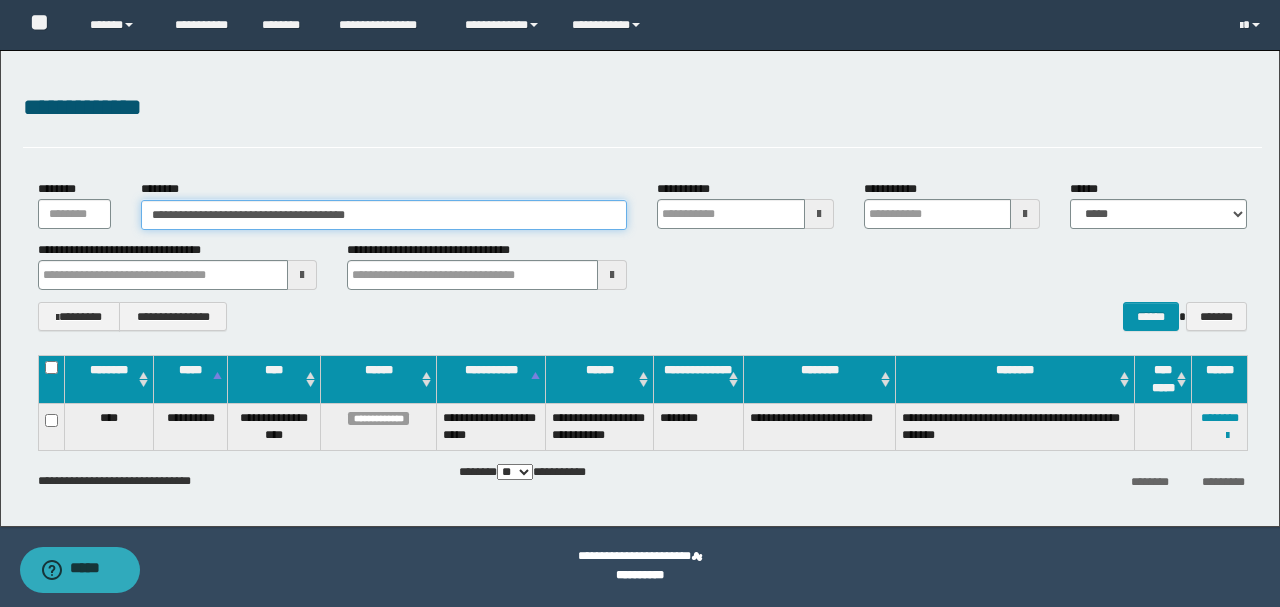 drag, startPoint x: 399, startPoint y: 222, endPoint x: 0, endPoint y: 213, distance: 399.1015 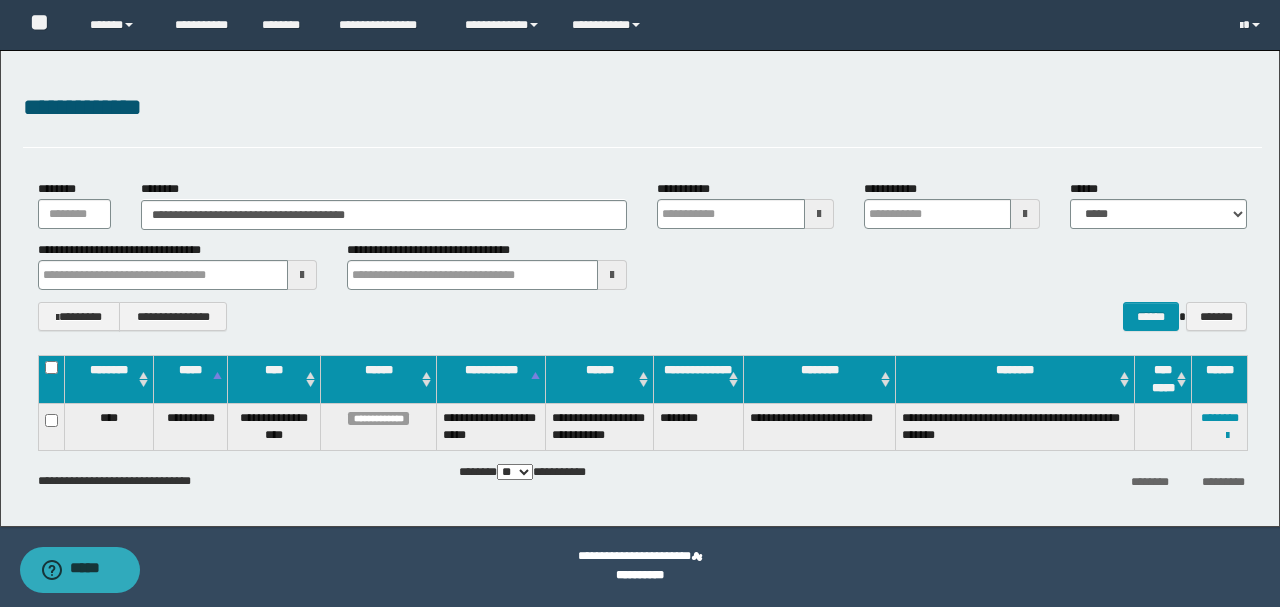click on "**********" at bounding box center (642, 118) 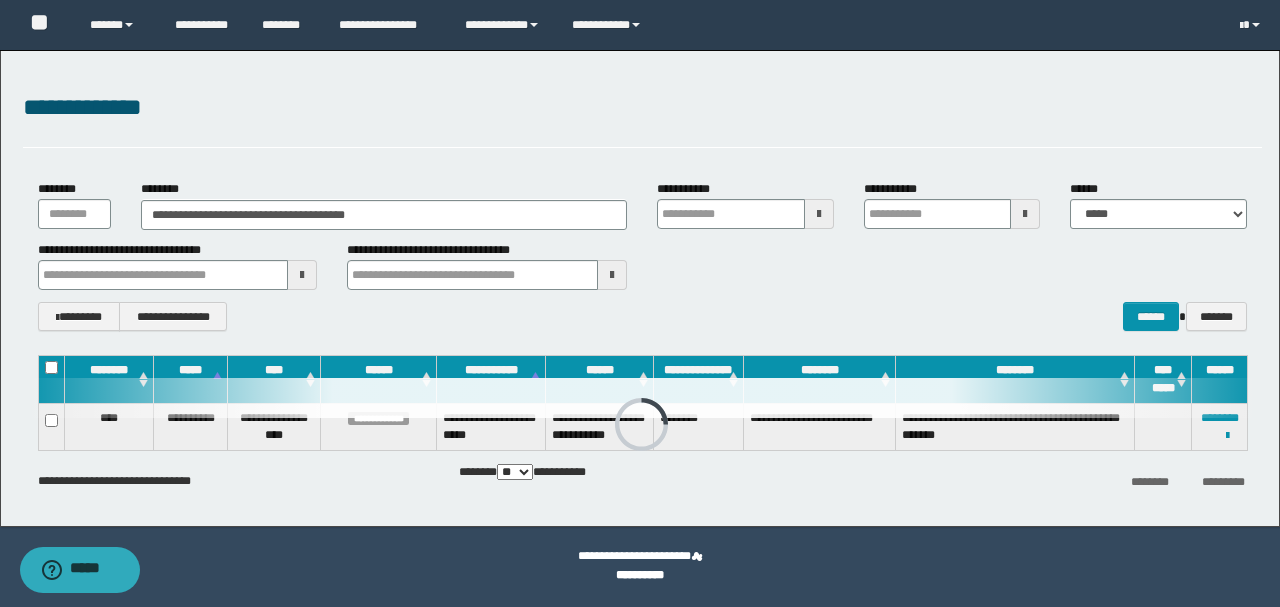 click on "**********" at bounding box center (640, 288) 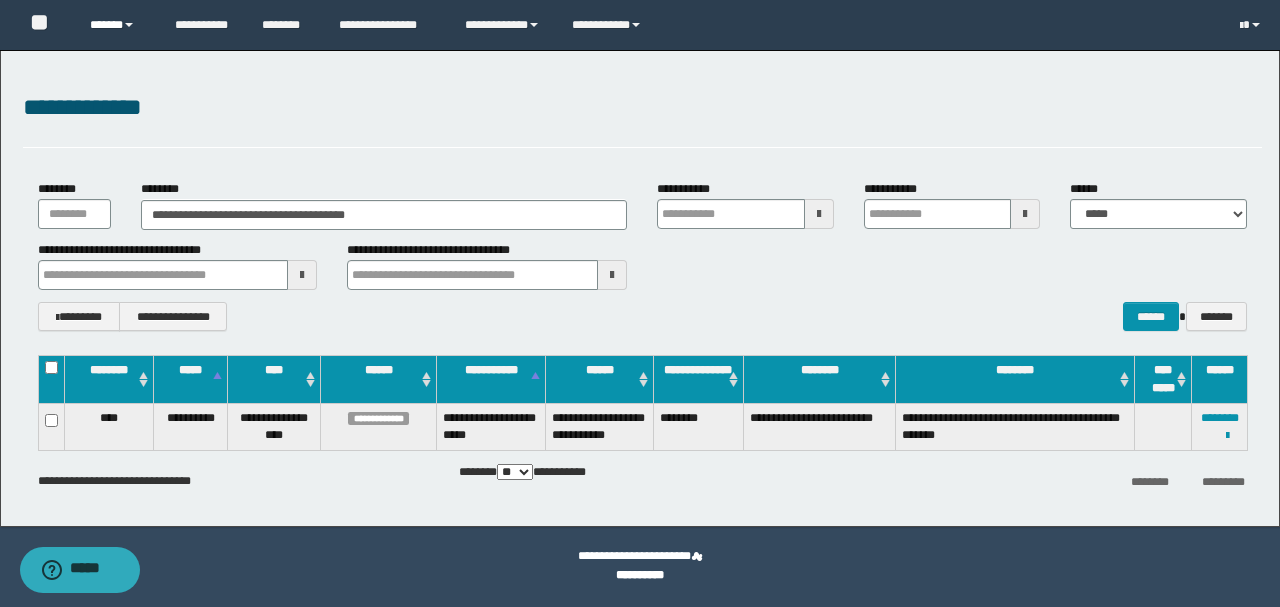 click on "******" at bounding box center (117, 25) 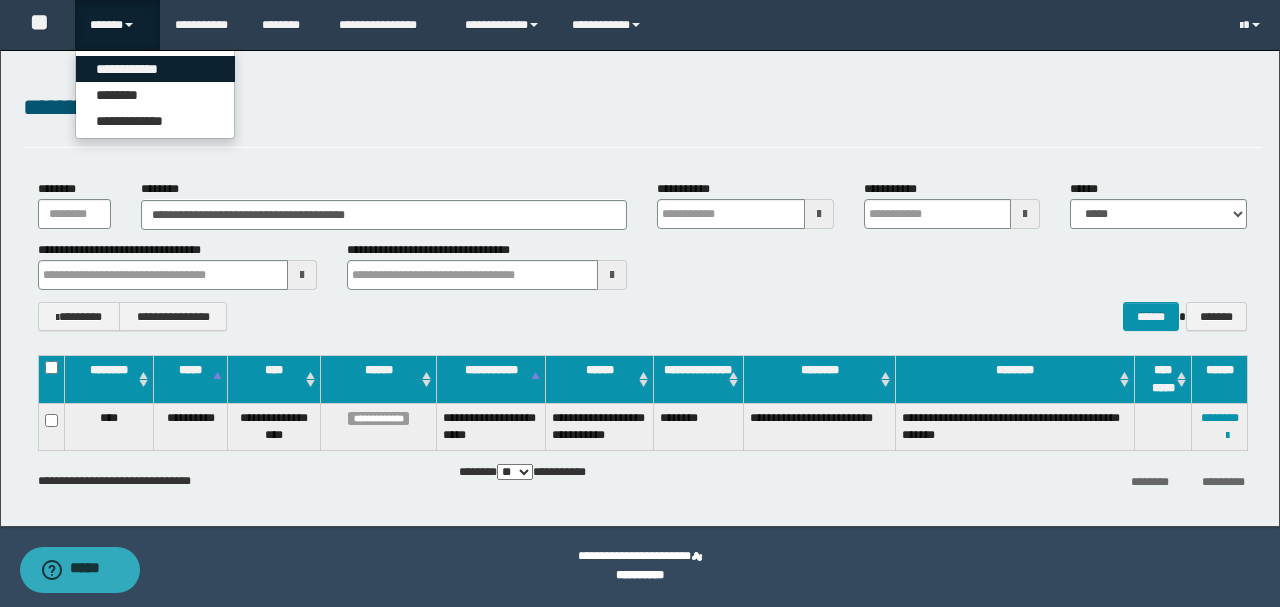 click on "**********" at bounding box center [155, 69] 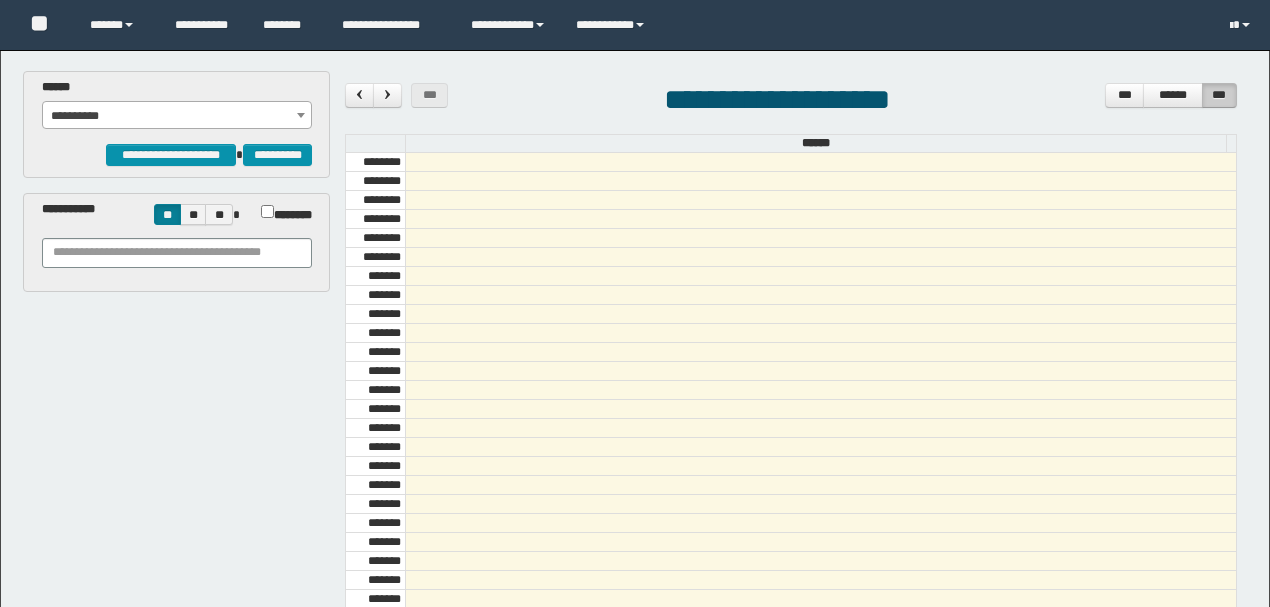 scroll, scrollTop: 0, scrollLeft: 0, axis: both 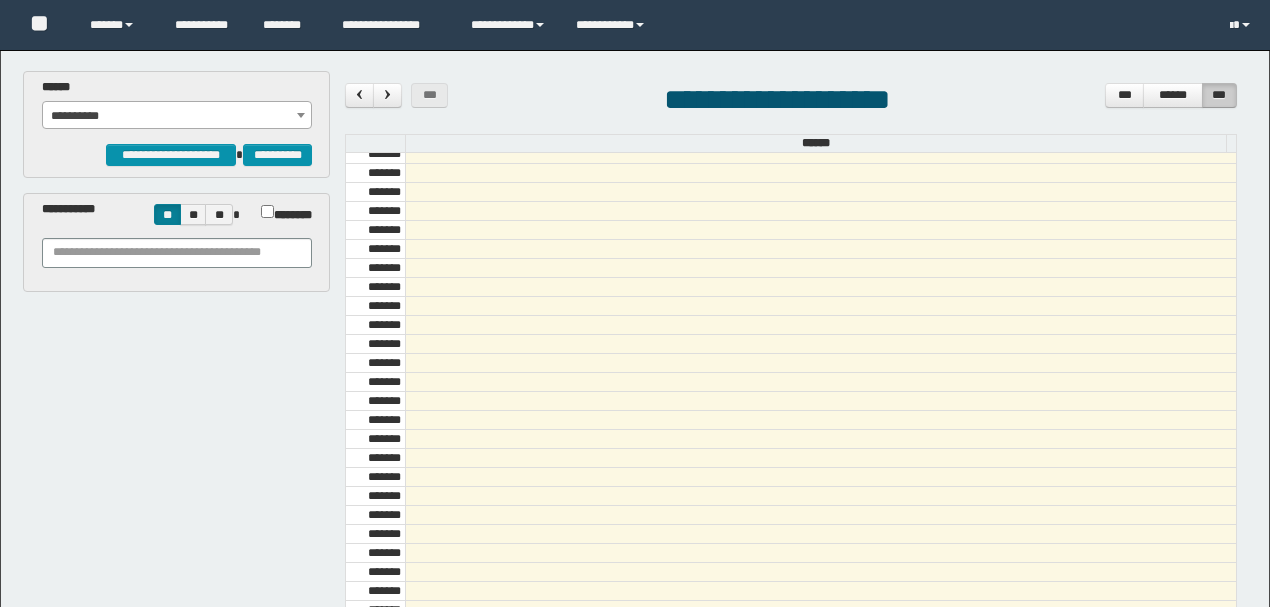 click on "**********" at bounding box center (177, 116) 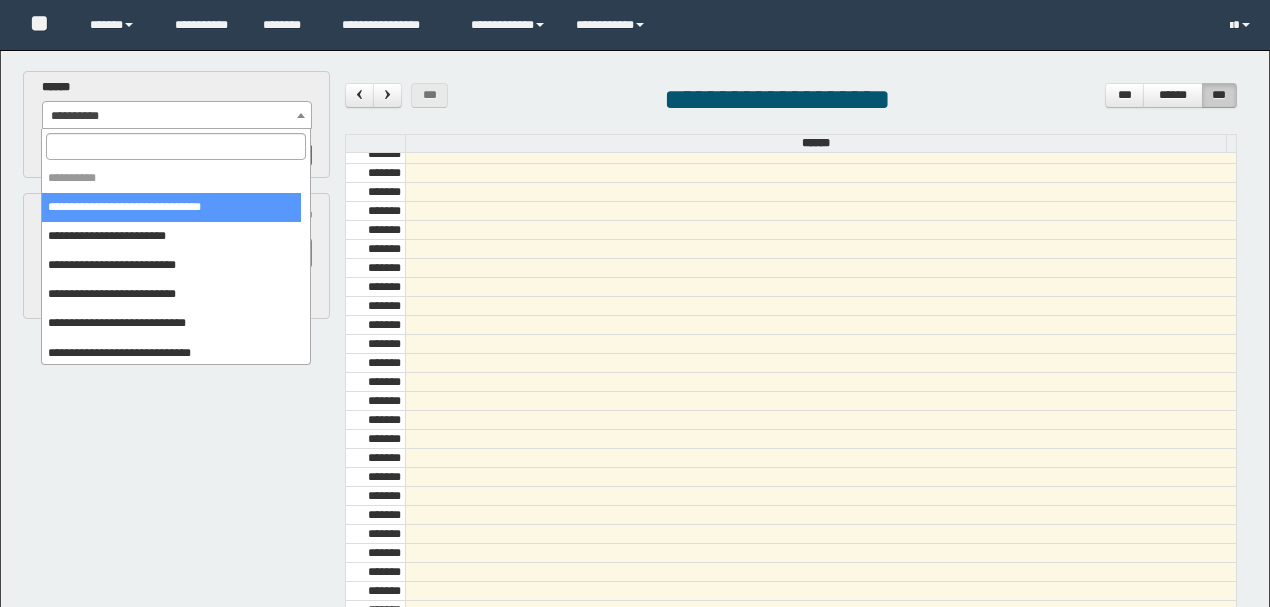 scroll, scrollTop: 0, scrollLeft: 0, axis: both 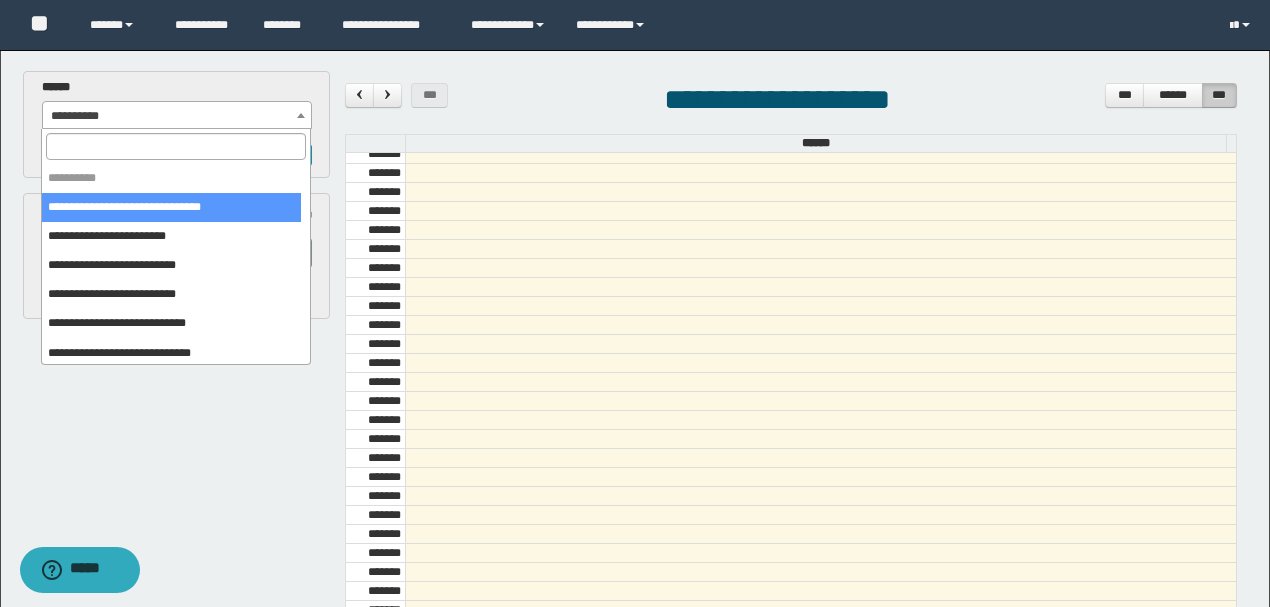 select on "******" 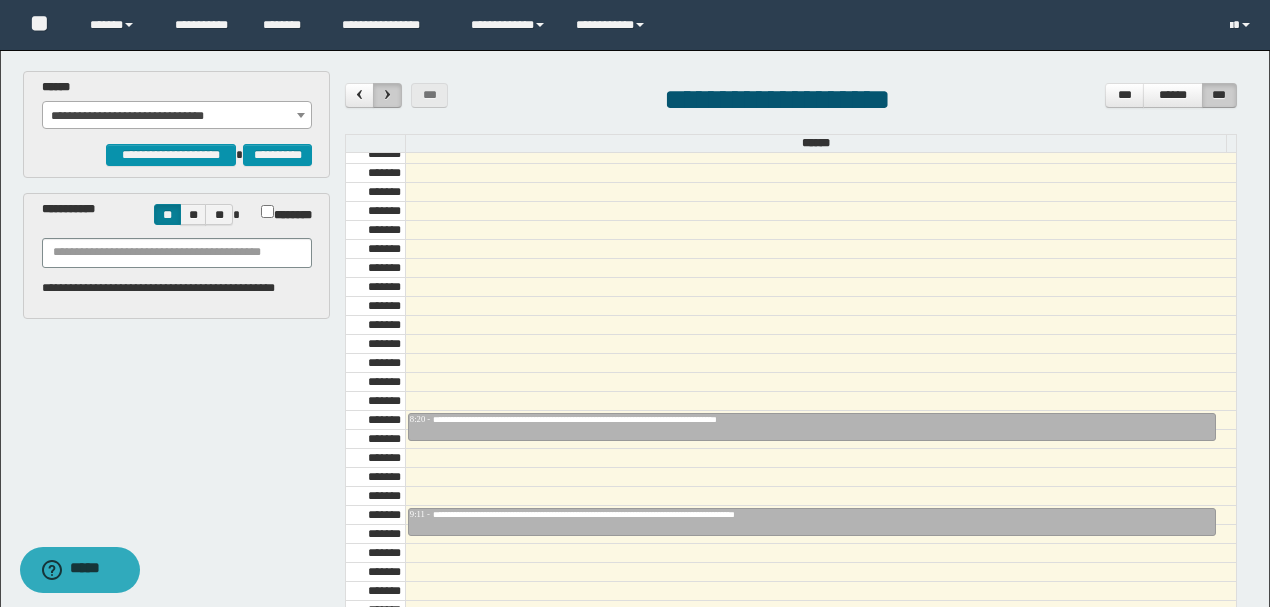 click at bounding box center [387, 95] 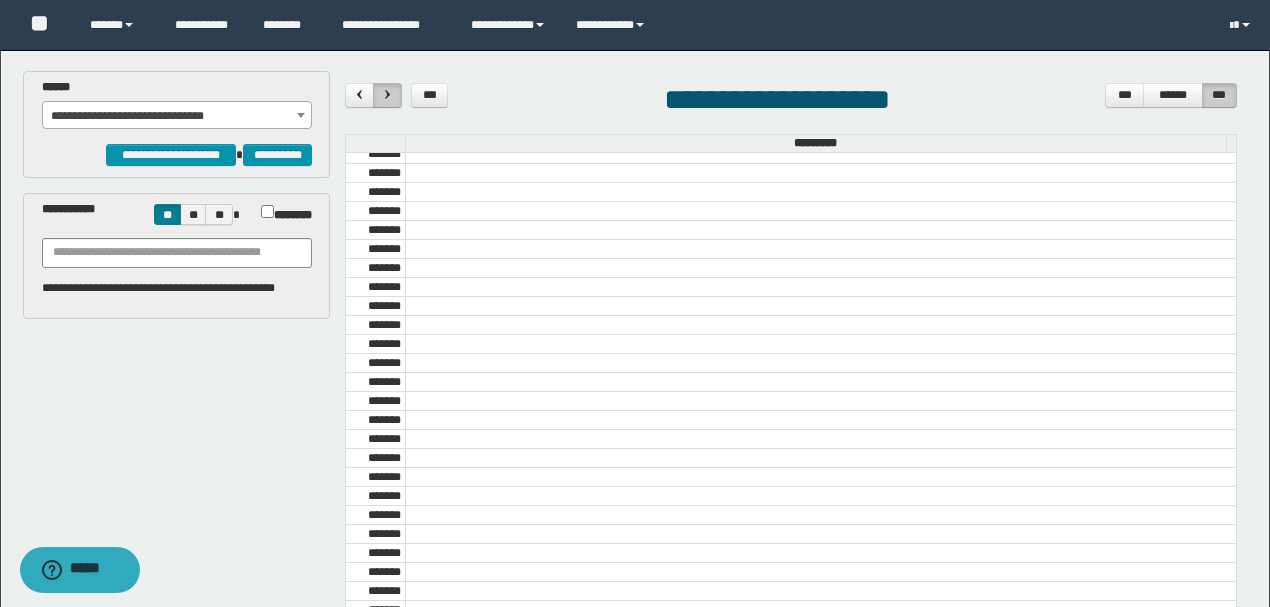 click at bounding box center [387, 95] 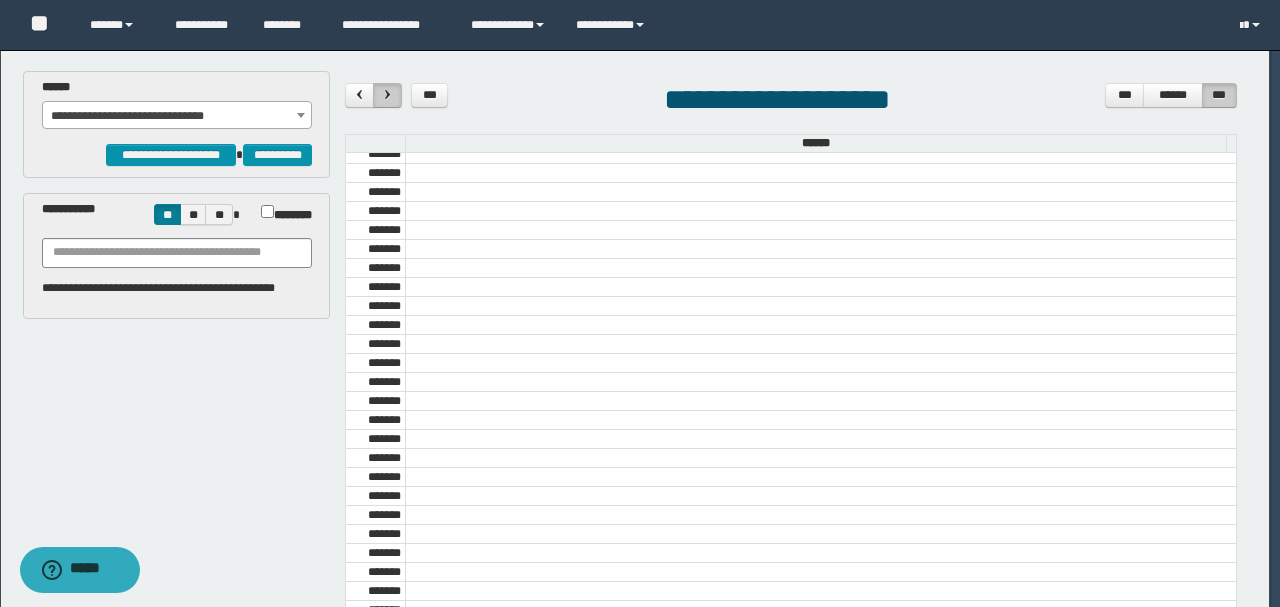 click at bounding box center (388, 94) 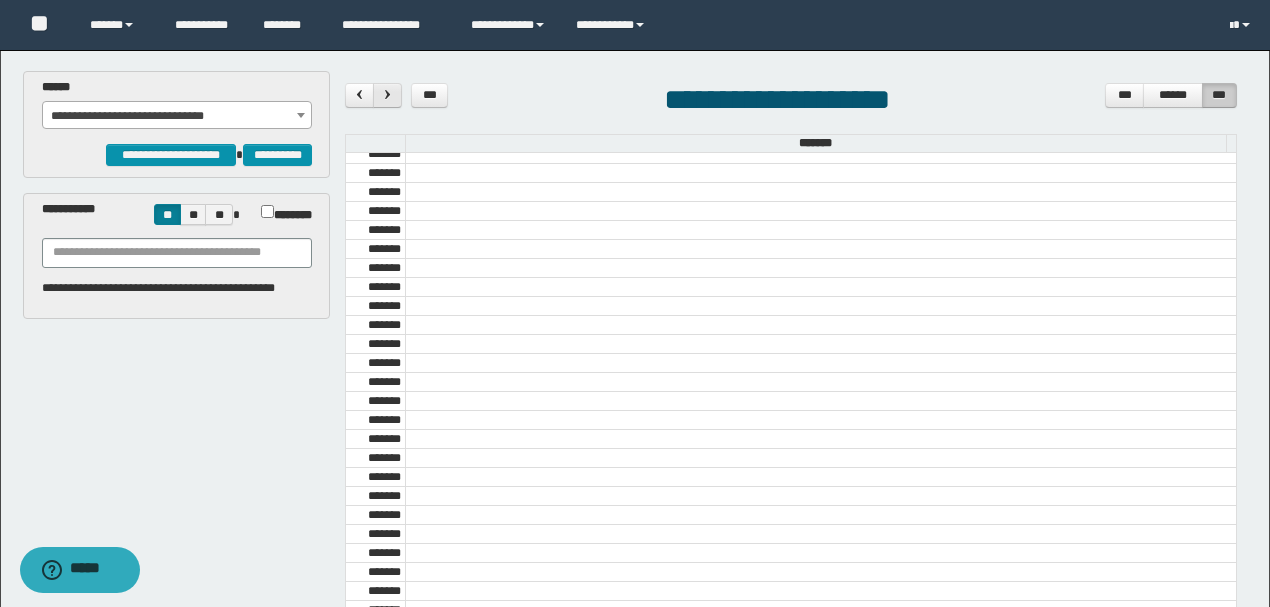 click at bounding box center [388, 94] 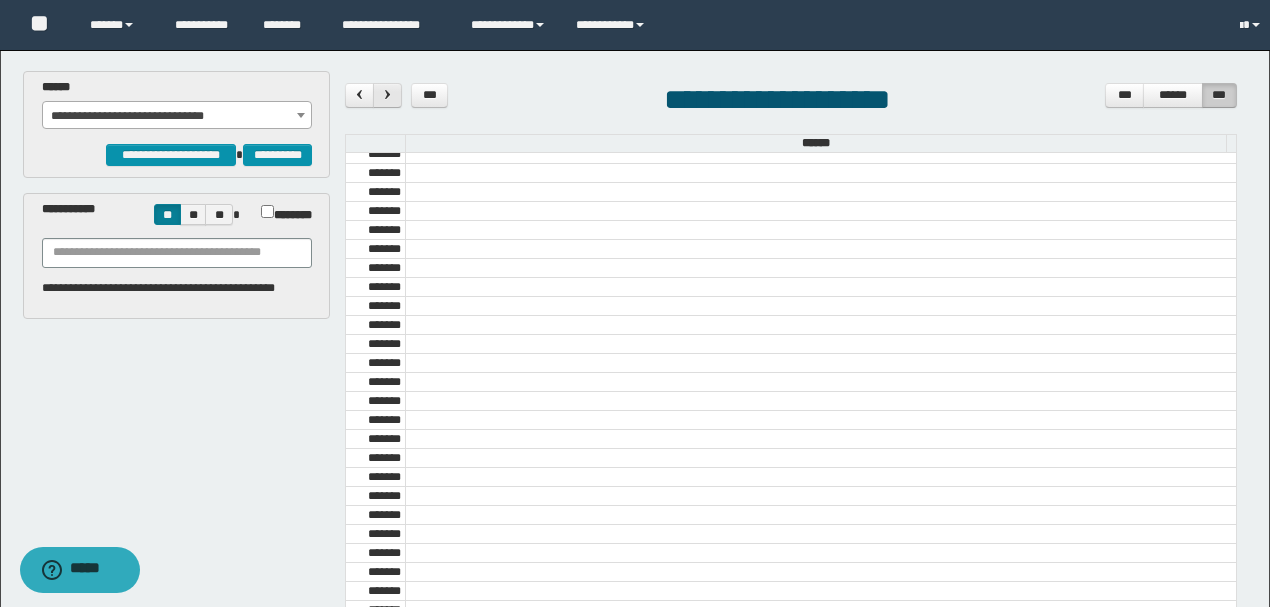 click at bounding box center [388, 94] 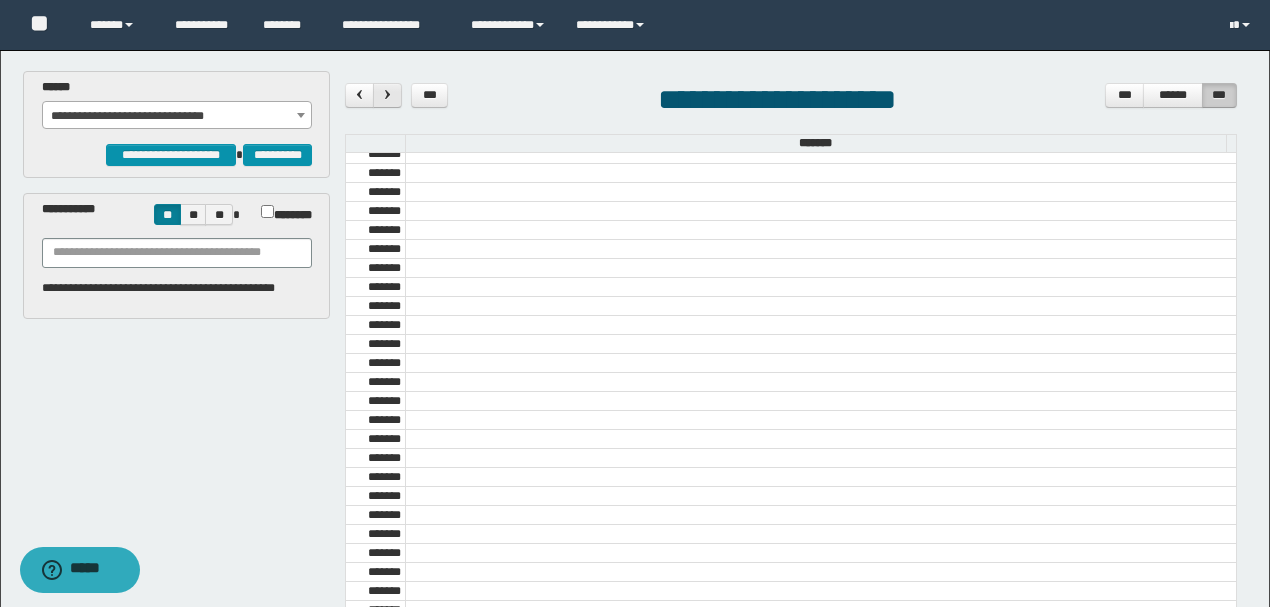 click at bounding box center (388, 94) 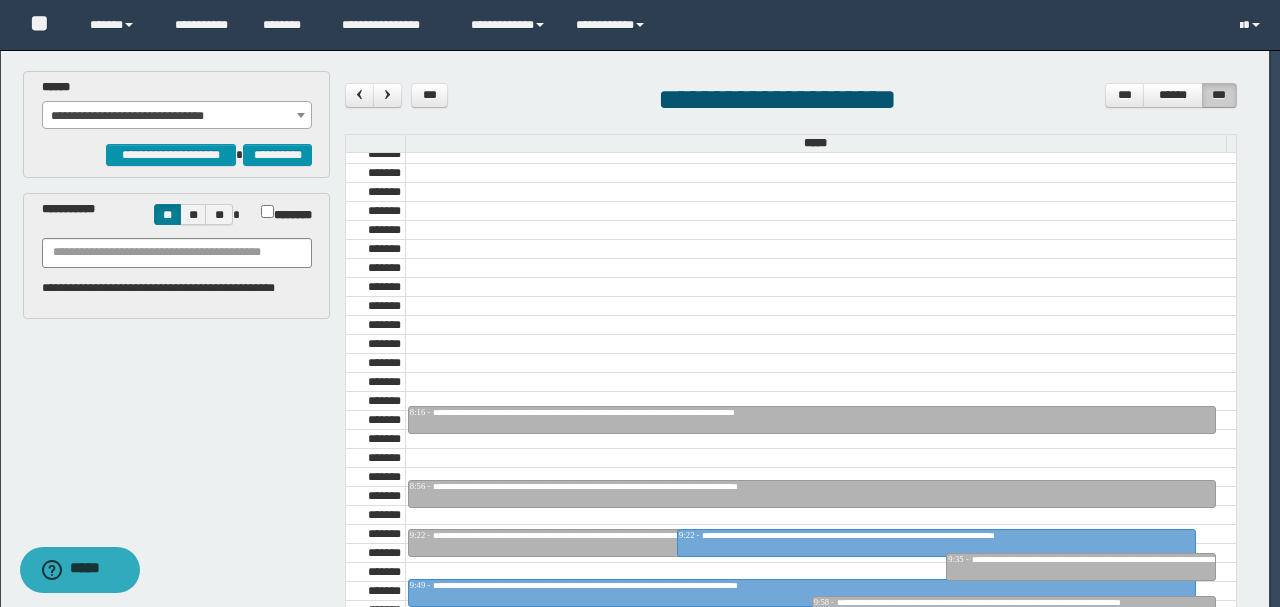 click at bounding box center [388, 94] 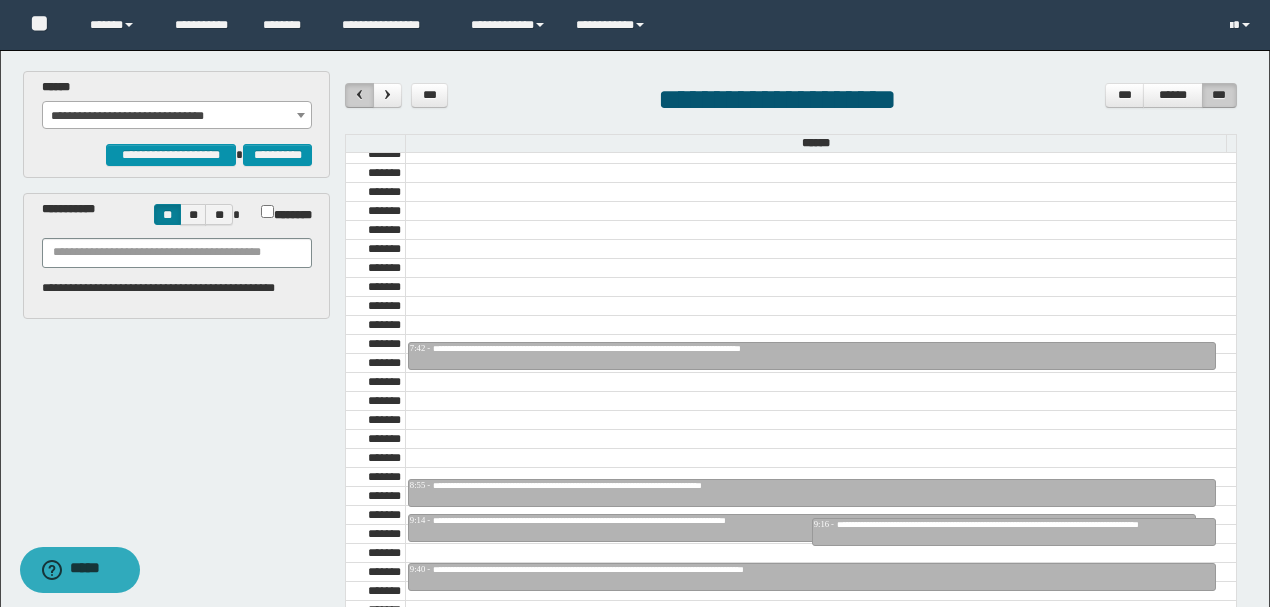 click at bounding box center (359, 95) 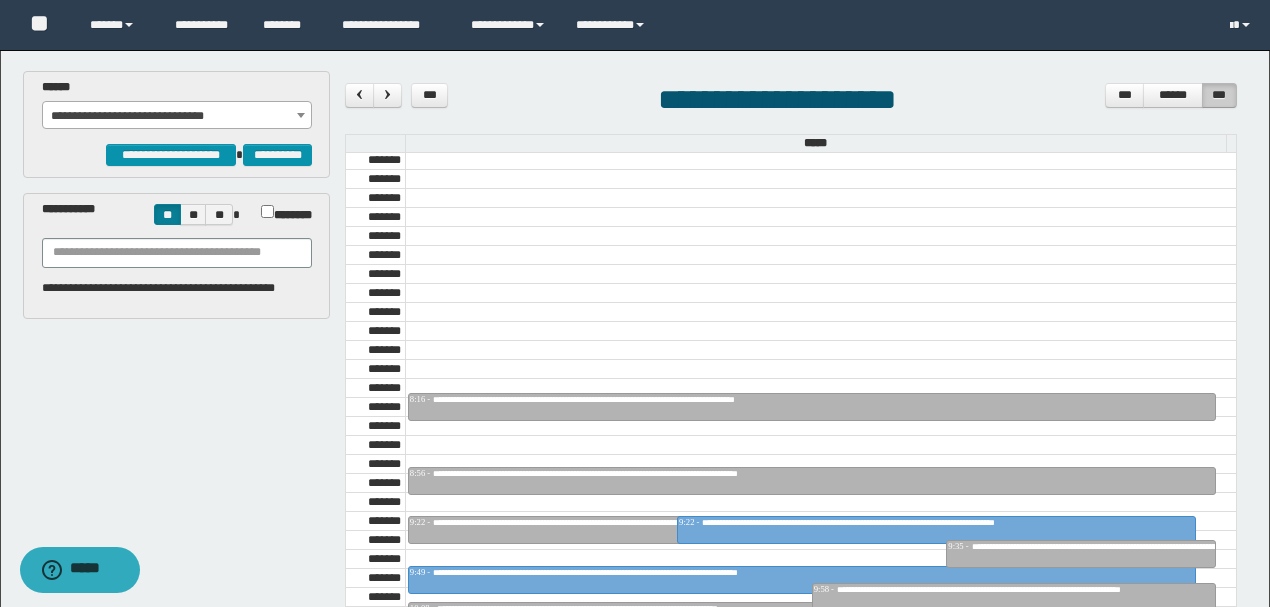 scroll, scrollTop: 673, scrollLeft: 0, axis: vertical 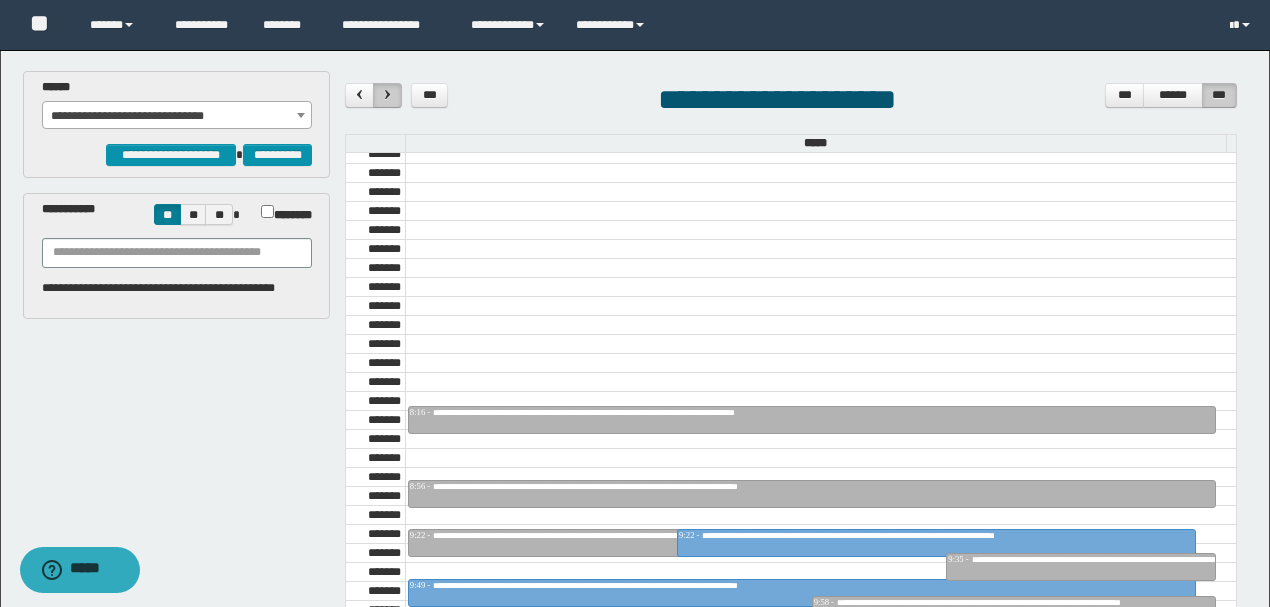 click at bounding box center (387, 95) 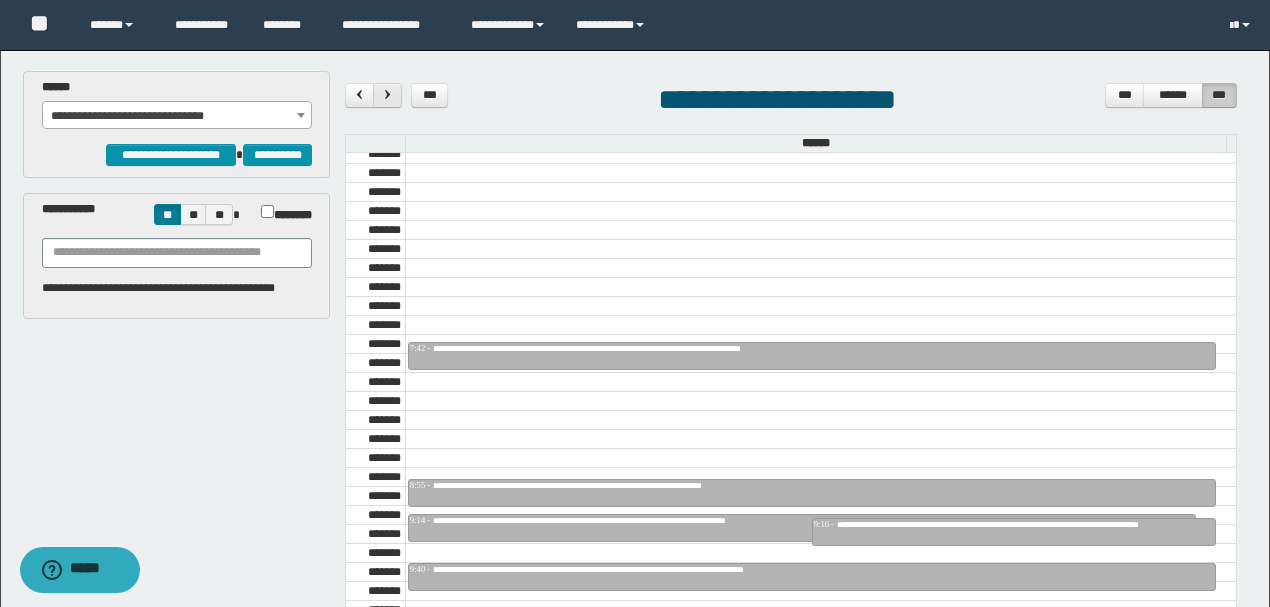 click at bounding box center (388, 94) 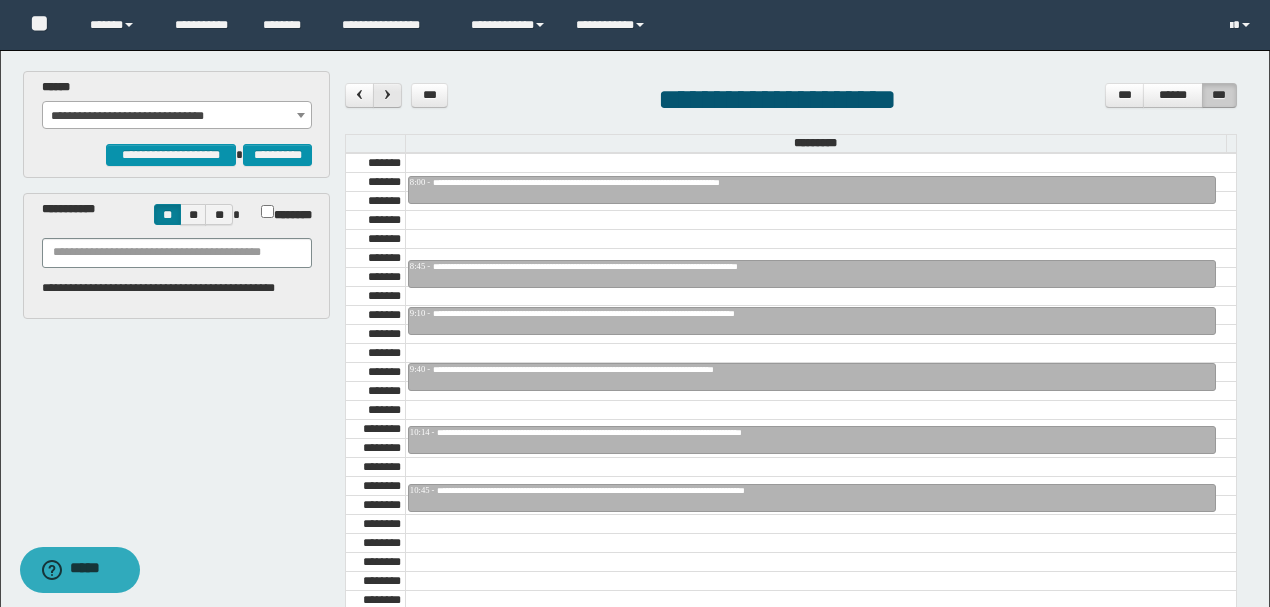click at bounding box center (388, 94) 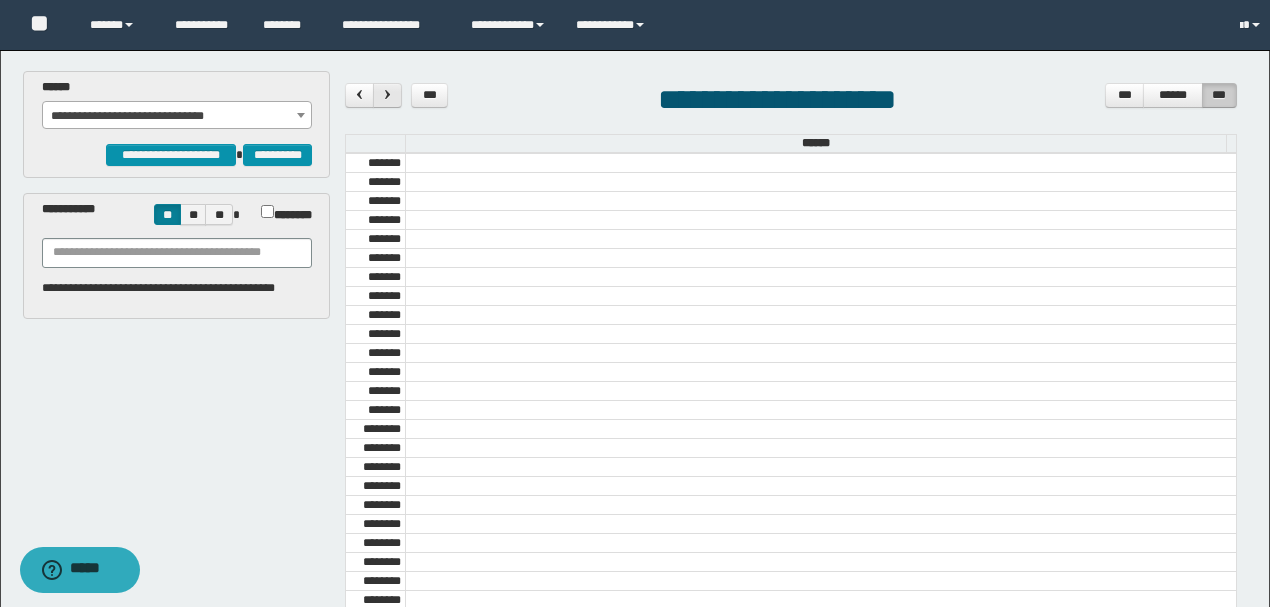scroll, scrollTop: 673, scrollLeft: 0, axis: vertical 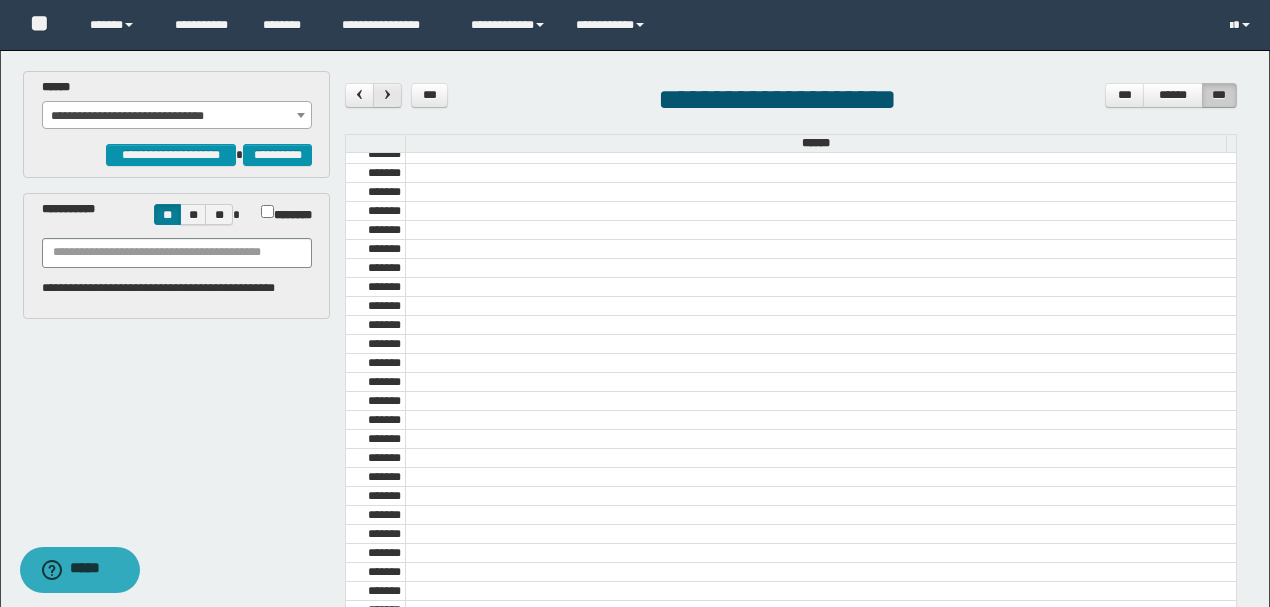 click at bounding box center (388, 94) 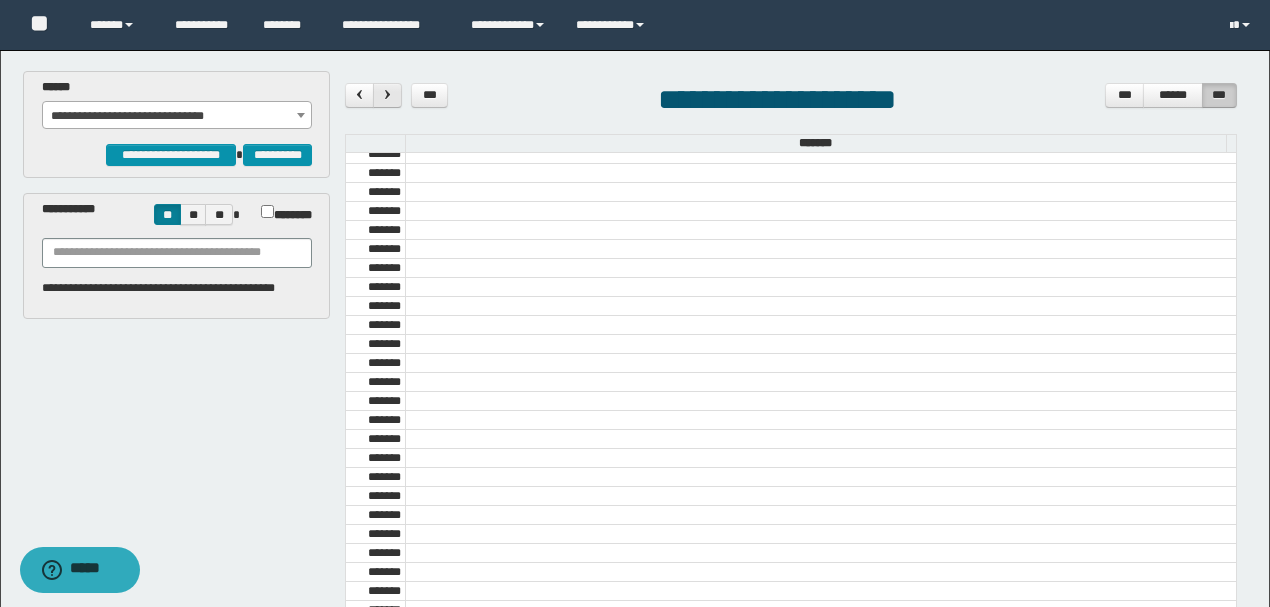 click at bounding box center (388, 94) 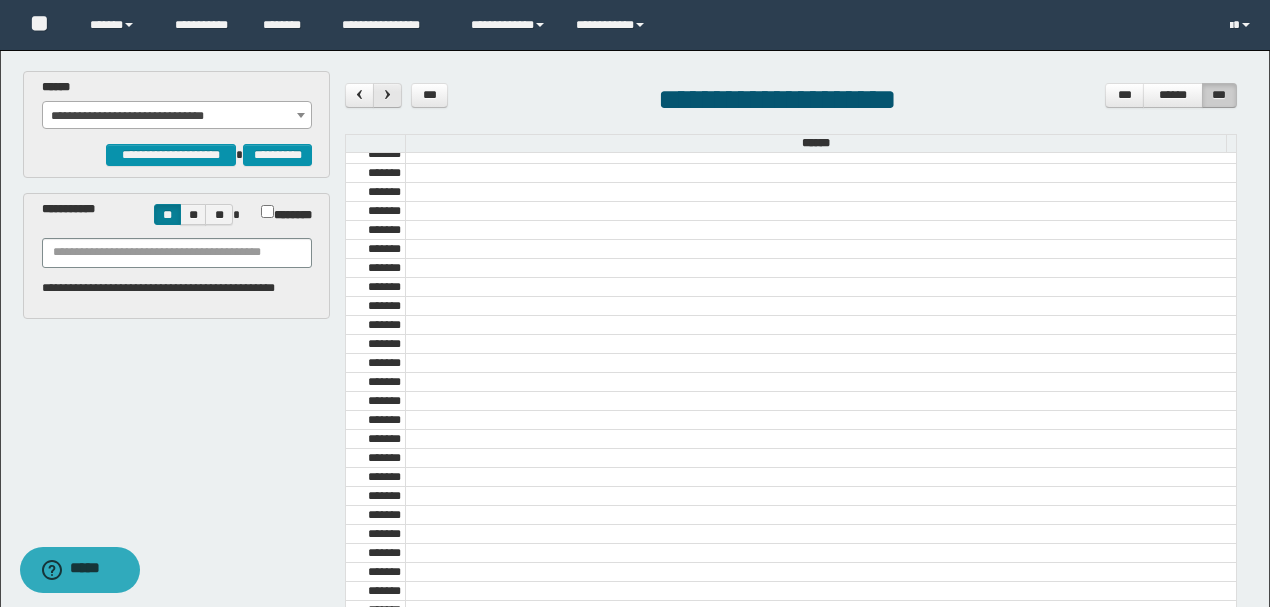 click at bounding box center [388, 94] 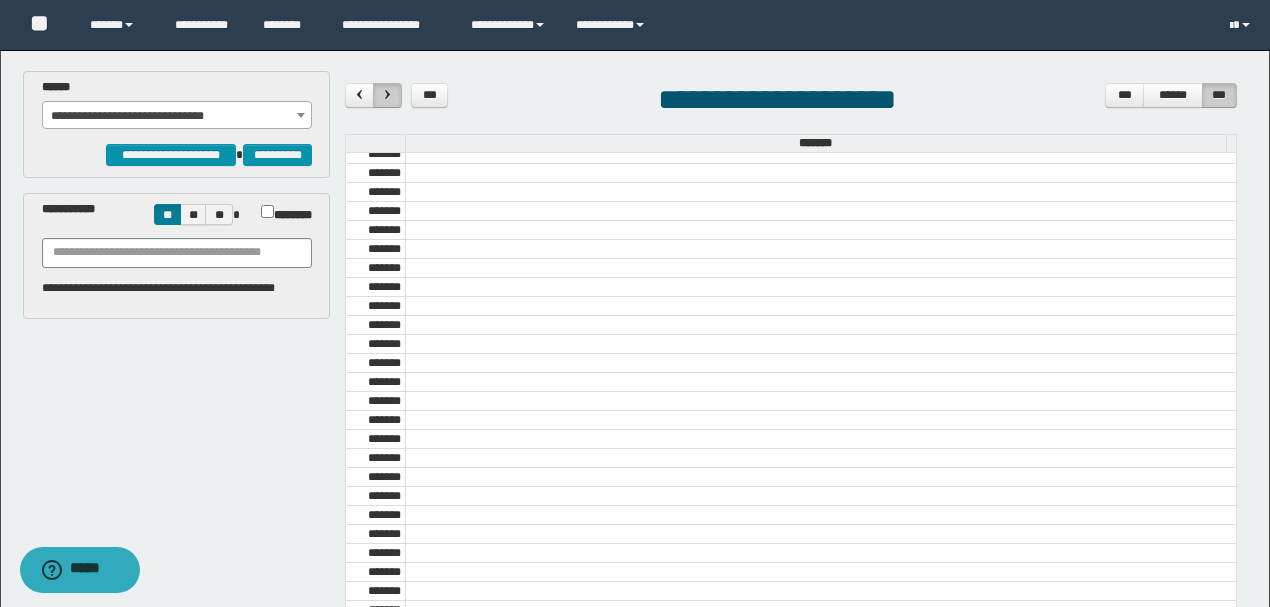 click at bounding box center [388, 94] 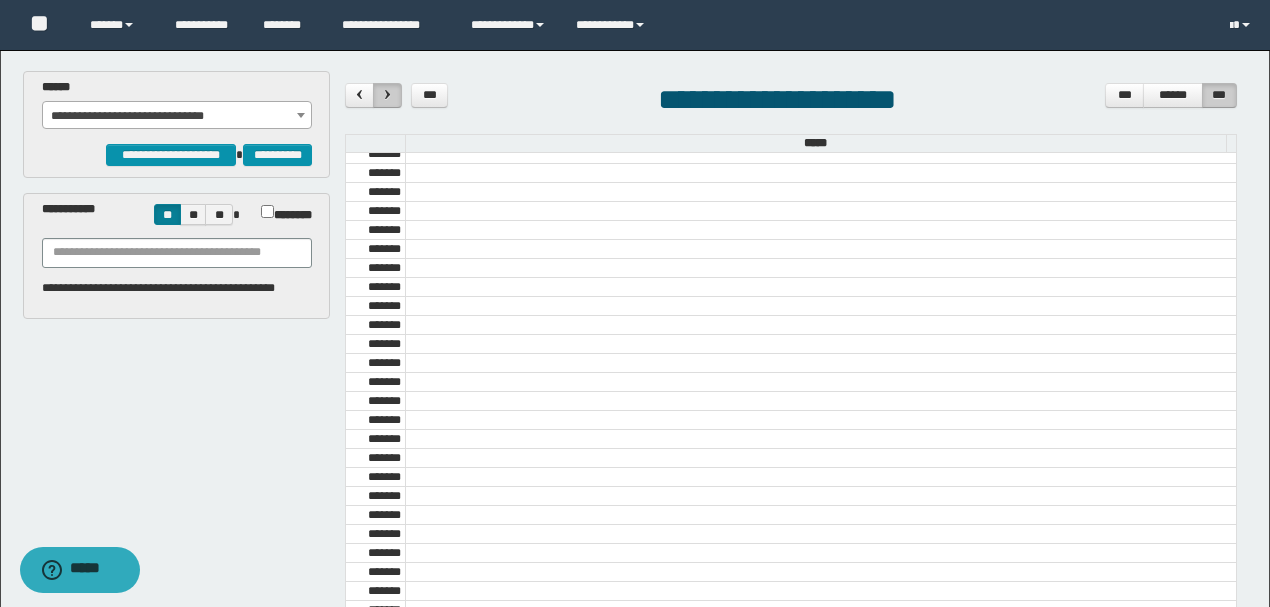 click at bounding box center (388, 94) 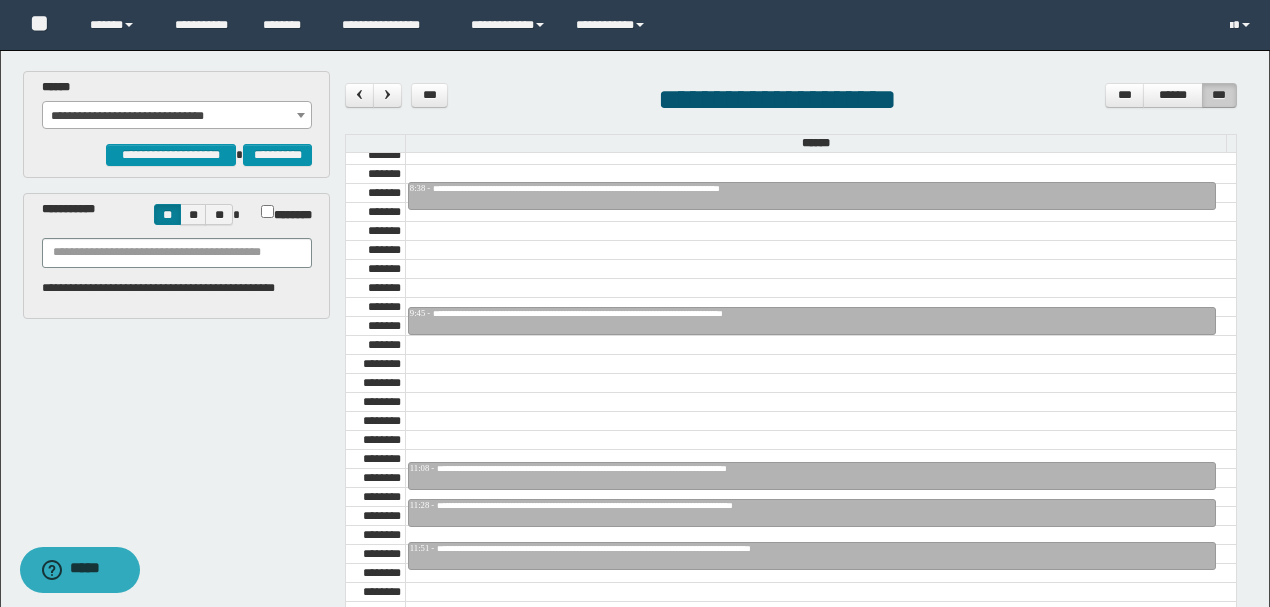scroll, scrollTop: 940, scrollLeft: 0, axis: vertical 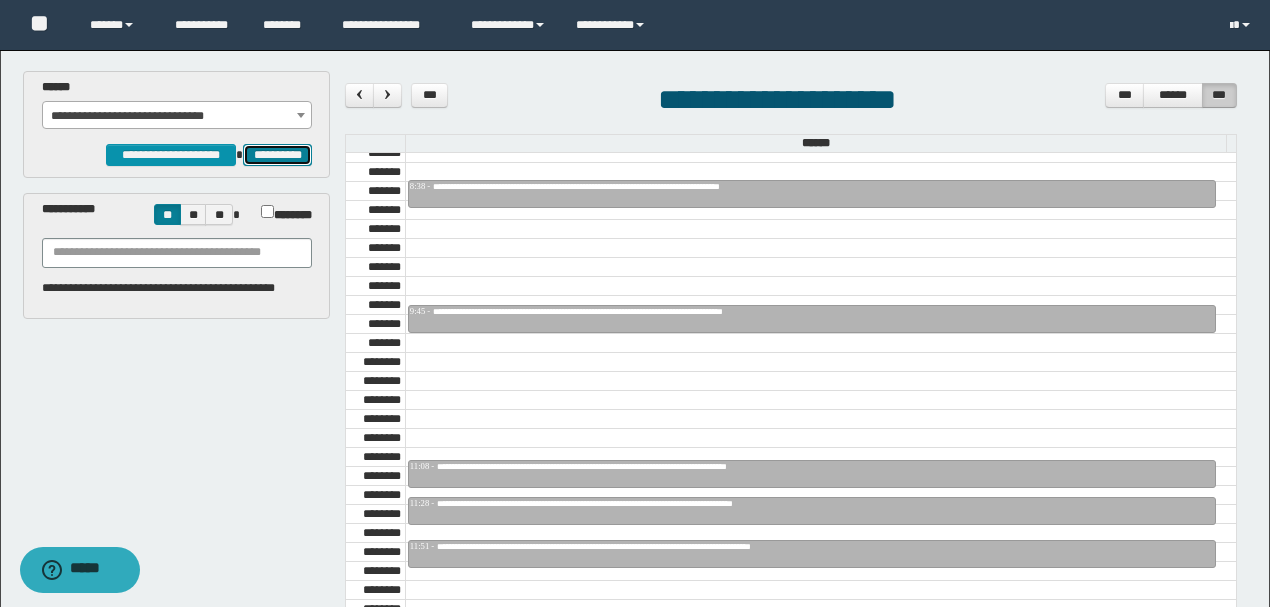 click on "**********" at bounding box center [277, 154] 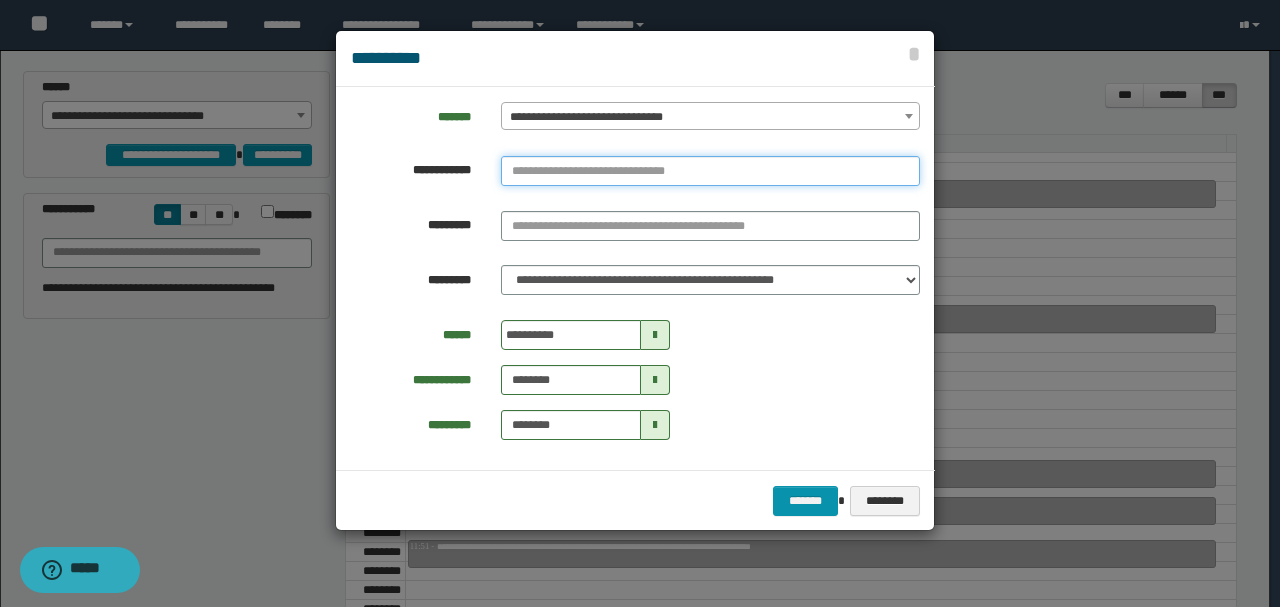click at bounding box center [710, 171] 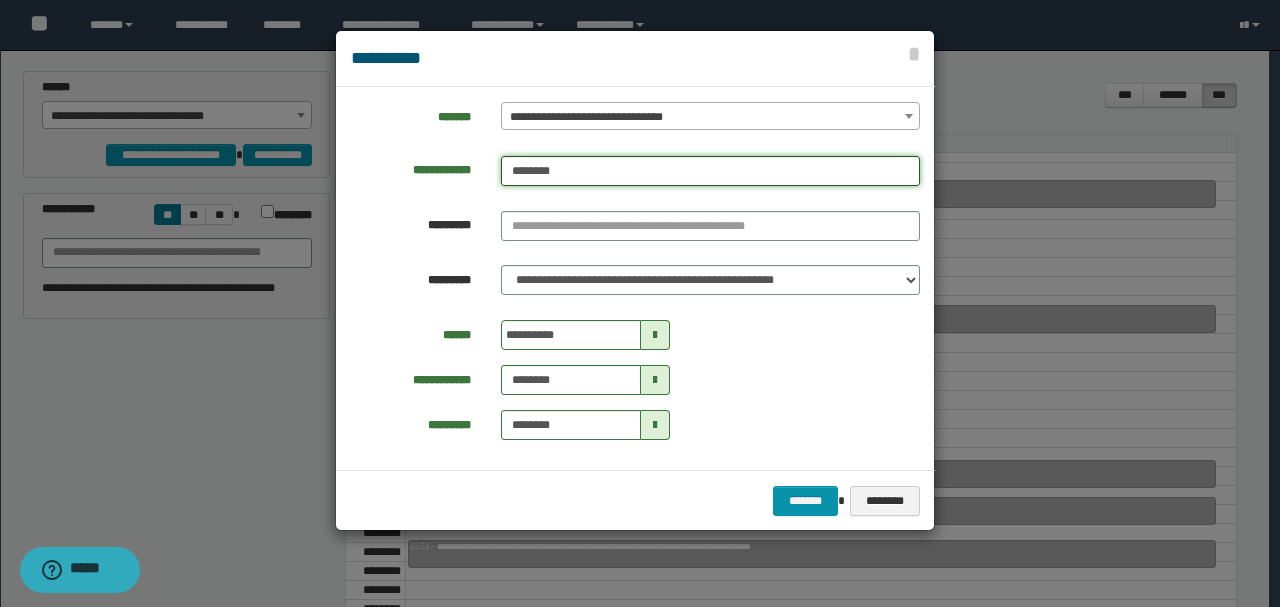 type on "********" 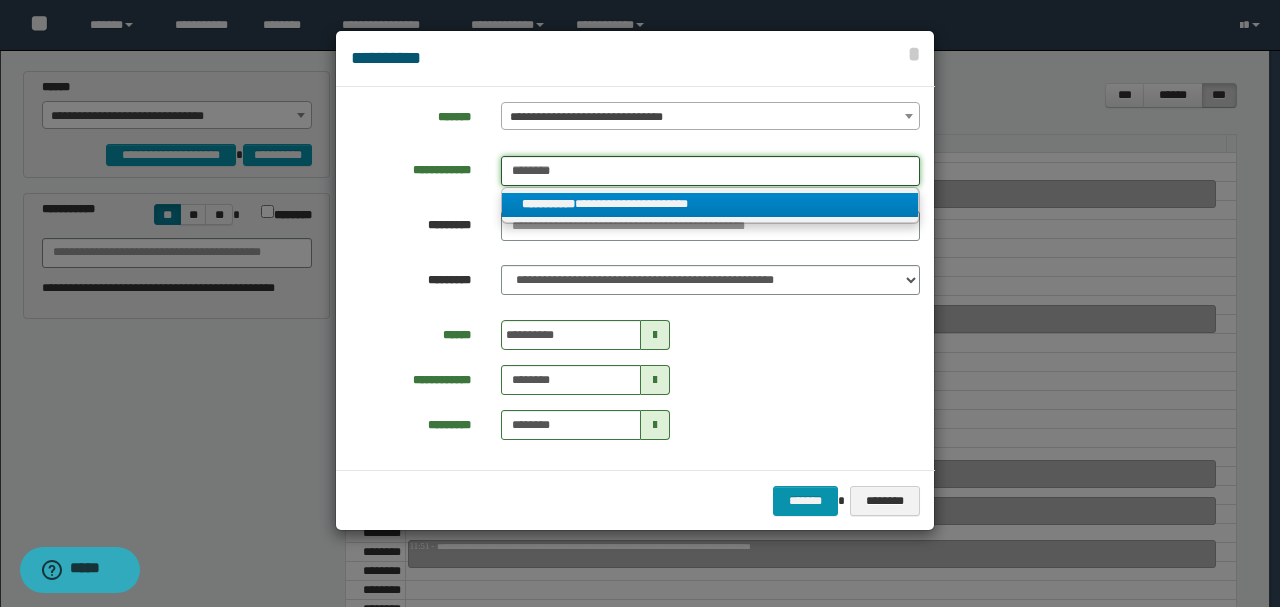 type on "********" 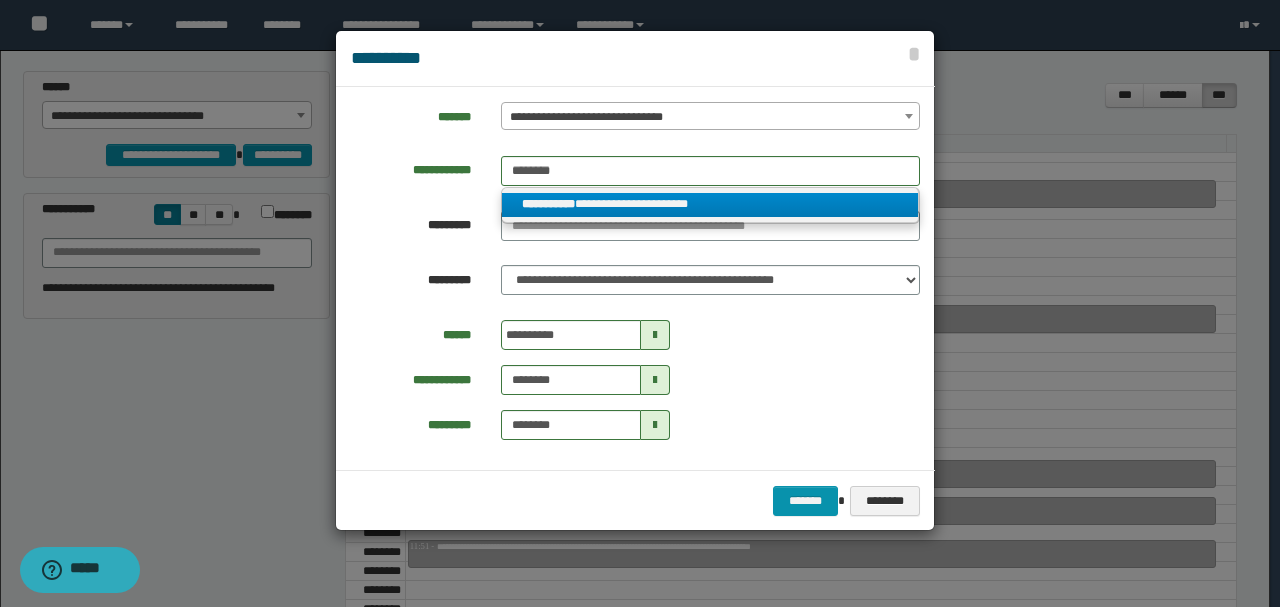 click on "**********" at bounding box center (710, 204) 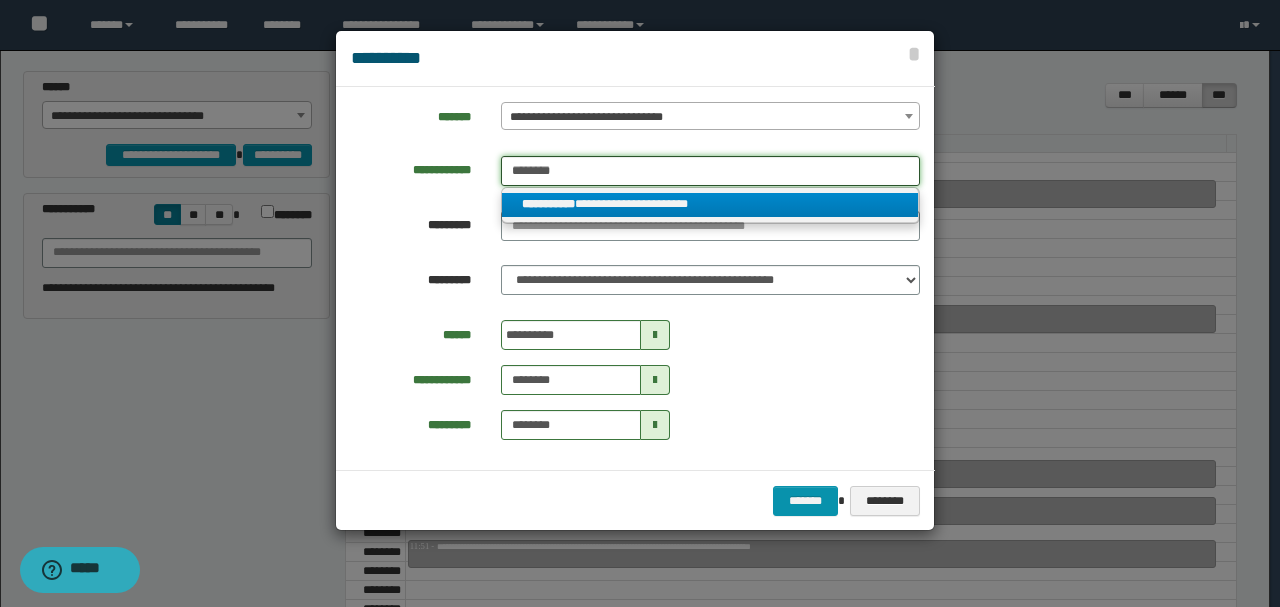 type 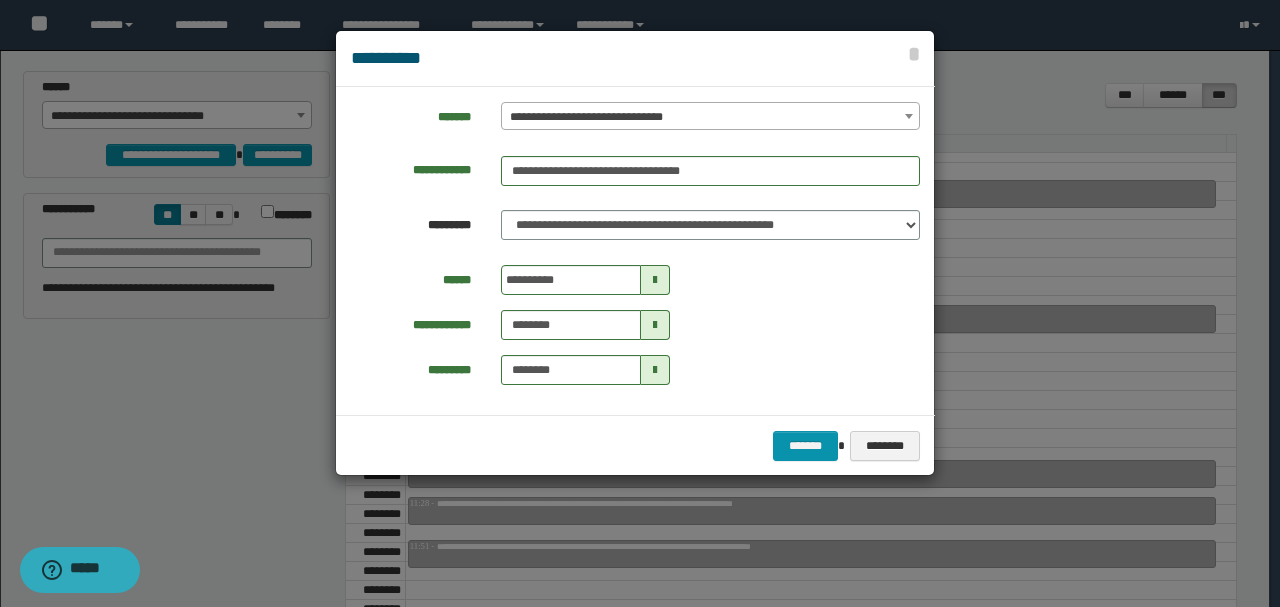 click at bounding box center (655, 280) 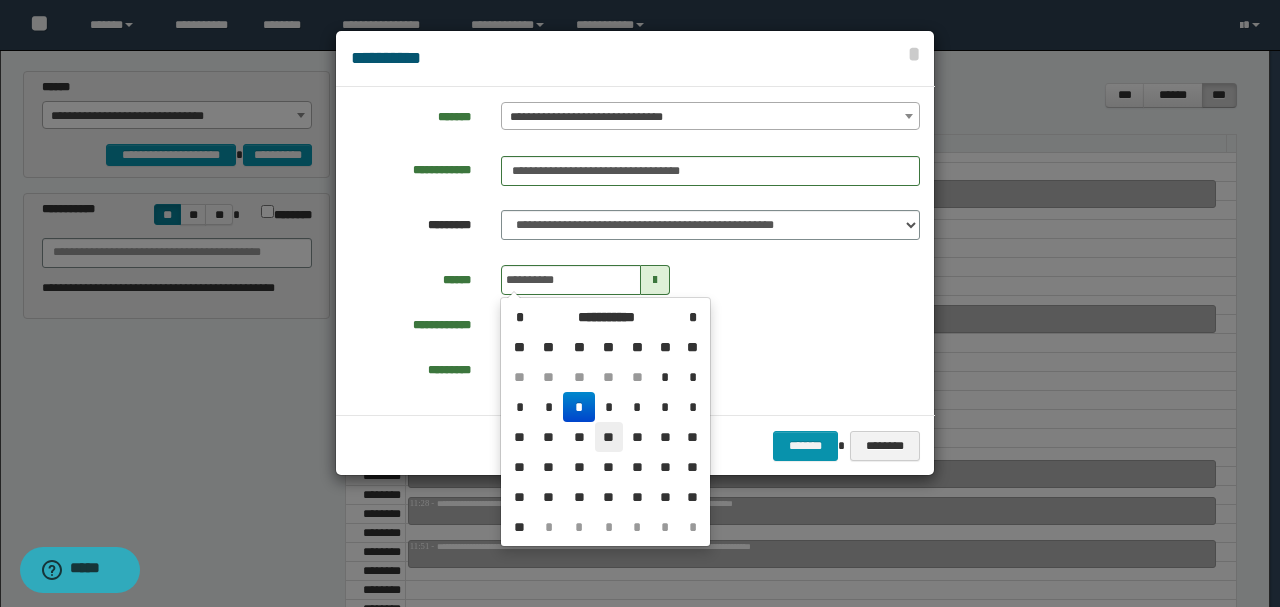 click on "**" at bounding box center [609, 437] 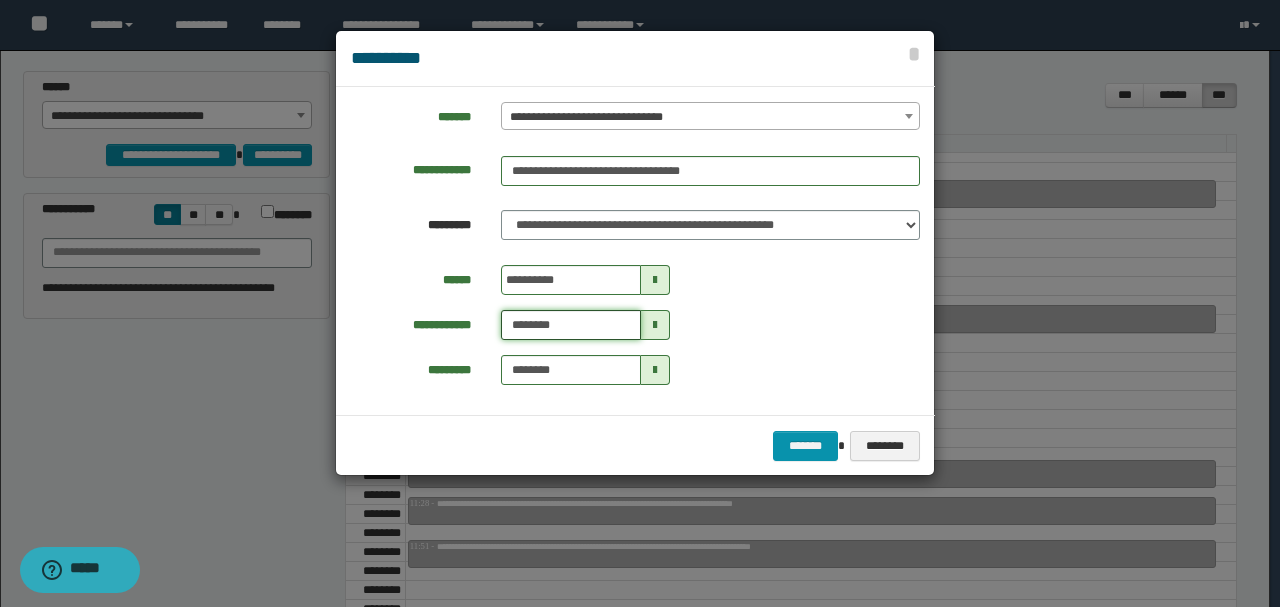 click on "********" at bounding box center [571, 325] 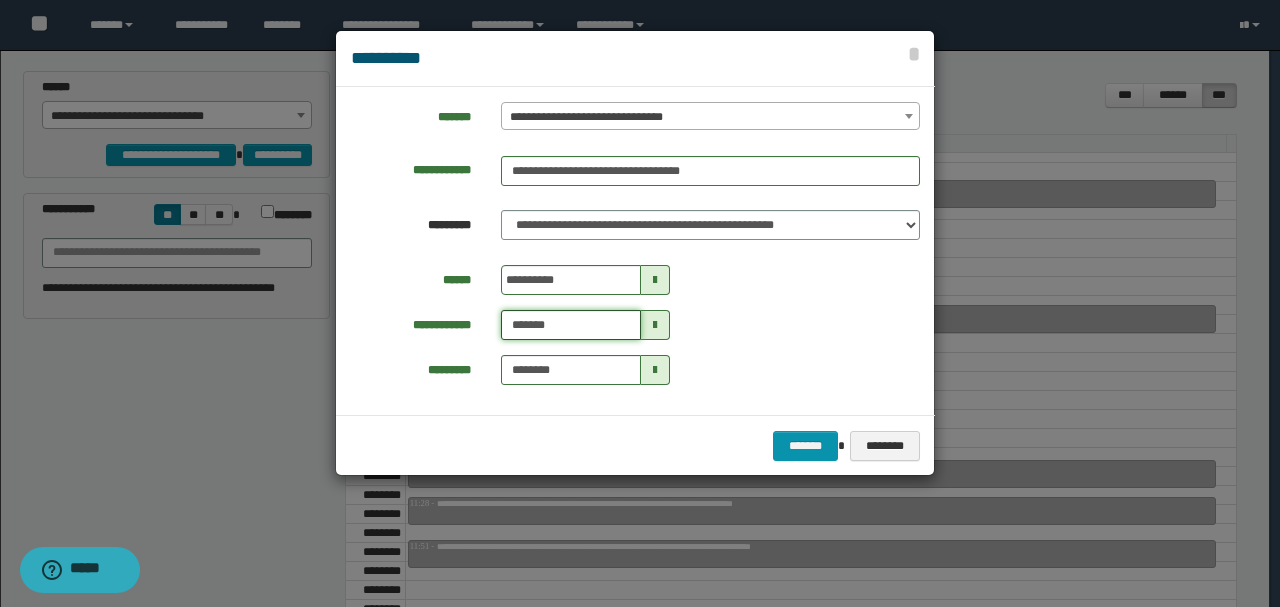 type on "*******" 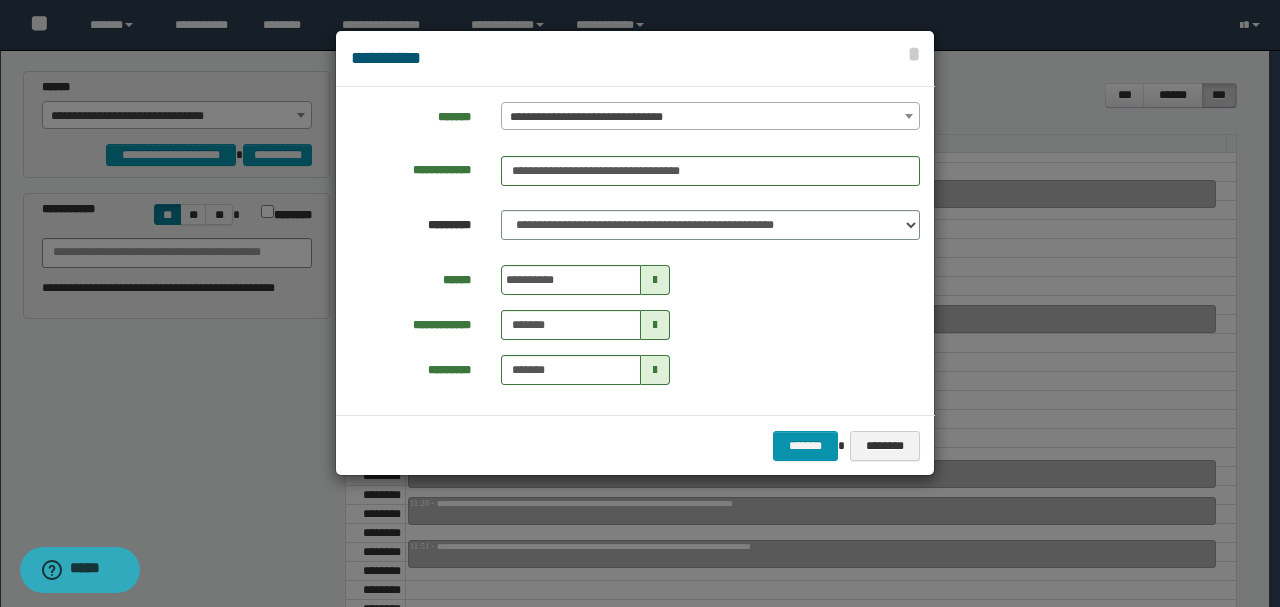 click on "**********" at bounding box center (635, 251) 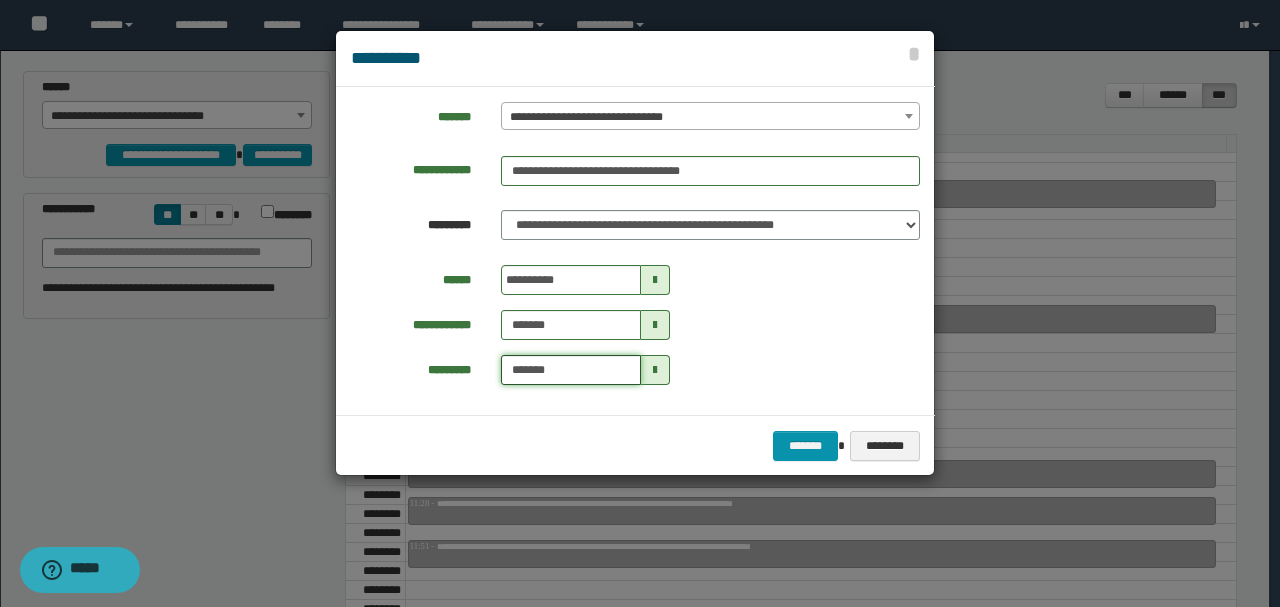 click on "*******" at bounding box center [571, 370] 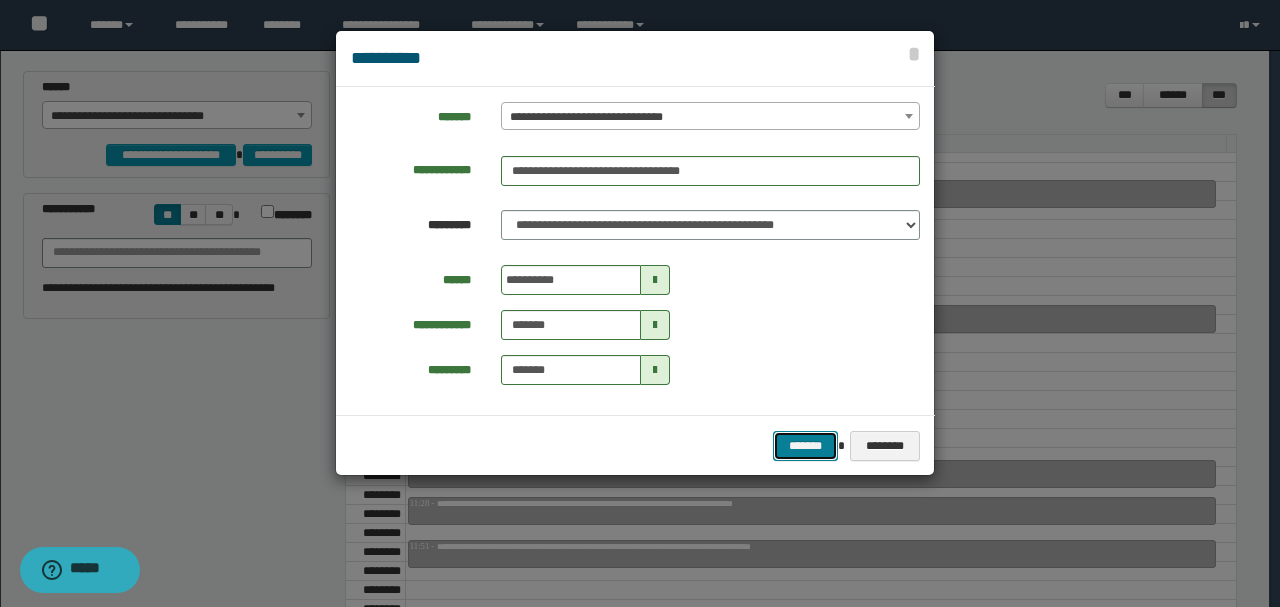 type on "*******" 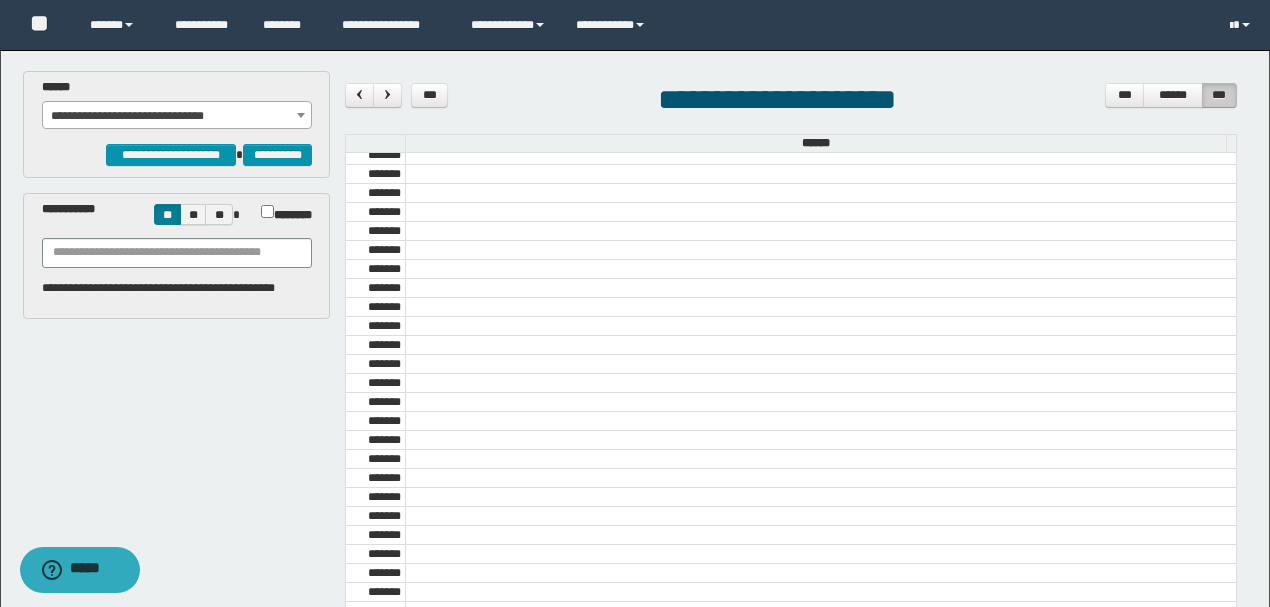 scroll, scrollTop: 1840, scrollLeft: 0, axis: vertical 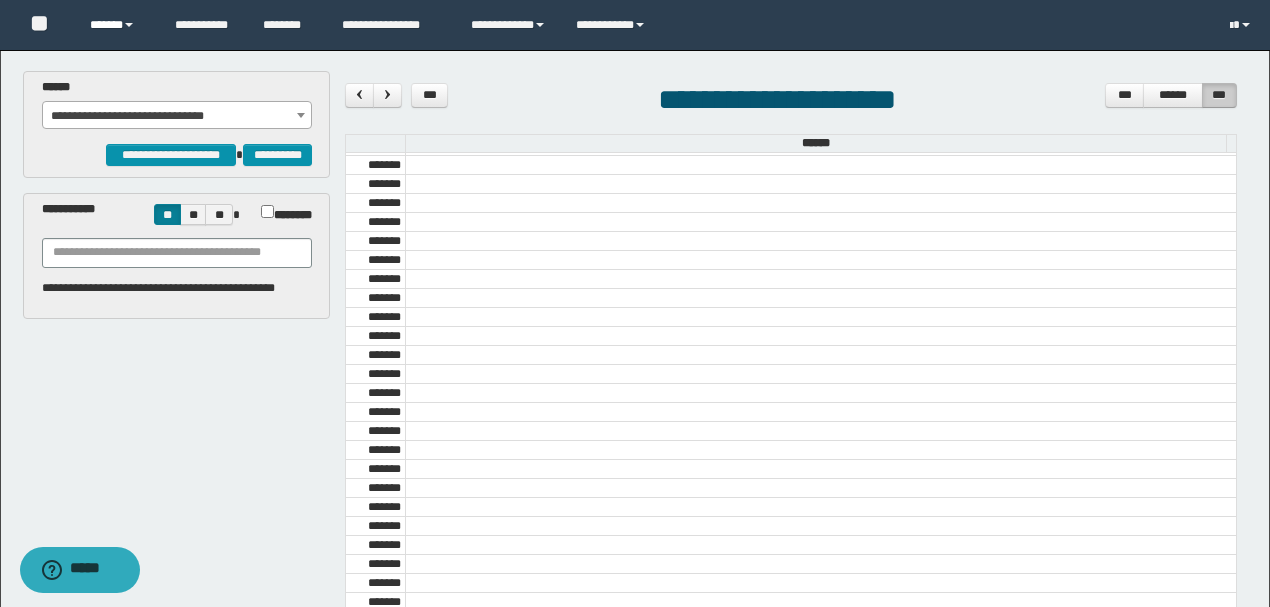 click on "******" at bounding box center [117, 25] 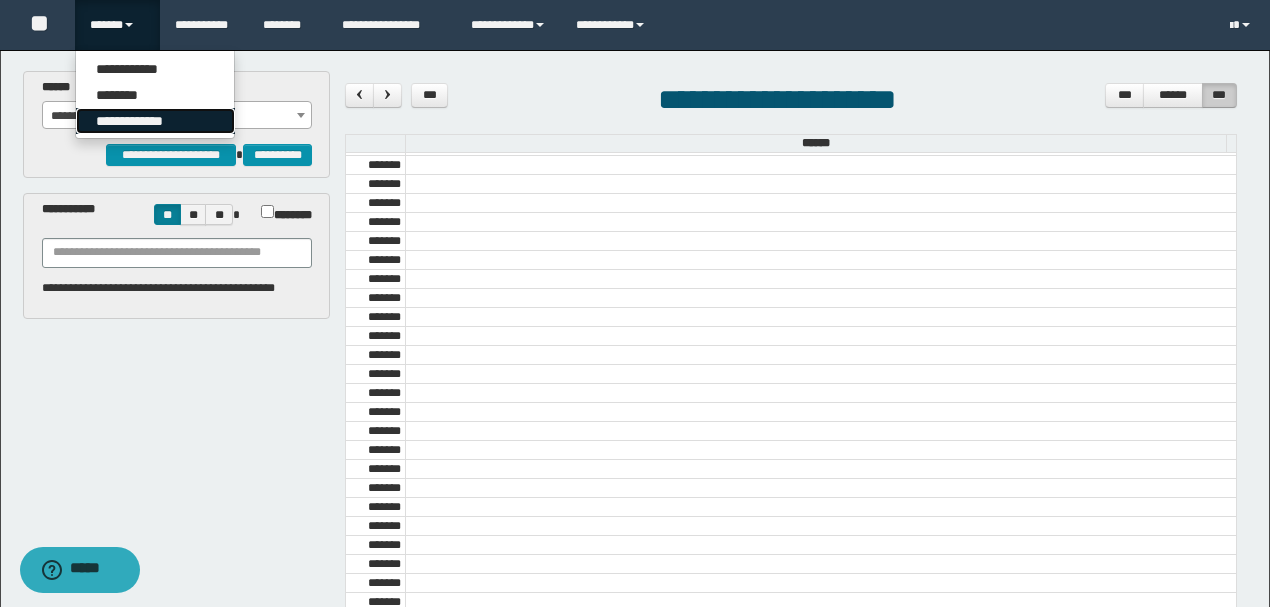 click on "**********" at bounding box center [155, 121] 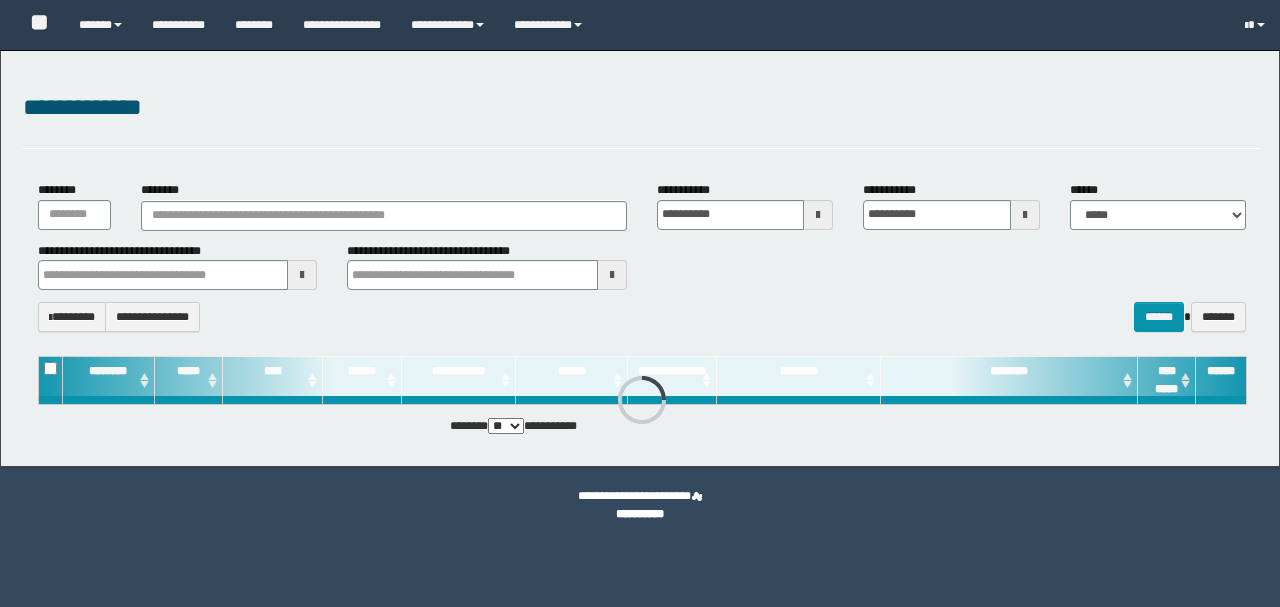 scroll, scrollTop: 0, scrollLeft: 0, axis: both 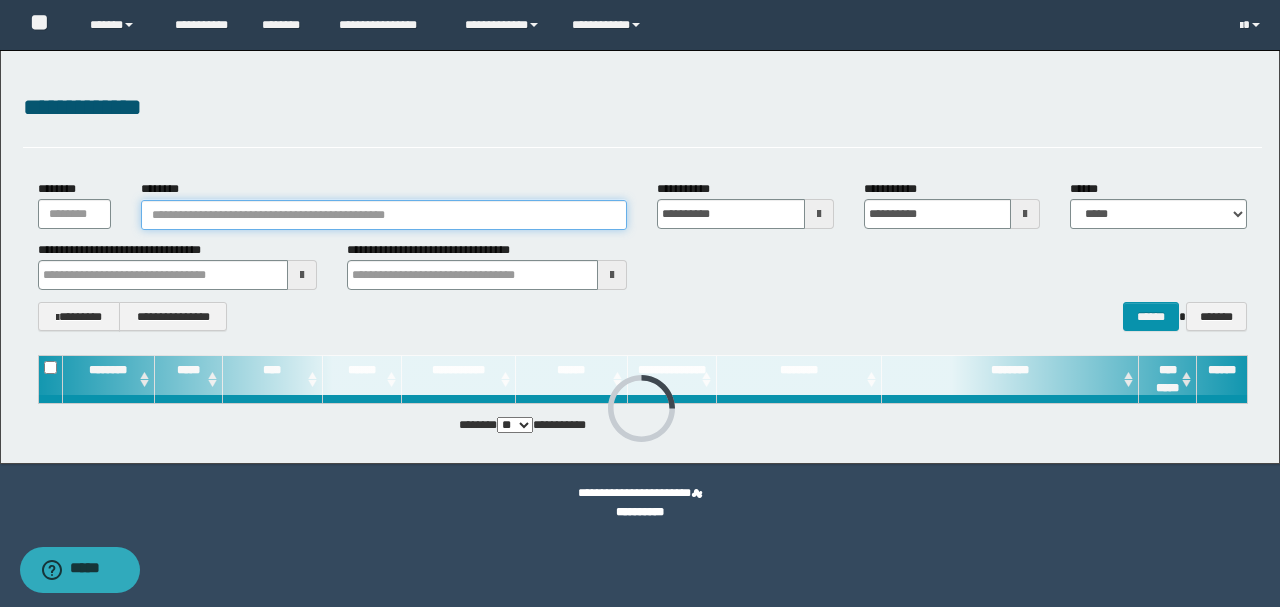click on "********" at bounding box center (384, 215) 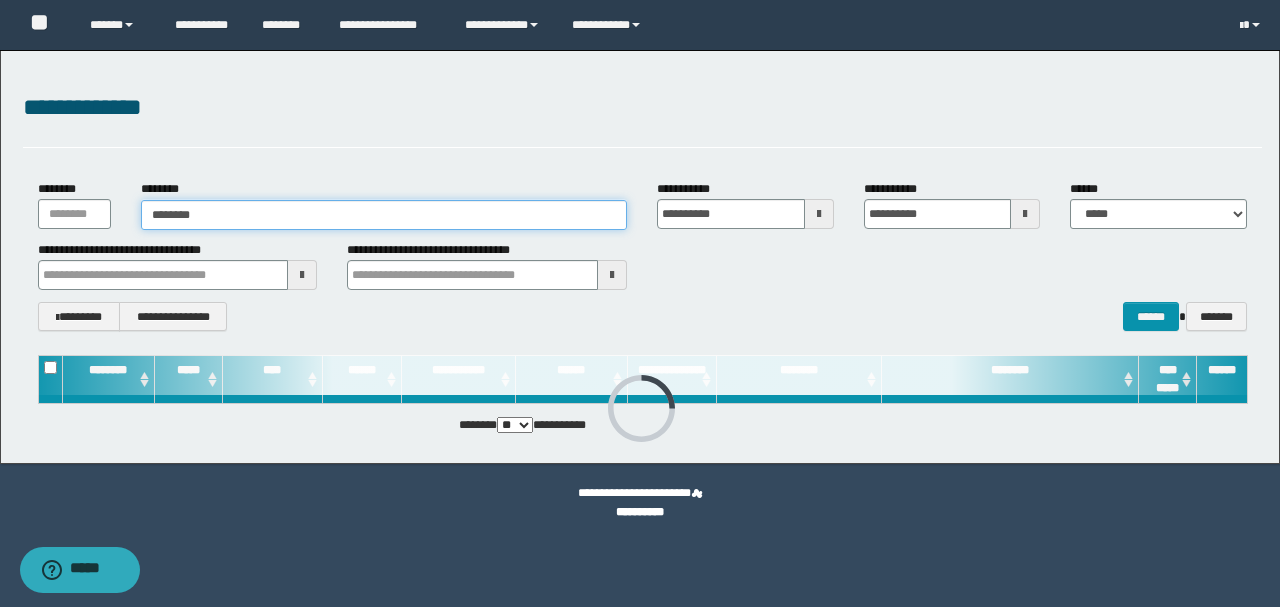 type on "********" 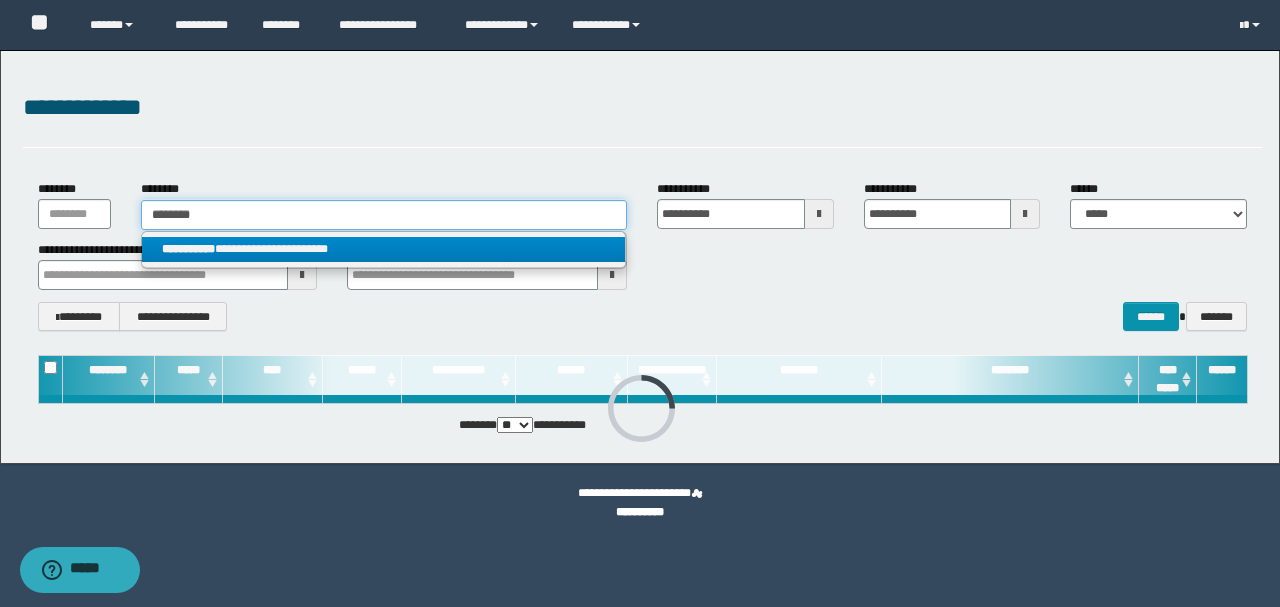 type on "********" 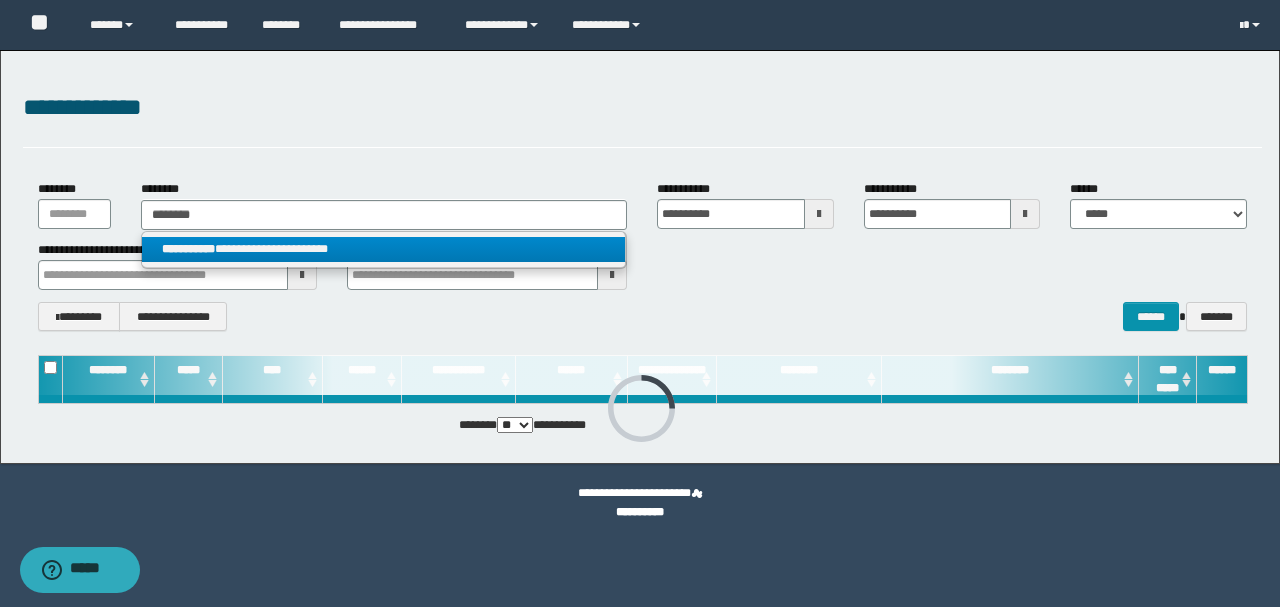 click on "**********" at bounding box center [384, 249] 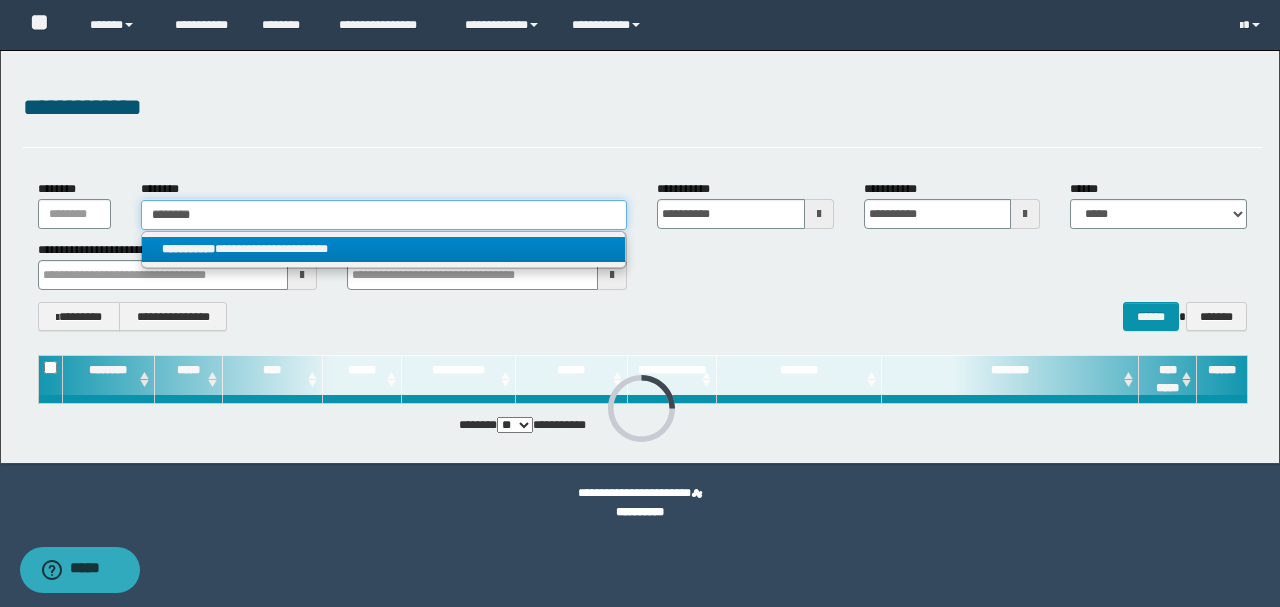 type 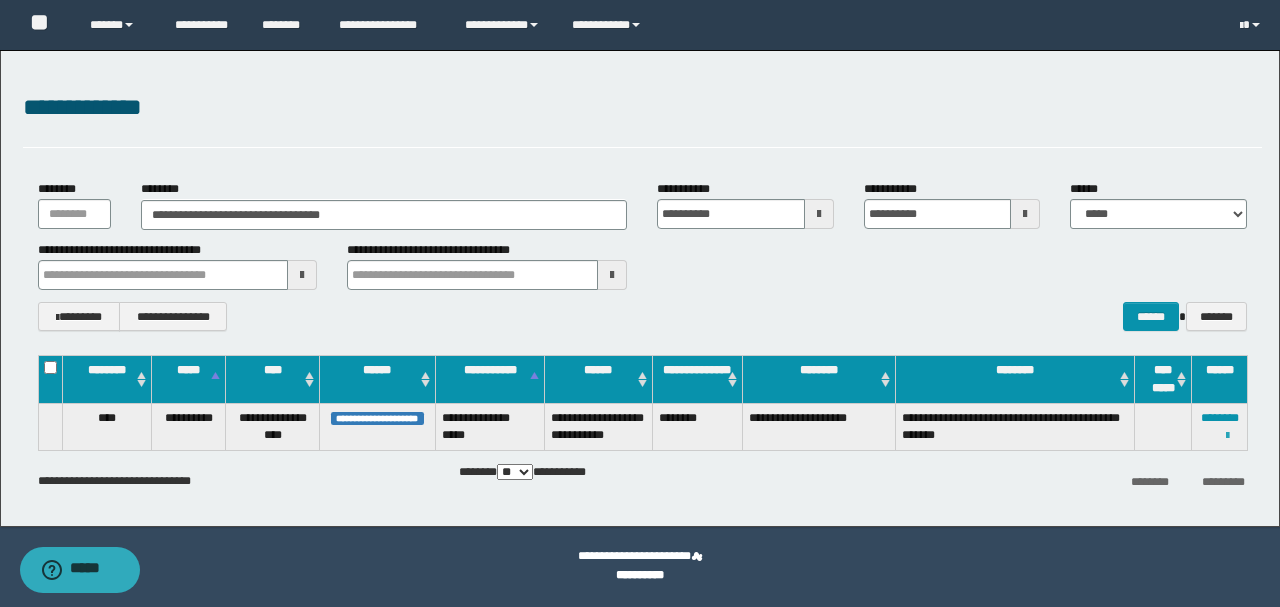 click at bounding box center (1227, 436) 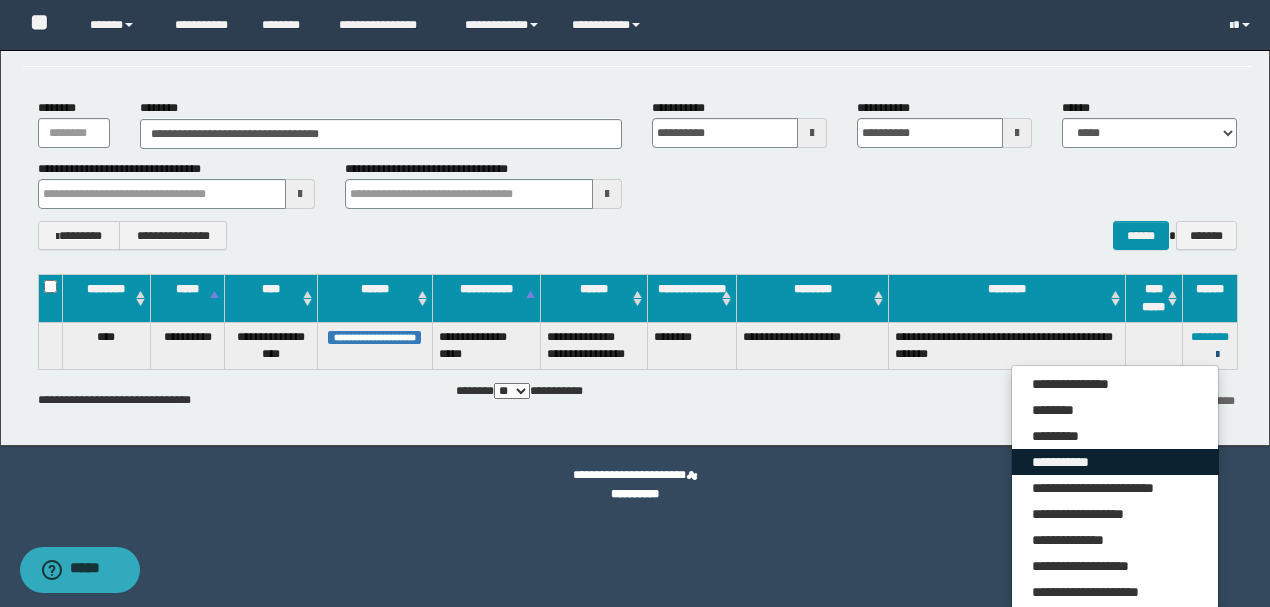 scroll, scrollTop: 82, scrollLeft: 0, axis: vertical 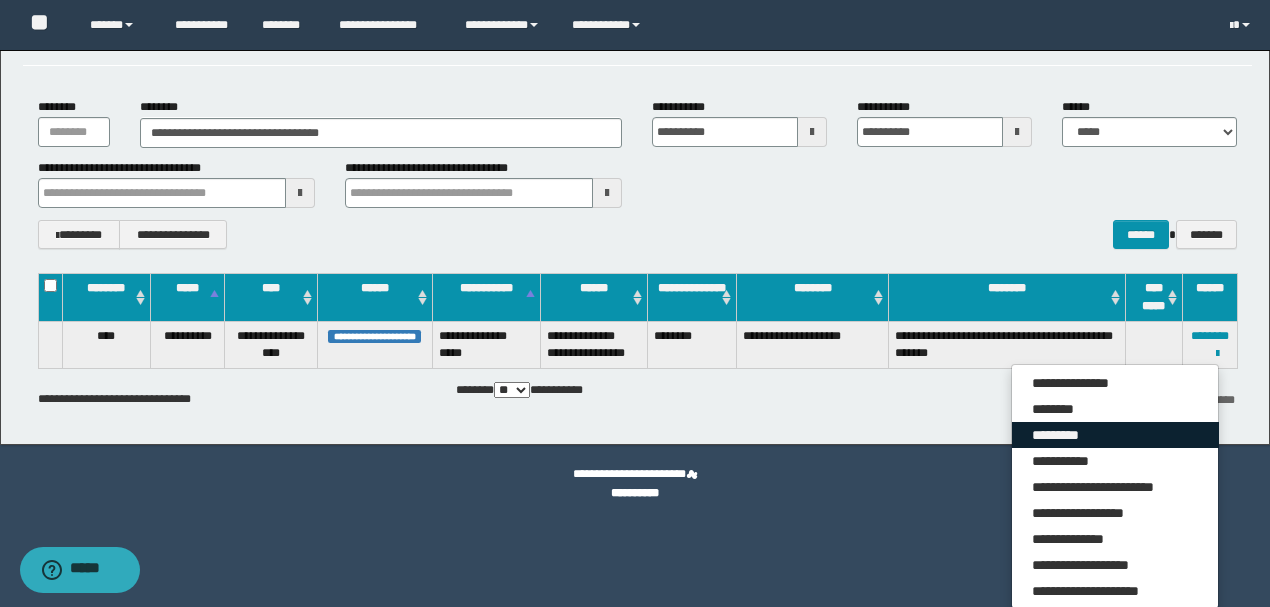 click on "*********" at bounding box center [1115, 435] 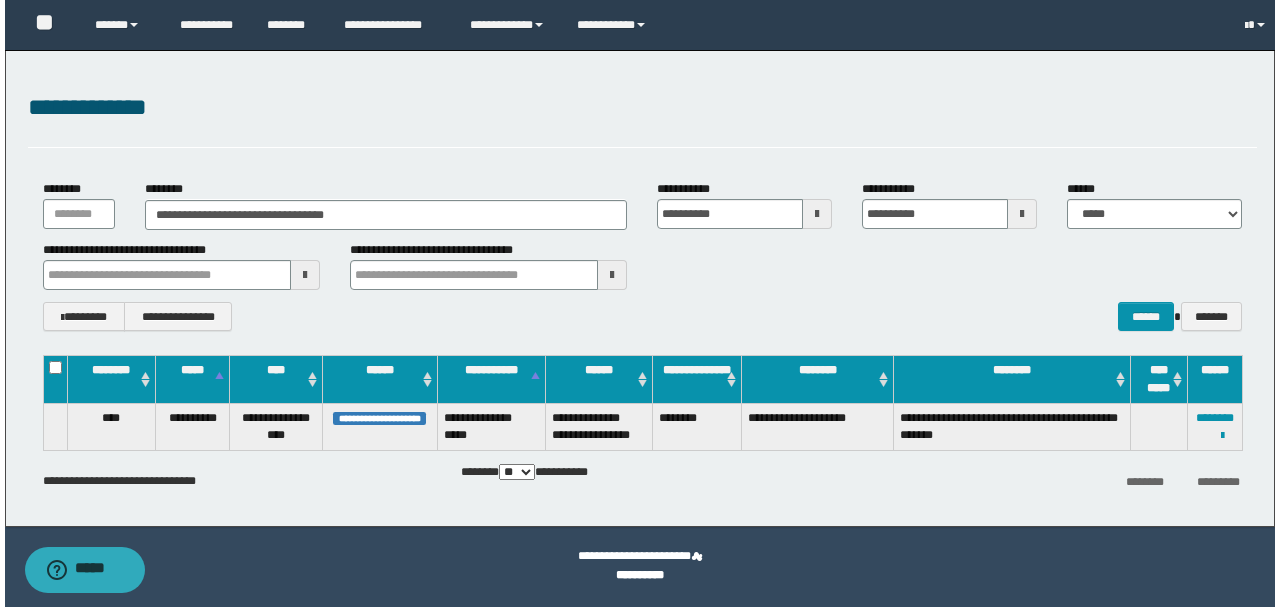 scroll, scrollTop: 0, scrollLeft: 0, axis: both 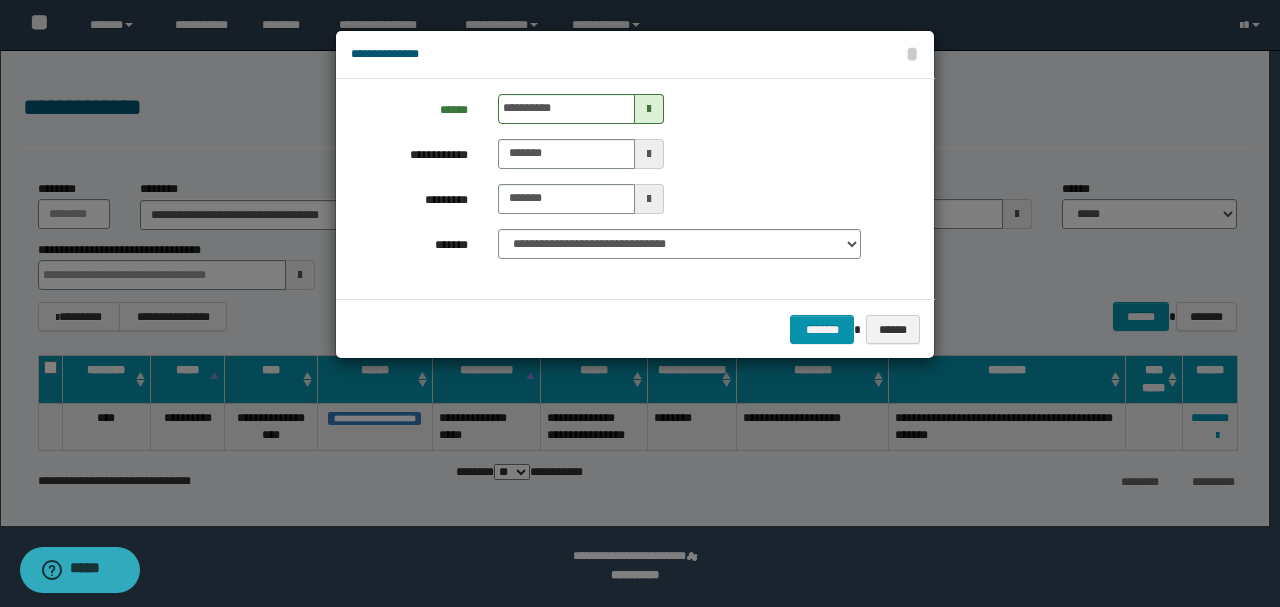 click at bounding box center [649, 109] 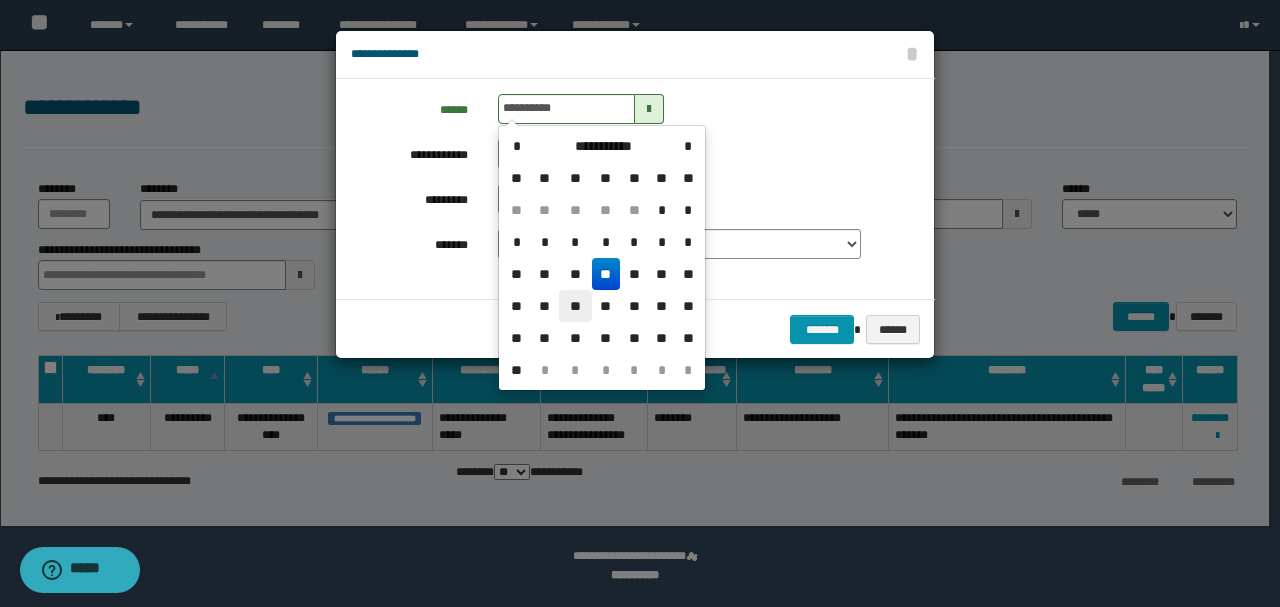 click on "**" at bounding box center (575, 306) 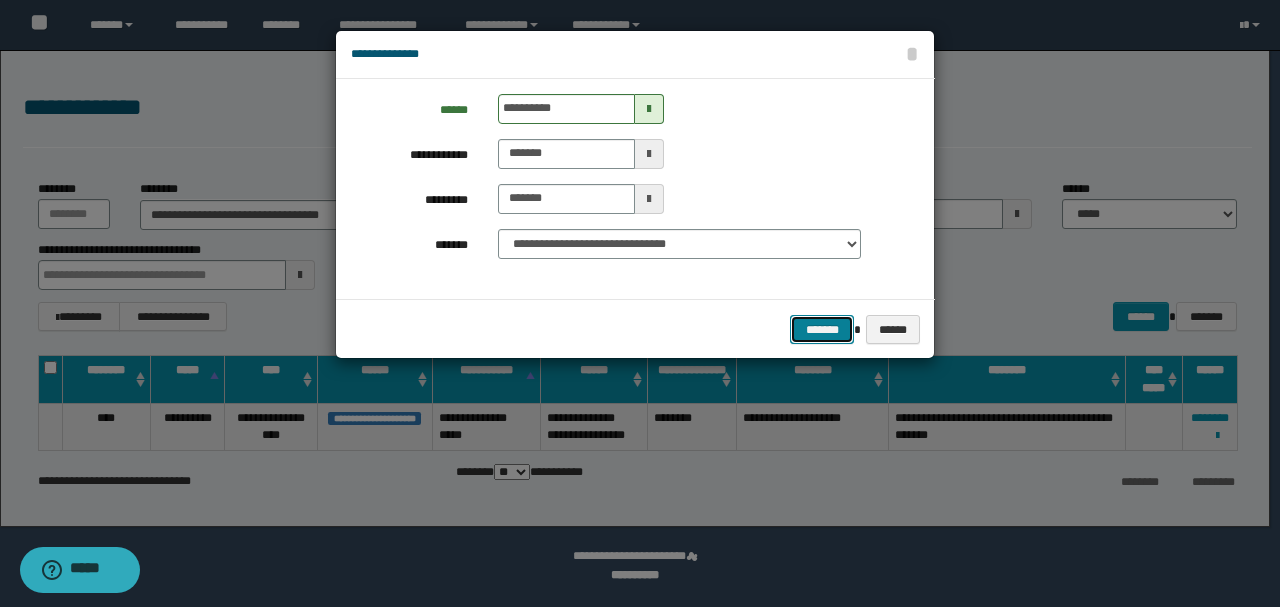click on "*******" at bounding box center [822, 329] 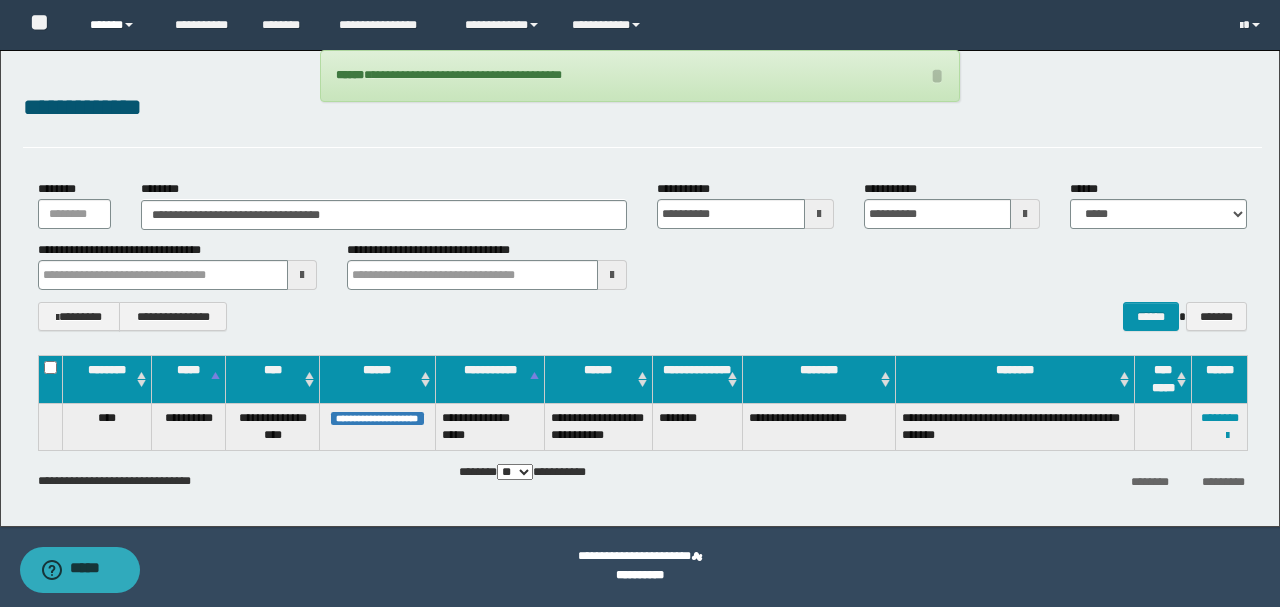 click on "******" at bounding box center (117, 25) 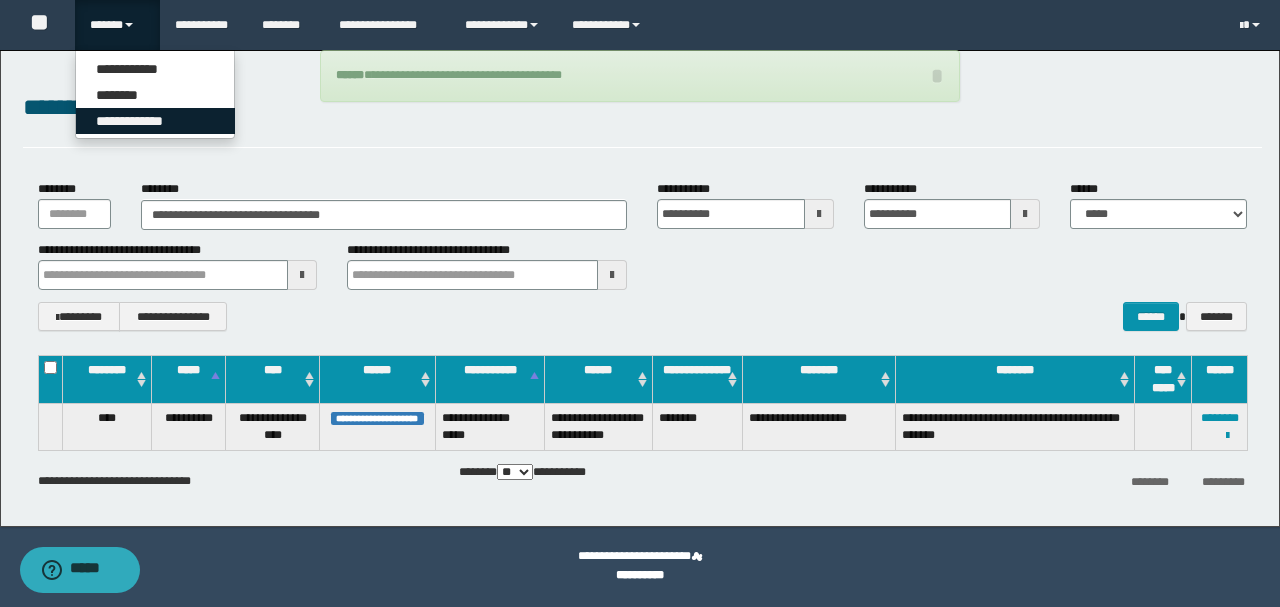 click on "**********" at bounding box center (155, 121) 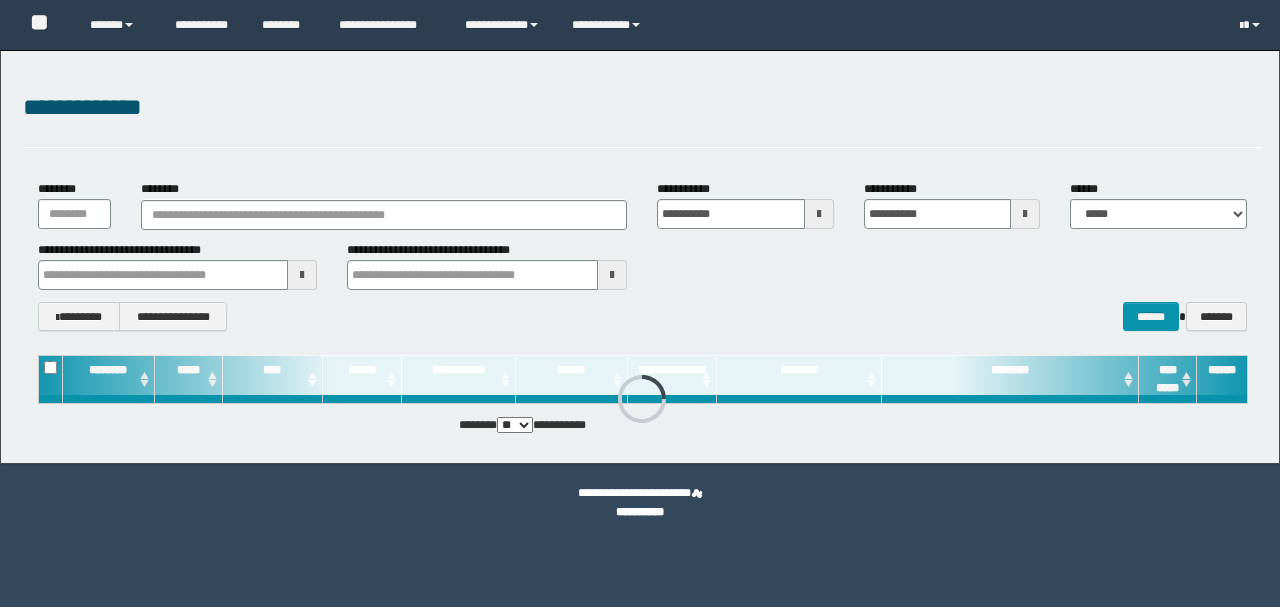 scroll, scrollTop: 0, scrollLeft: 0, axis: both 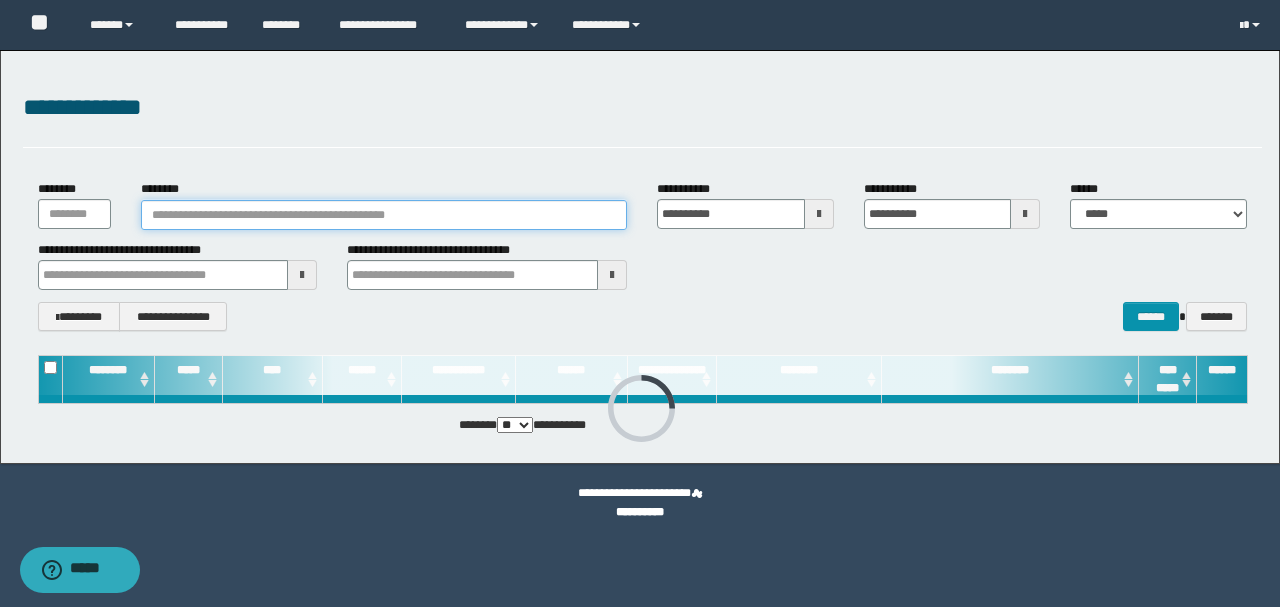 click on "********" at bounding box center (384, 215) 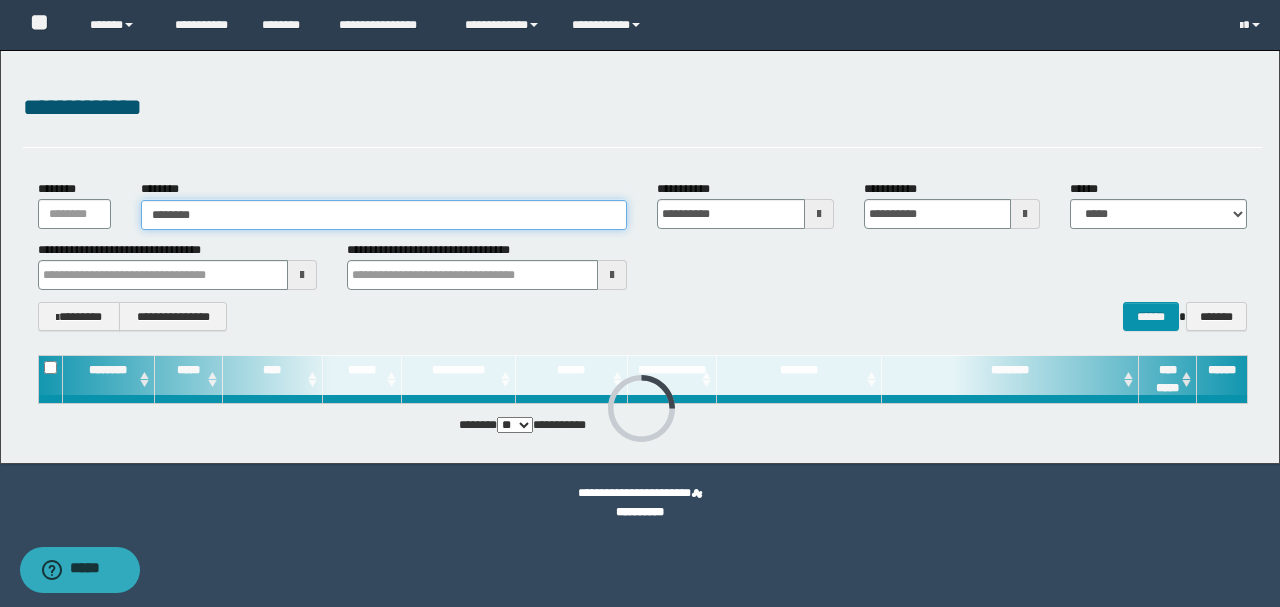 type on "********" 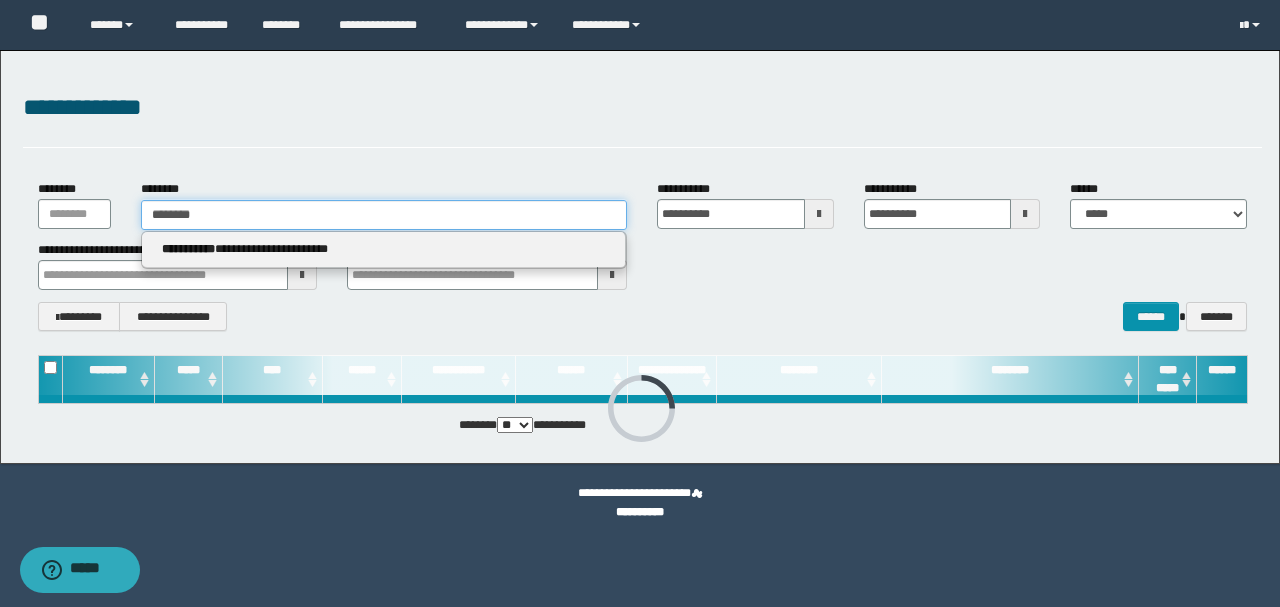 type on "********" 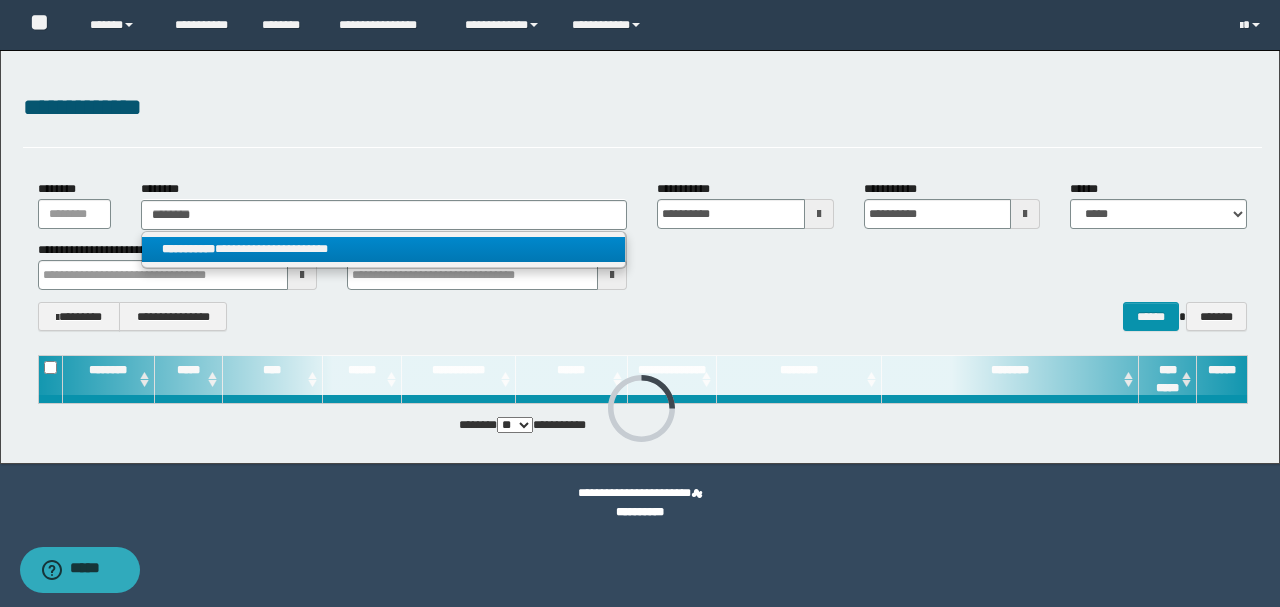 drag, startPoint x: 364, startPoint y: 242, endPoint x: 408, endPoint y: 254, distance: 45.607018 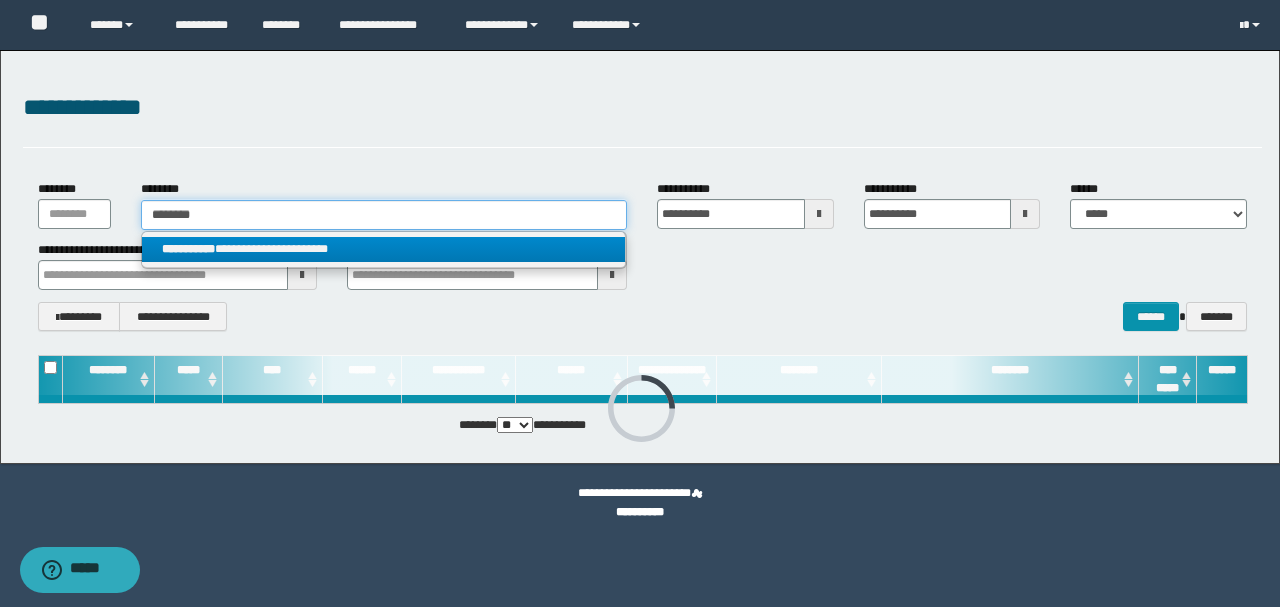 type 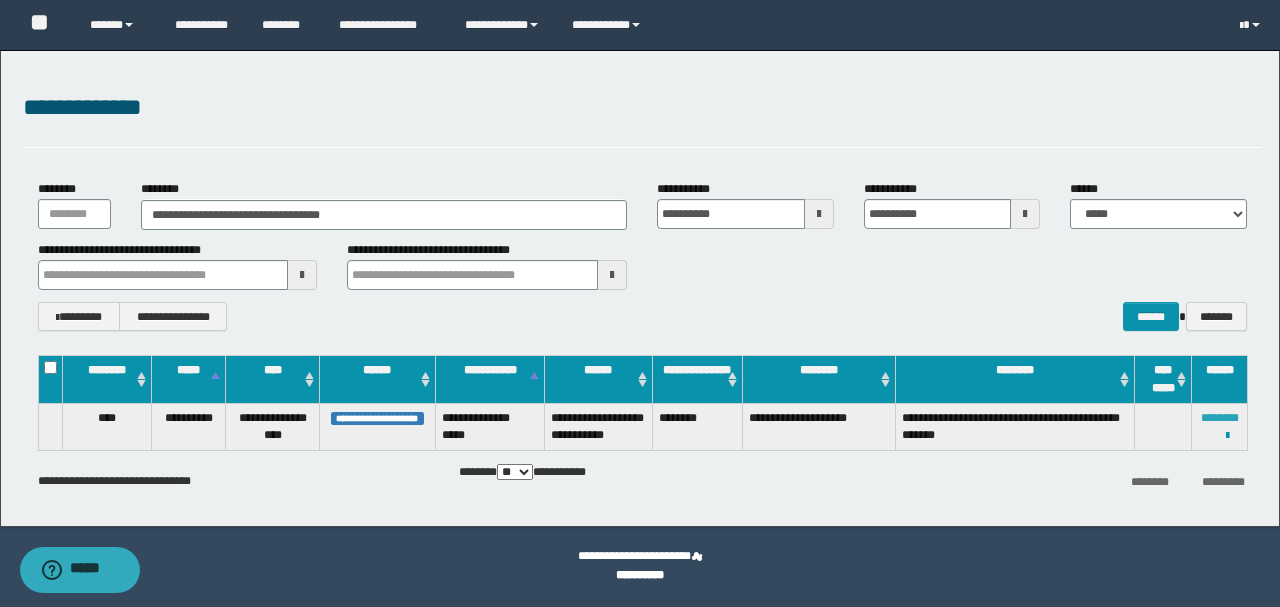 click on "********" at bounding box center [1220, 418] 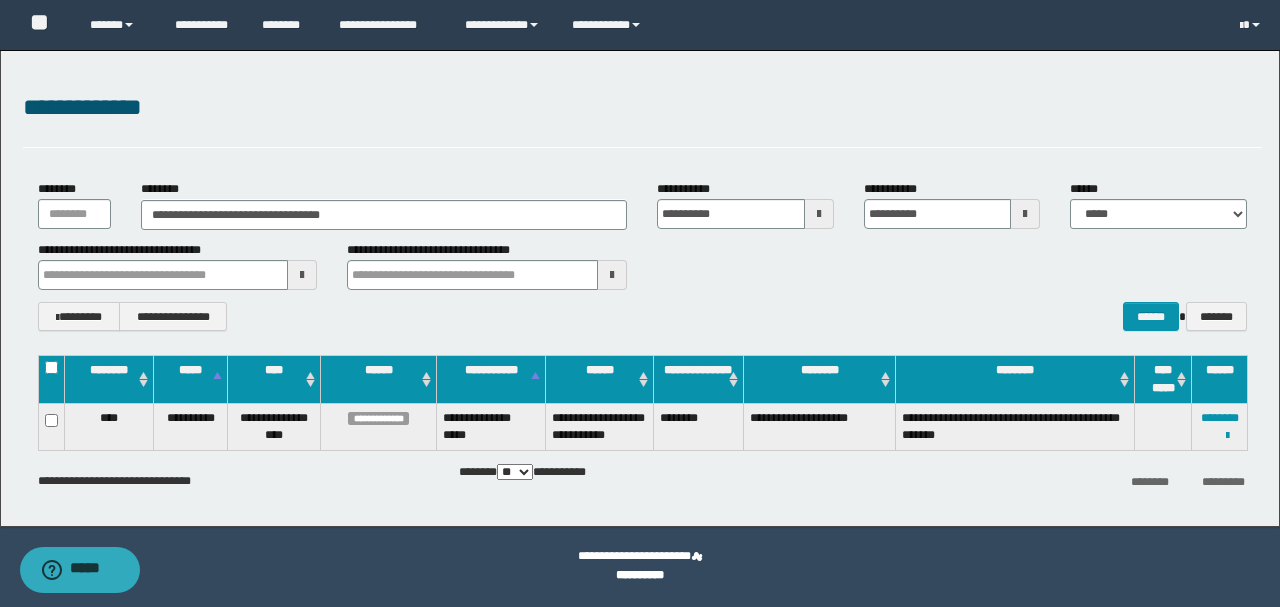 click on "**********" at bounding box center (640, 288) 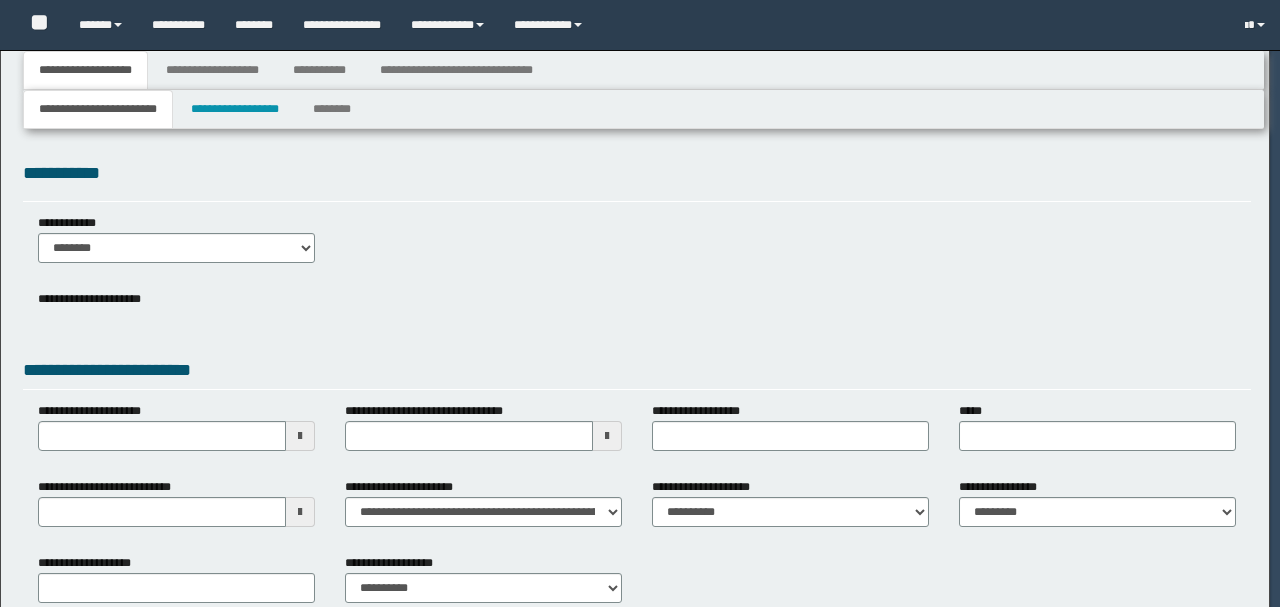 scroll, scrollTop: 0, scrollLeft: 0, axis: both 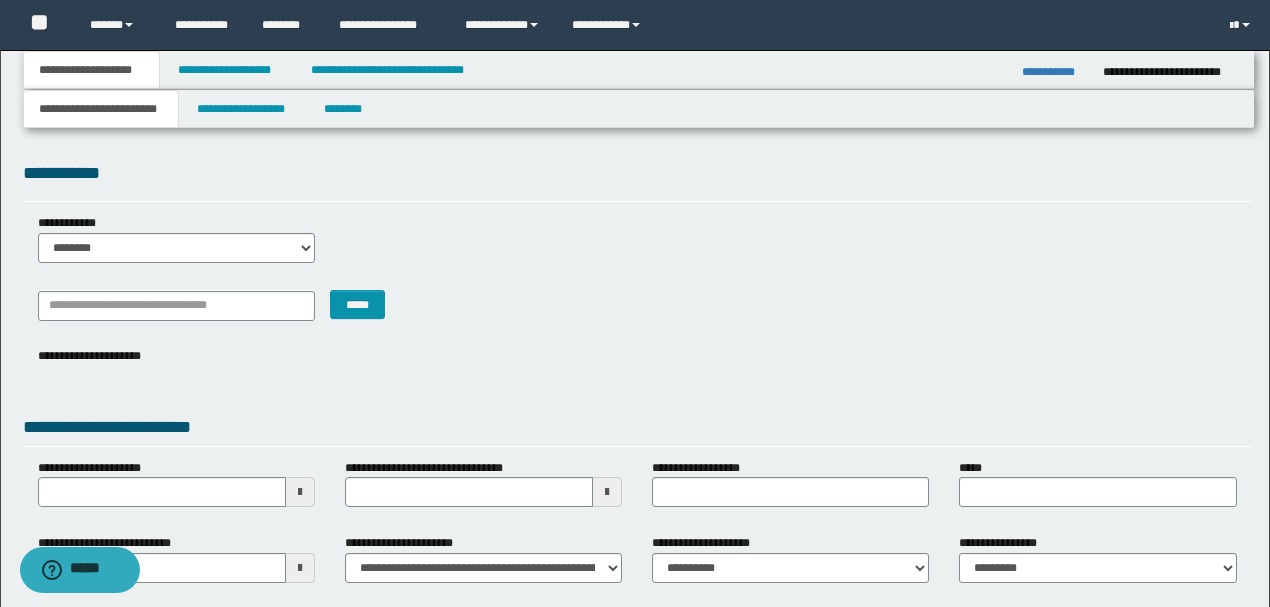 click on "**********" at bounding box center (637, 371) 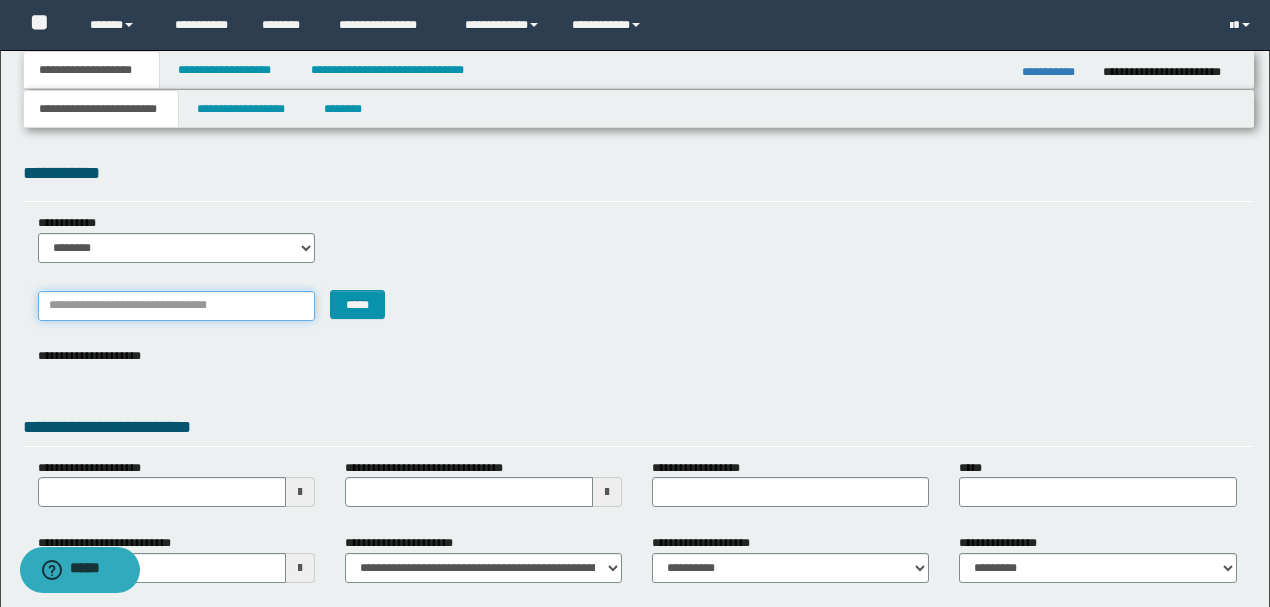 click on "*******" at bounding box center (176, 306) 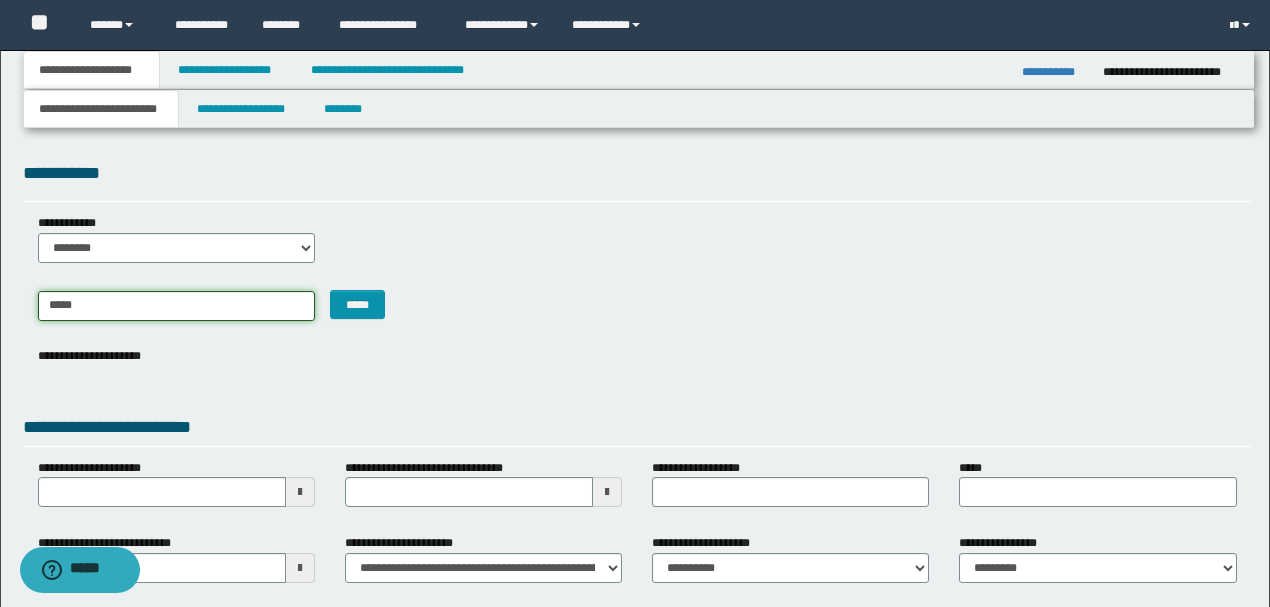 type on "******" 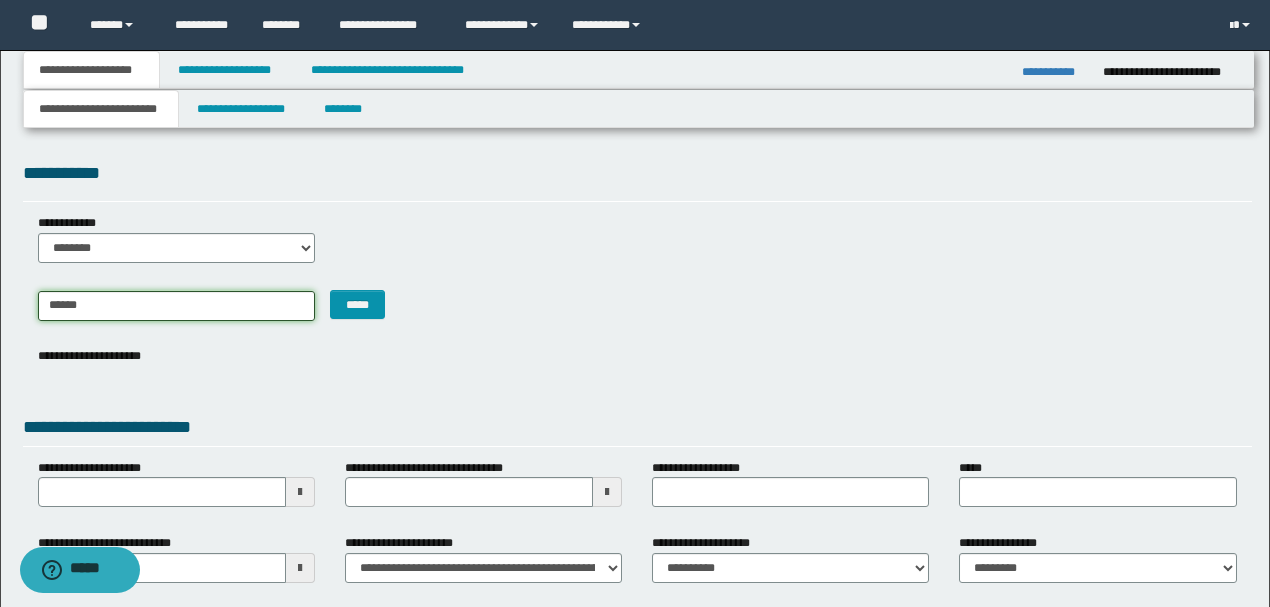 type on "**********" 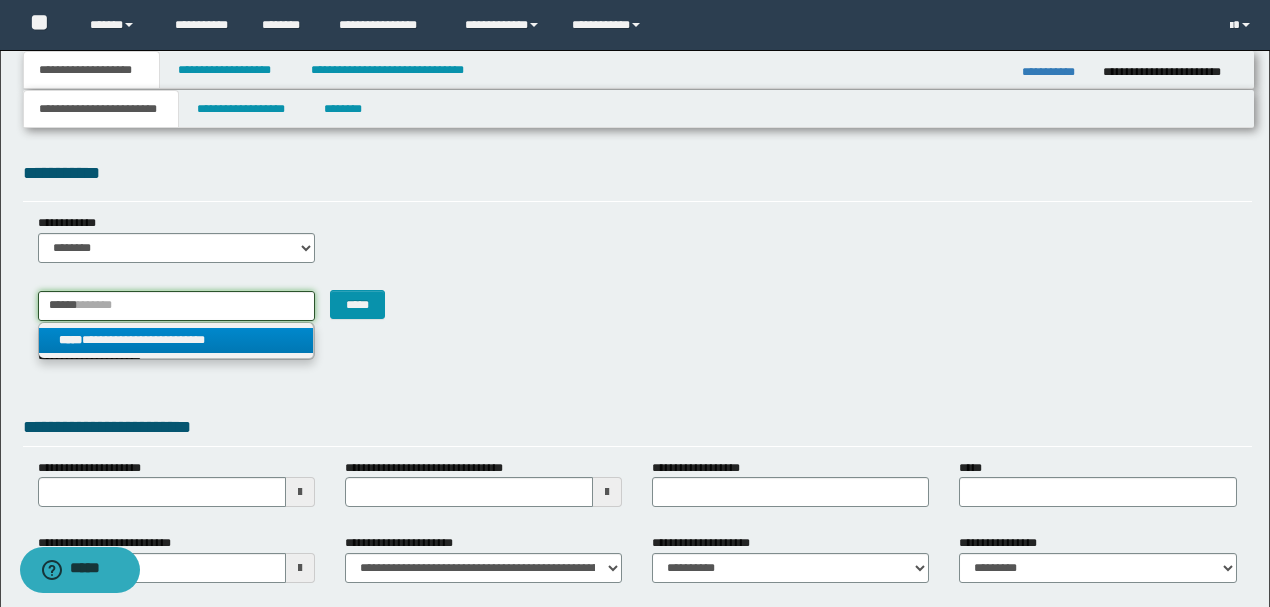 type on "******" 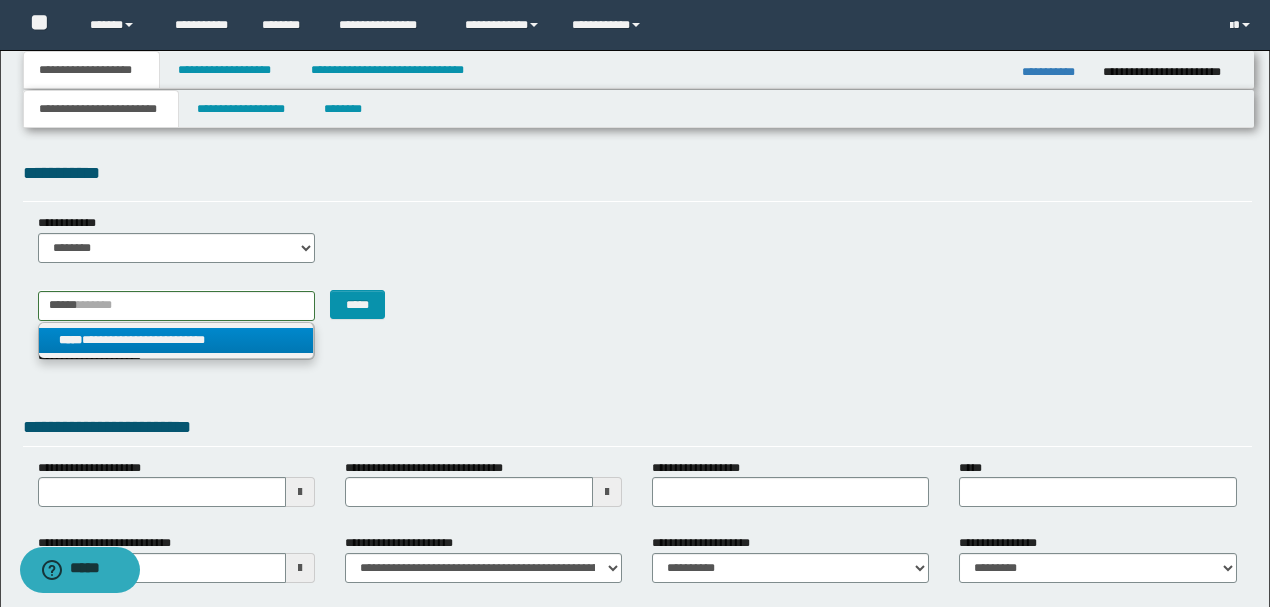 drag, startPoint x: 224, startPoint y: 345, endPoint x: 379, endPoint y: 357, distance: 155.46382 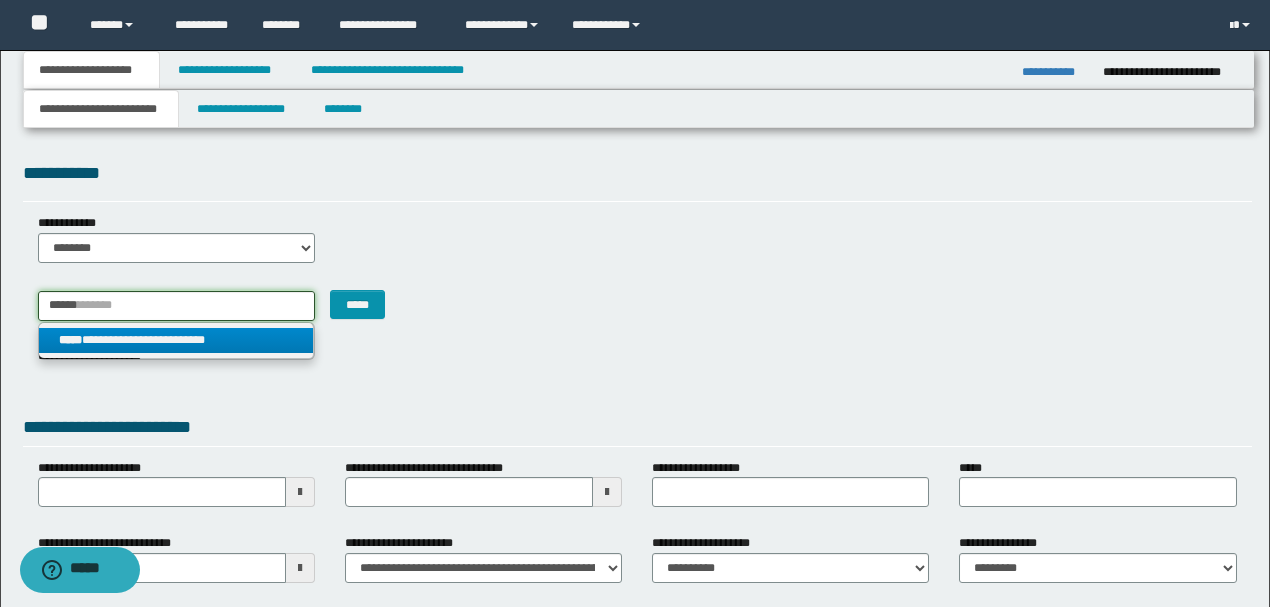type 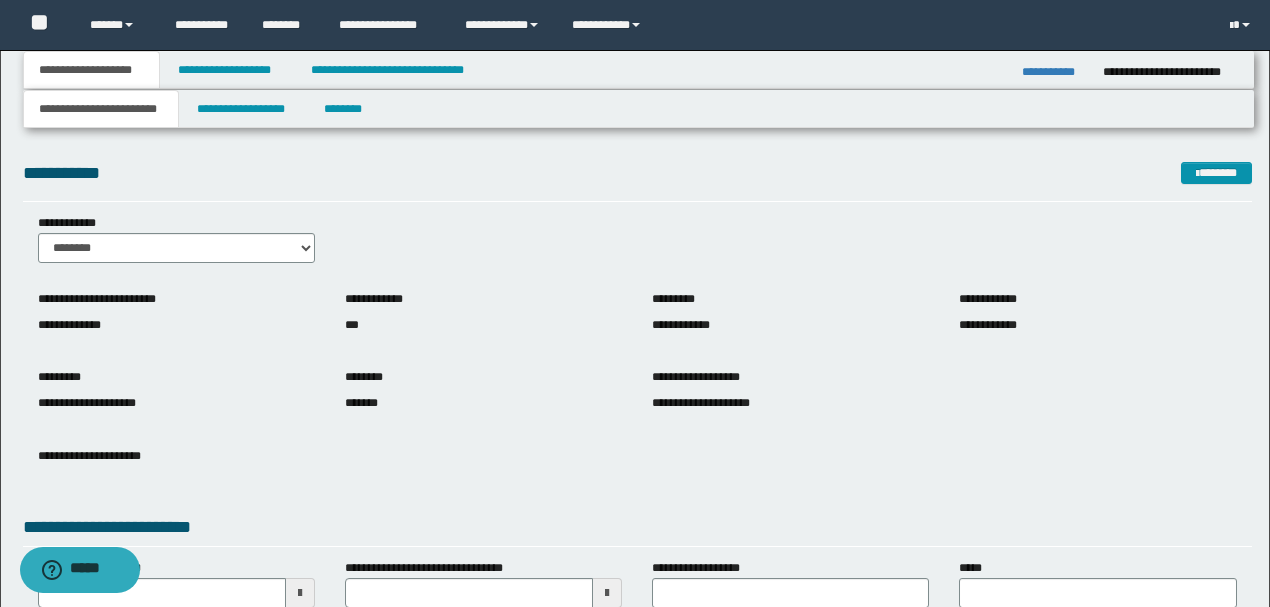 click on "********
*******" at bounding box center [483, 394] 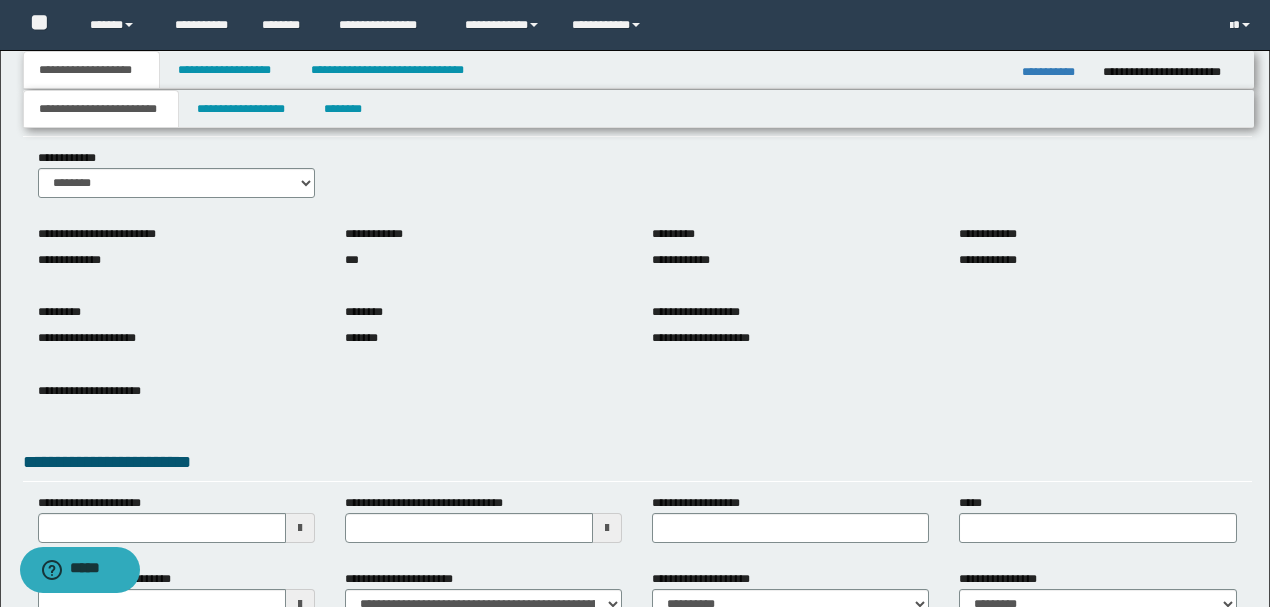 scroll, scrollTop: 266, scrollLeft: 0, axis: vertical 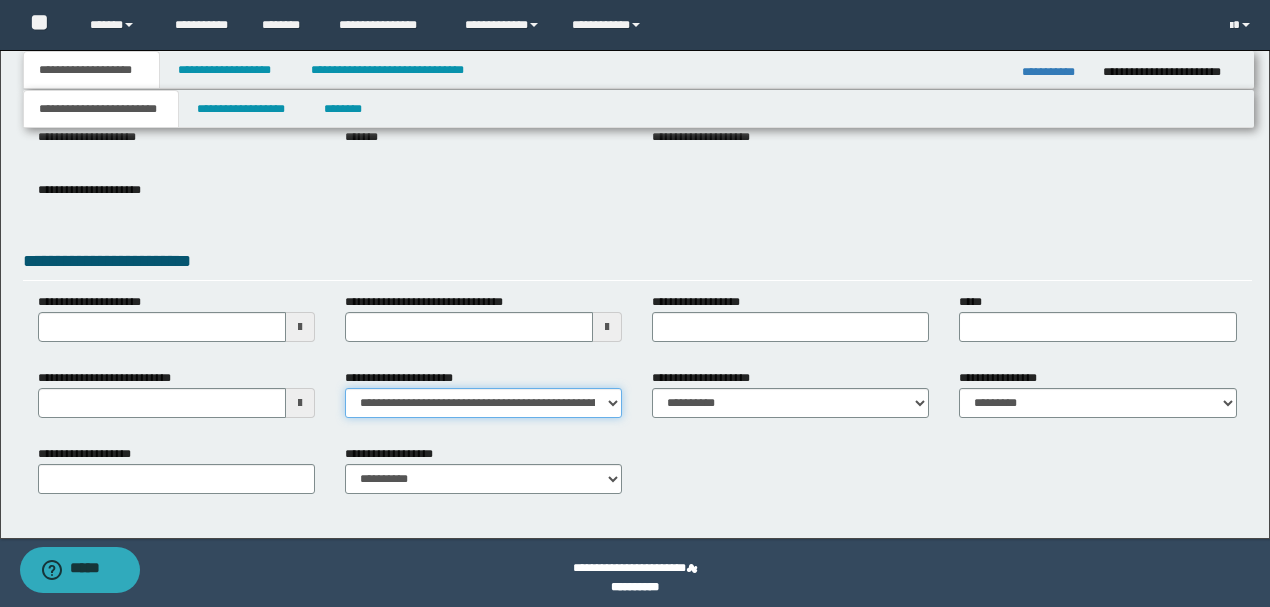 click on "**********" at bounding box center [483, 403] 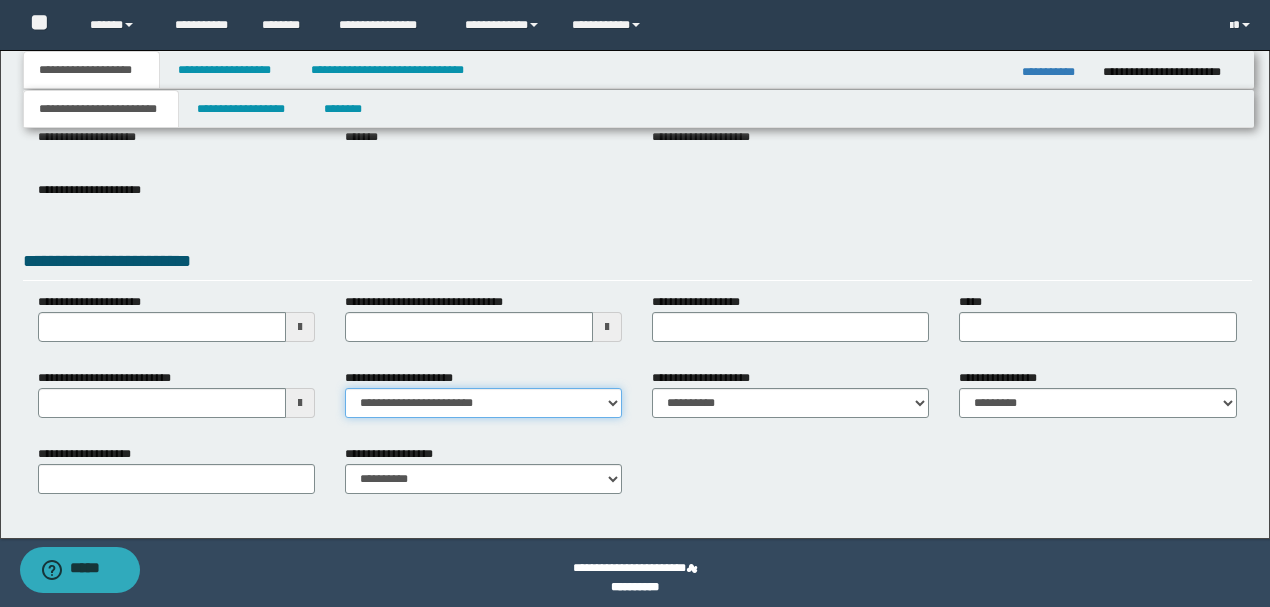 click on "**********" at bounding box center [483, 403] 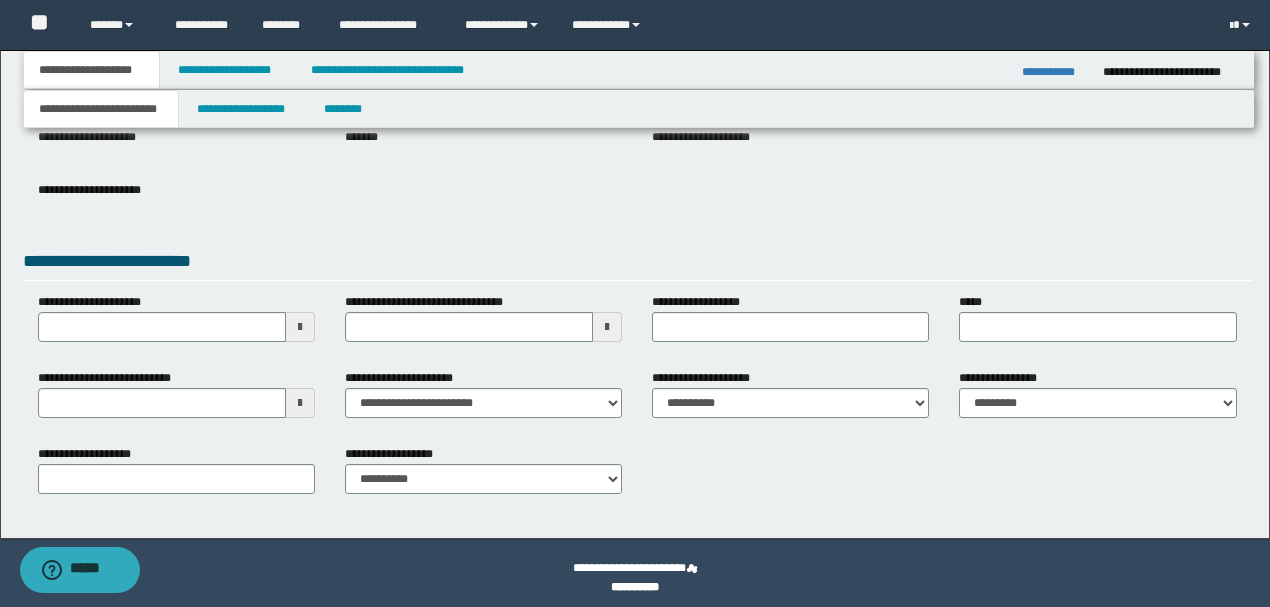 click on "**********" at bounding box center [637, 205] 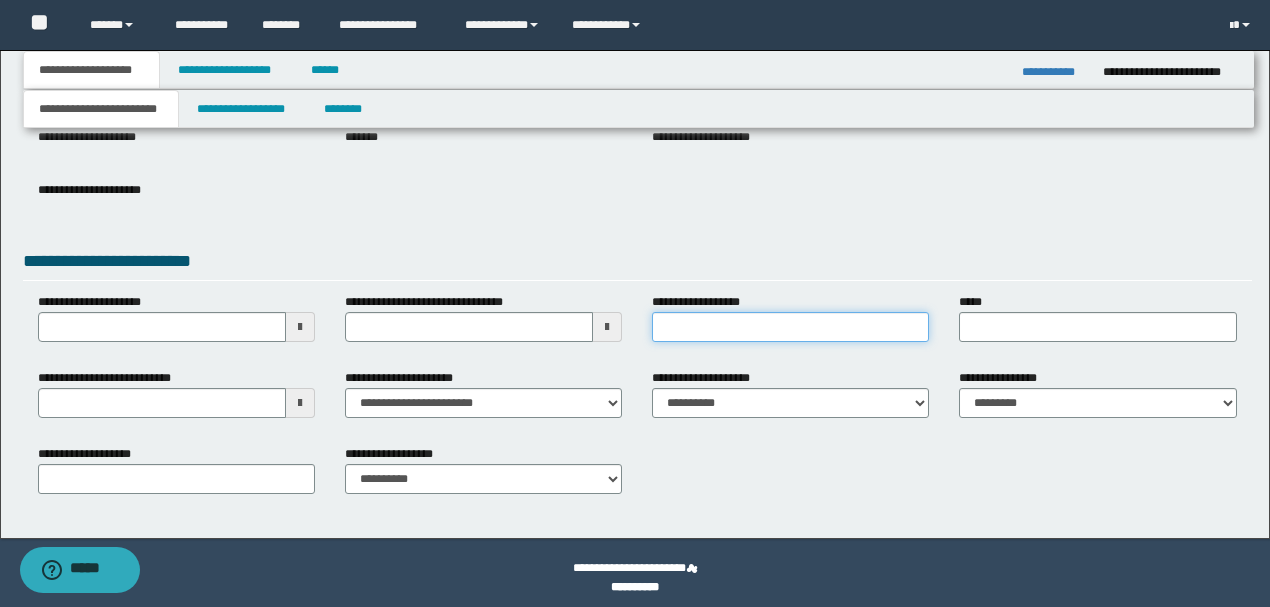click on "**********" at bounding box center [790, 327] 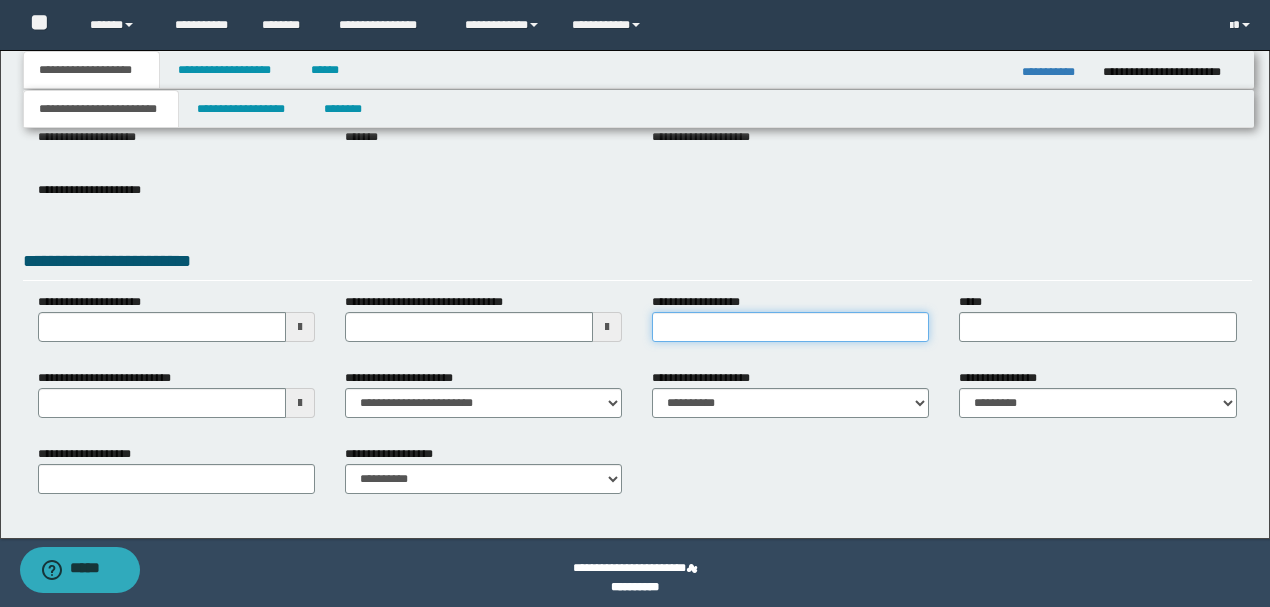 type on "**********" 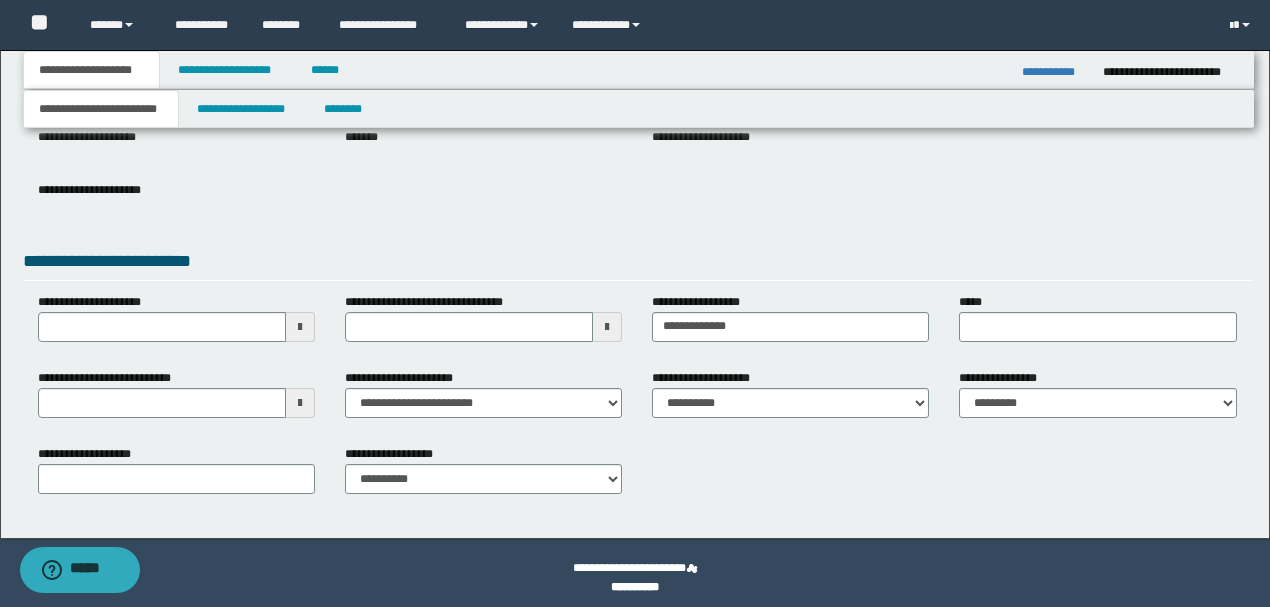 click on "**********" at bounding box center (637, 201) 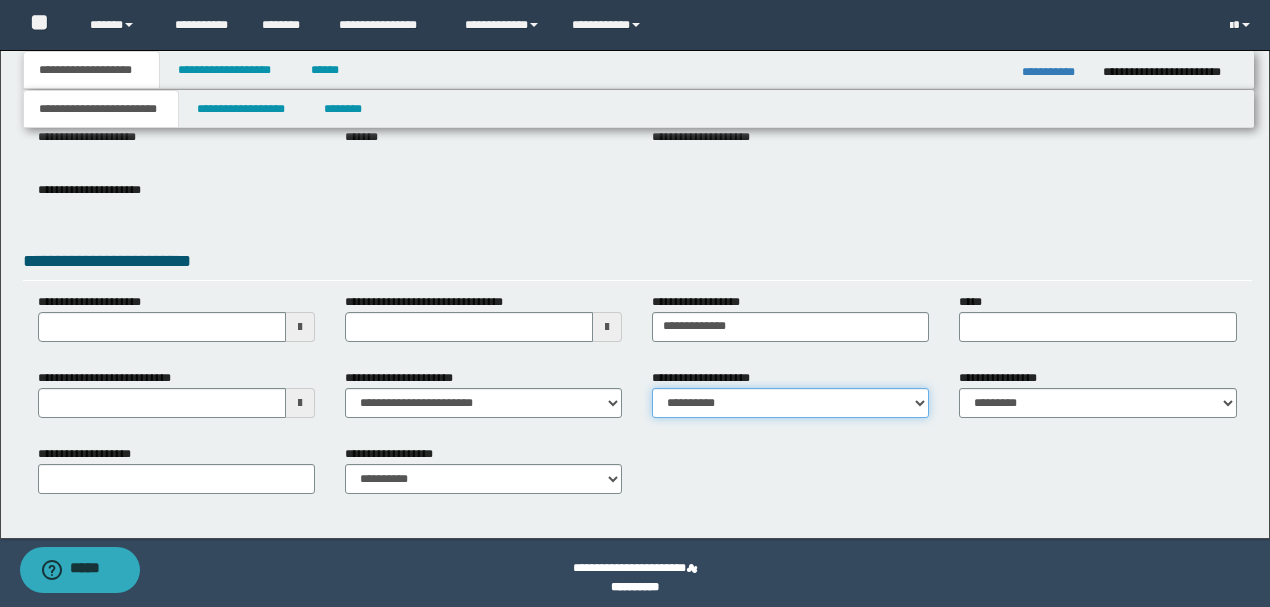 click on "**********" at bounding box center [790, 403] 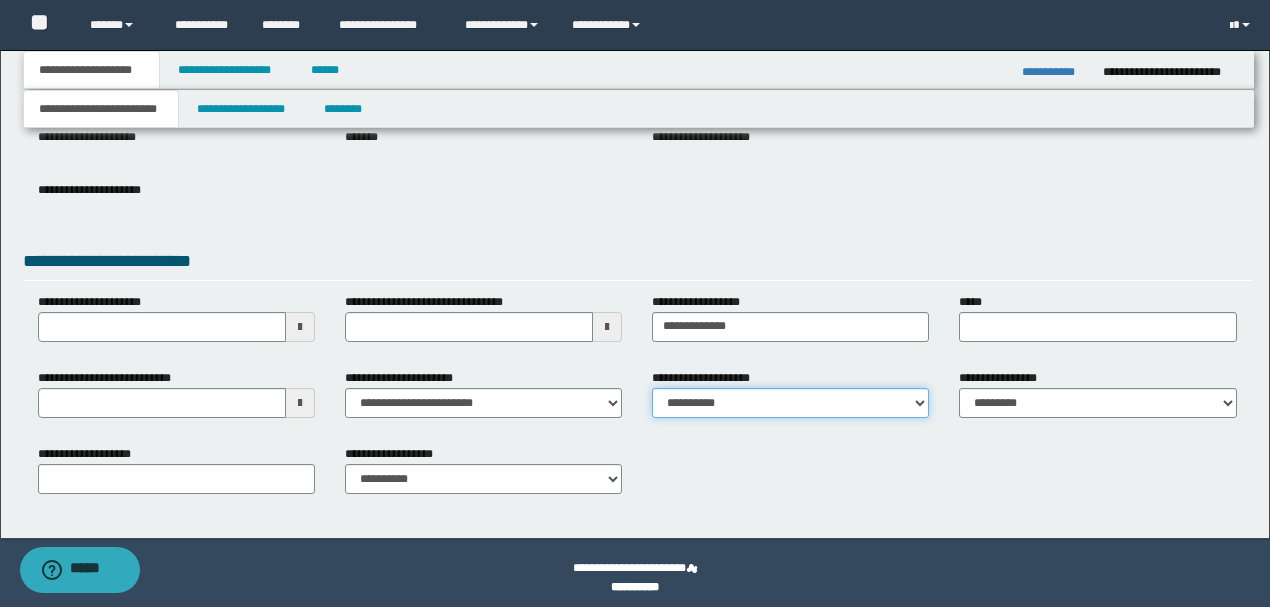 select on "**" 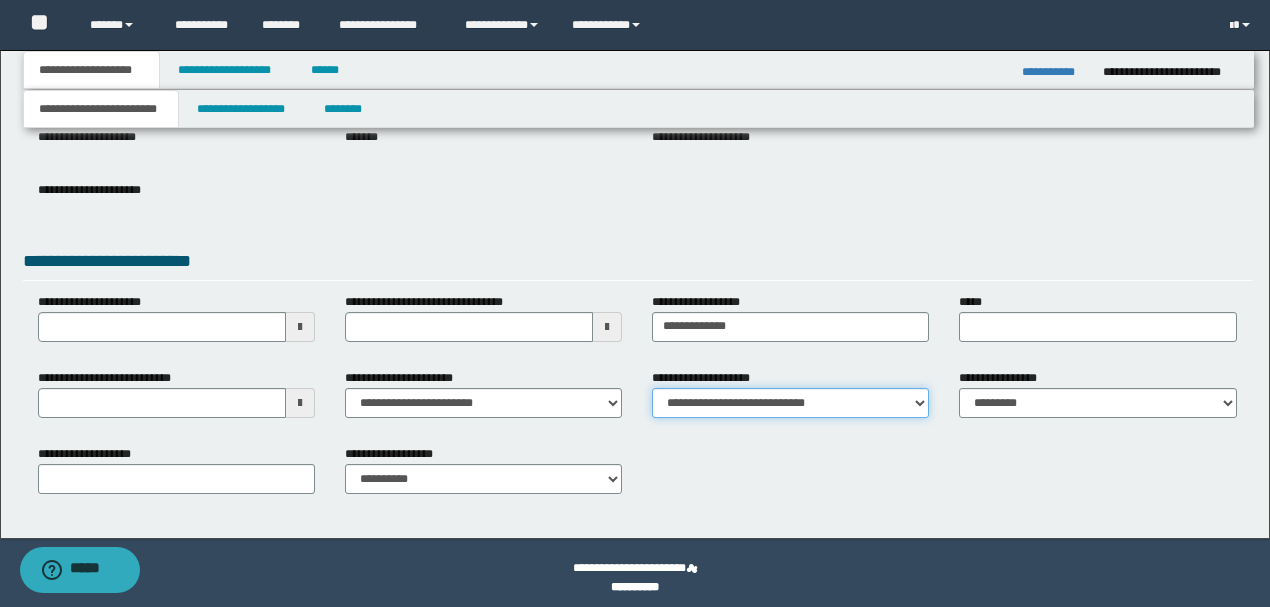 click on "**********" at bounding box center (790, 403) 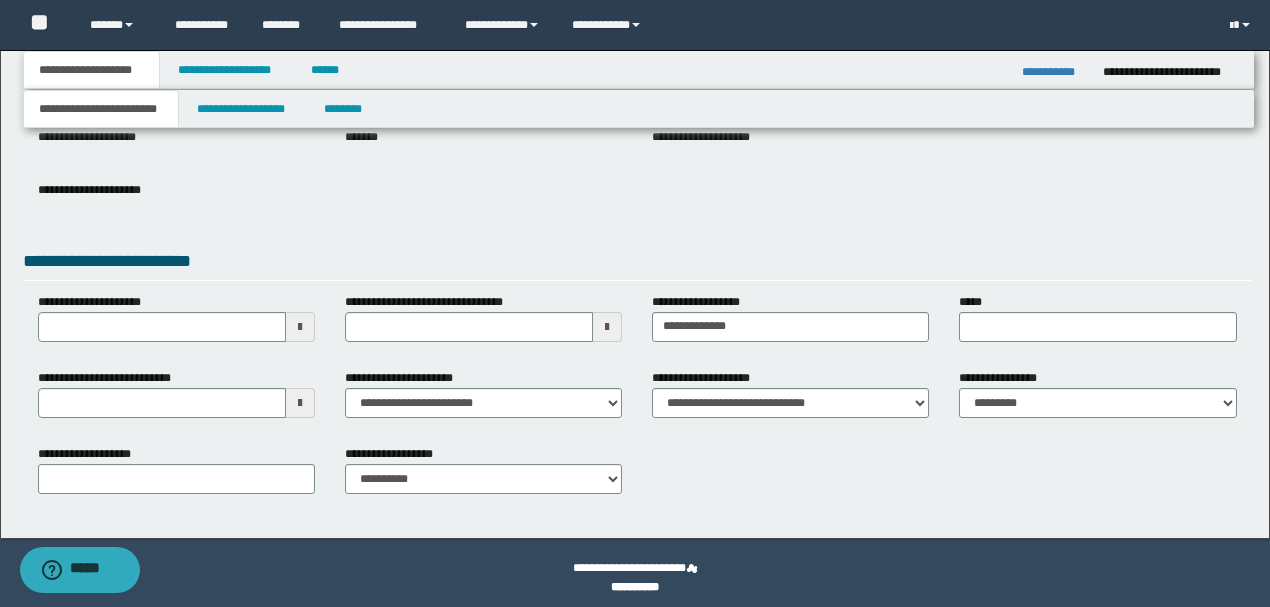click on "**********" at bounding box center [637, 264] 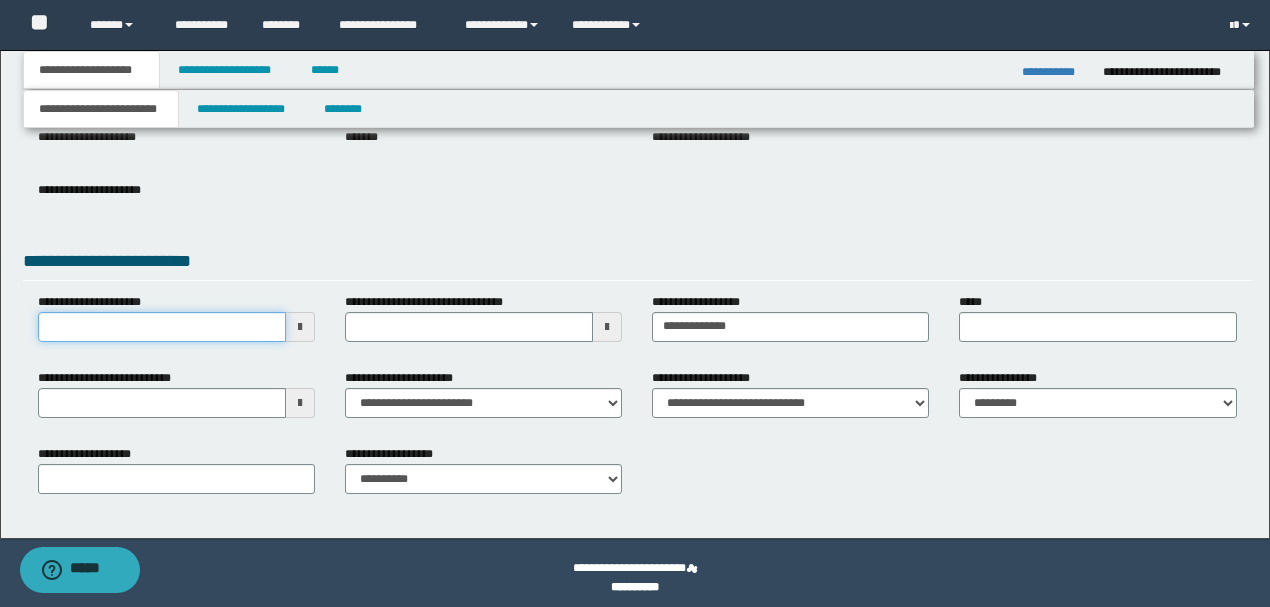 click on "**********" at bounding box center [162, 327] 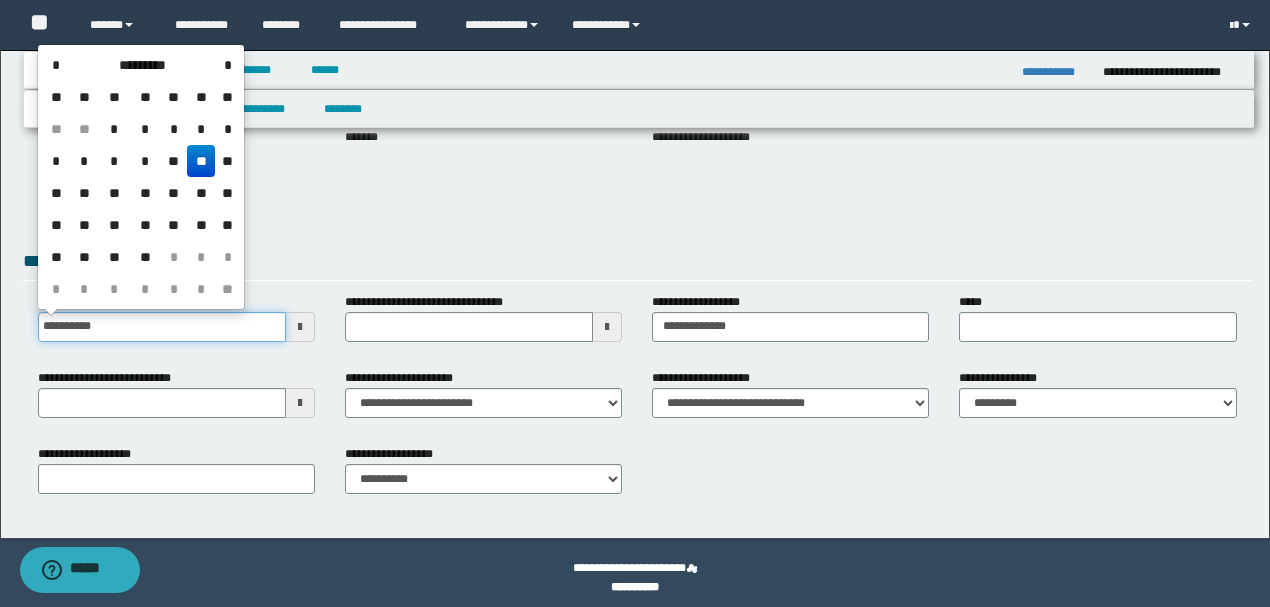 type on "**********" 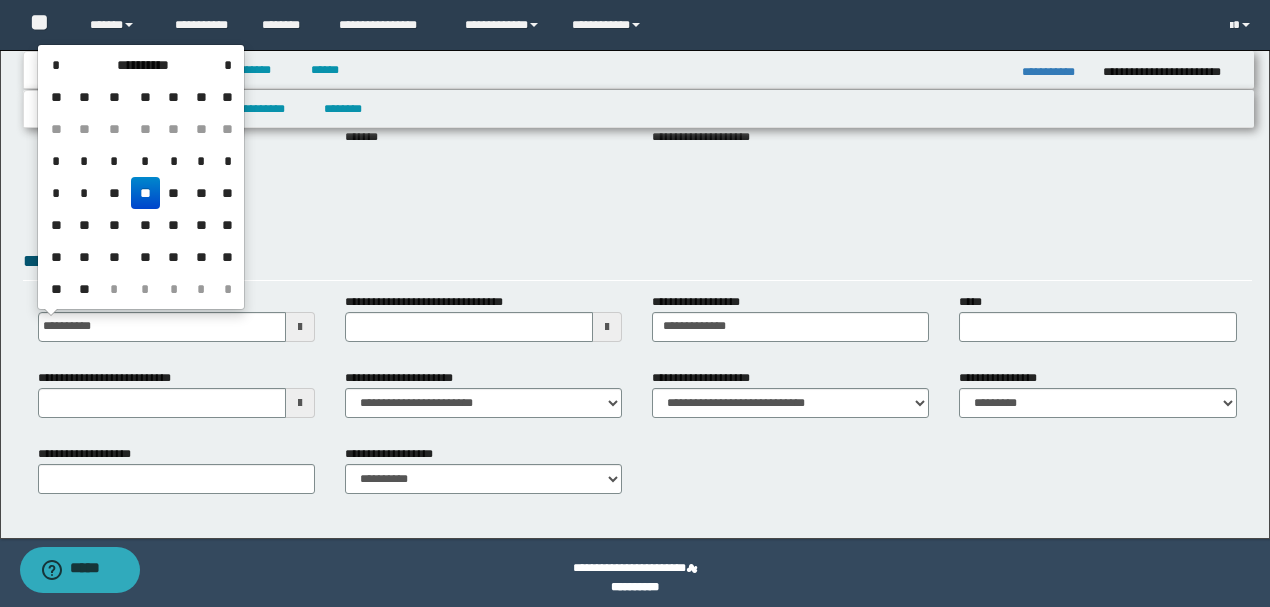 drag, startPoint x: 446, startPoint y: 217, endPoint x: 442, endPoint y: 205, distance: 12.649111 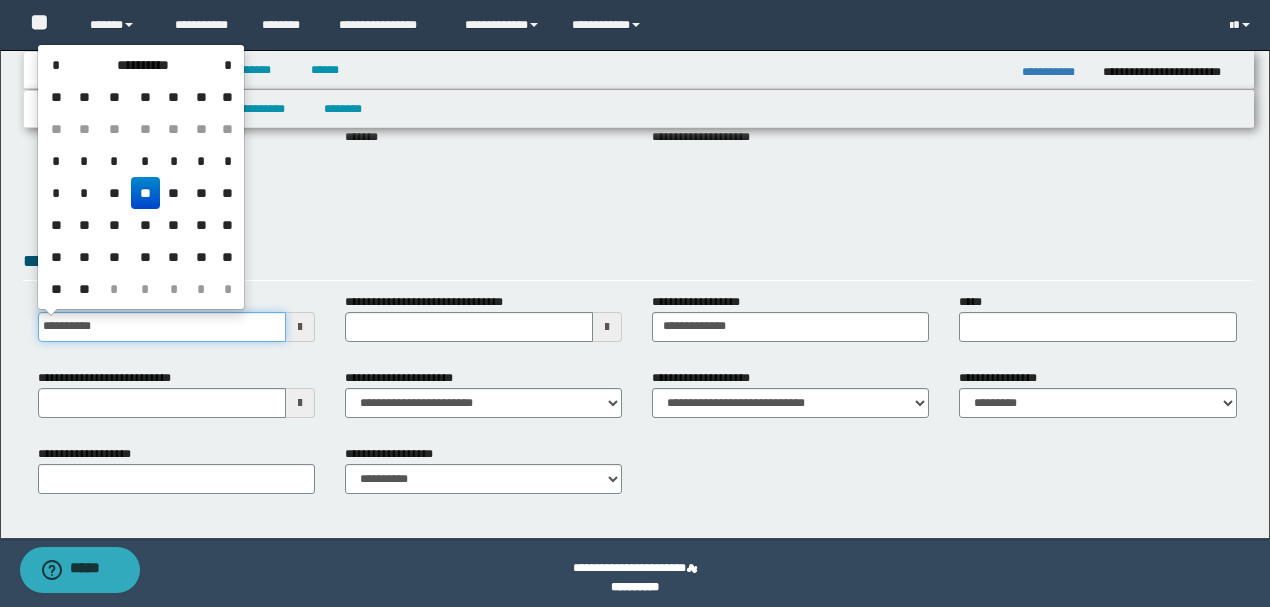 drag, startPoint x: 154, startPoint y: 330, endPoint x: 0, endPoint y: 330, distance: 154 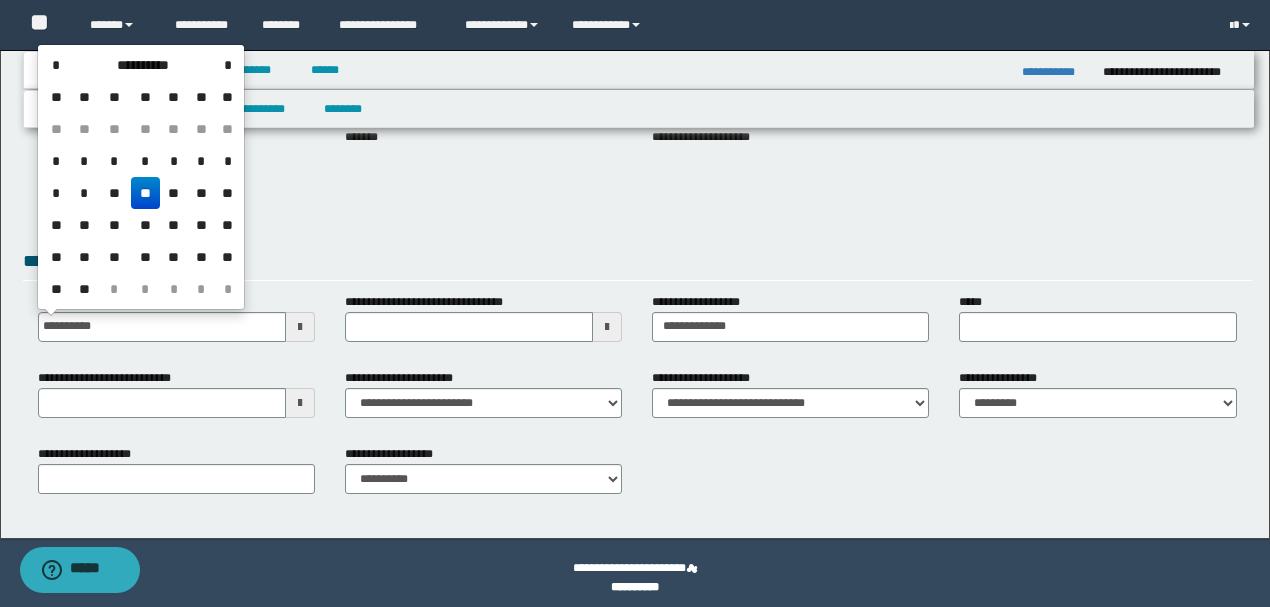 click on "**********" at bounding box center [637, 201] 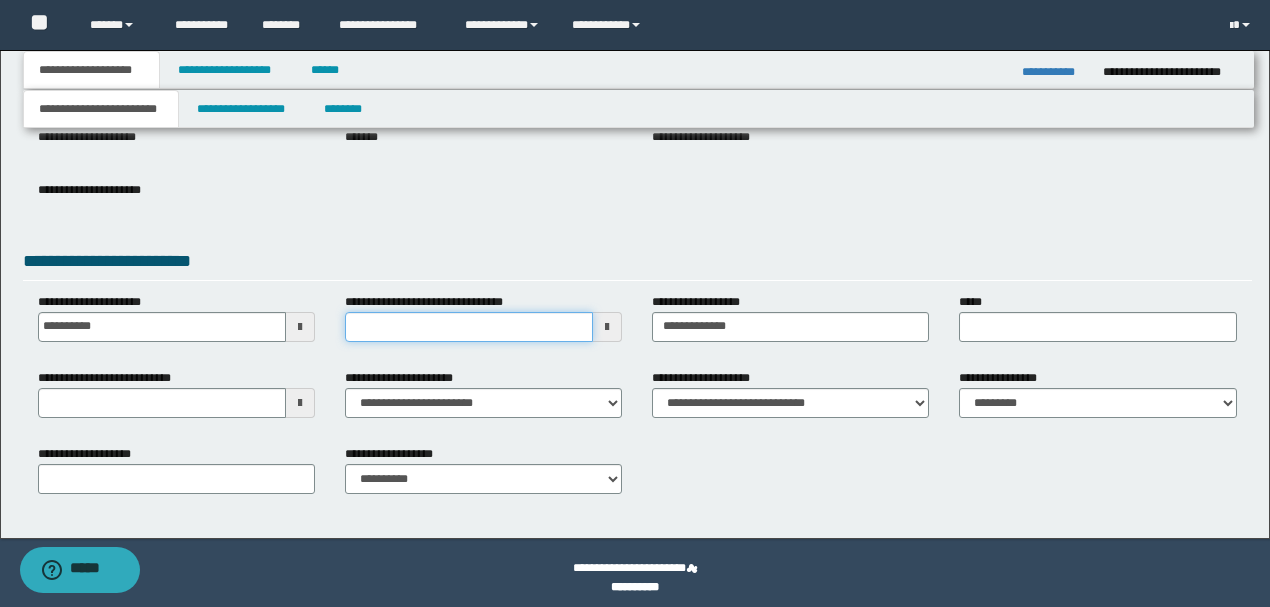 click on "**********" at bounding box center [469, 327] 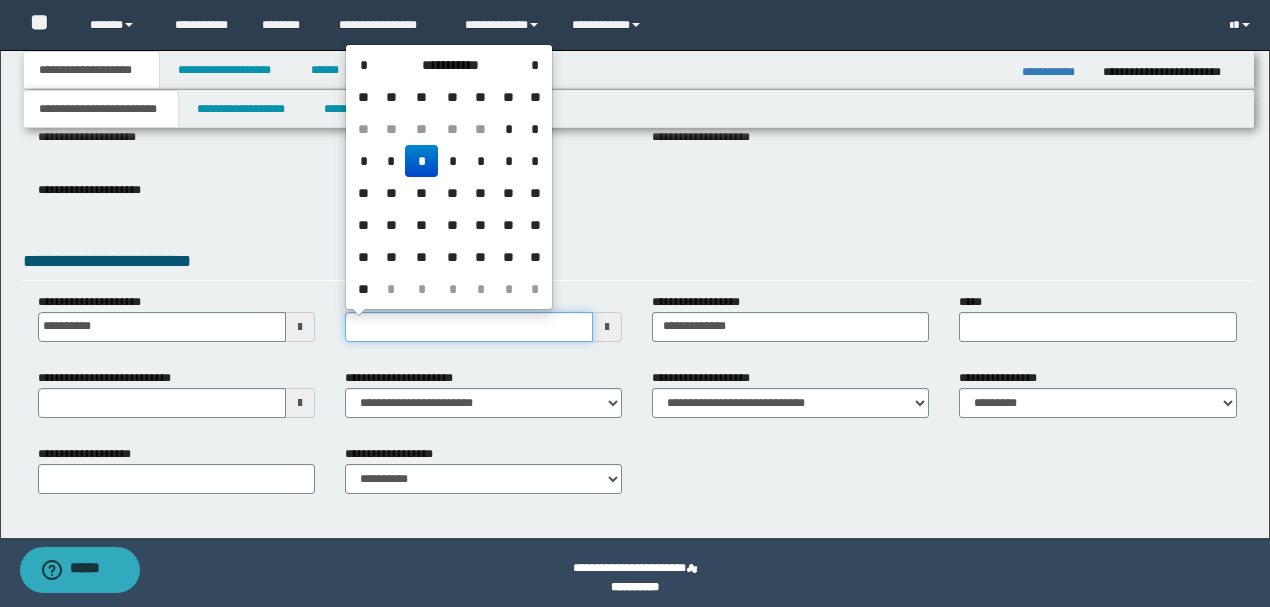 type on "**********" 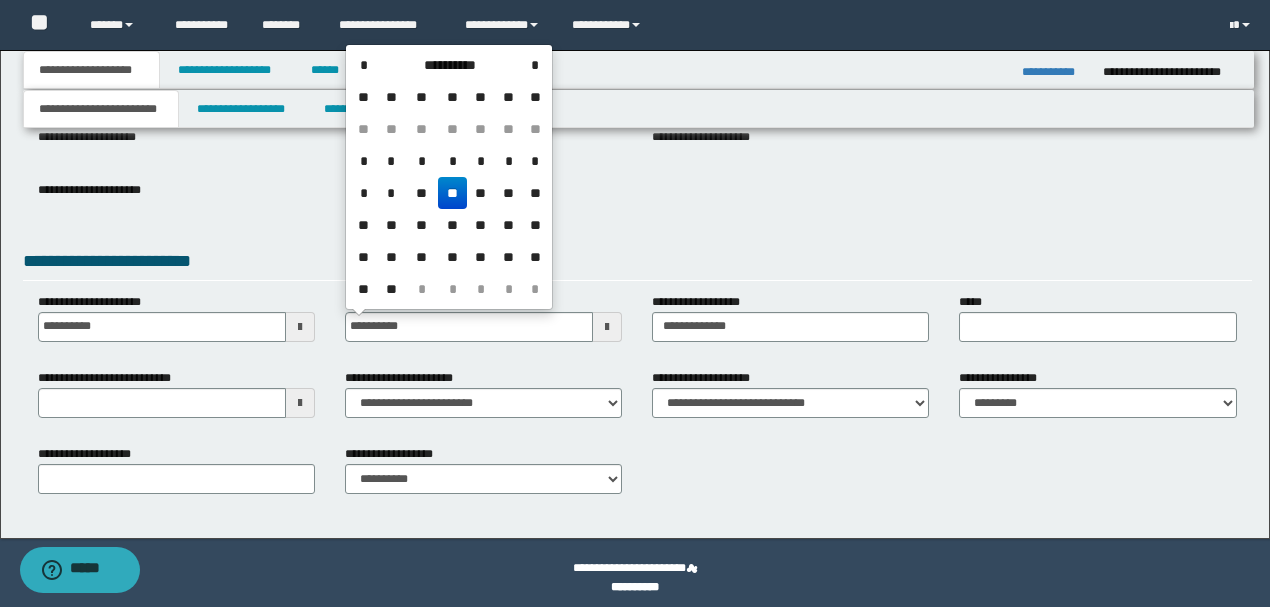 click on "**********" at bounding box center [637, 264] 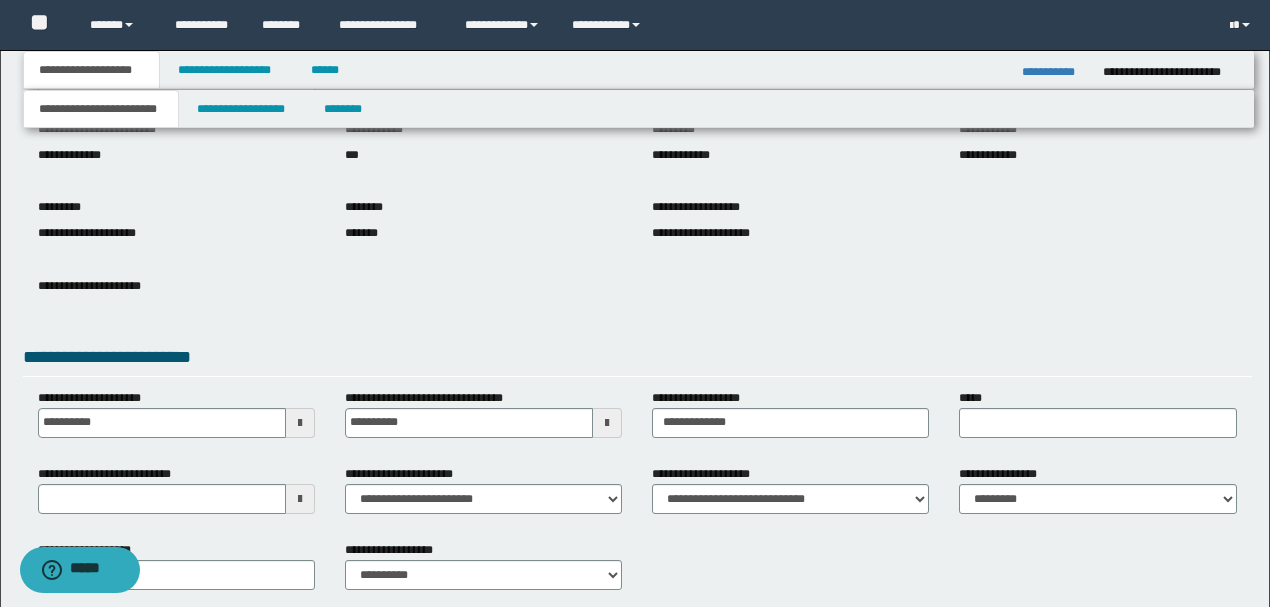 scroll, scrollTop: 133, scrollLeft: 0, axis: vertical 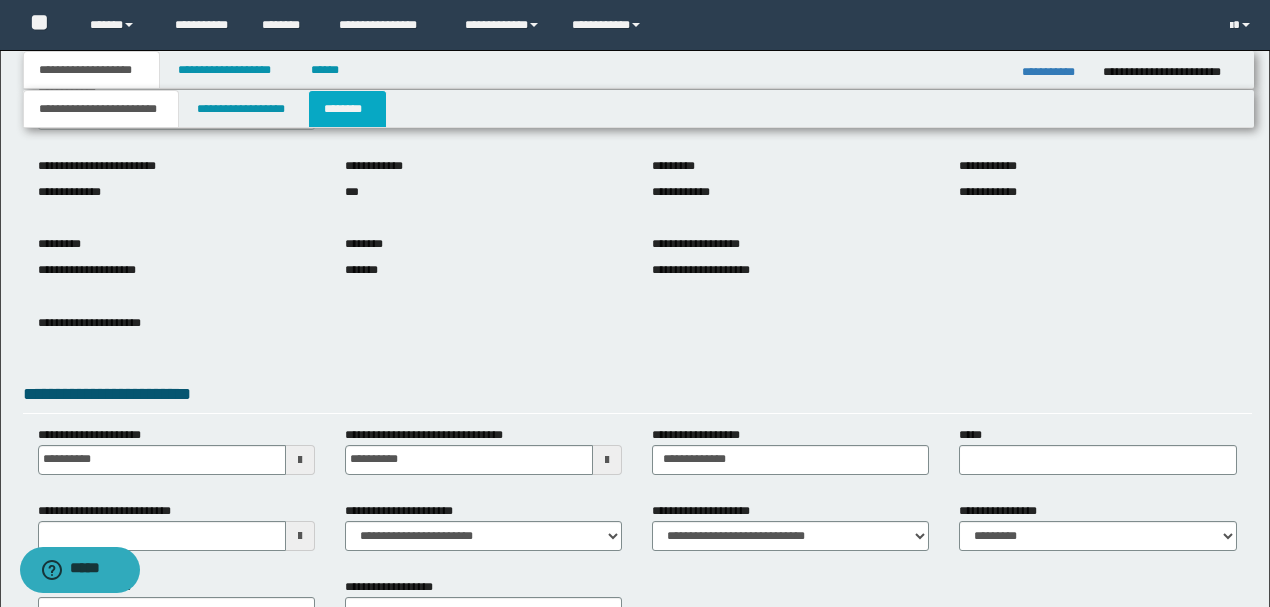 click on "********" at bounding box center [347, 109] 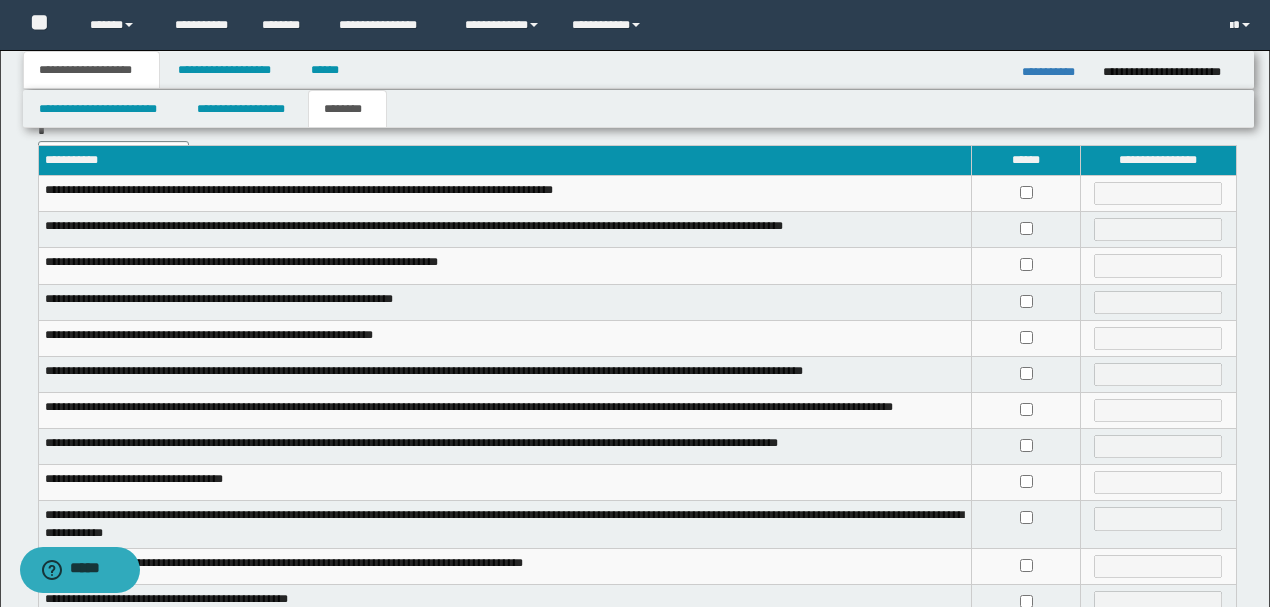 scroll, scrollTop: 200, scrollLeft: 0, axis: vertical 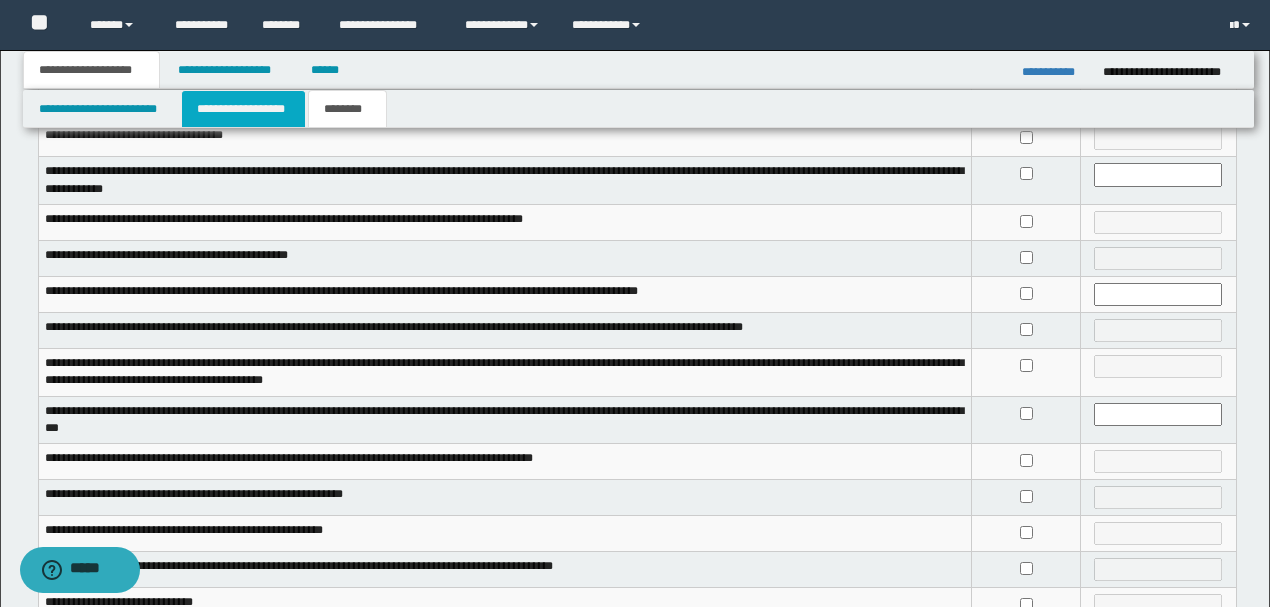 click on "**********" at bounding box center (243, 109) 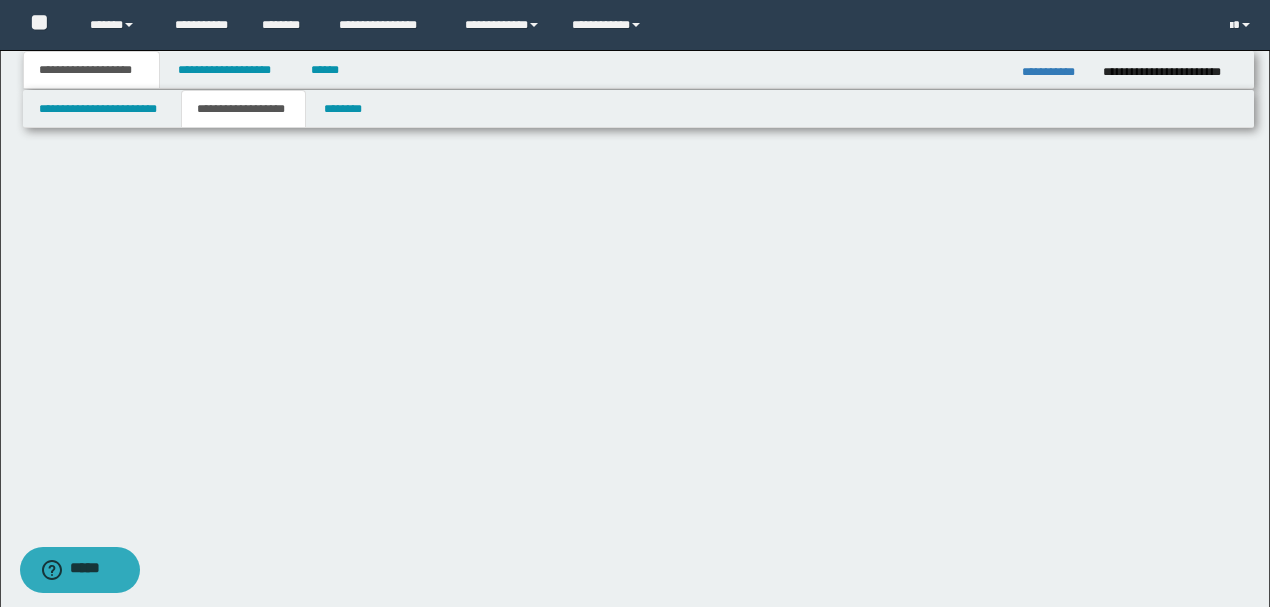 scroll, scrollTop: 0, scrollLeft: 0, axis: both 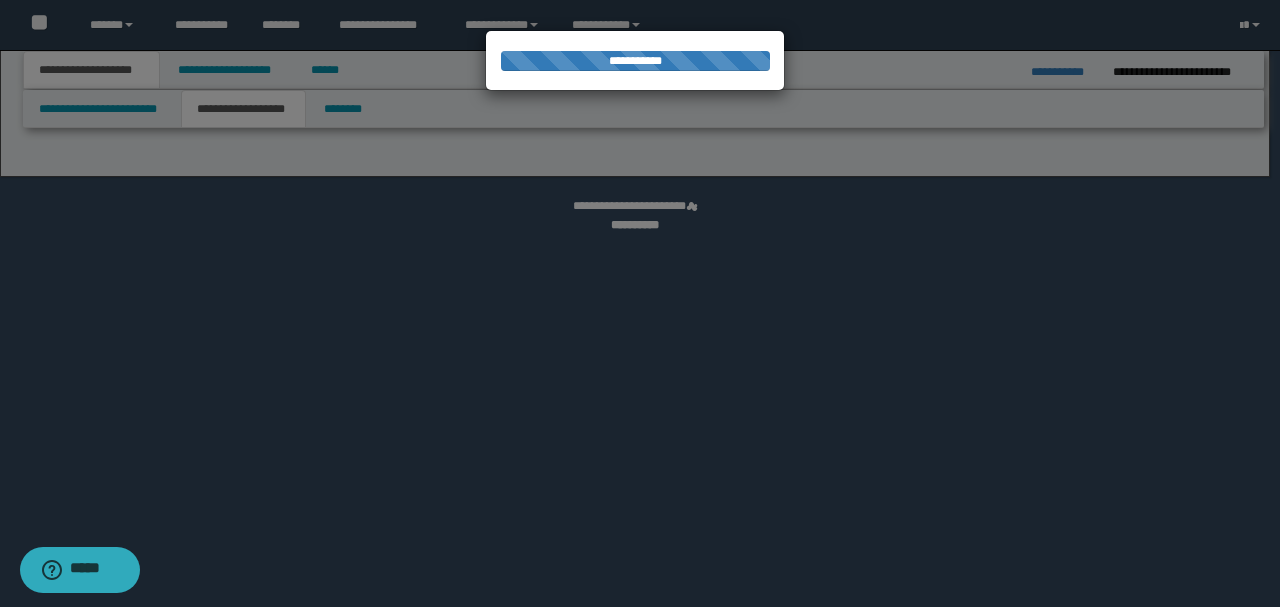 select on "*" 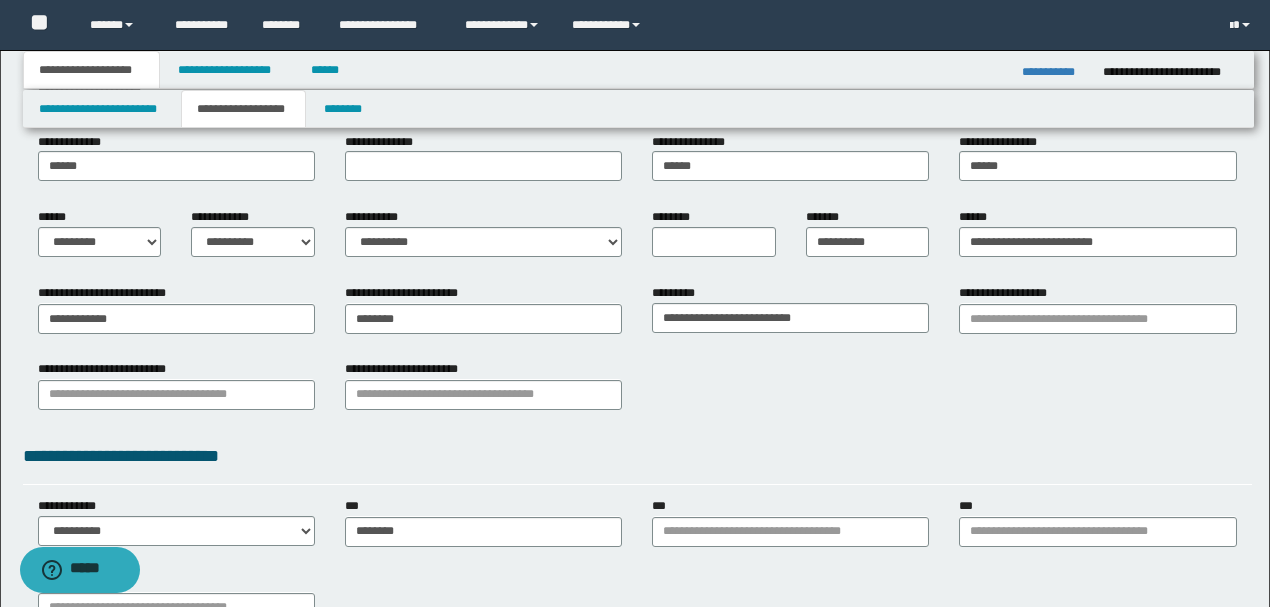scroll, scrollTop: 200, scrollLeft: 0, axis: vertical 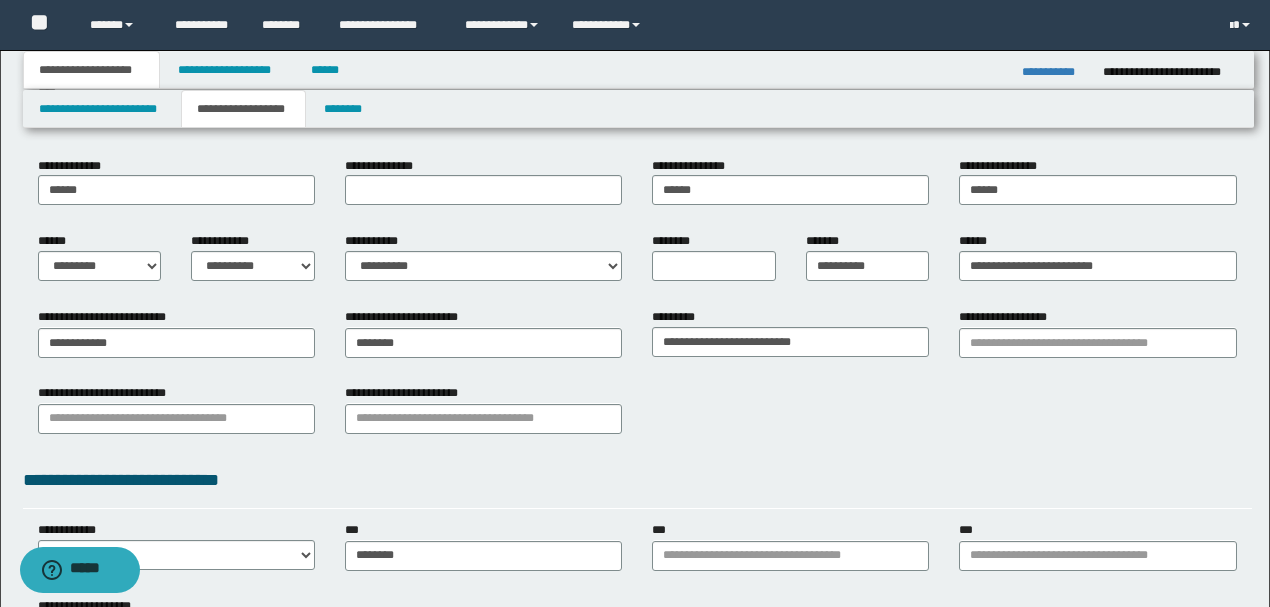 drag, startPoint x: 994, startPoint y: 475, endPoint x: 966, endPoint y: 488, distance: 30.870699 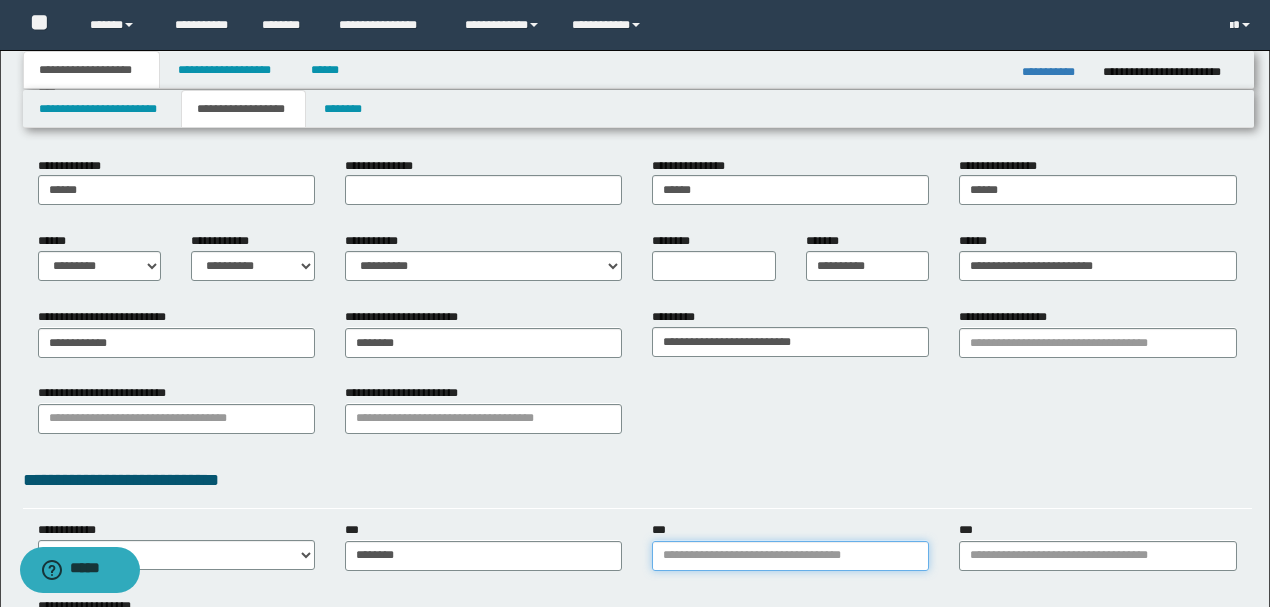 click on "***" at bounding box center (790, 556) 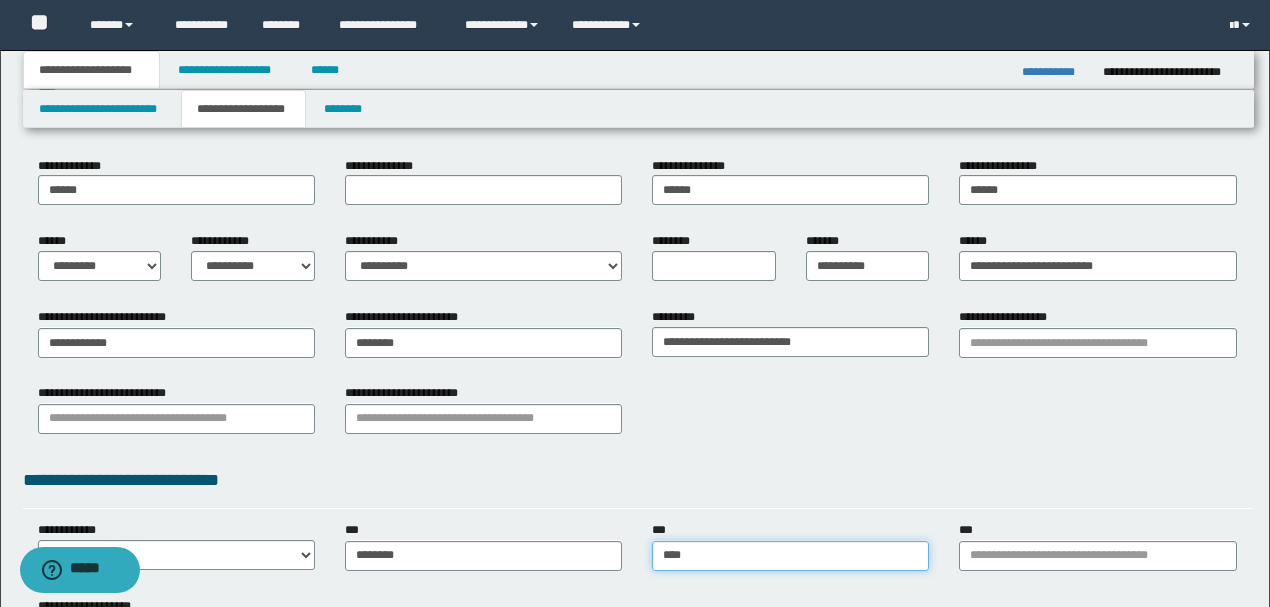 type on "*****" 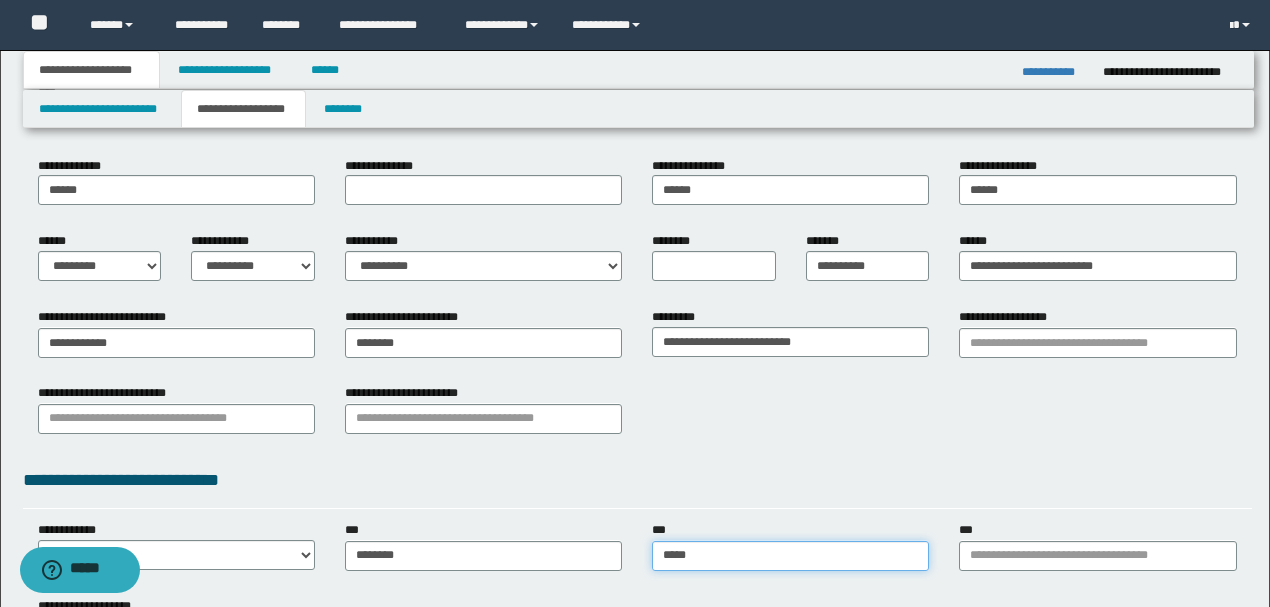 type on "**********" 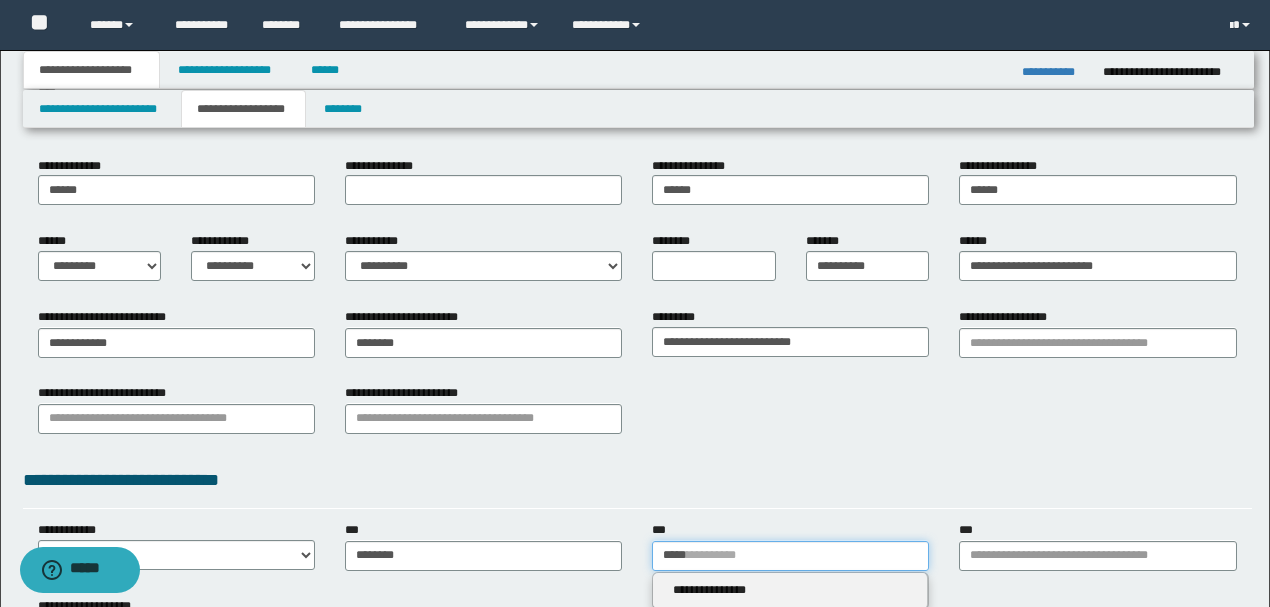 scroll, scrollTop: 266, scrollLeft: 0, axis: vertical 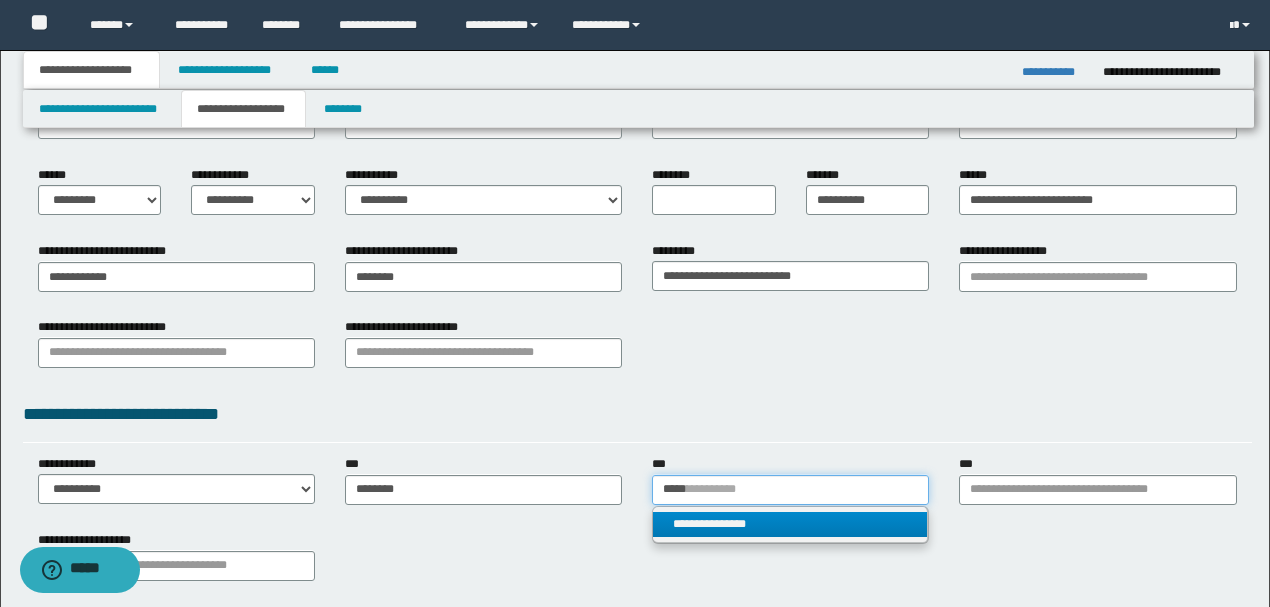 type on "*****" 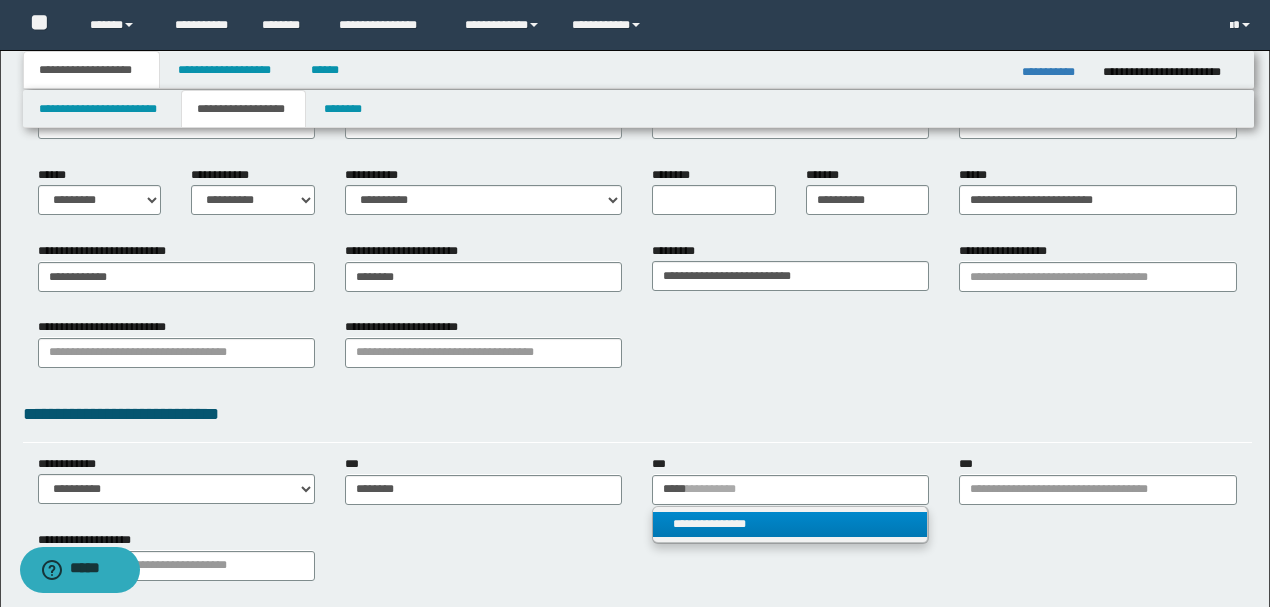 type 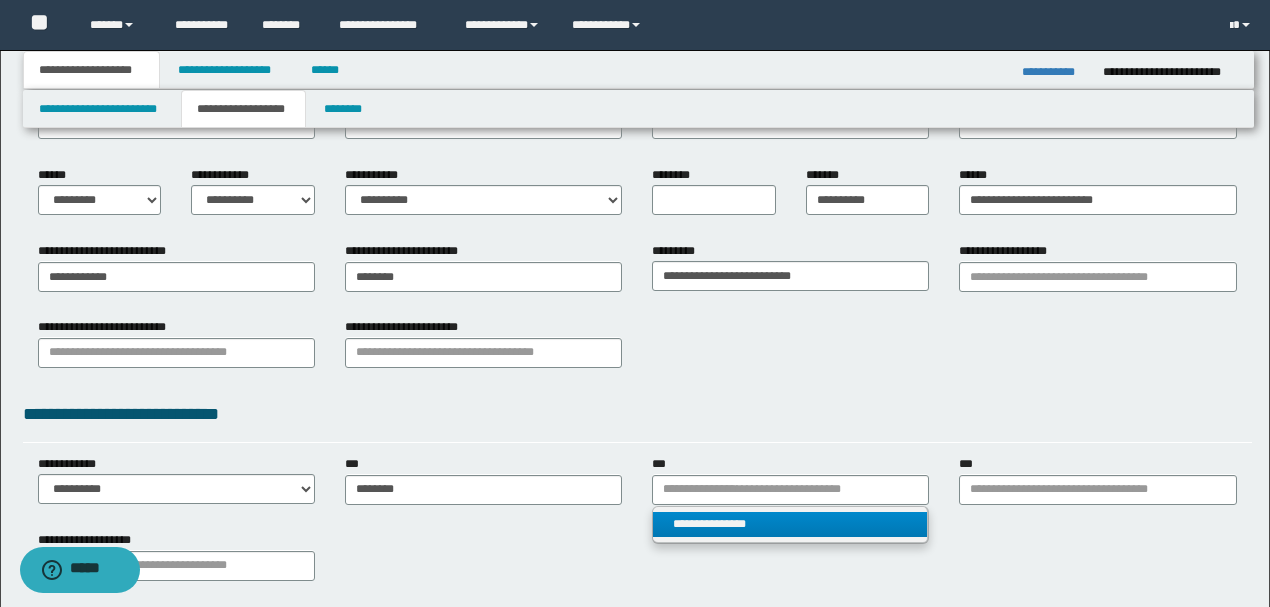 click on "**********" at bounding box center (790, 524) 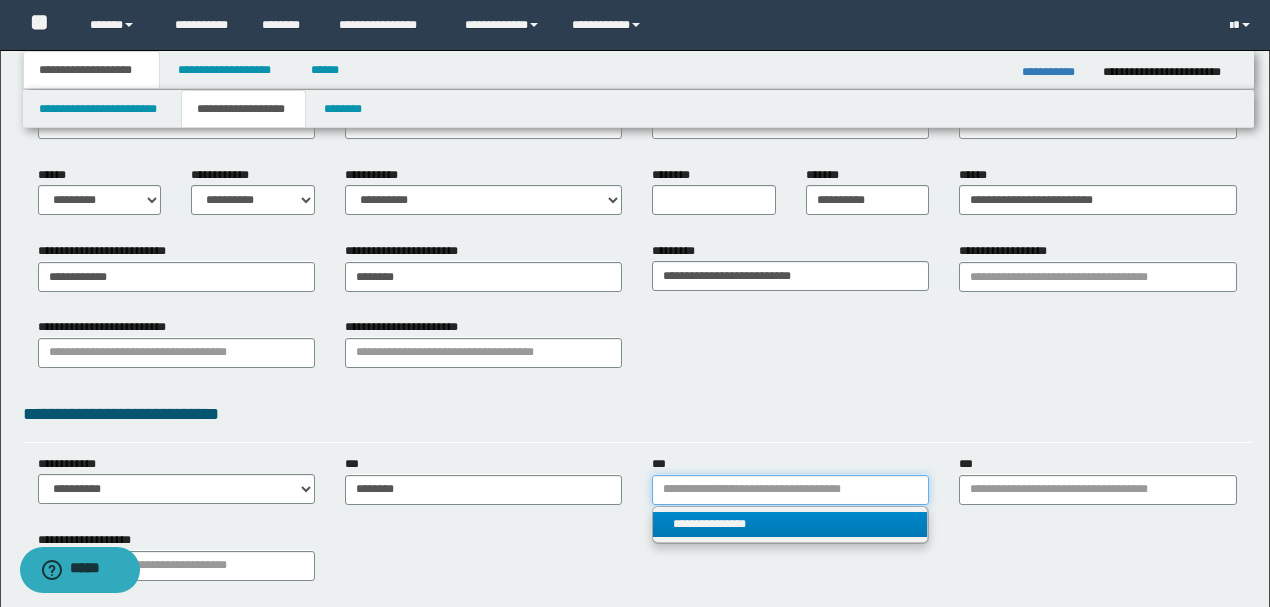 type 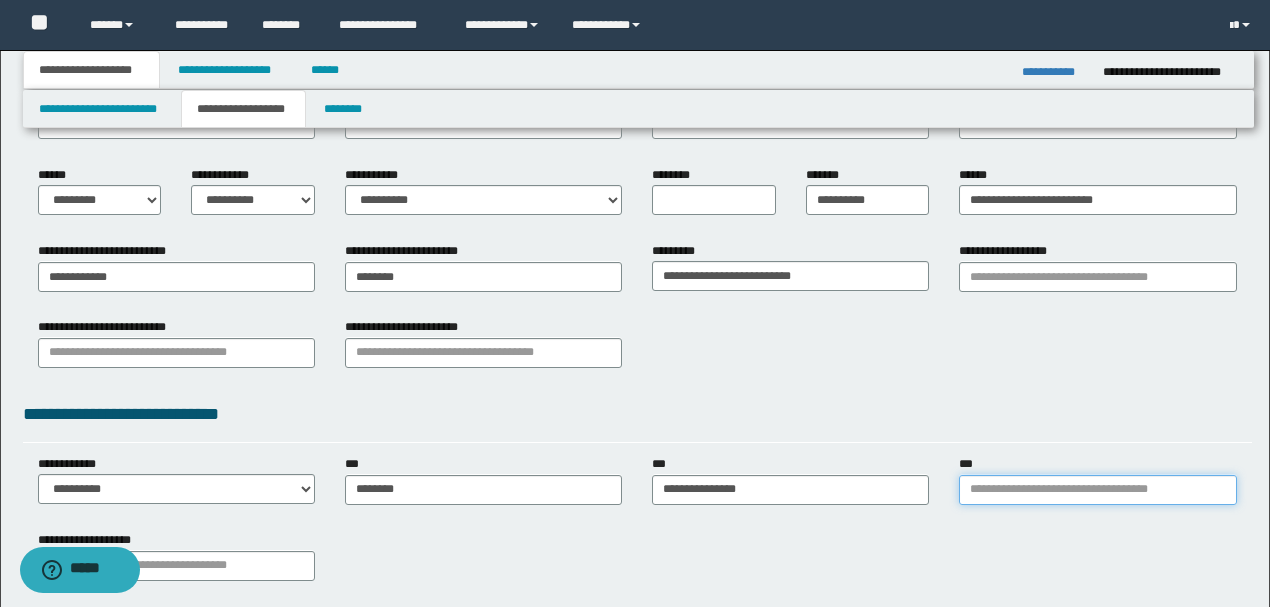 click on "***" at bounding box center (1097, 490) 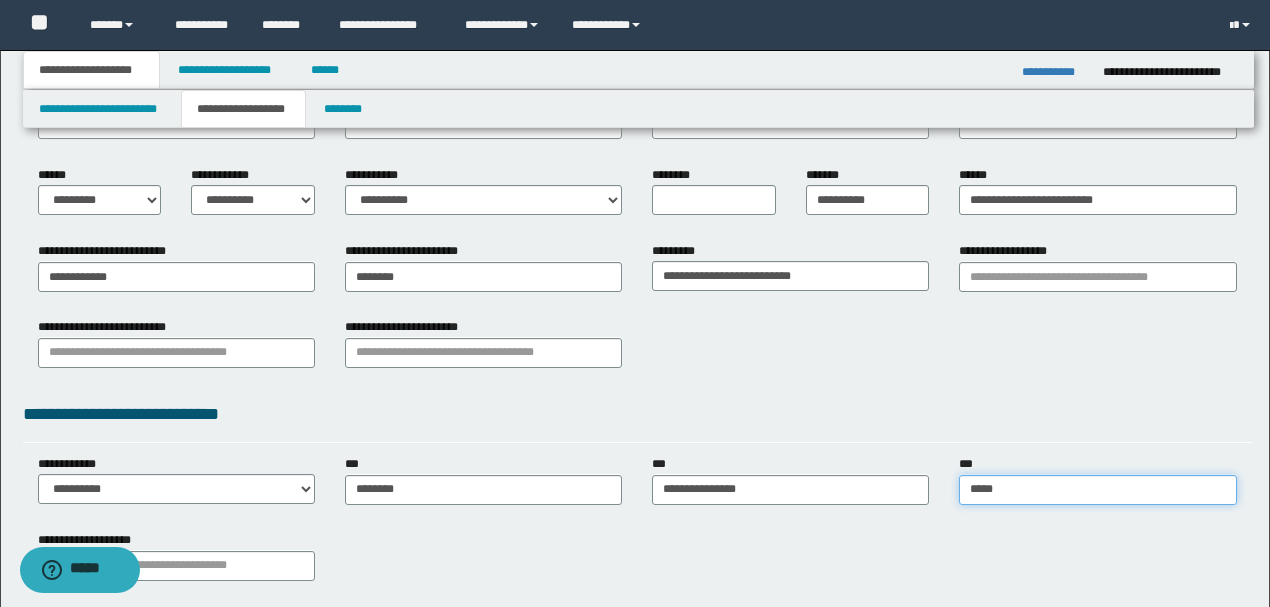 type on "******" 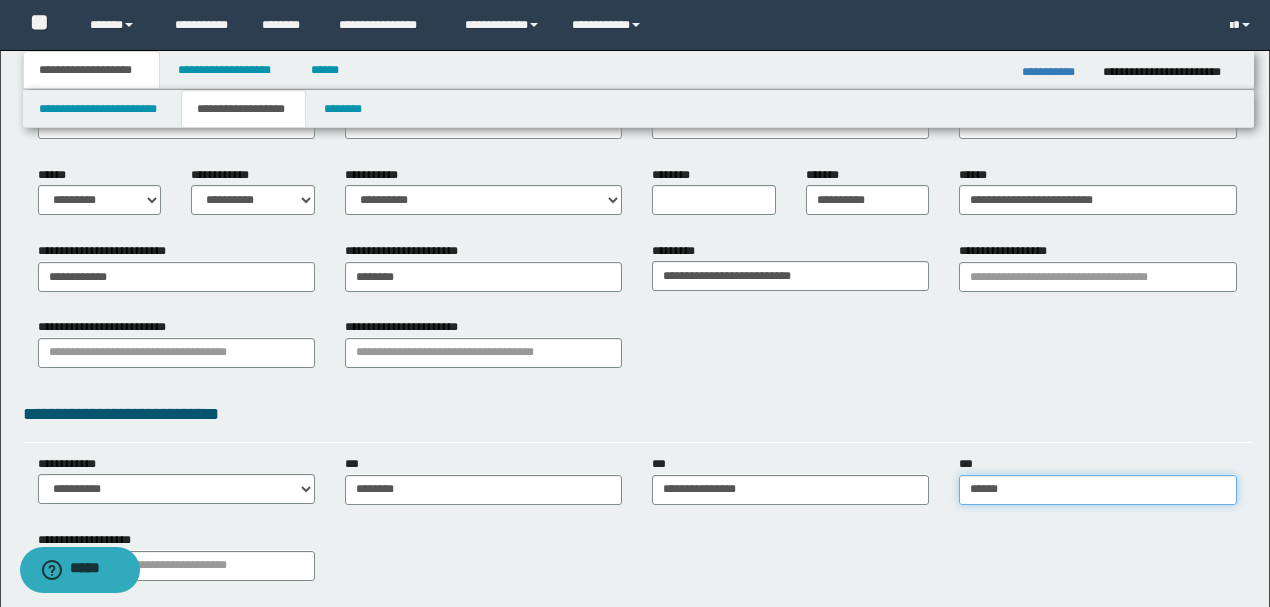 type on "**********" 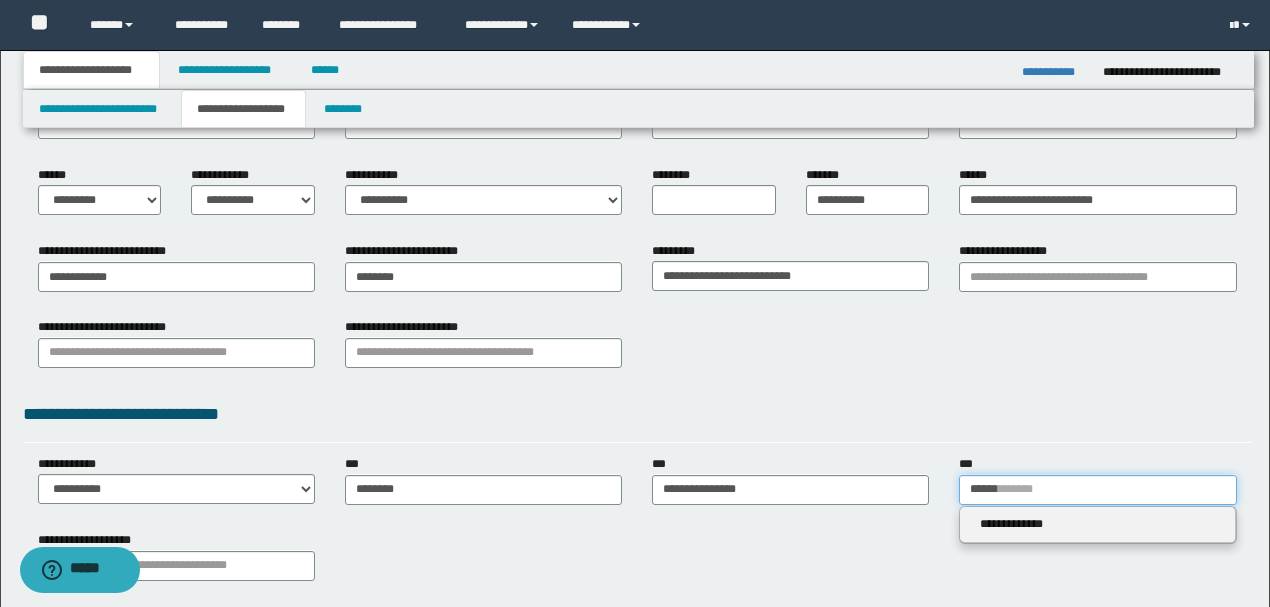 type on "******" 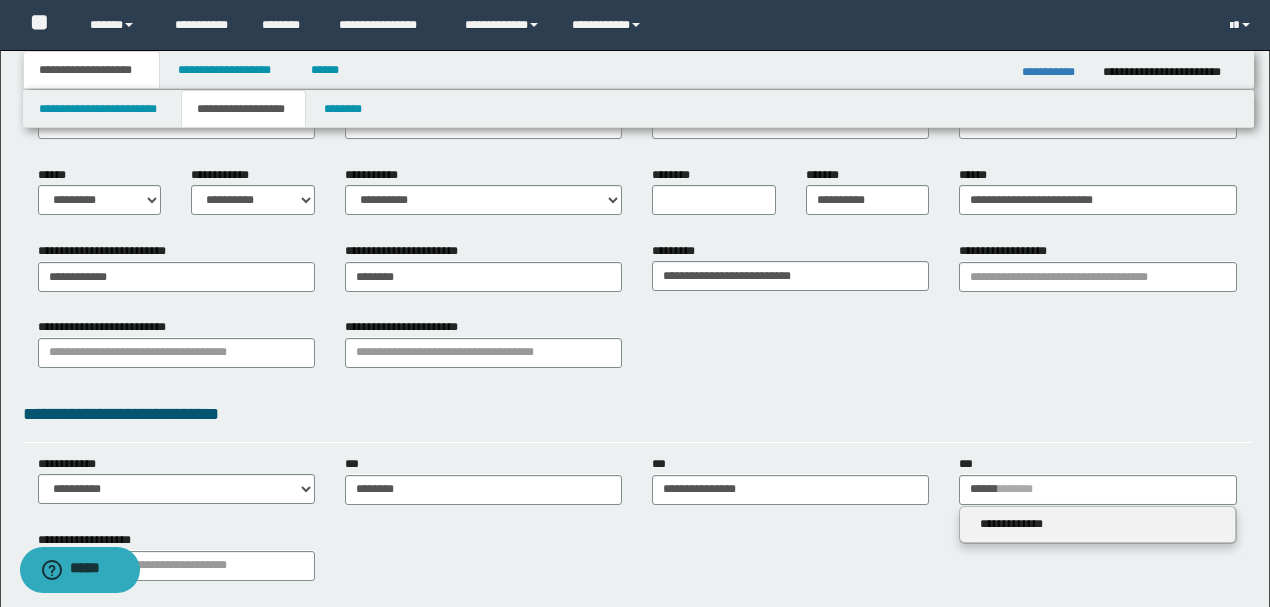 type 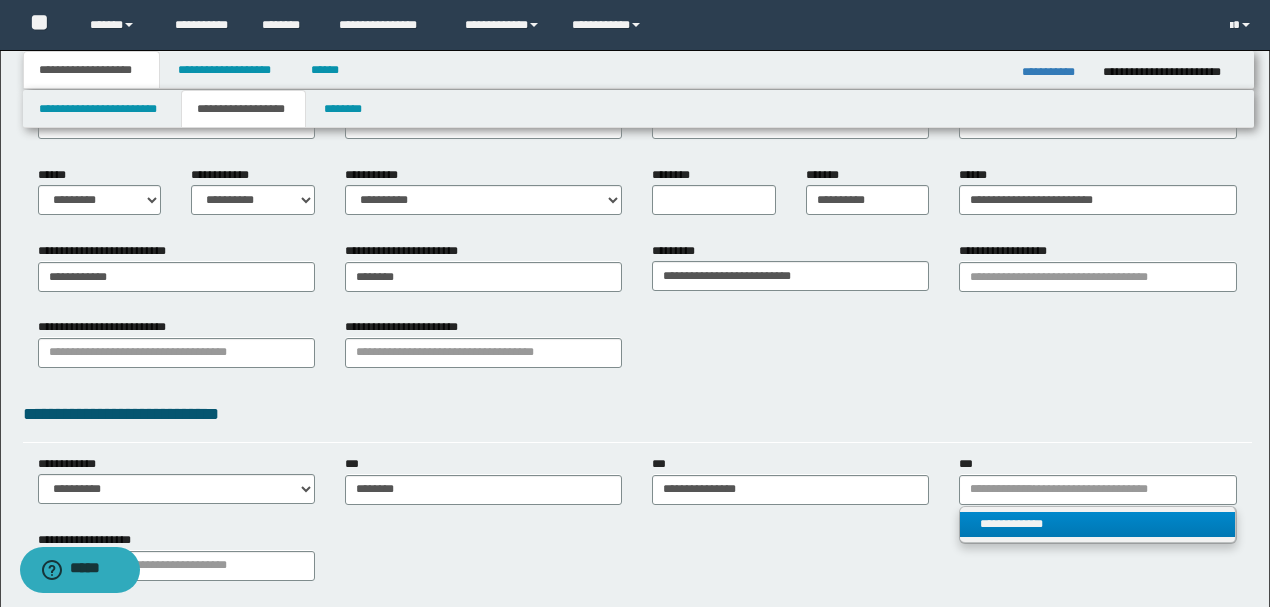 drag, startPoint x: 1068, startPoint y: 519, endPoint x: 1027, endPoint y: 478, distance: 57.982758 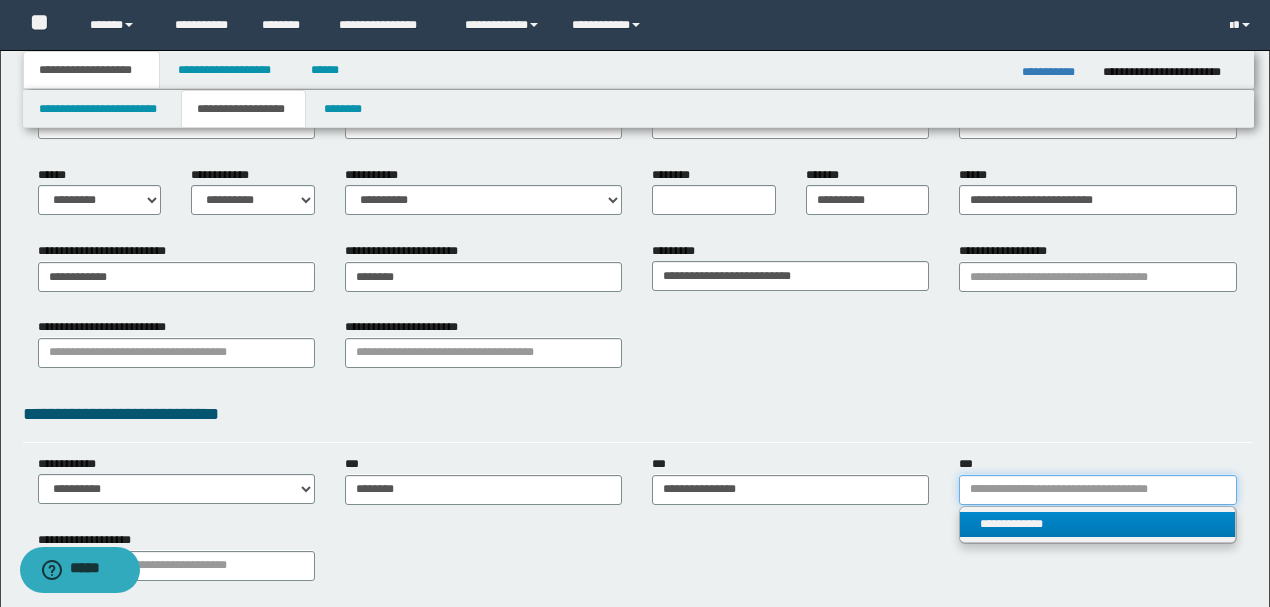 type 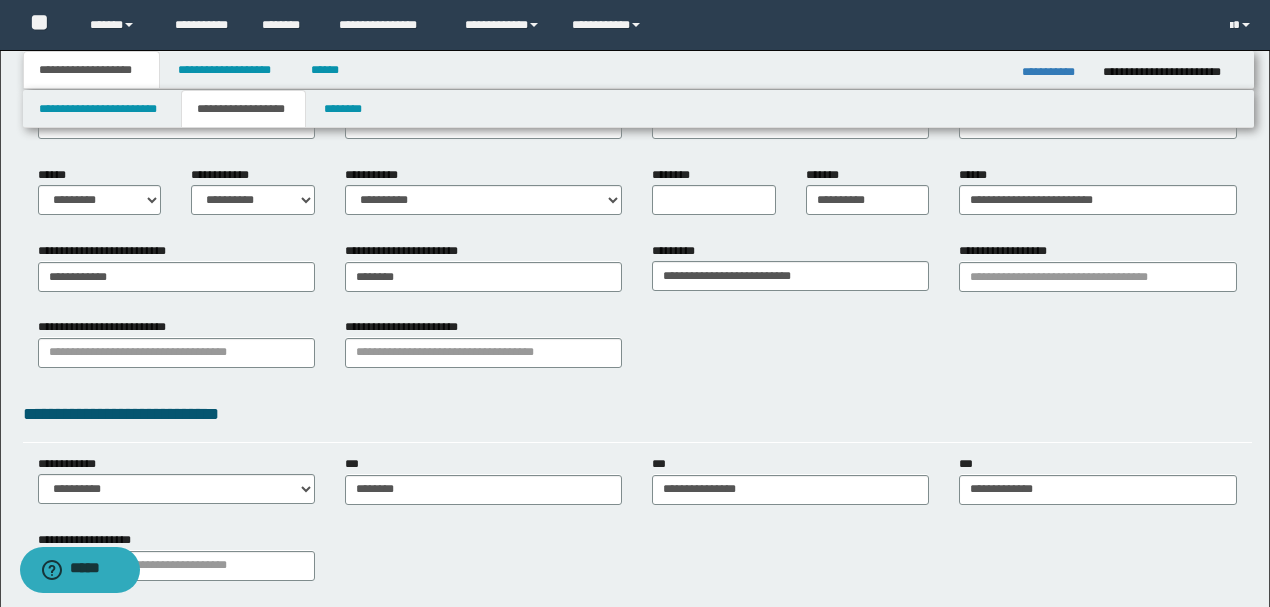 click on "**********" at bounding box center [637, 421] 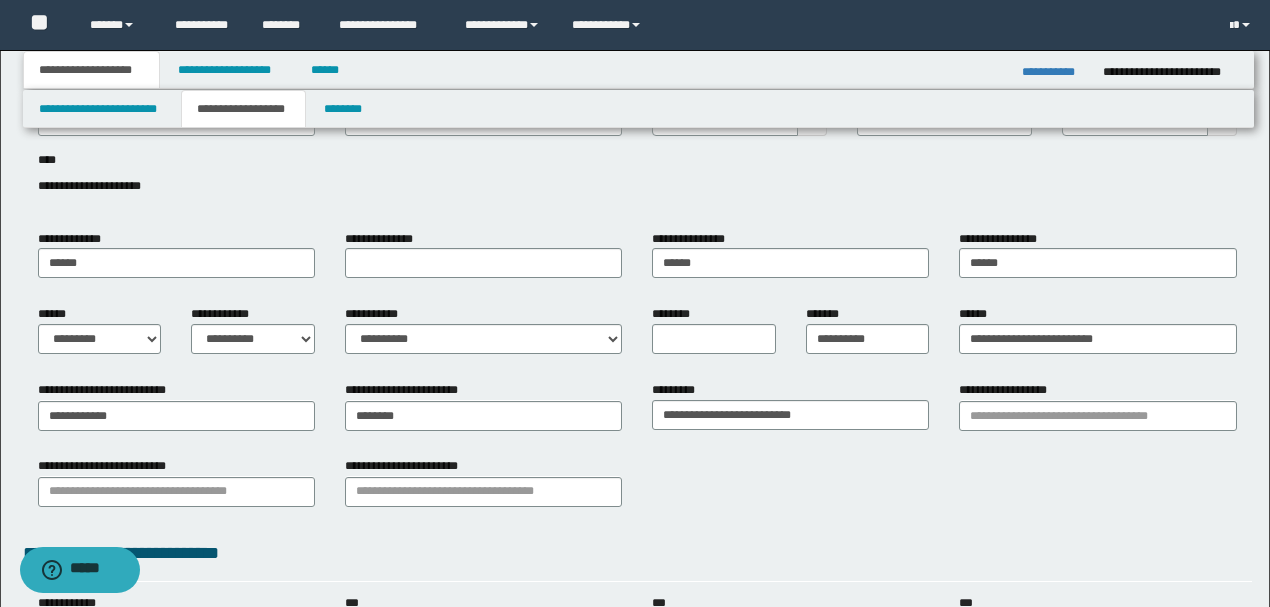 scroll, scrollTop: 133, scrollLeft: 0, axis: vertical 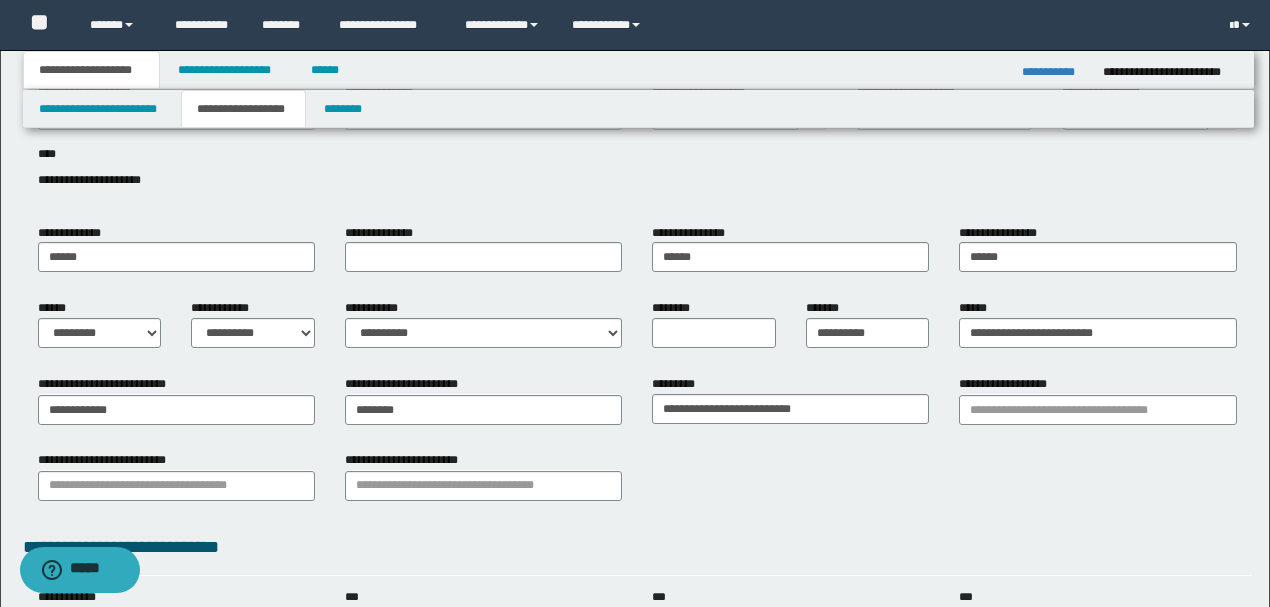 click on "**********" at bounding box center [637, 146] 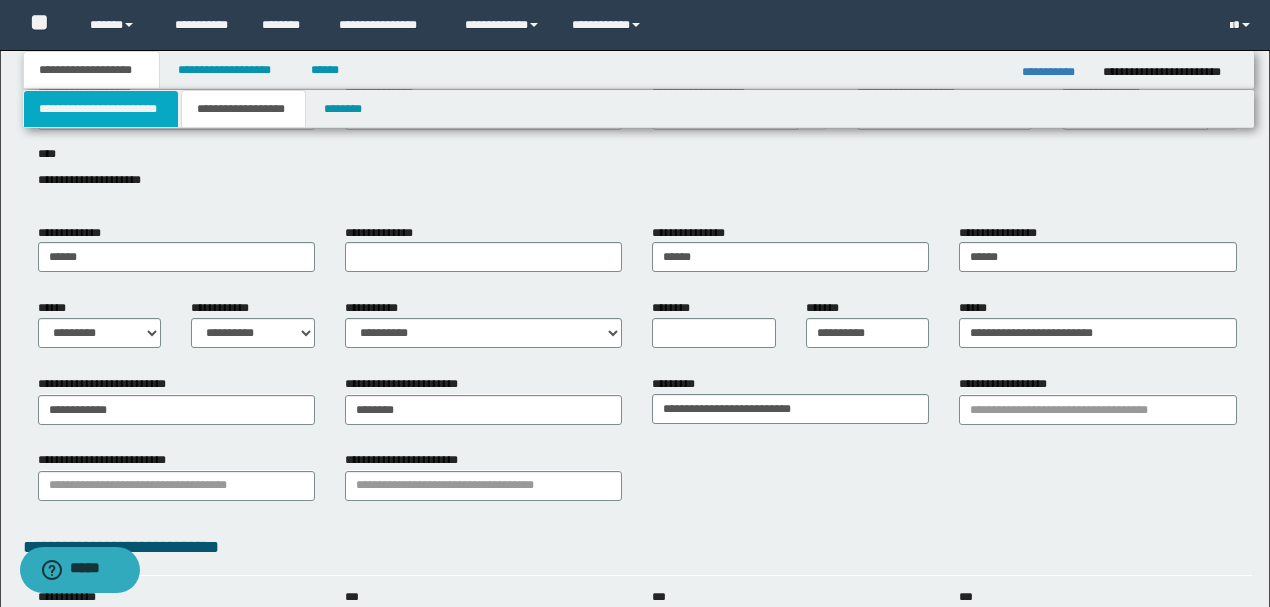 click on "**********" at bounding box center [101, 109] 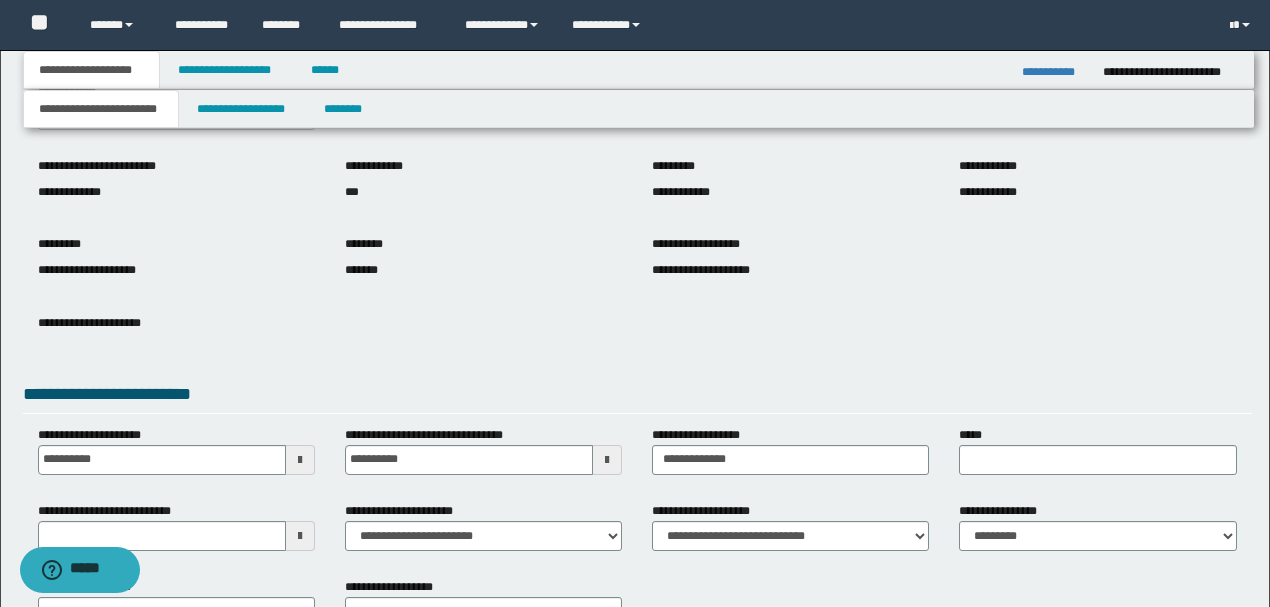 click on "**********" at bounding box center (176, 270) 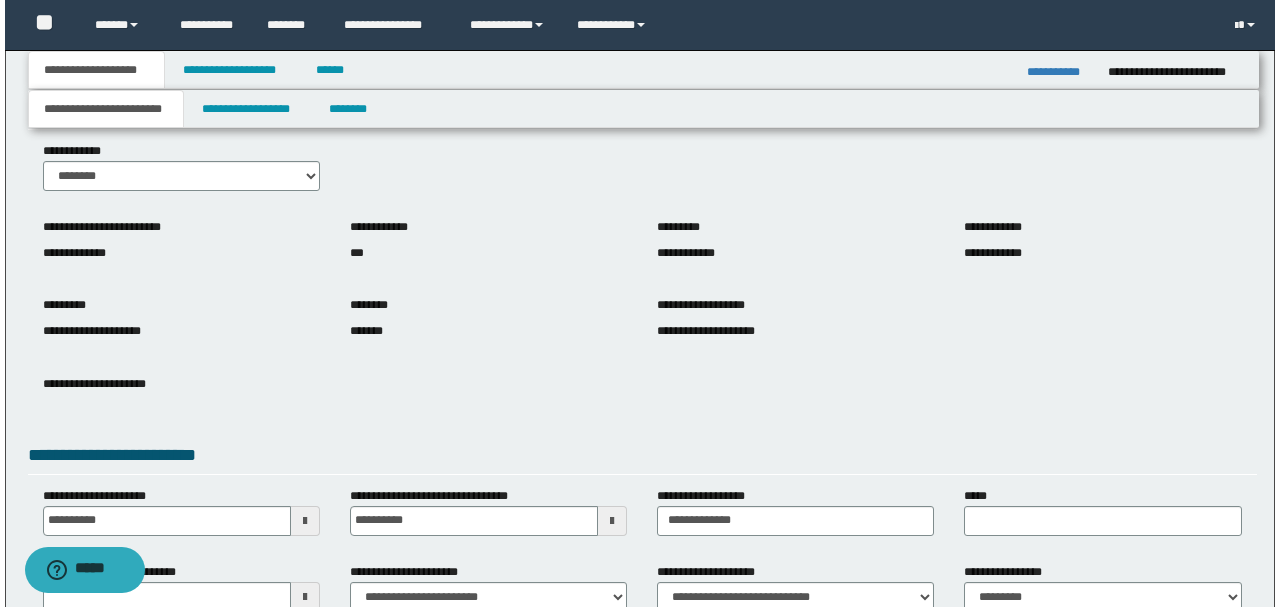 scroll, scrollTop: 0, scrollLeft: 0, axis: both 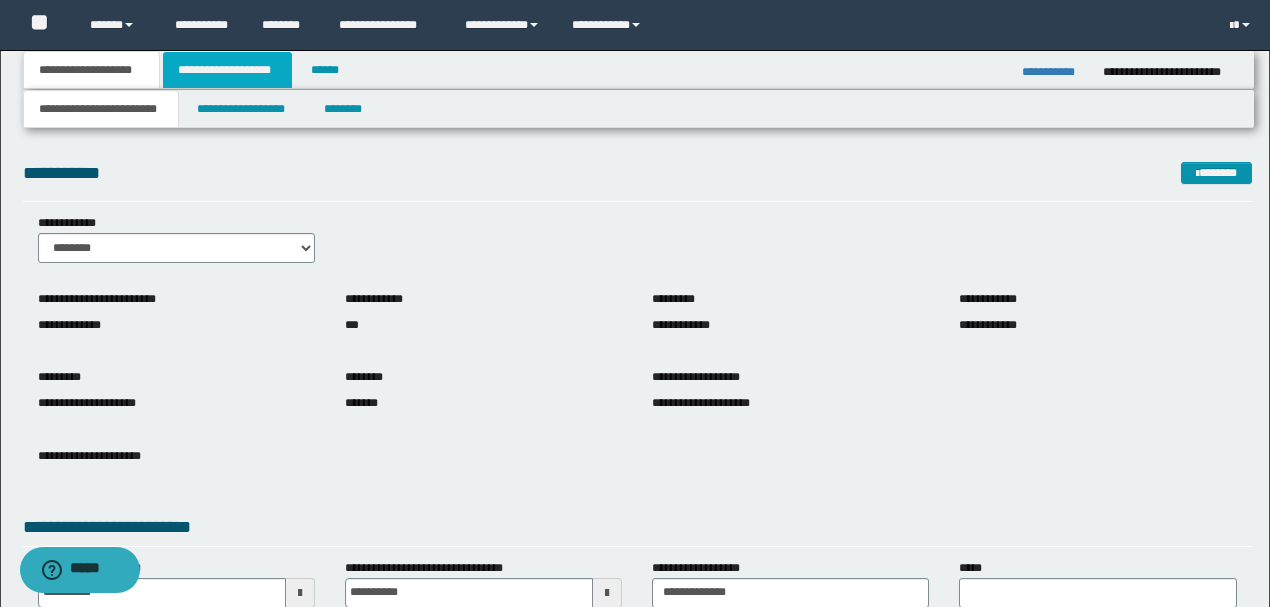 click on "**********" at bounding box center (227, 70) 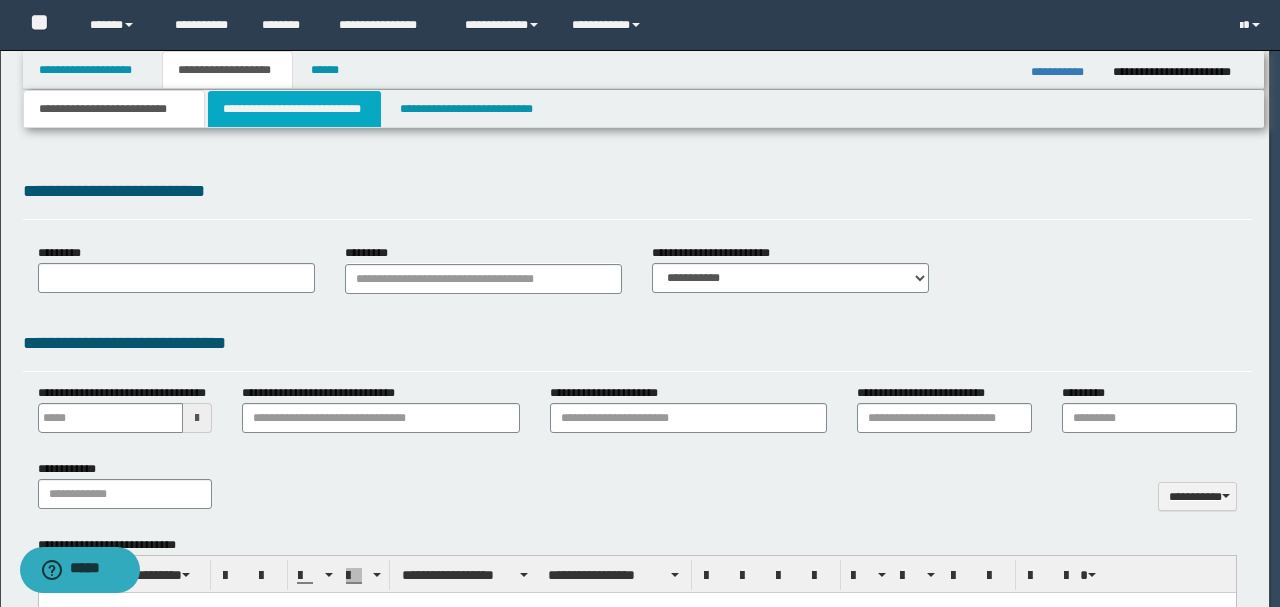 select on "*" 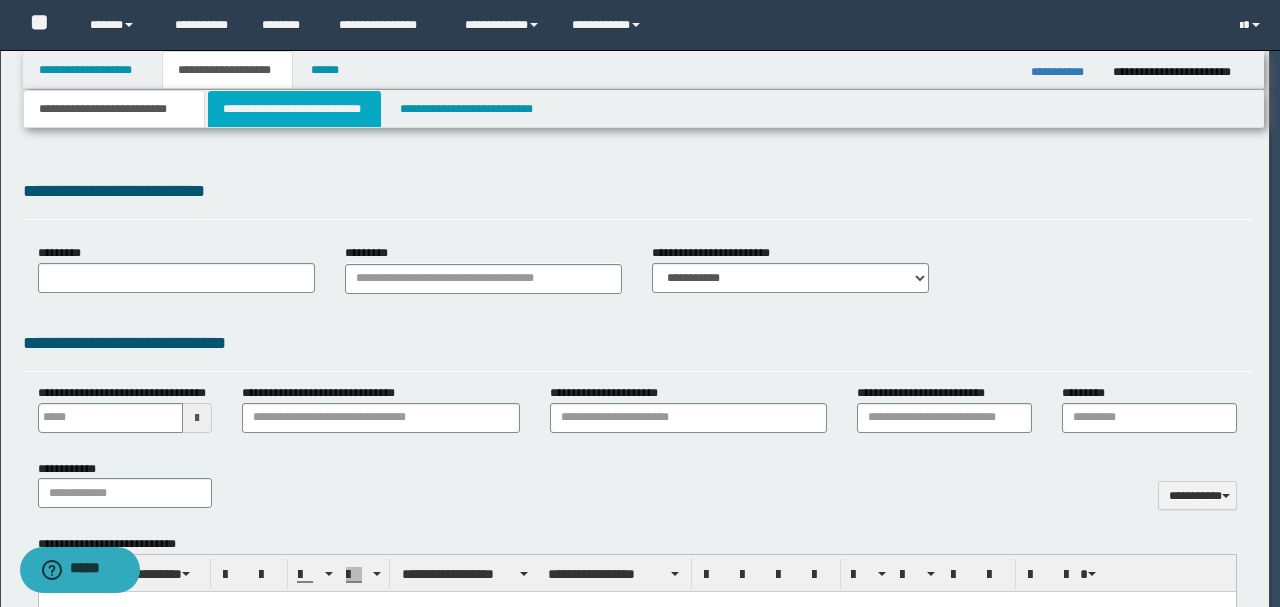 type 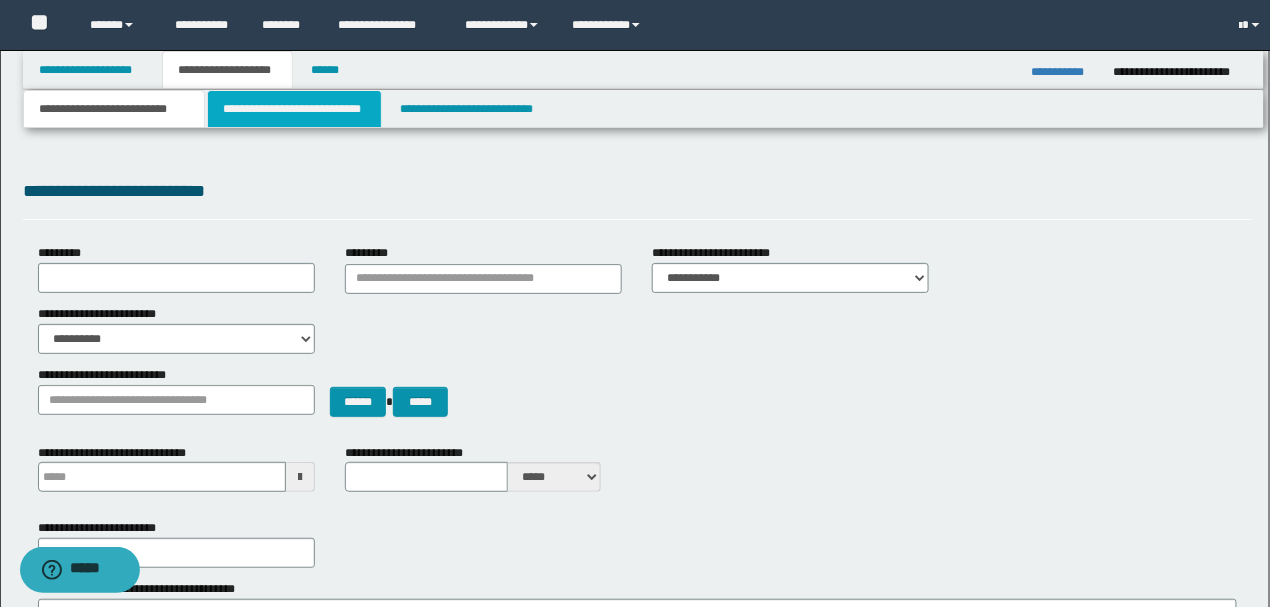 click on "**********" at bounding box center (294, 109) 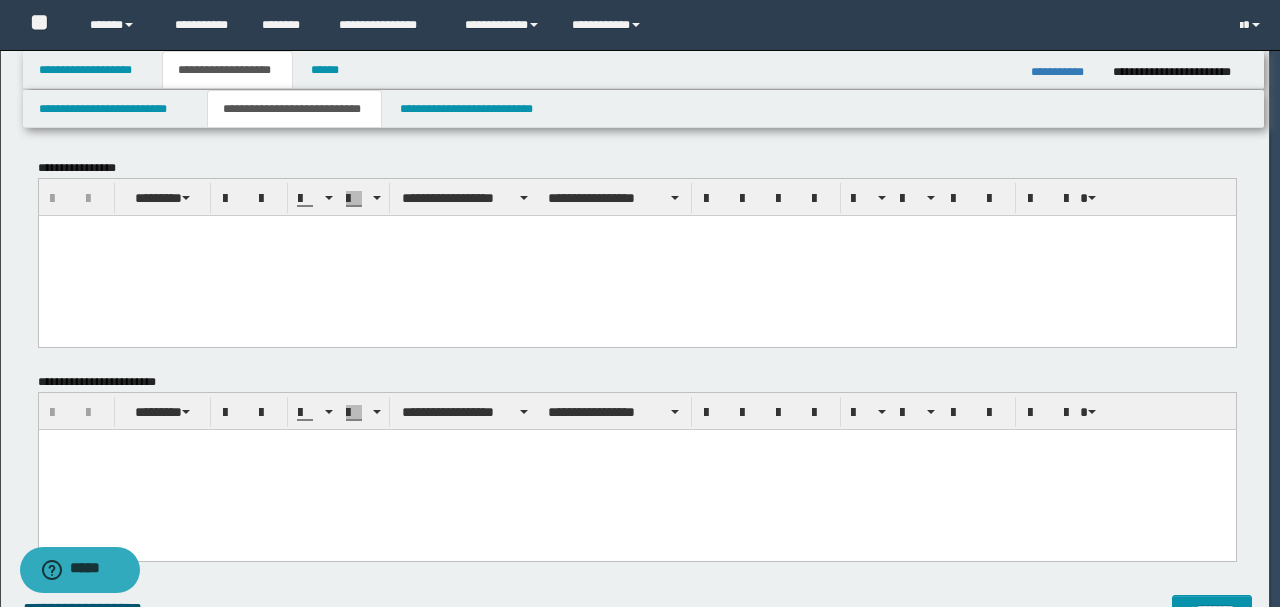 scroll, scrollTop: 0, scrollLeft: 0, axis: both 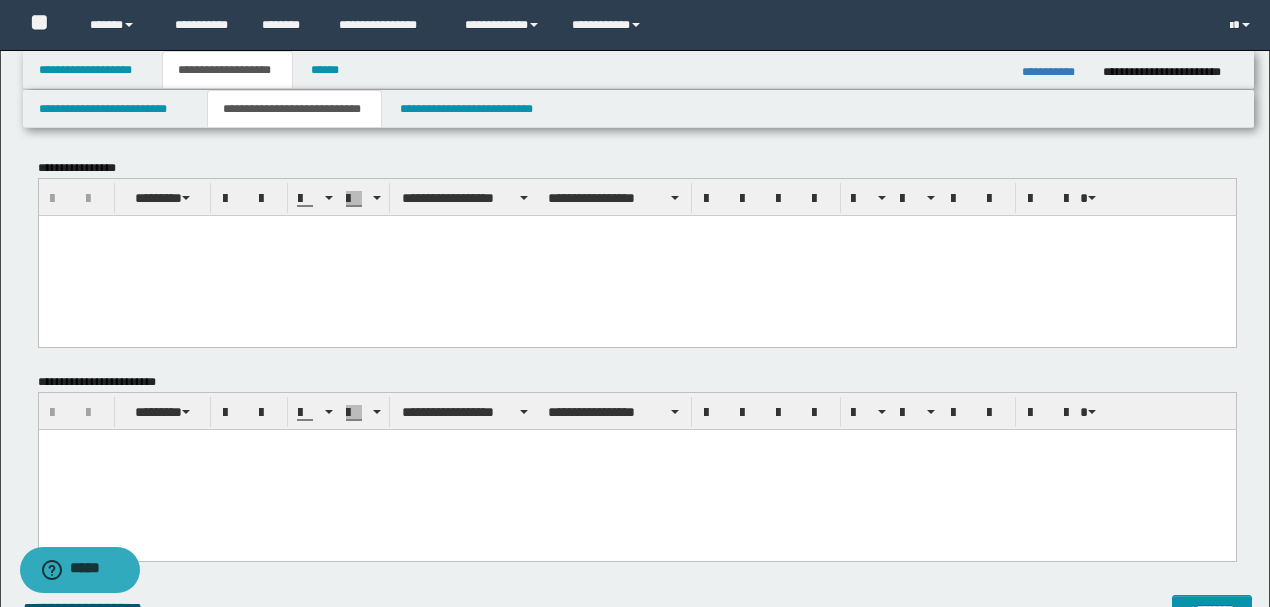 click on "**********" at bounding box center [639, 109] 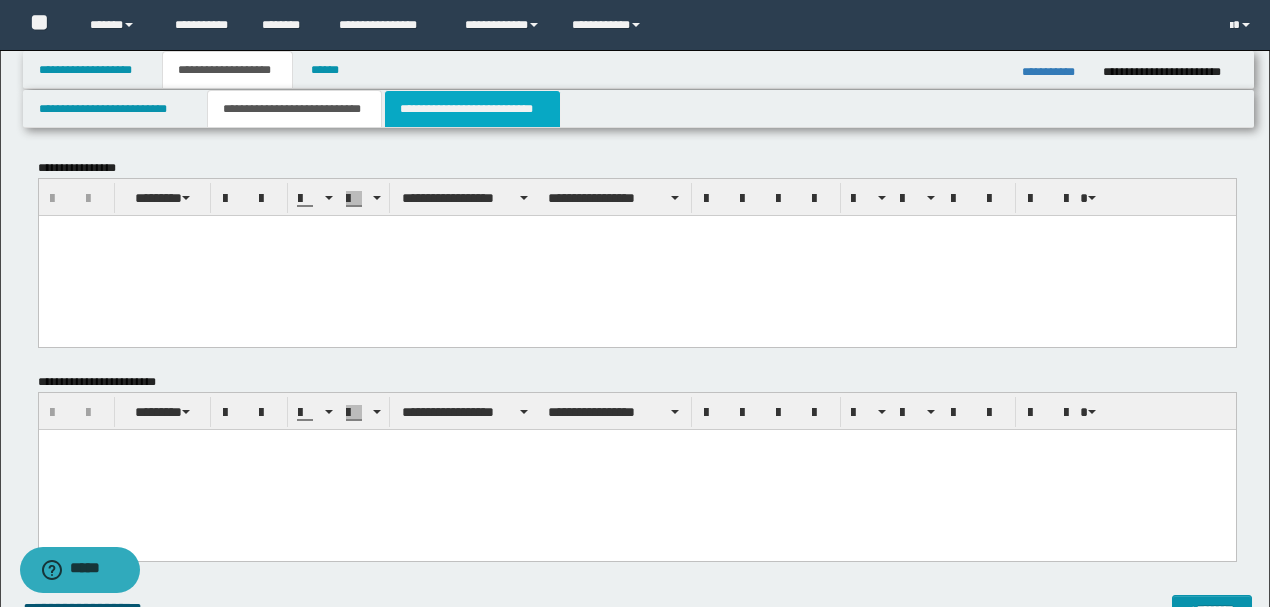 click on "**********" at bounding box center (472, 109) 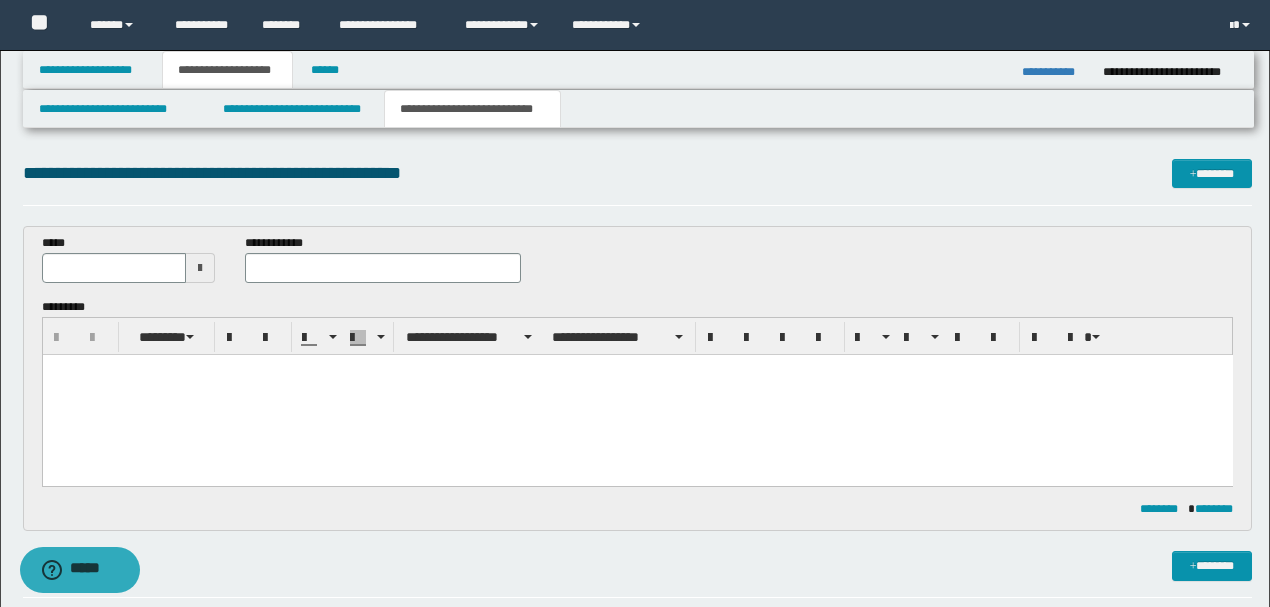 scroll, scrollTop: 0, scrollLeft: 0, axis: both 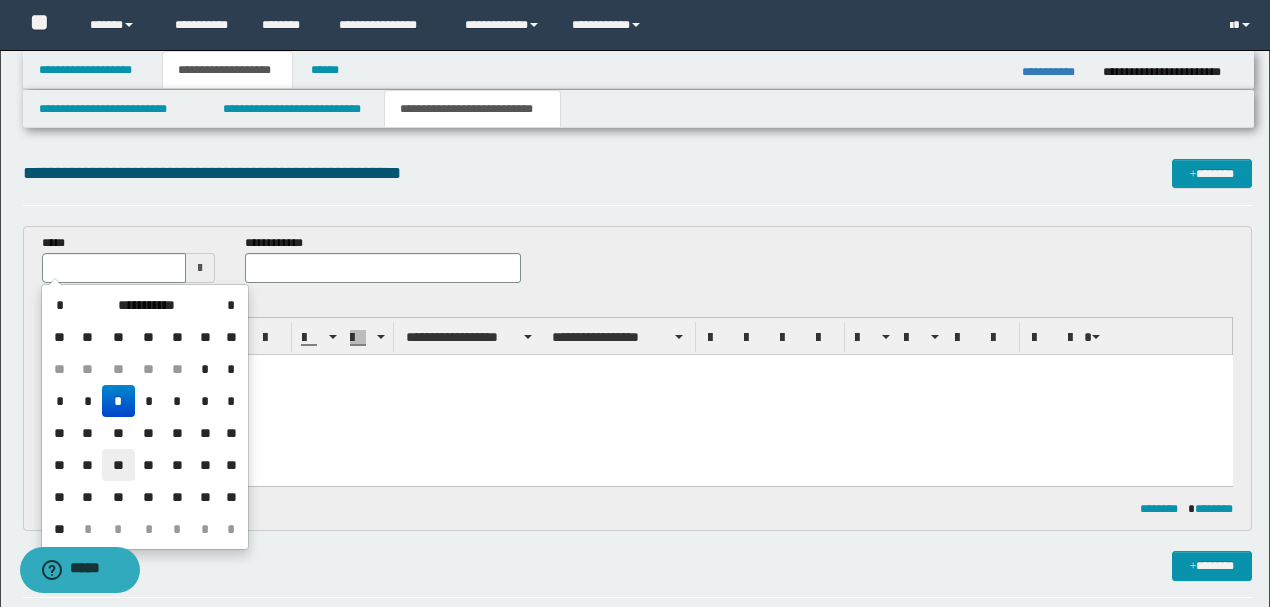 click on "**" at bounding box center (118, 465) 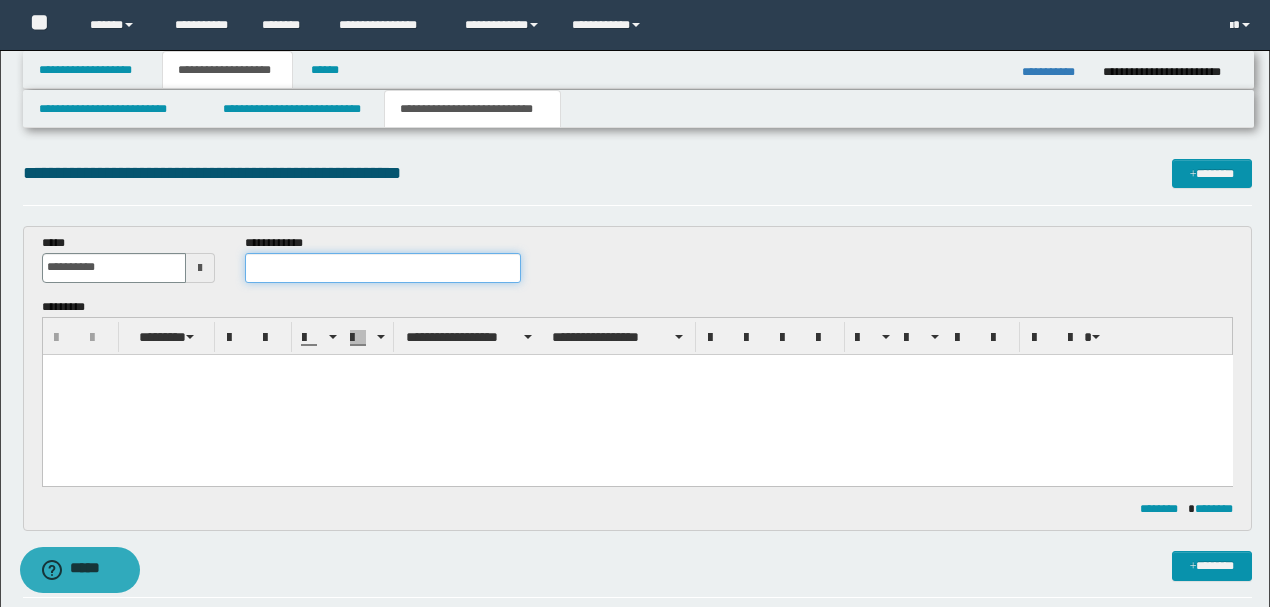 click at bounding box center (382, 268) 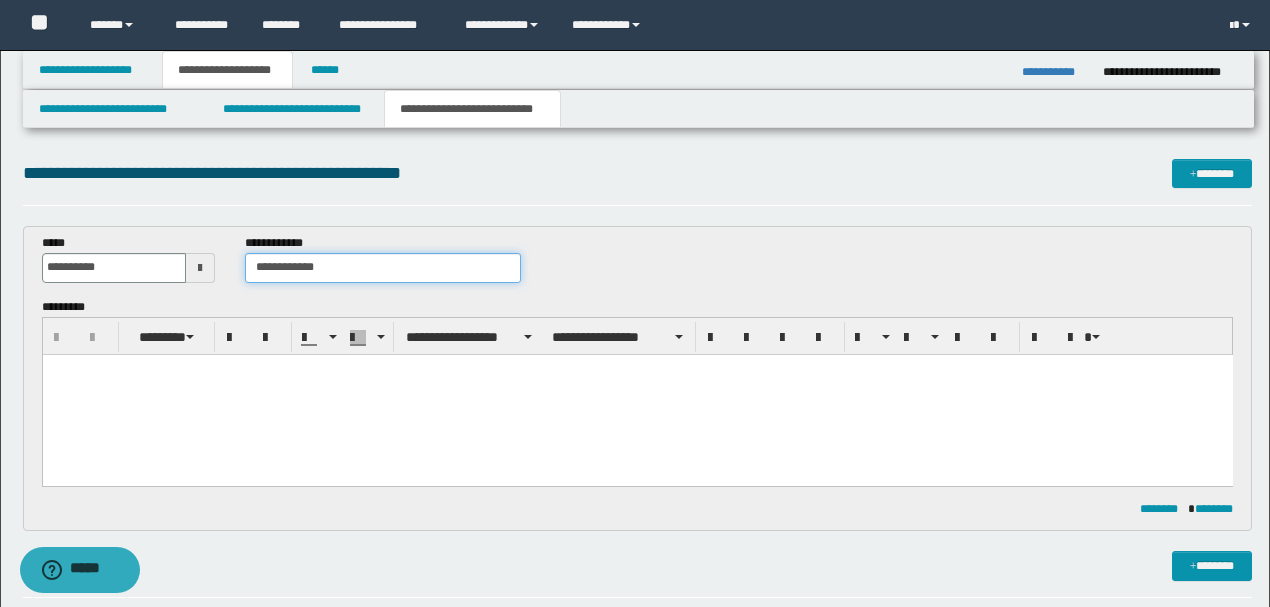 type on "**********" 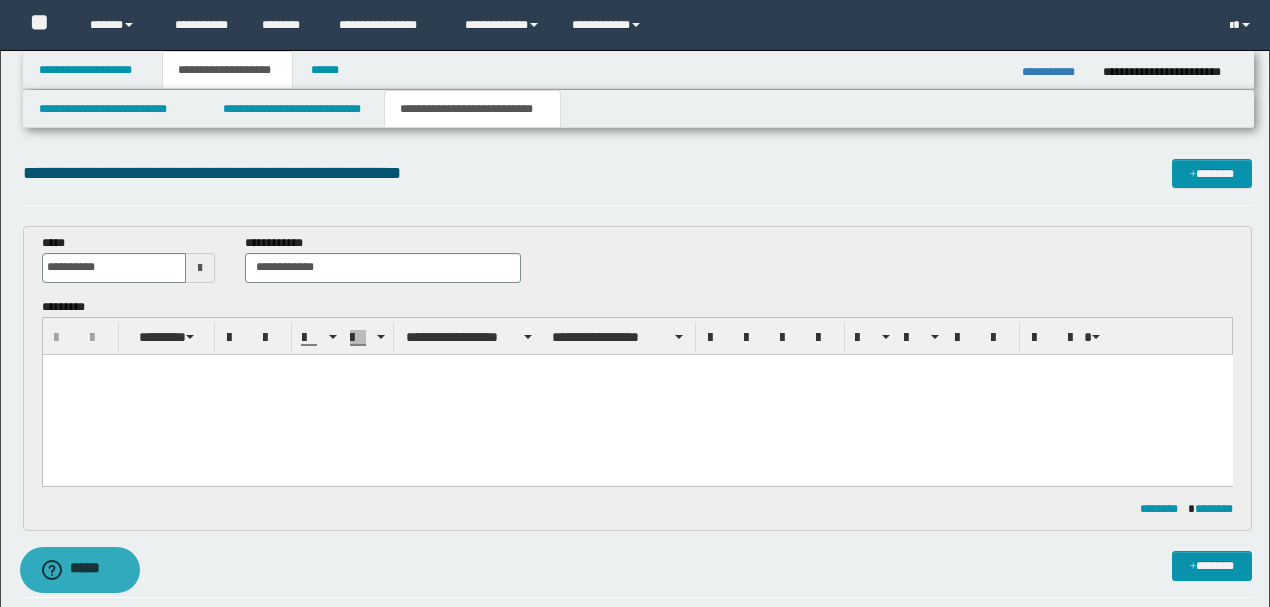 click on "**********" at bounding box center [638, 266] 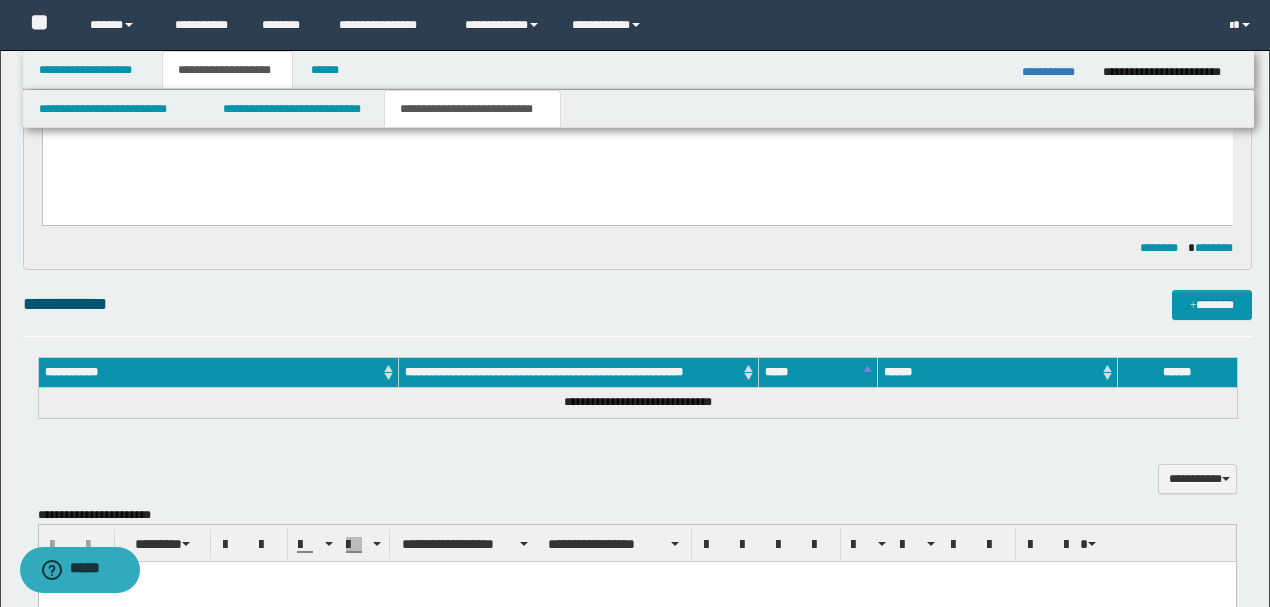 scroll, scrollTop: 266, scrollLeft: 0, axis: vertical 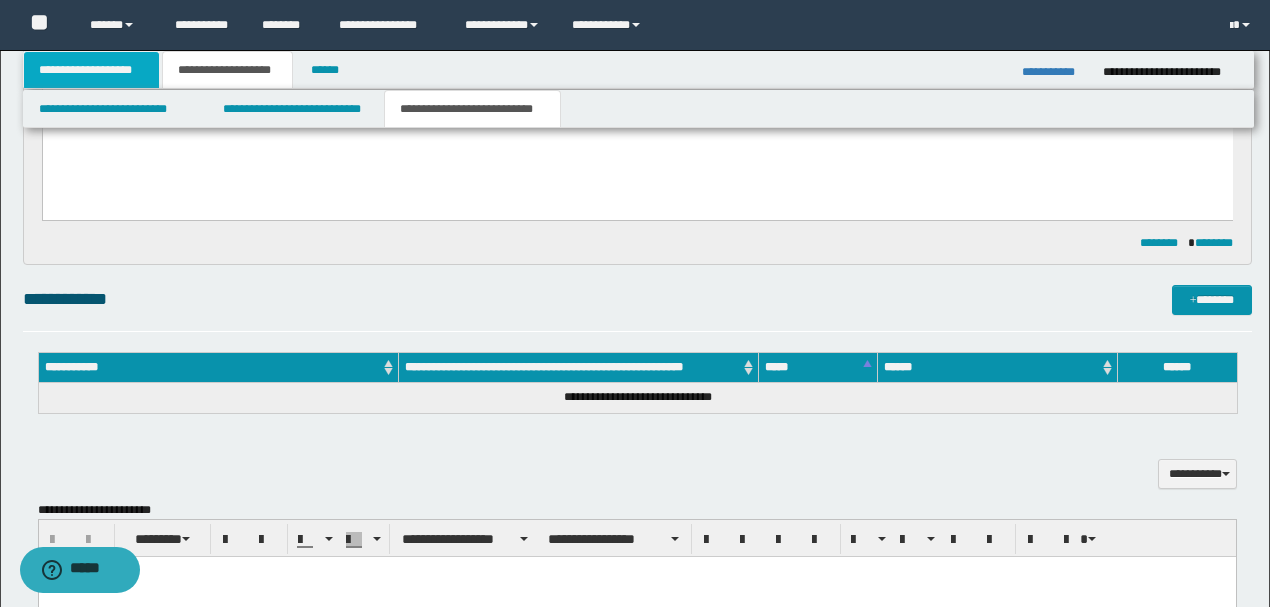 click on "**********" at bounding box center (92, 70) 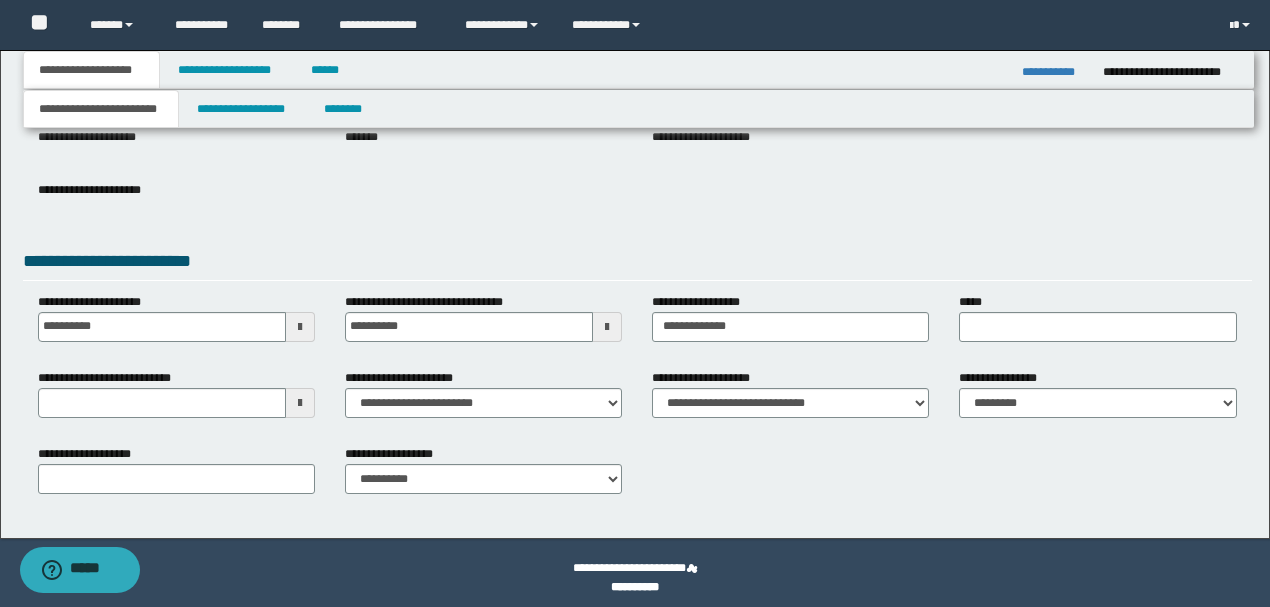 click on "**********" at bounding box center [637, 264] 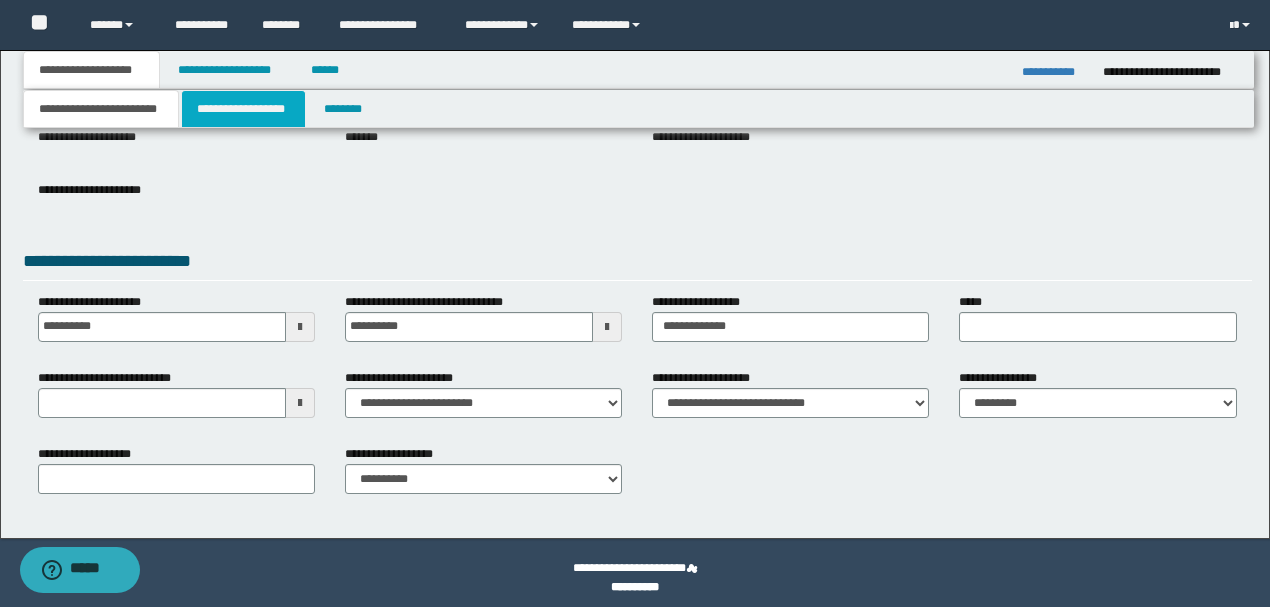 click on "**********" at bounding box center (243, 109) 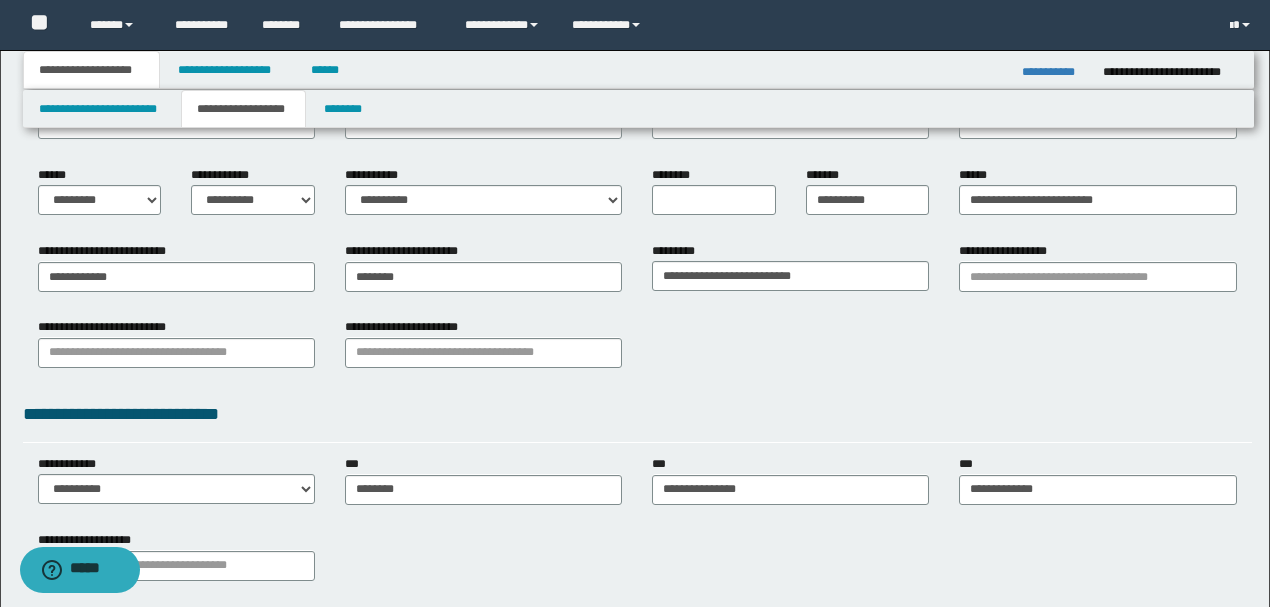 click on "**********" at bounding box center (483, 190) 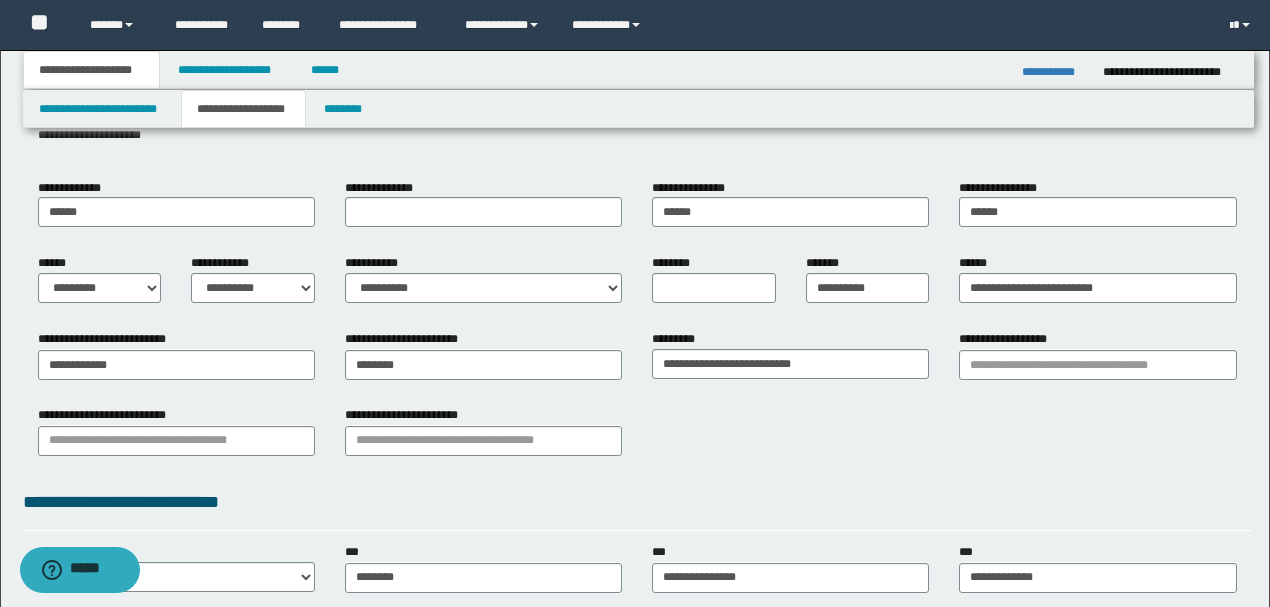 scroll, scrollTop: 0, scrollLeft: 0, axis: both 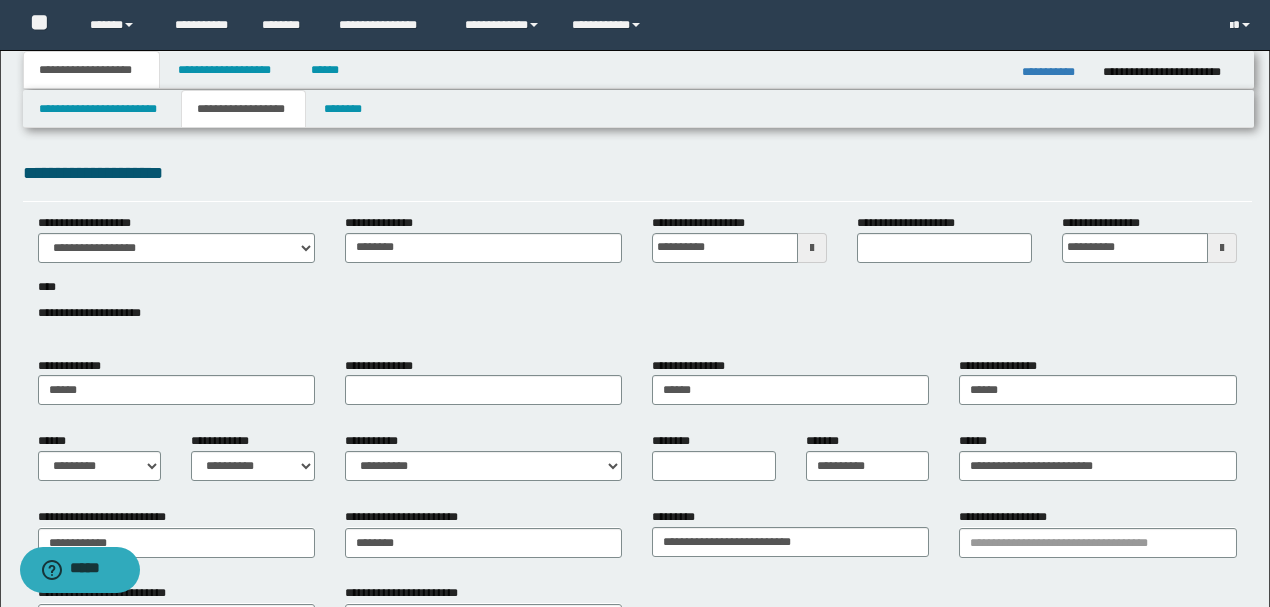 click on "**********" at bounding box center [637, 279] 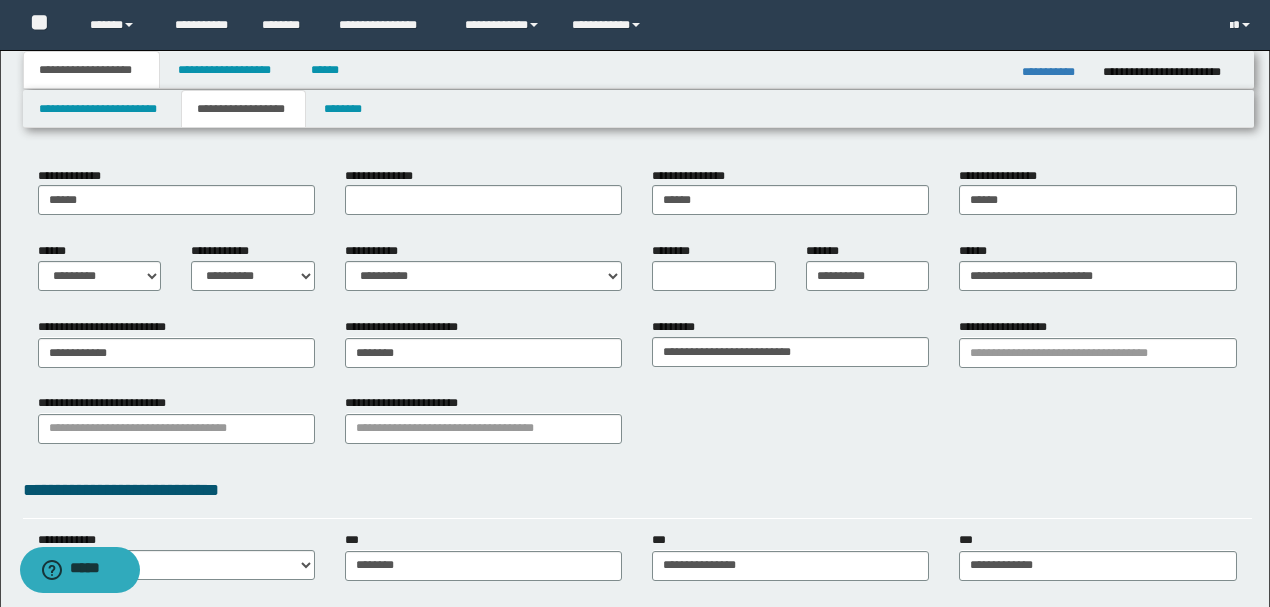 scroll, scrollTop: 333, scrollLeft: 0, axis: vertical 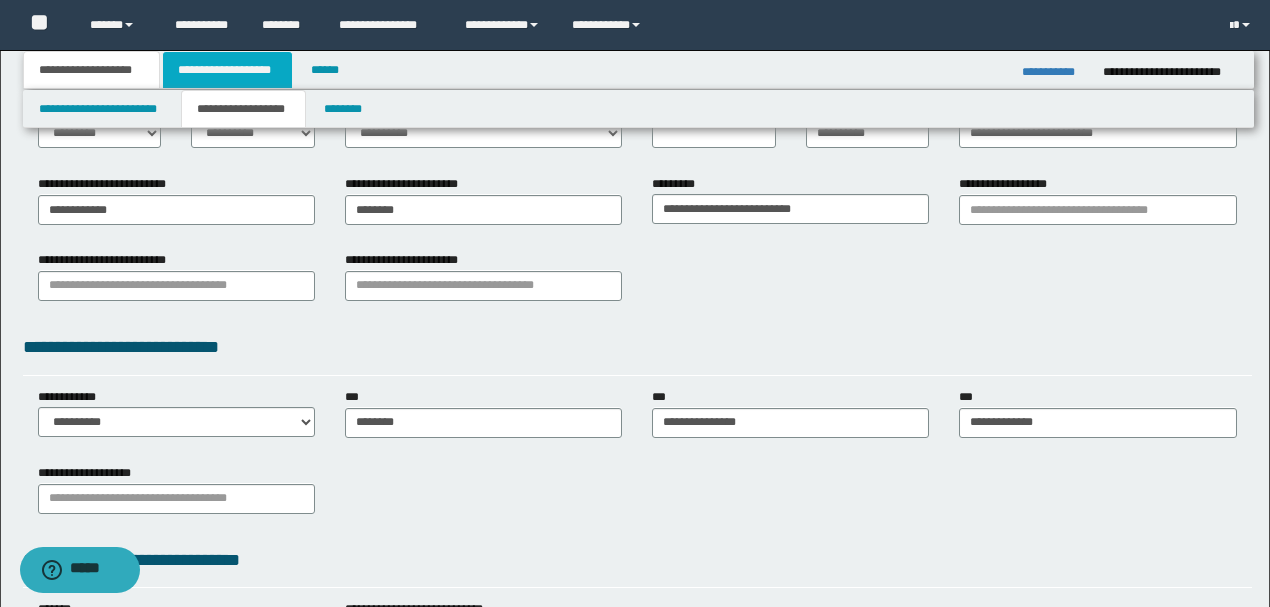 click on "**********" at bounding box center [227, 70] 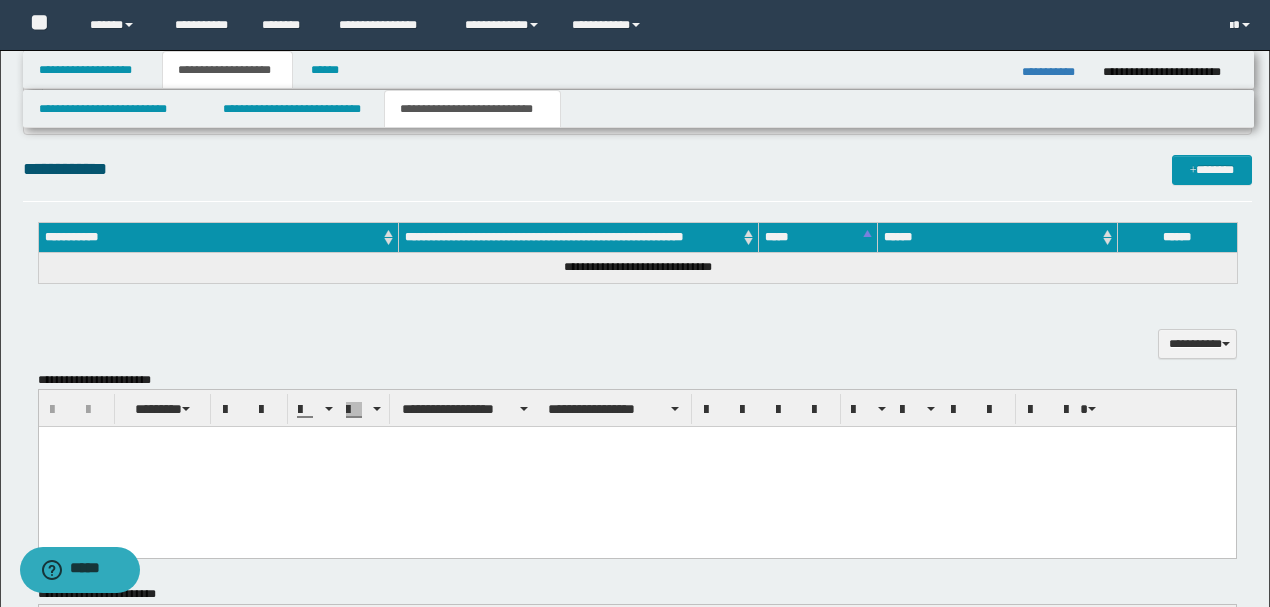 scroll, scrollTop: 400, scrollLeft: 0, axis: vertical 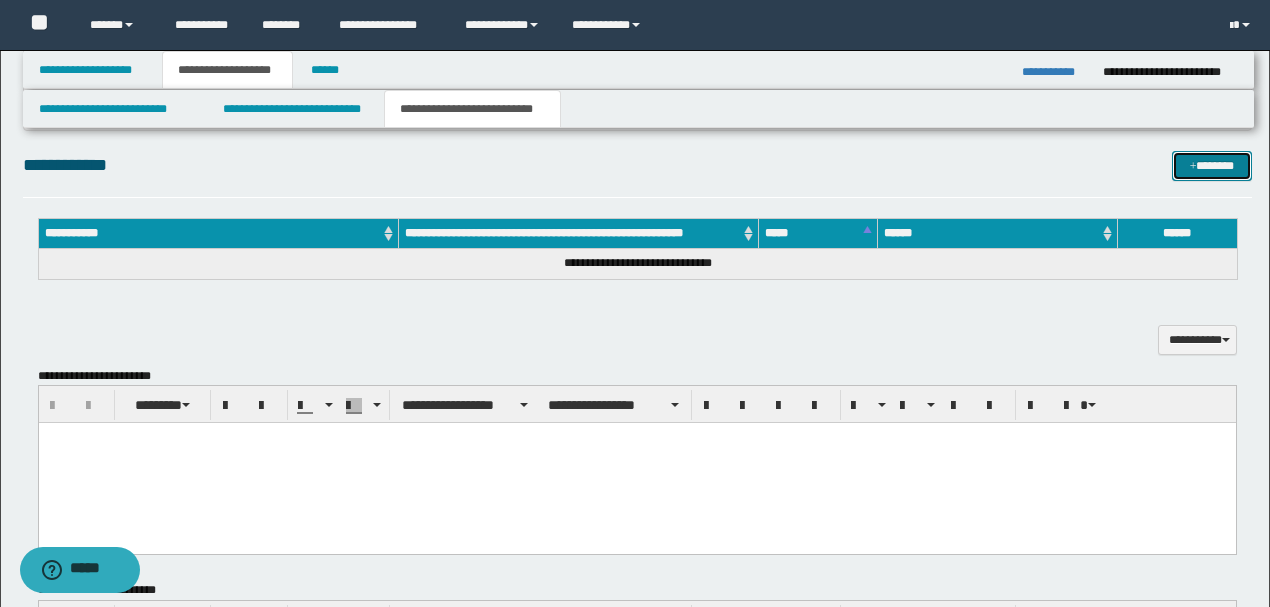 click on "*******" at bounding box center (1211, 165) 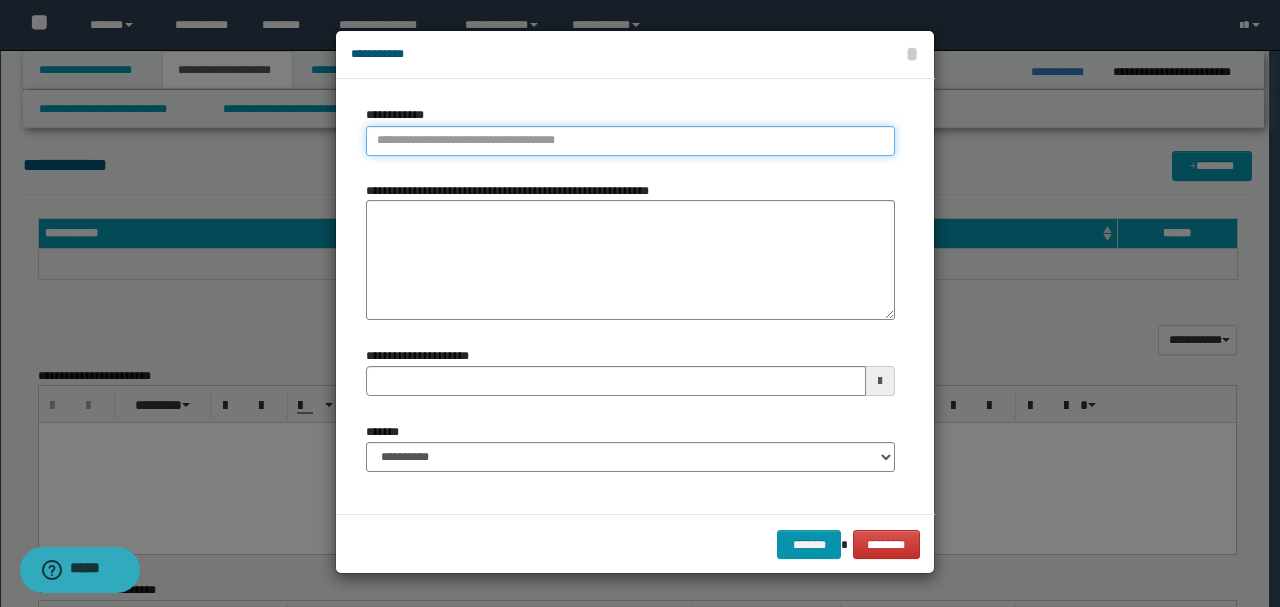 click on "**********" at bounding box center (630, 141) 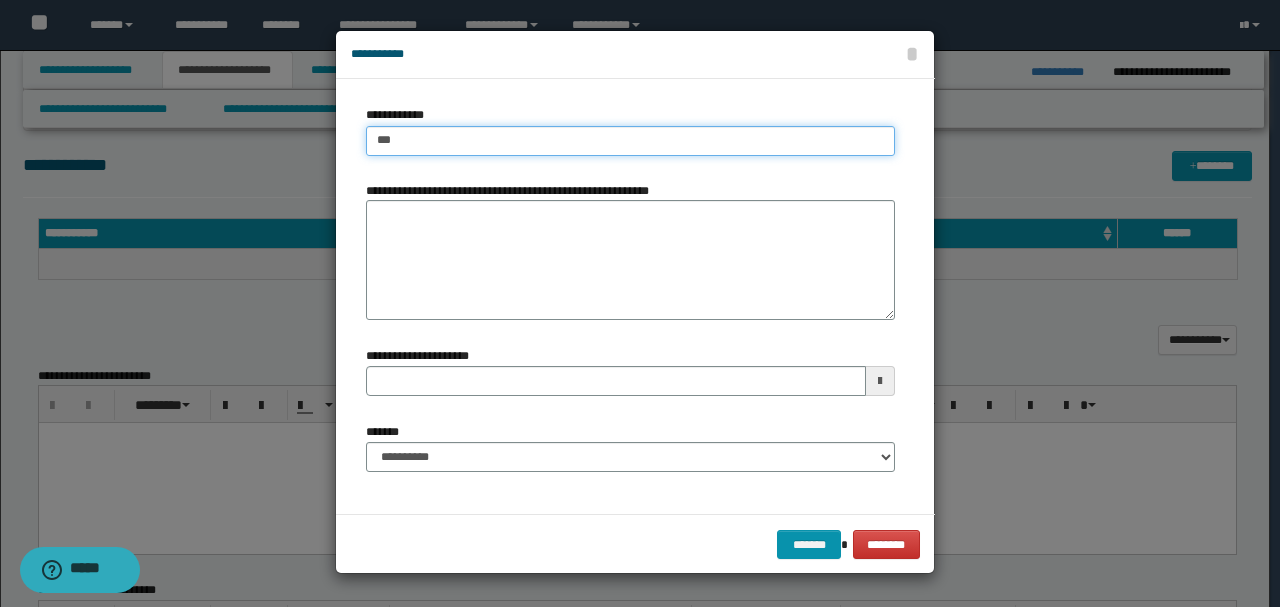 type on "****" 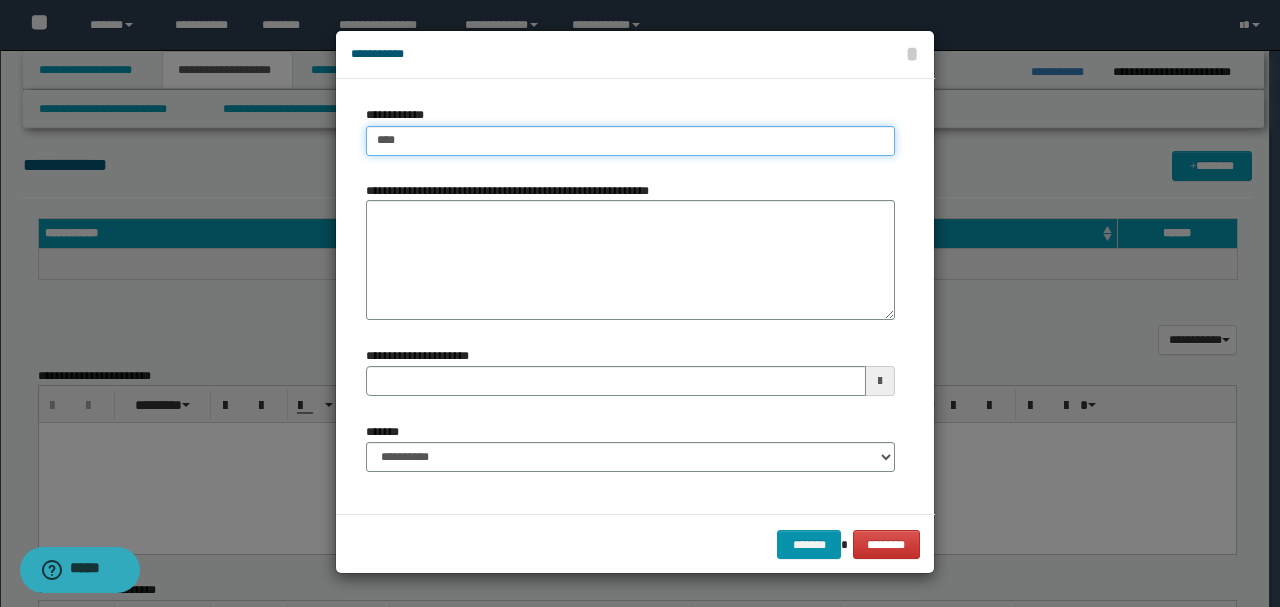type on "****" 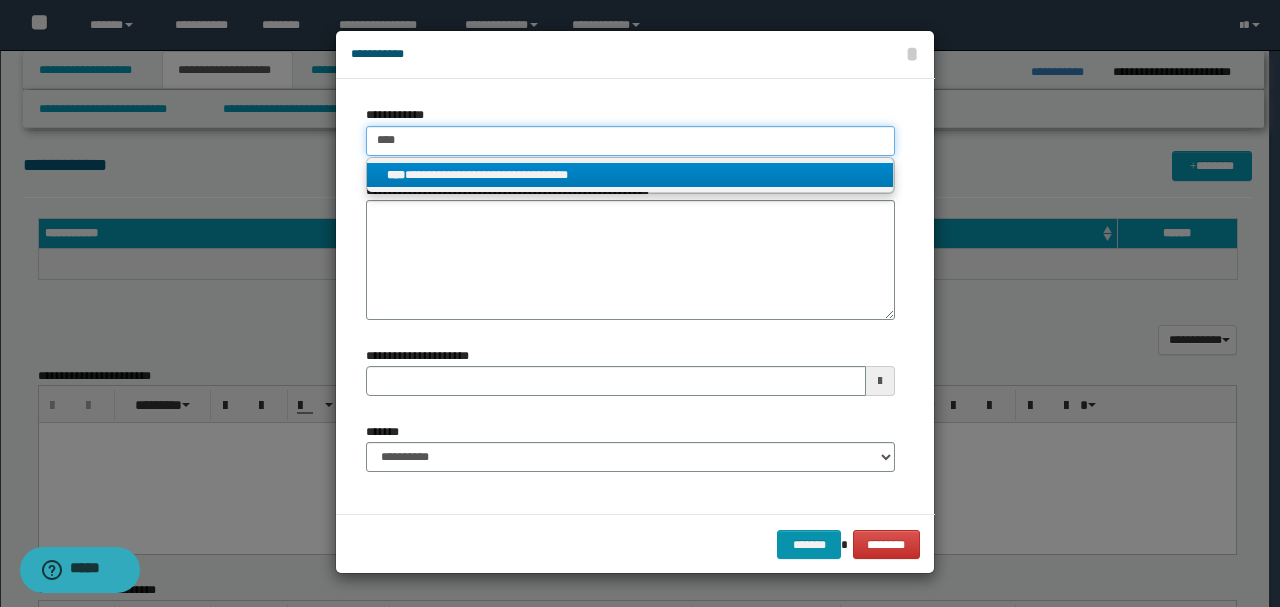 type on "****" 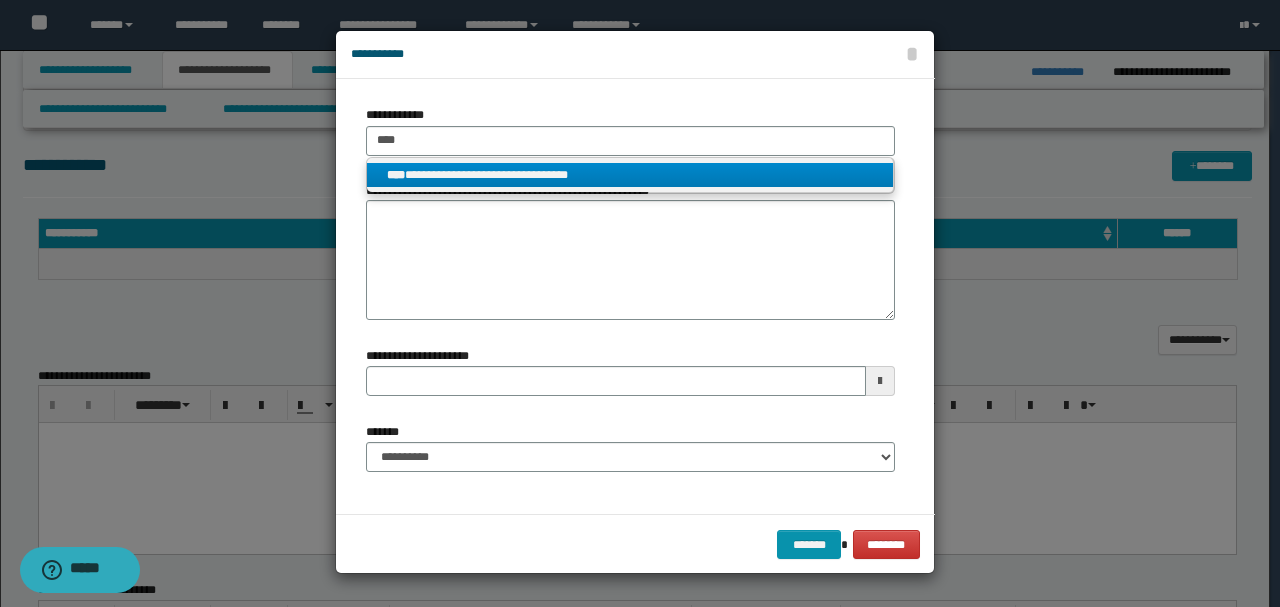 click on "**********" at bounding box center (630, 175) 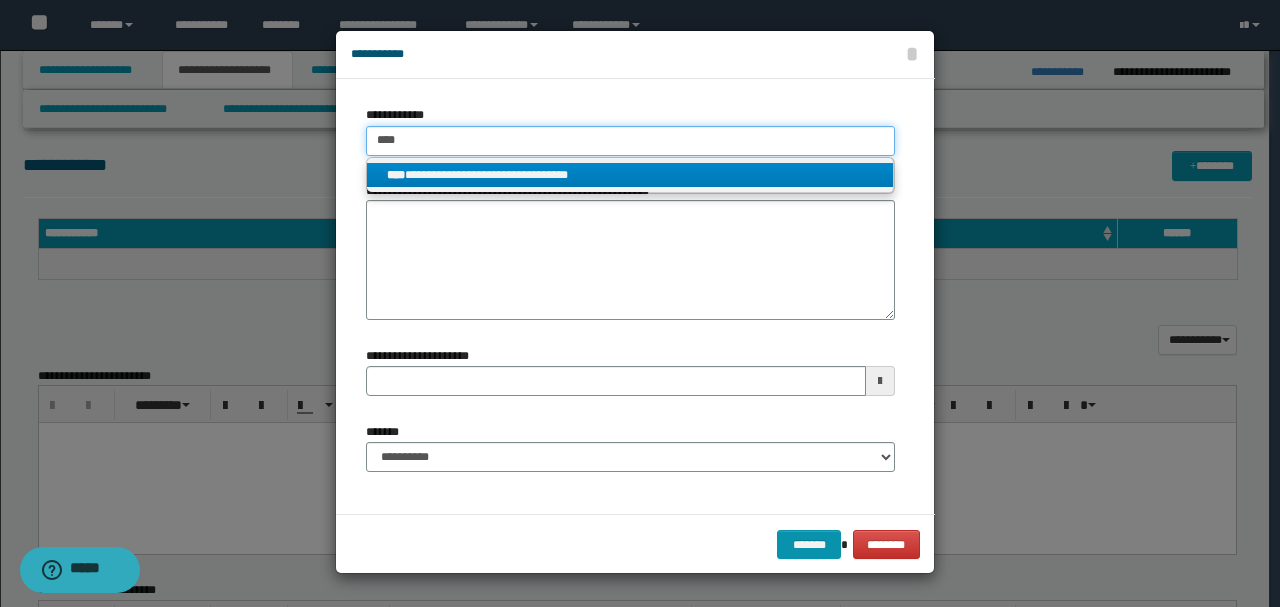 type 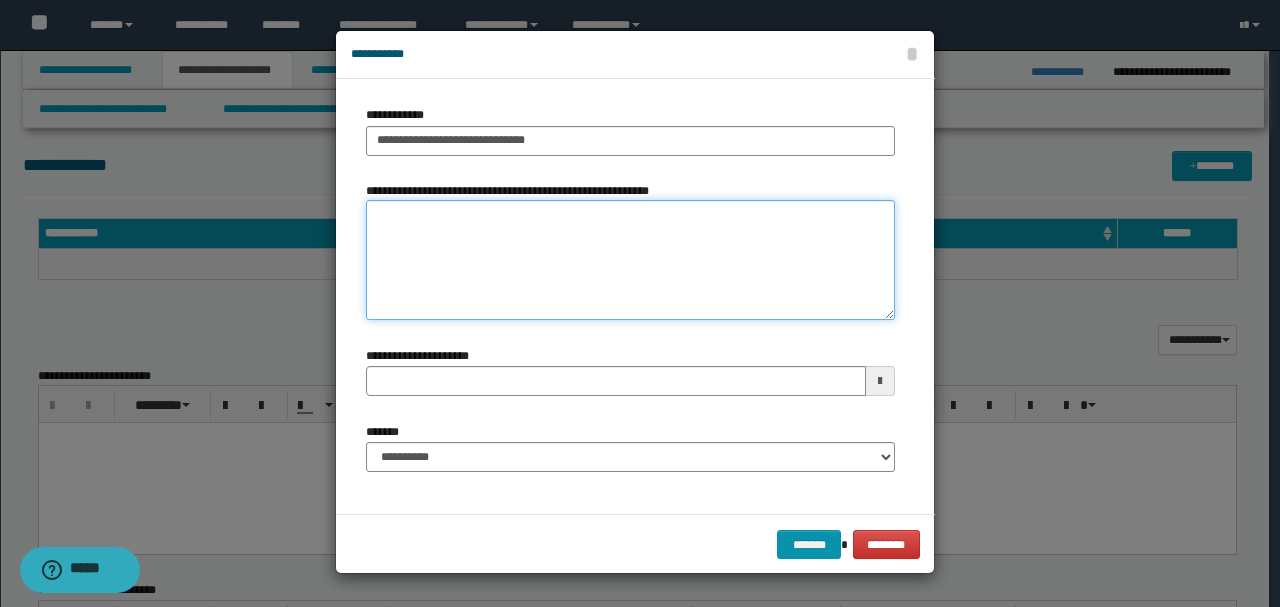 click on "**********" at bounding box center (630, 260) 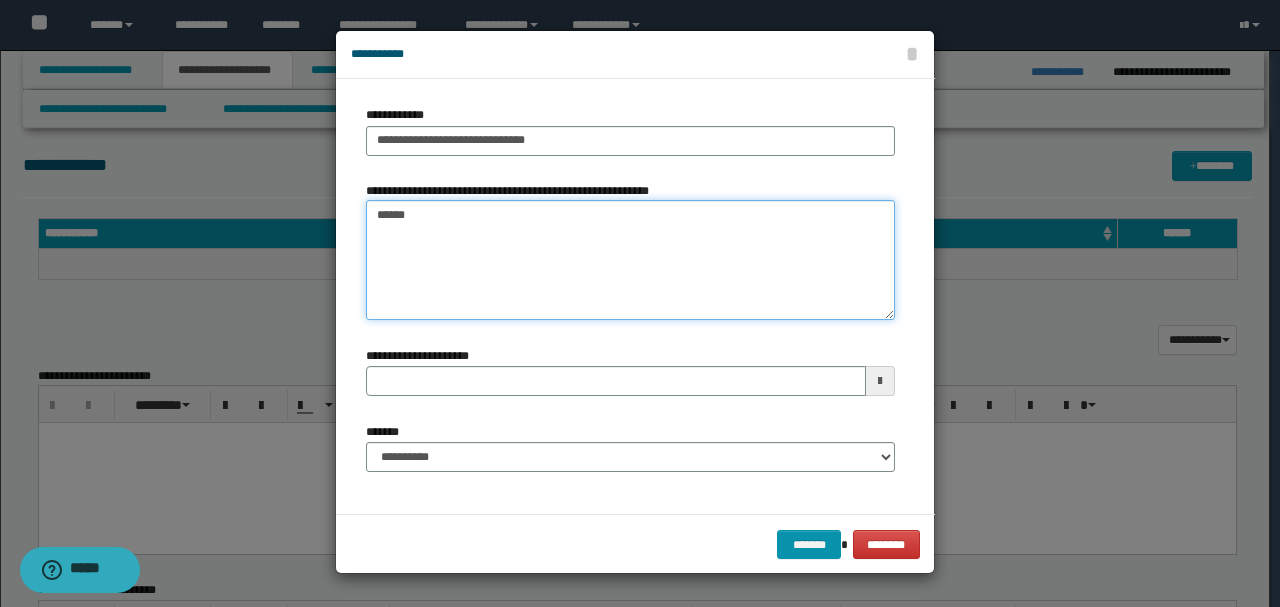 type on "*******" 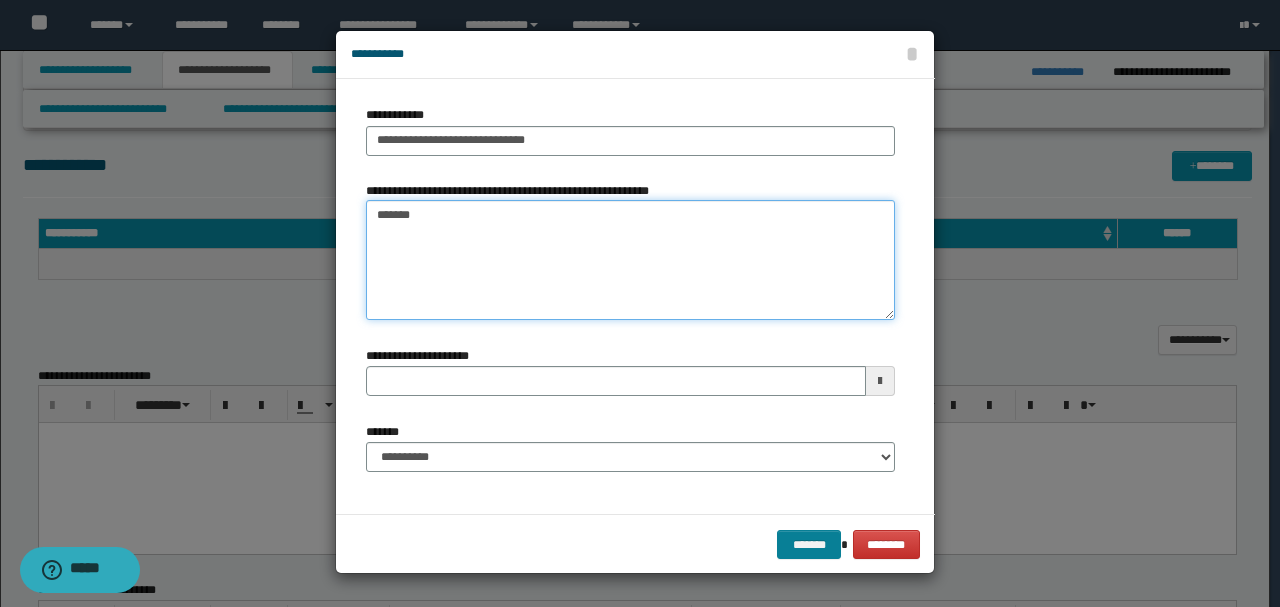 type 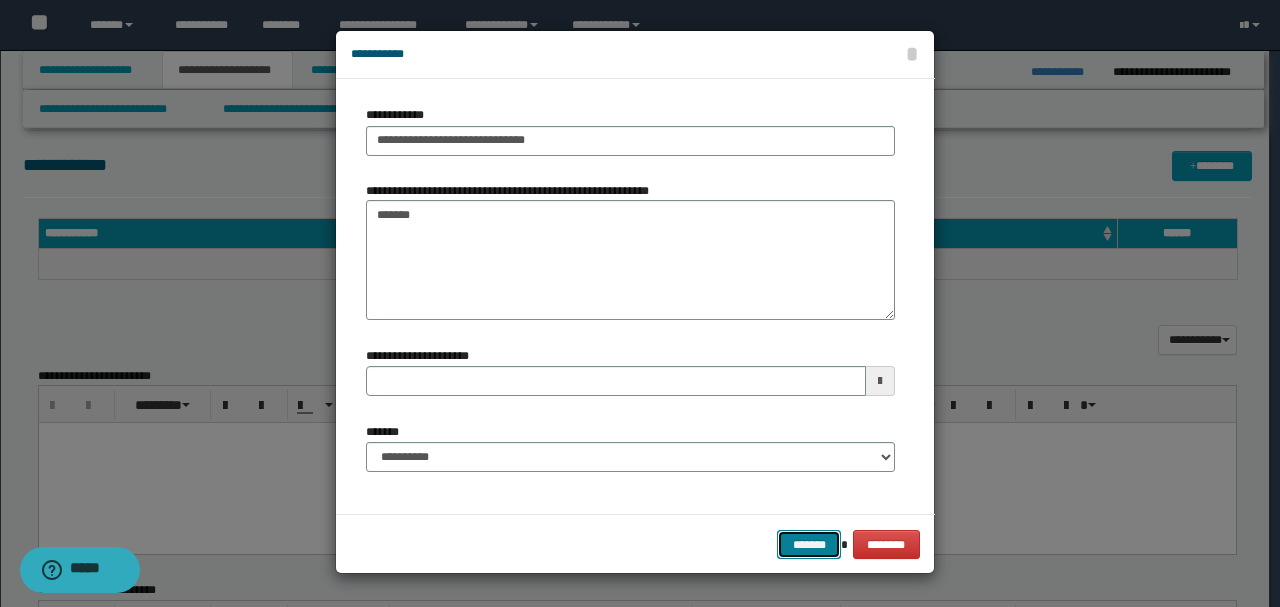 click on "*******" at bounding box center (809, 544) 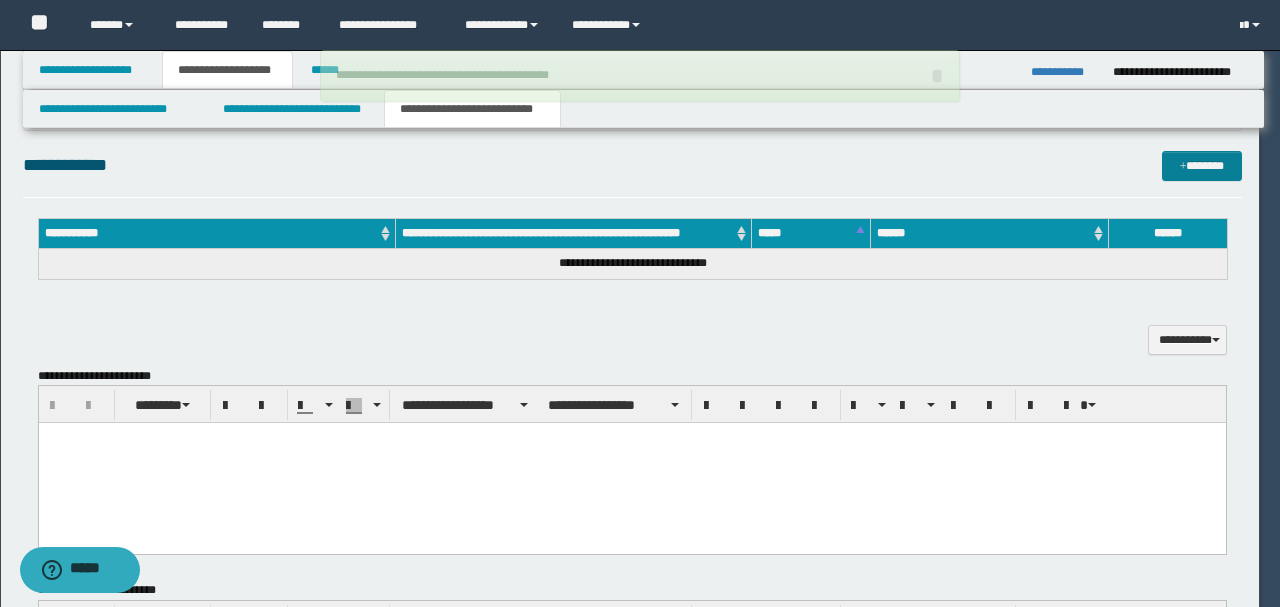 type 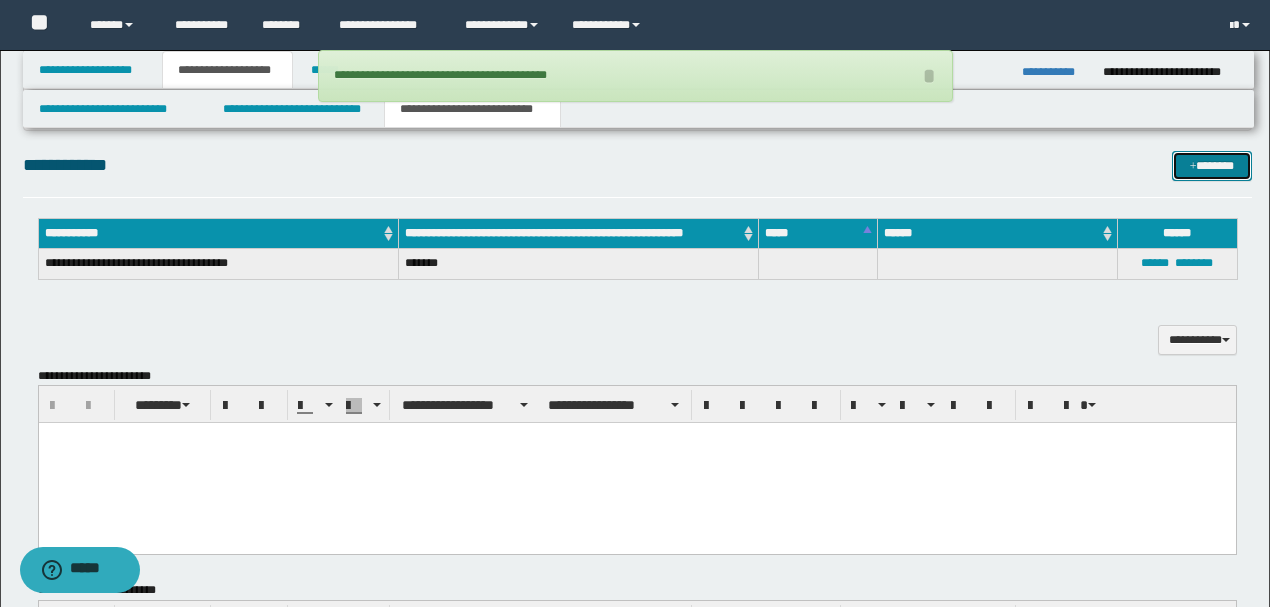 click on "*******" at bounding box center (1211, 165) 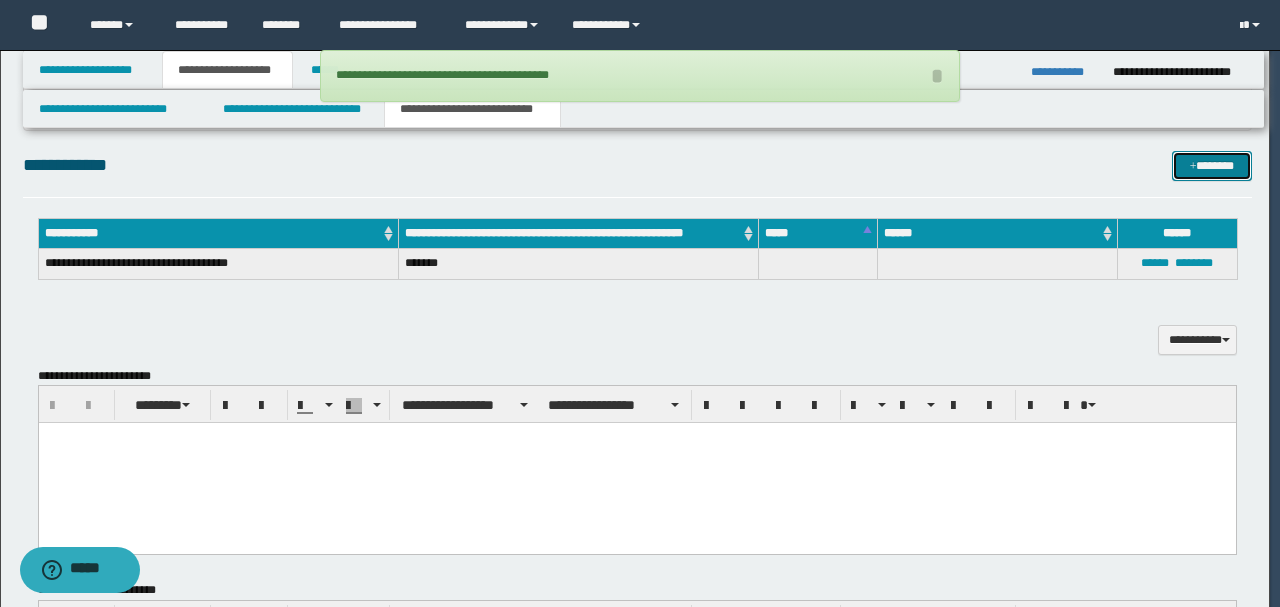 type 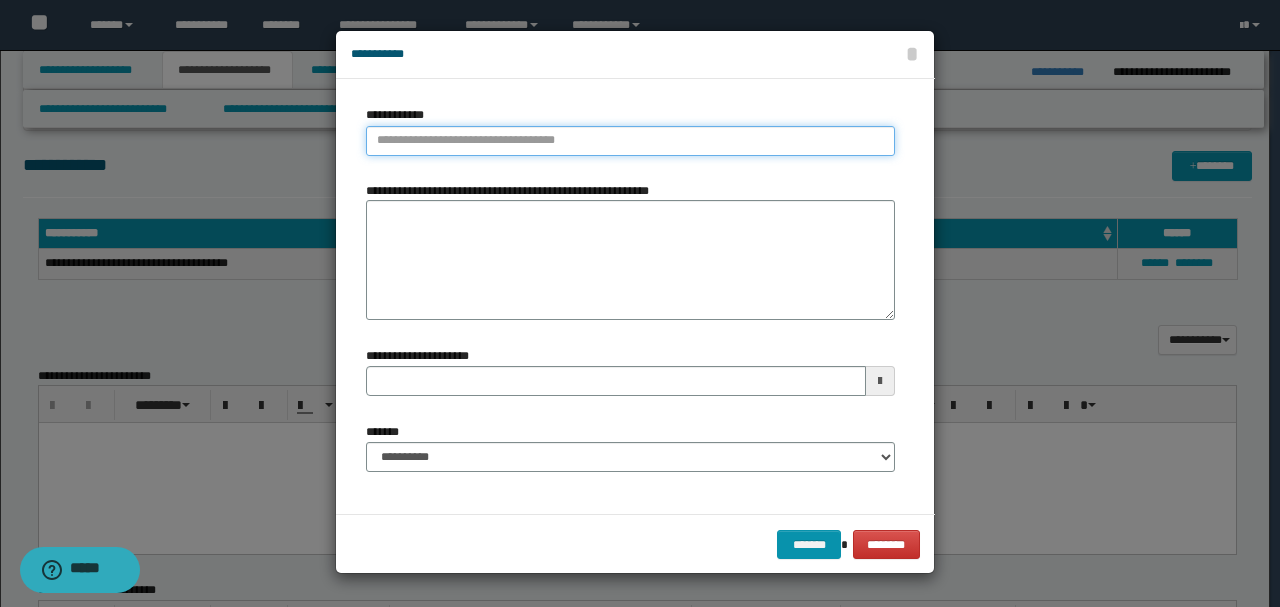 type on "**********" 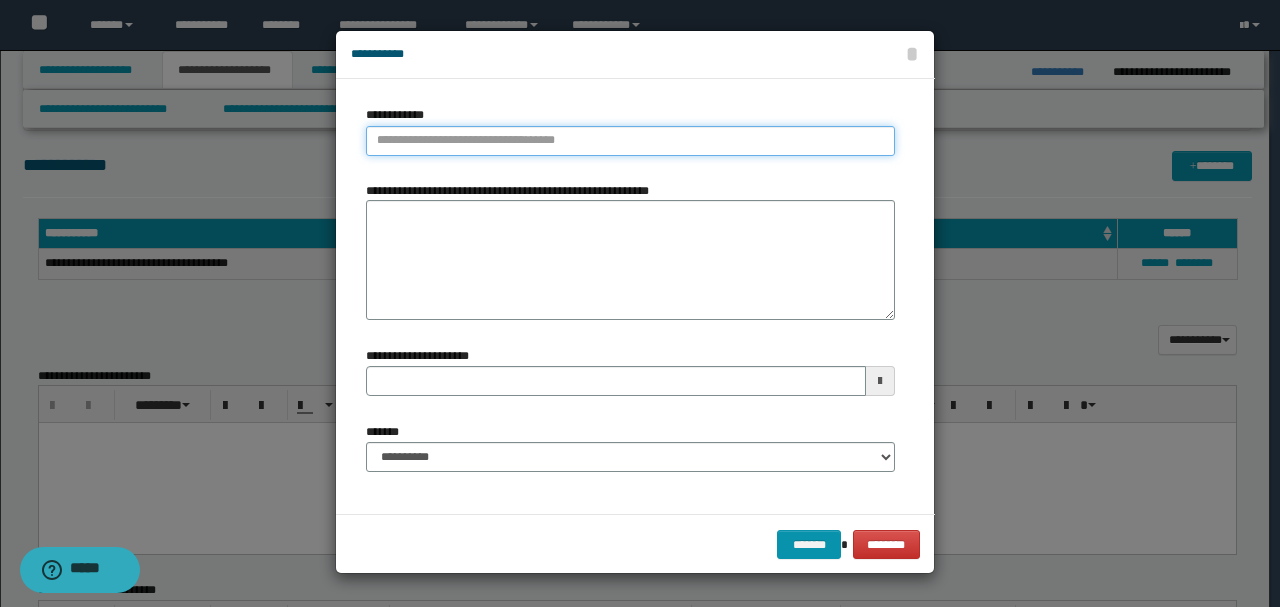 click on "**********" at bounding box center (630, 141) 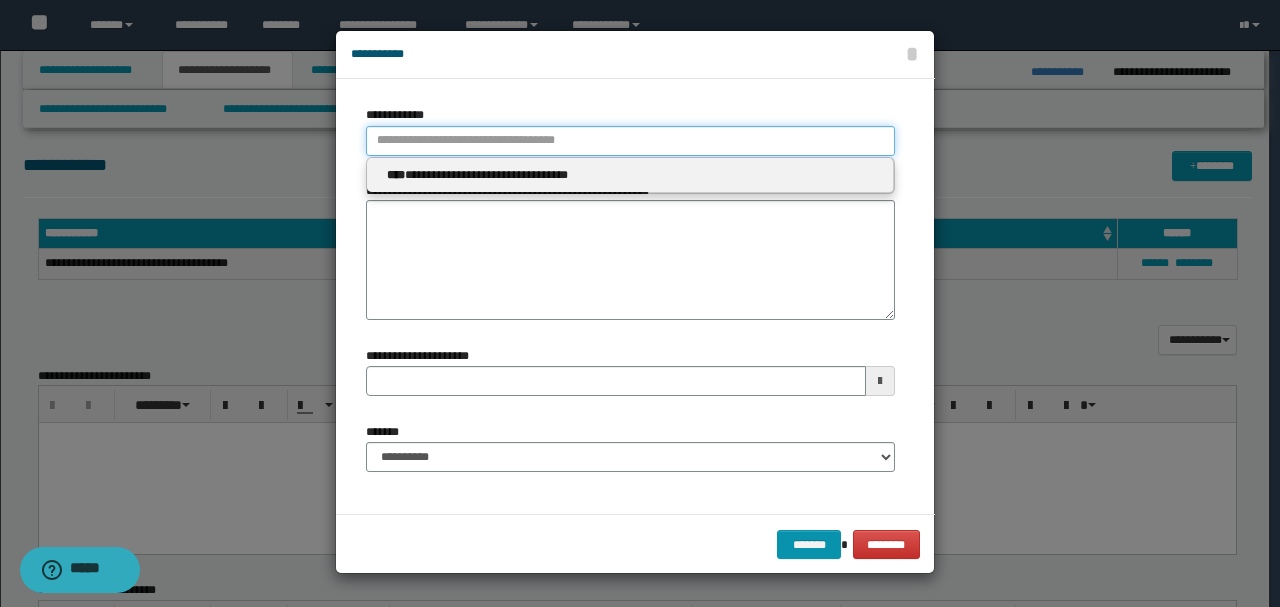 type 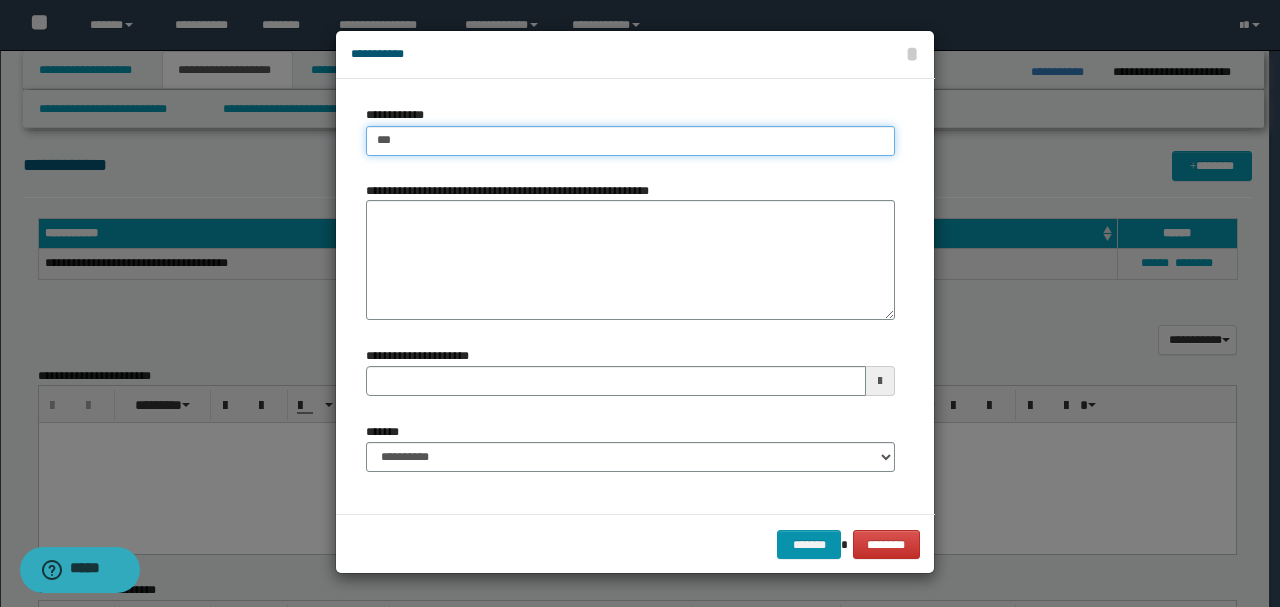 type on "****" 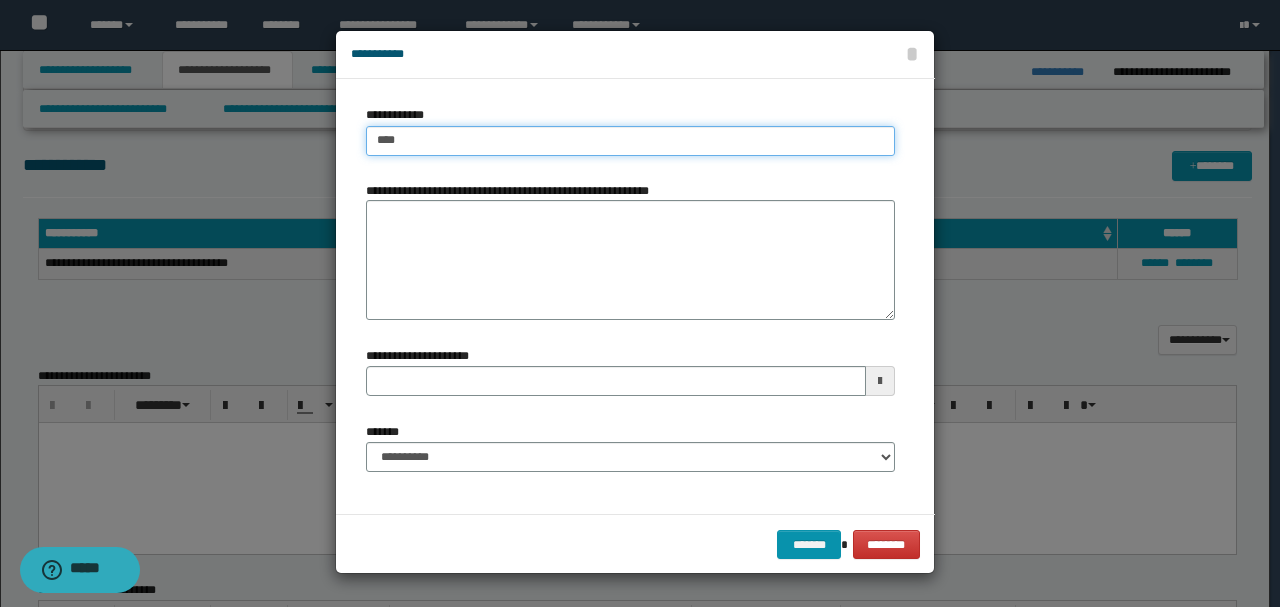 type on "****" 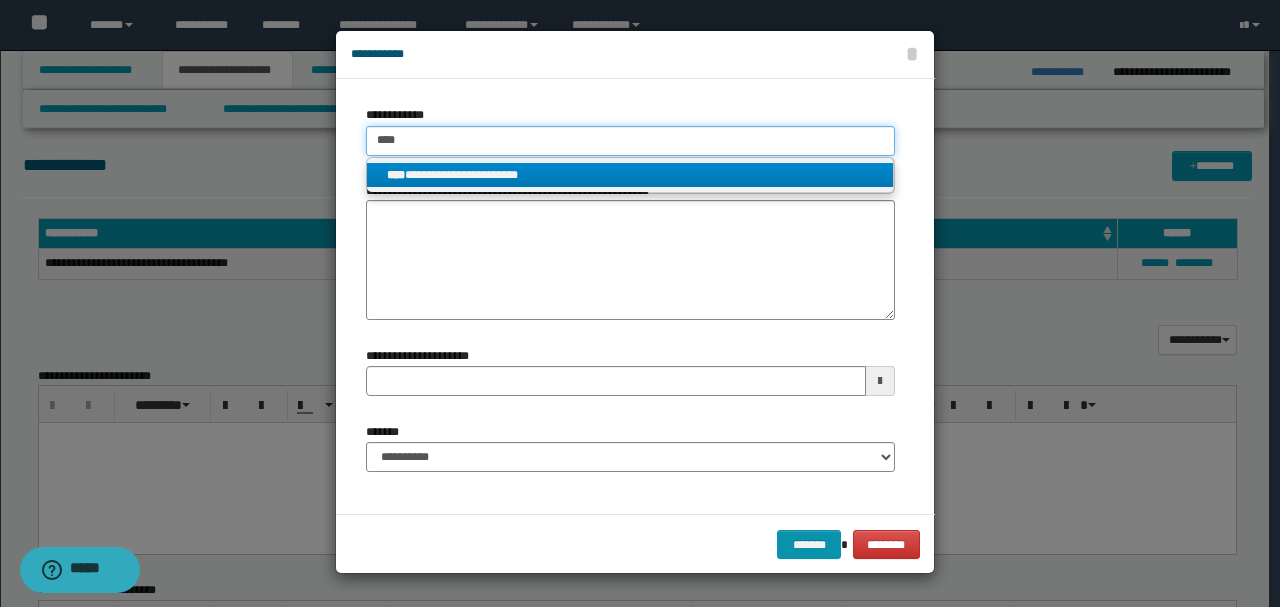type on "****" 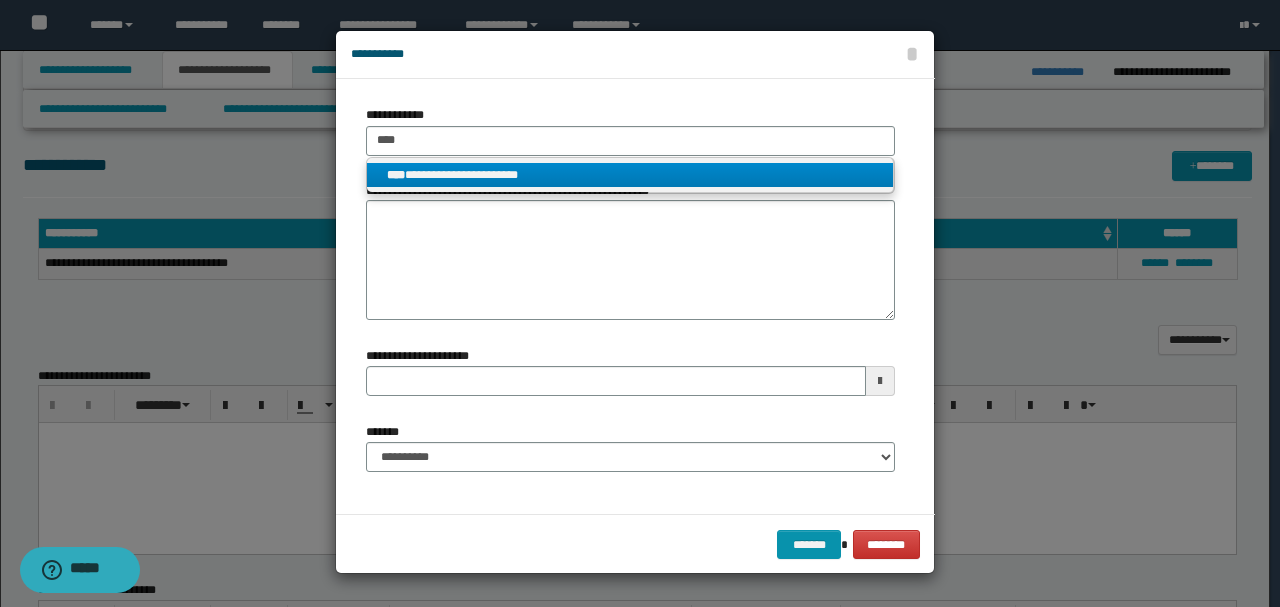 click on "**********" at bounding box center (630, 175) 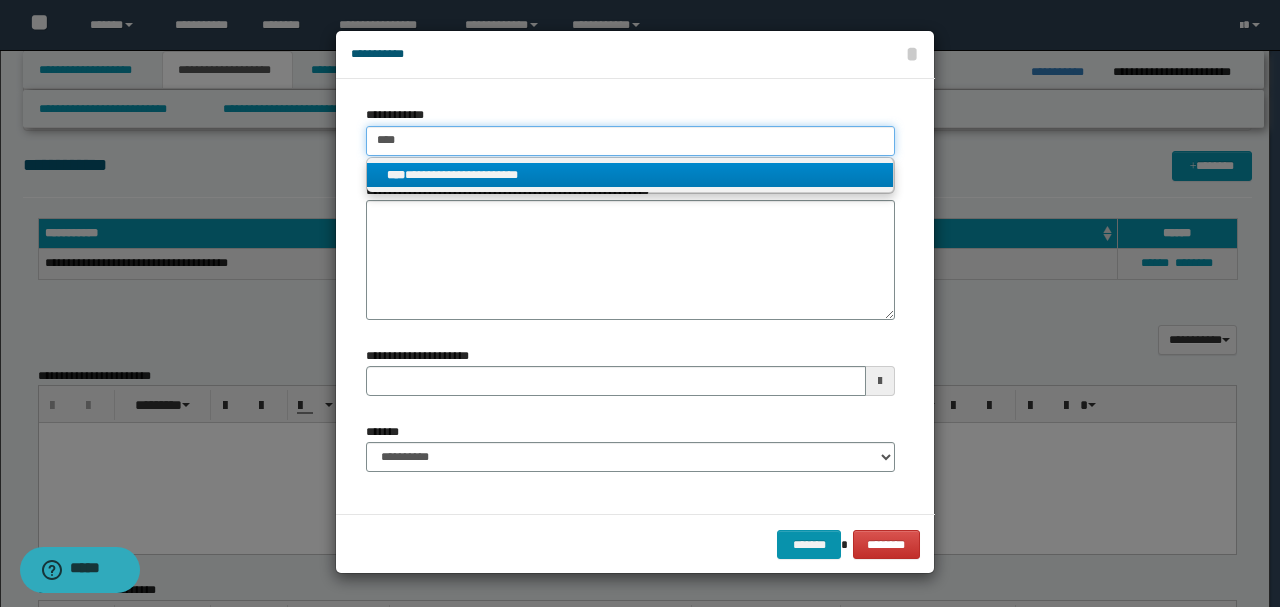 type 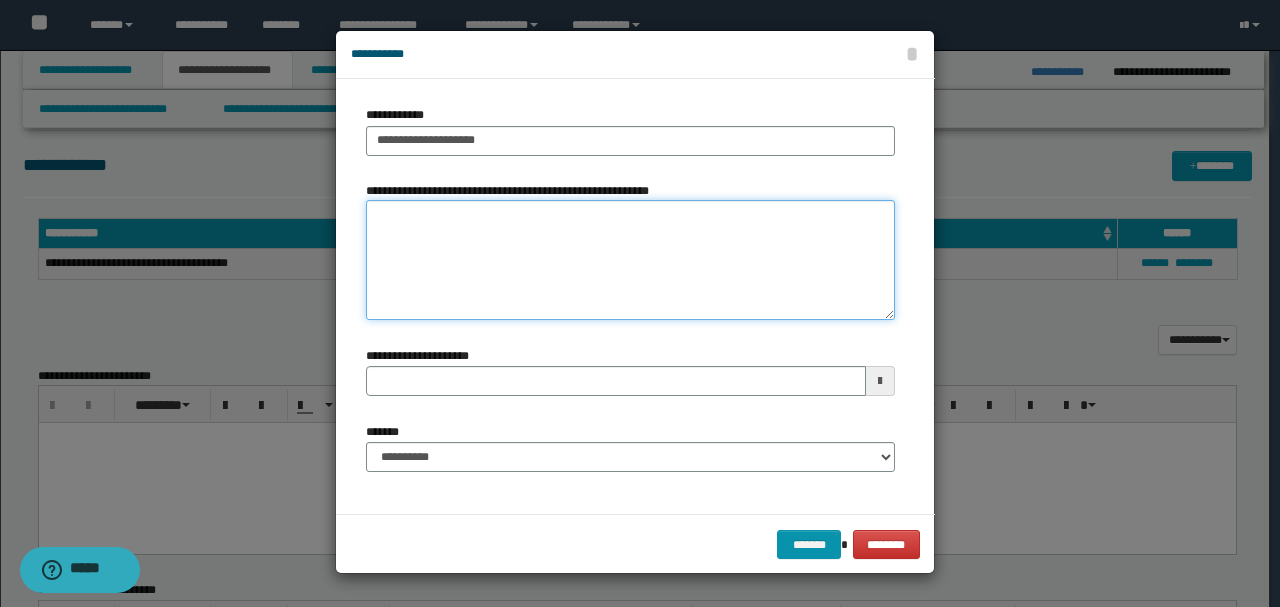 click on "**********" at bounding box center [630, 260] 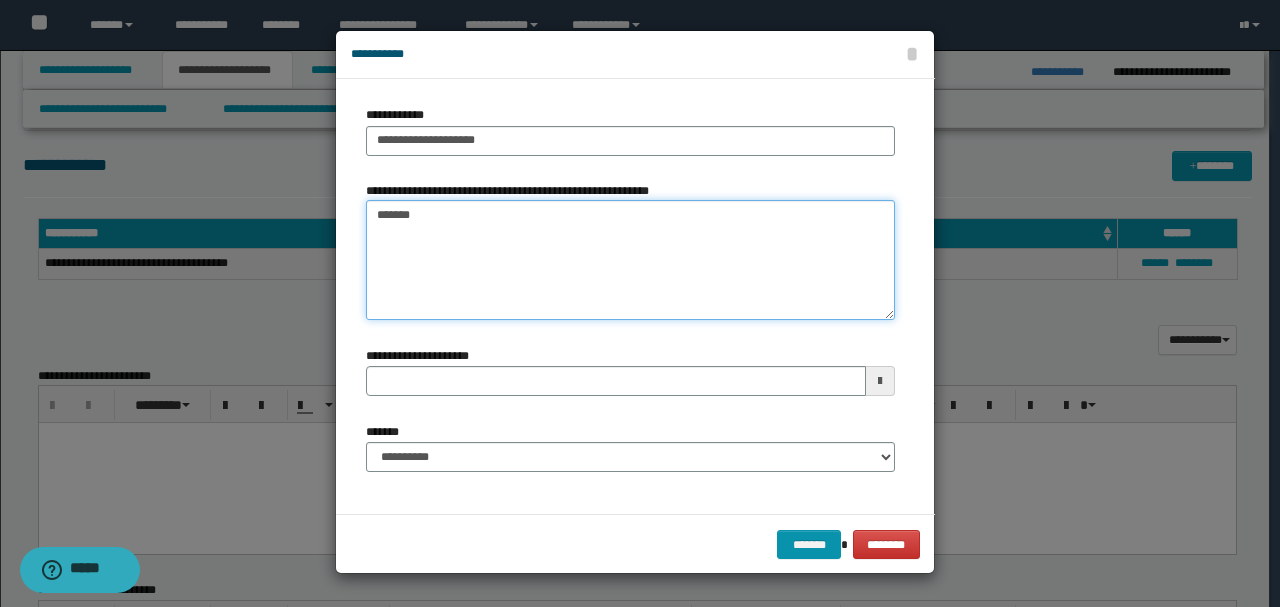 click on "*******" at bounding box center (630, 260) 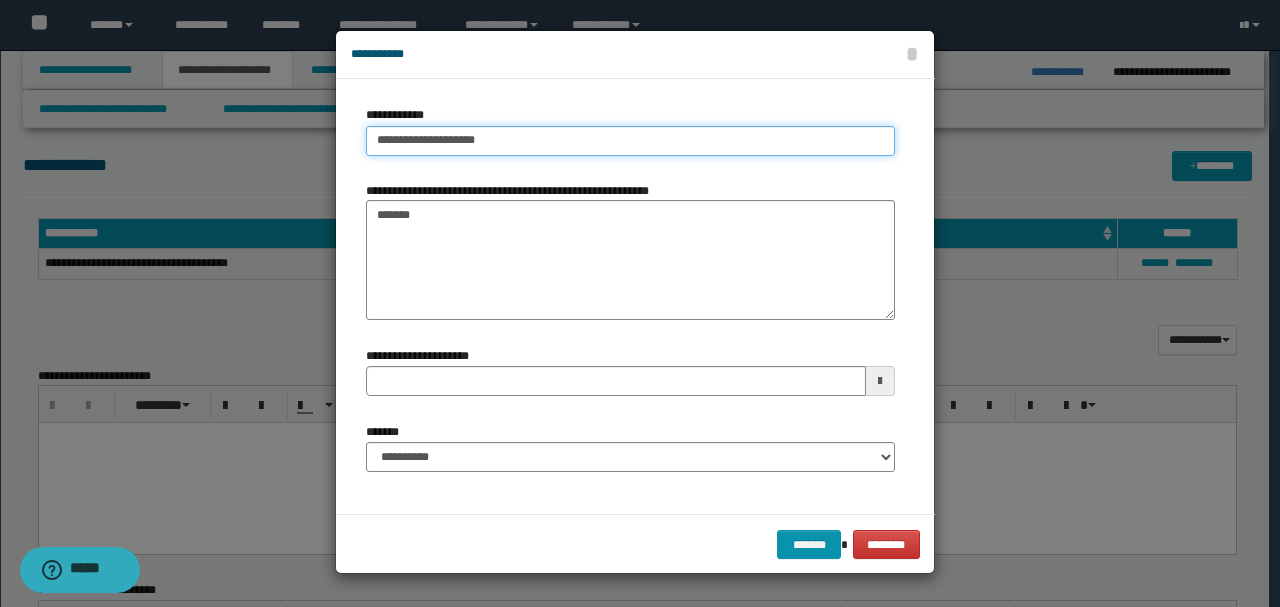 type on "**********" 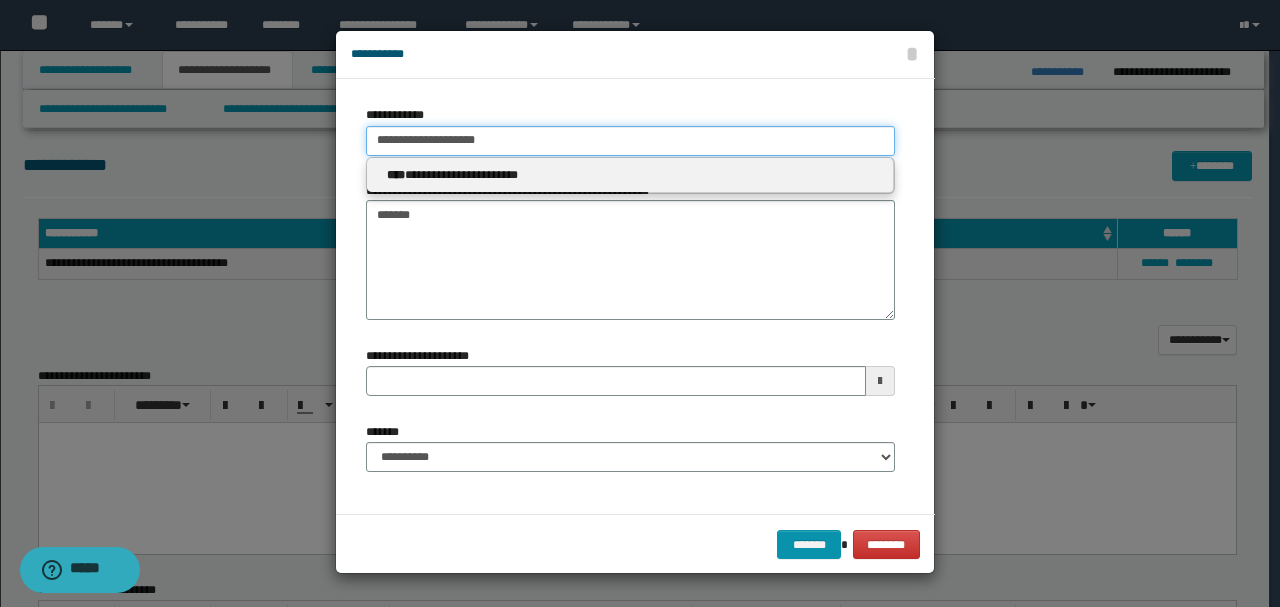 drag, startPoint x: 359, startPoint y: 139, endPoint x: 202, endPoint y: 143, distance: 157.05095 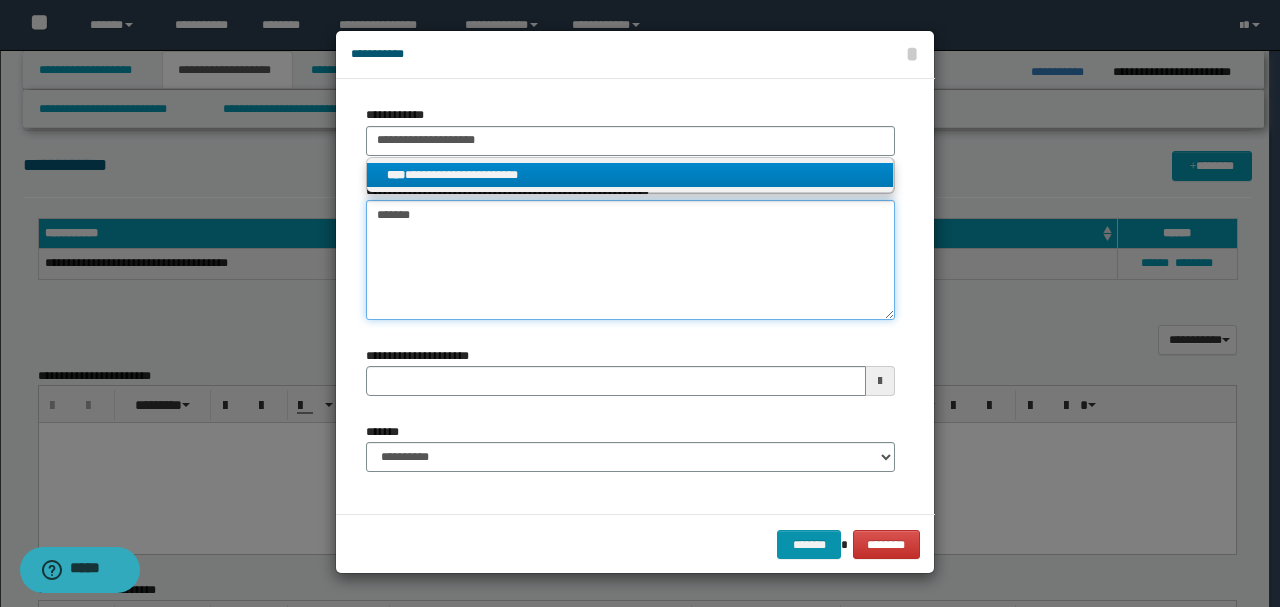 type 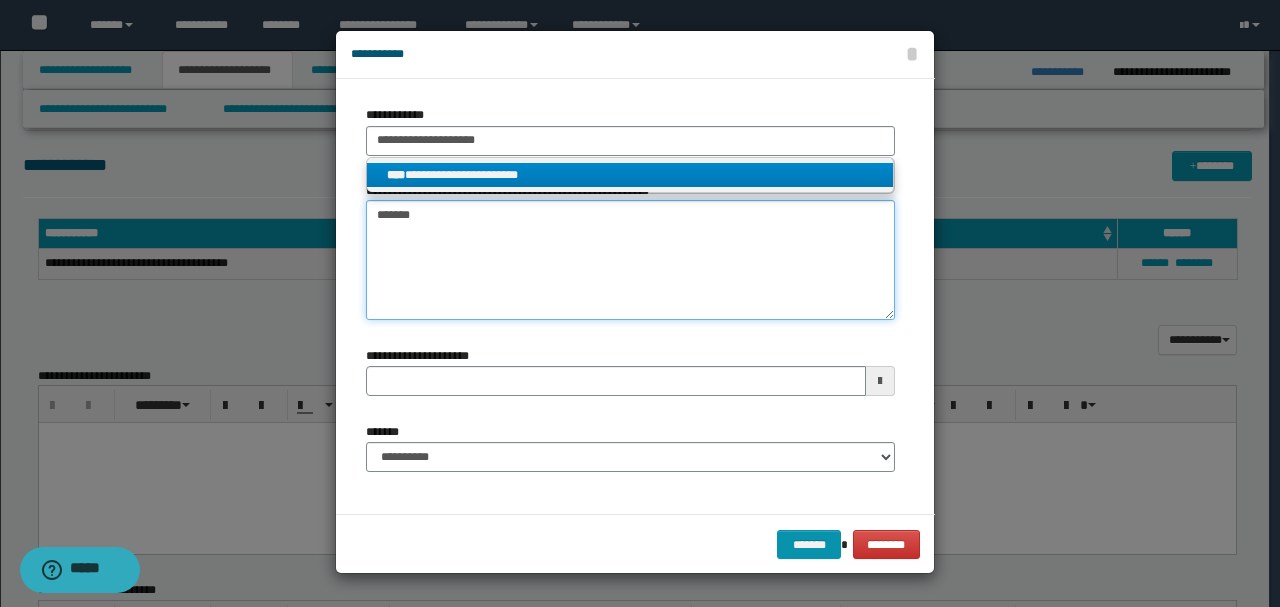 click on "*******" at bounding box center (630, 260) 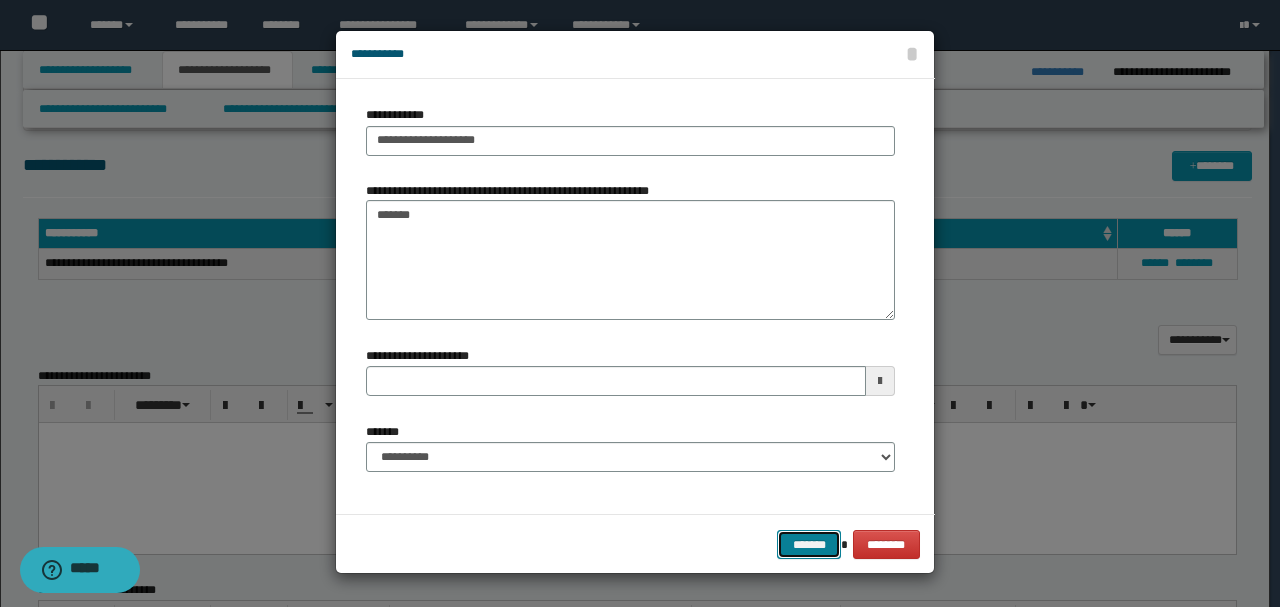 click on "*******" at bounding box center (809, 544) 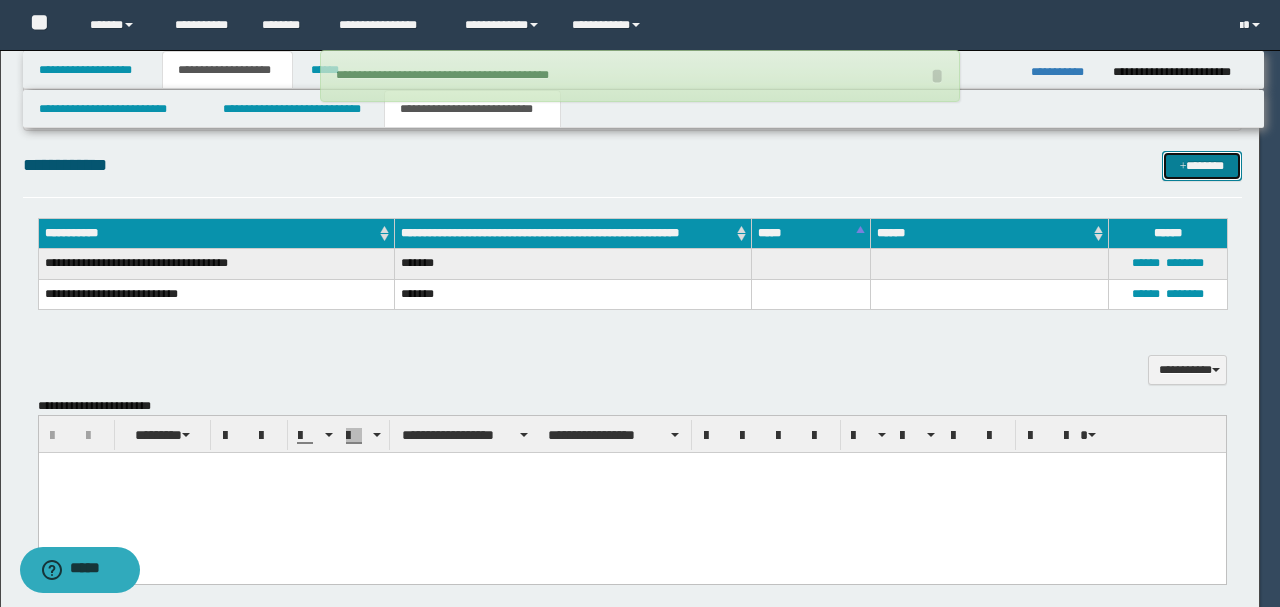 type 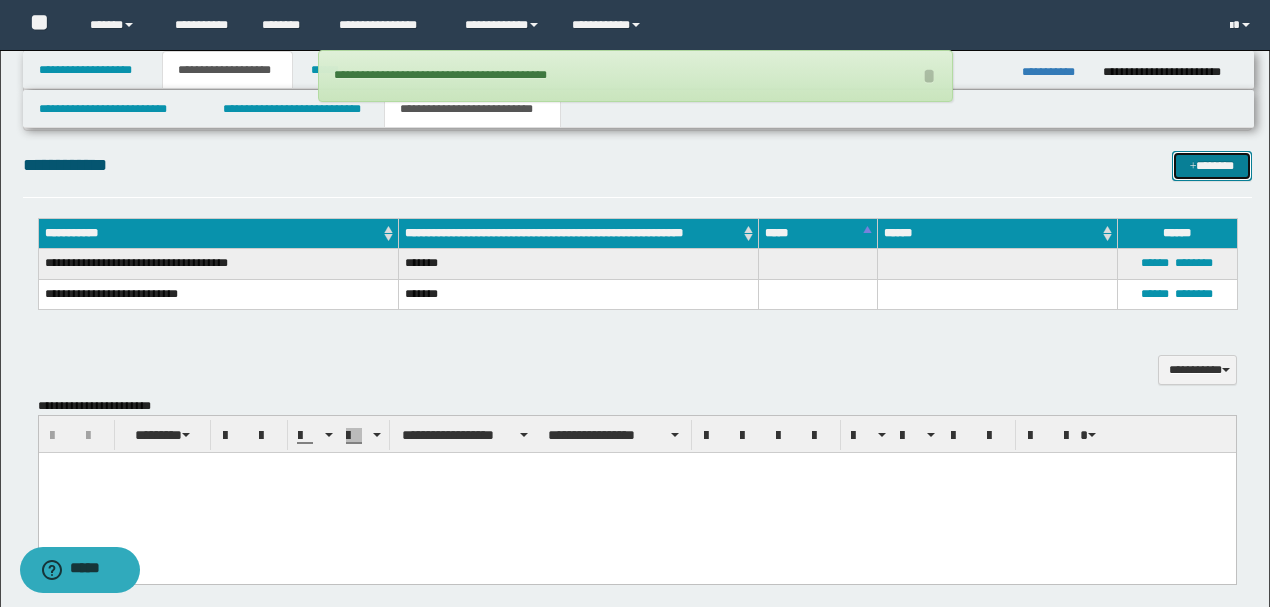 click on "*******" at bounding box center (1211, 165) 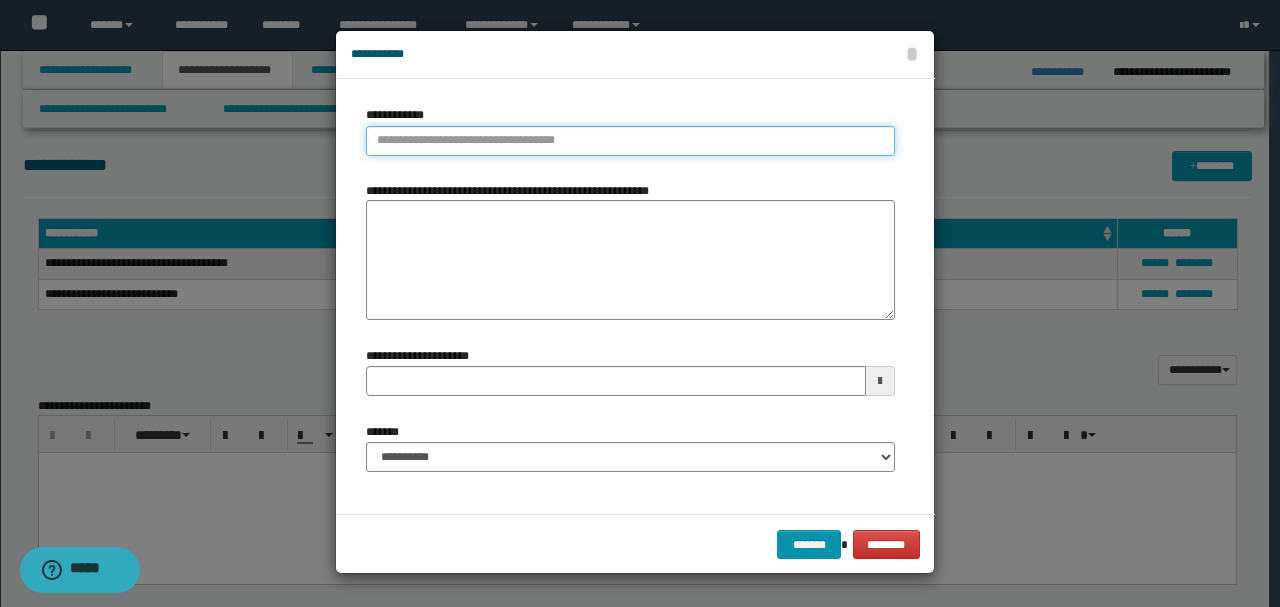 type on "**********" 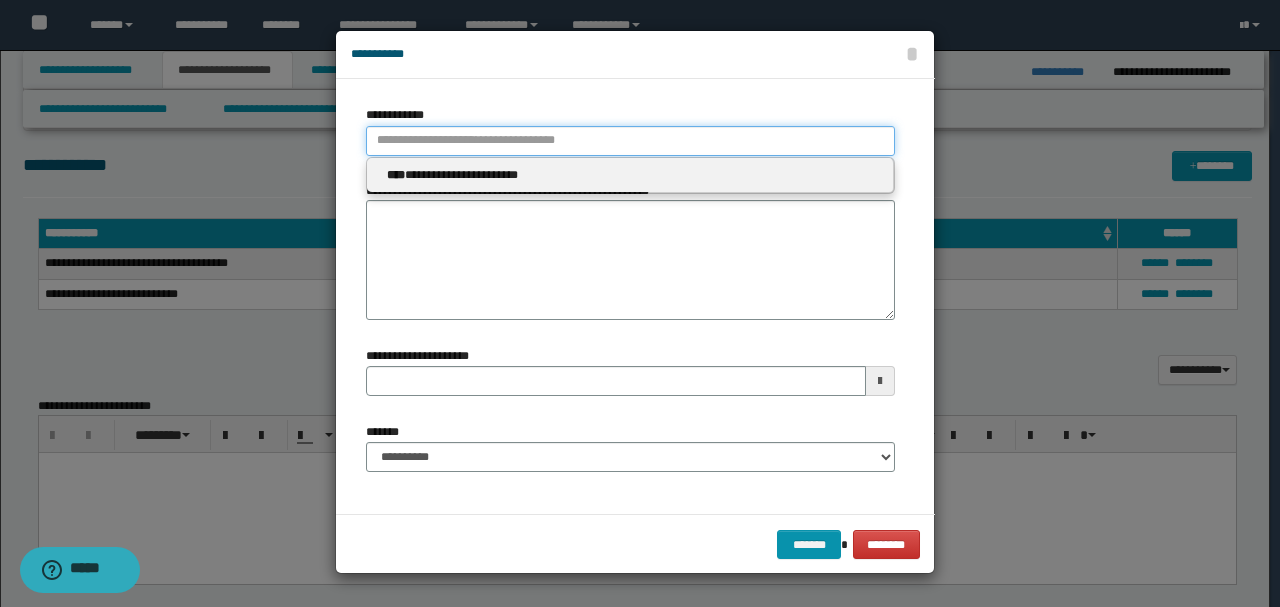 click on "**********" at bounding box center [630, 141] 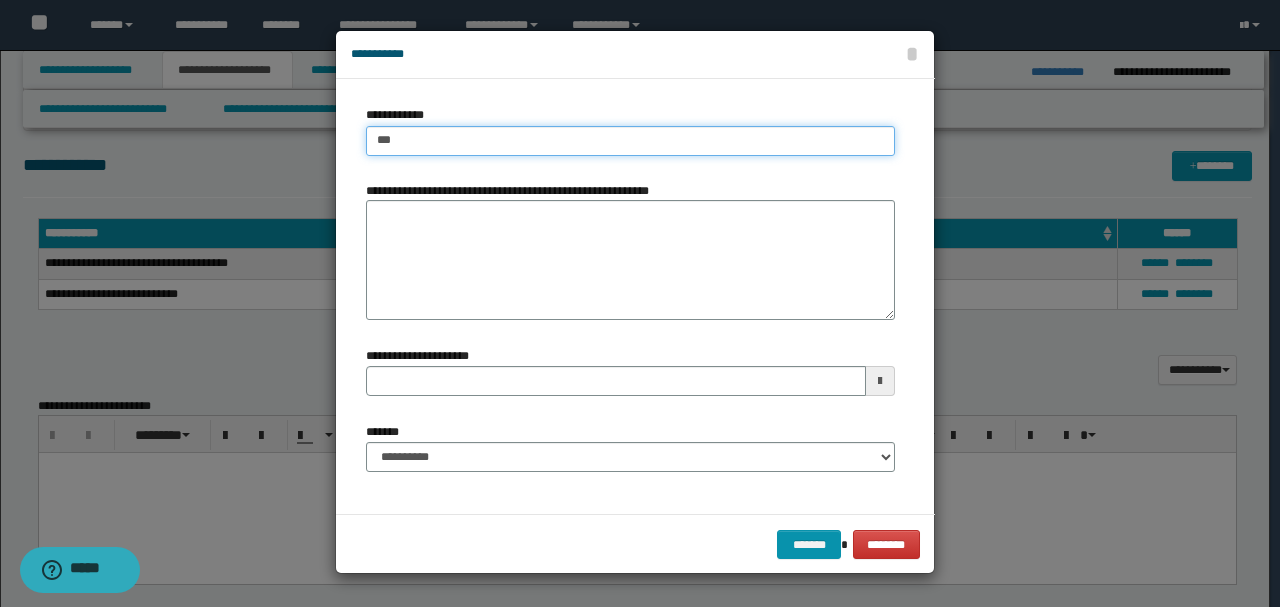 type on "****" 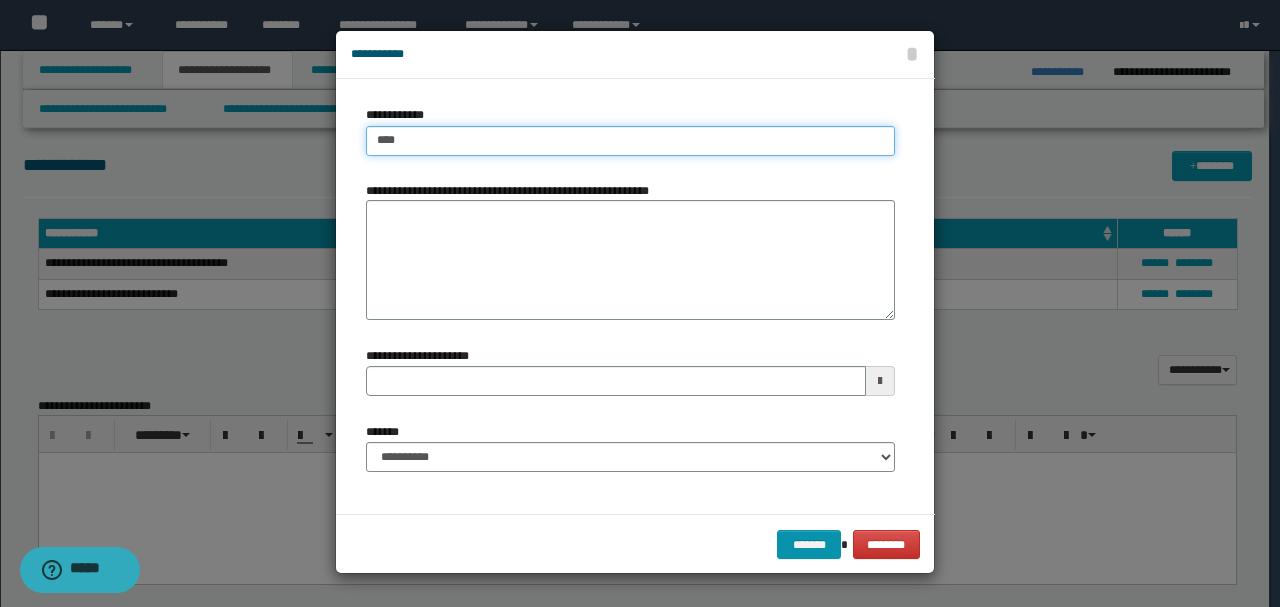 type on "****" 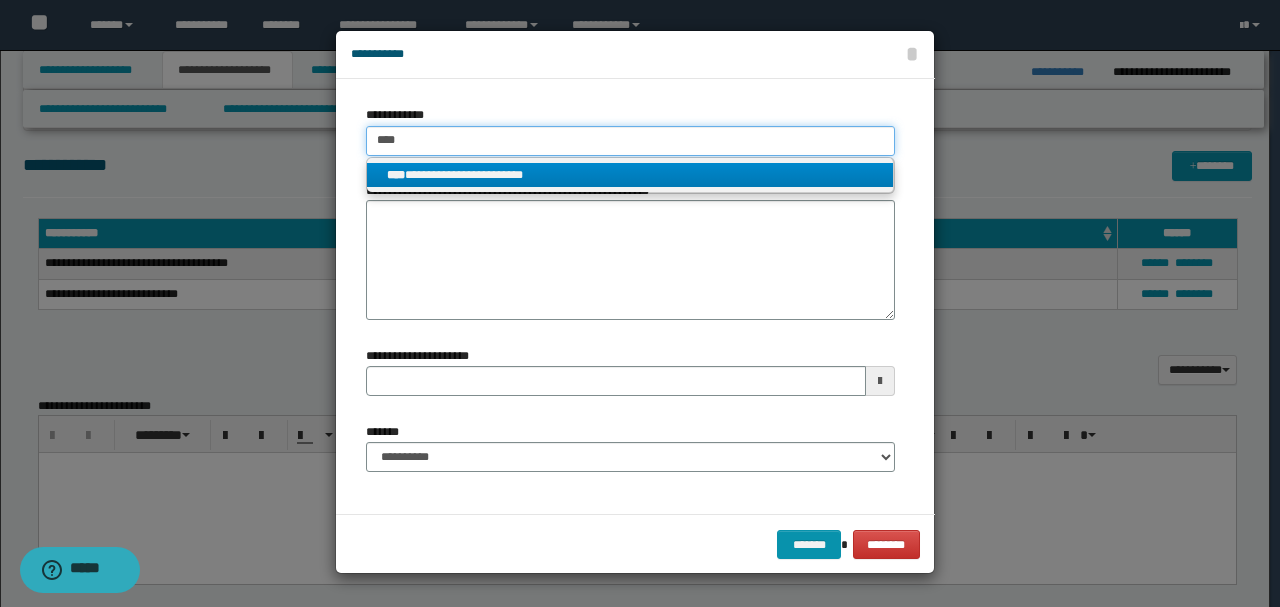 type on "****" 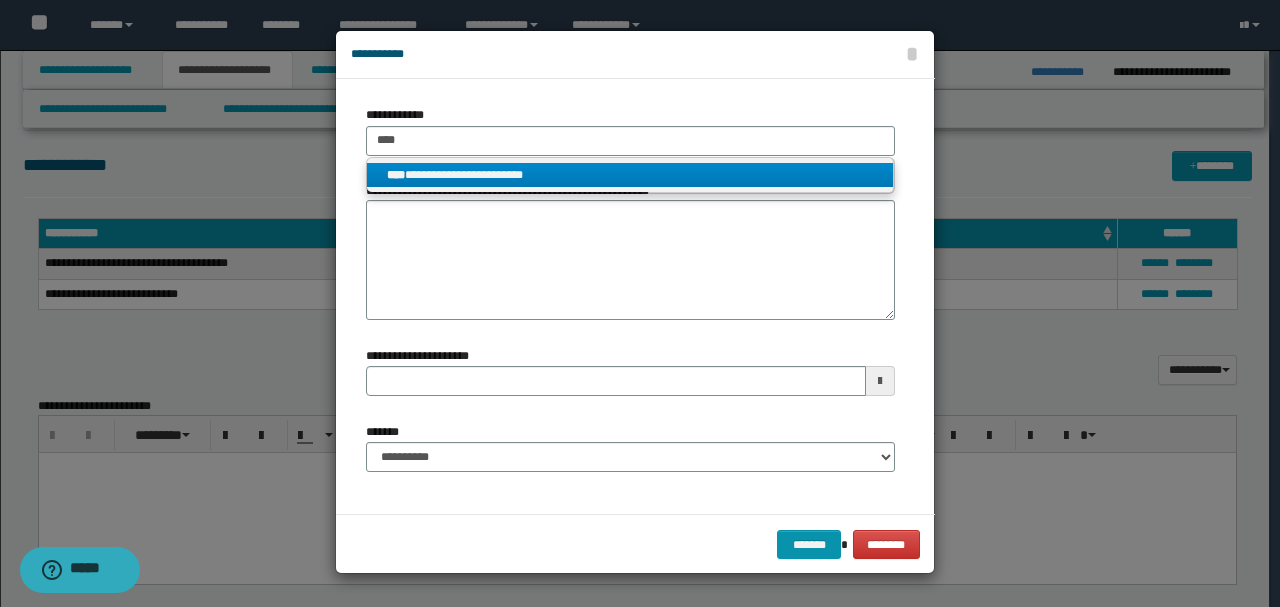 click on "**********" at bounding box center (630, 175) 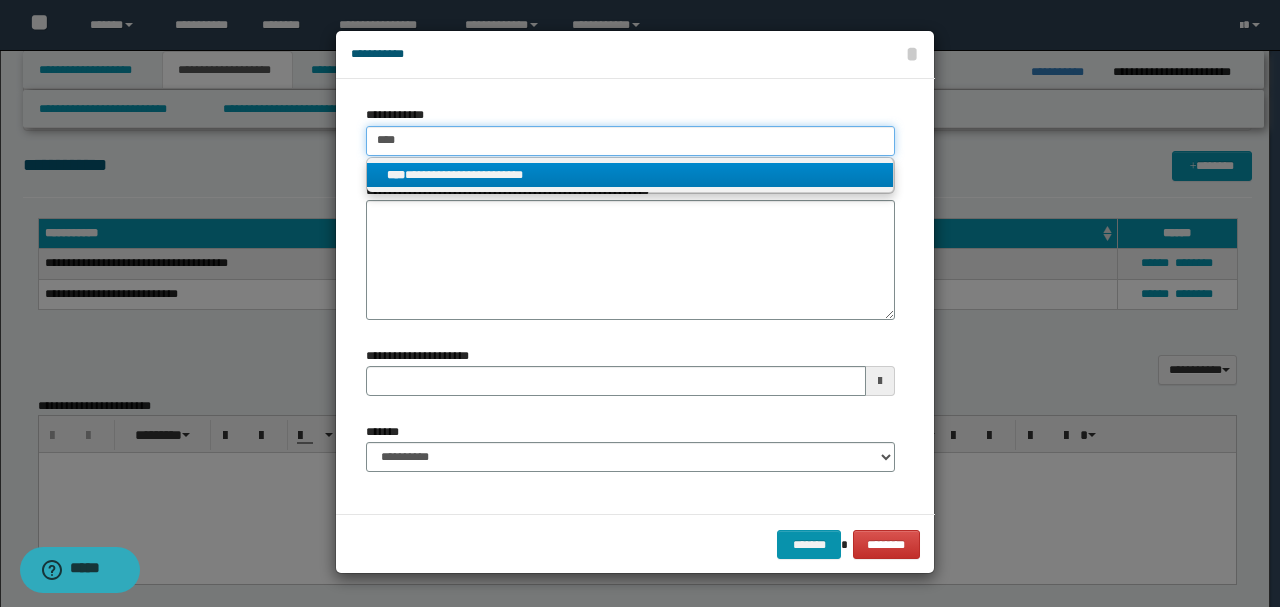 type 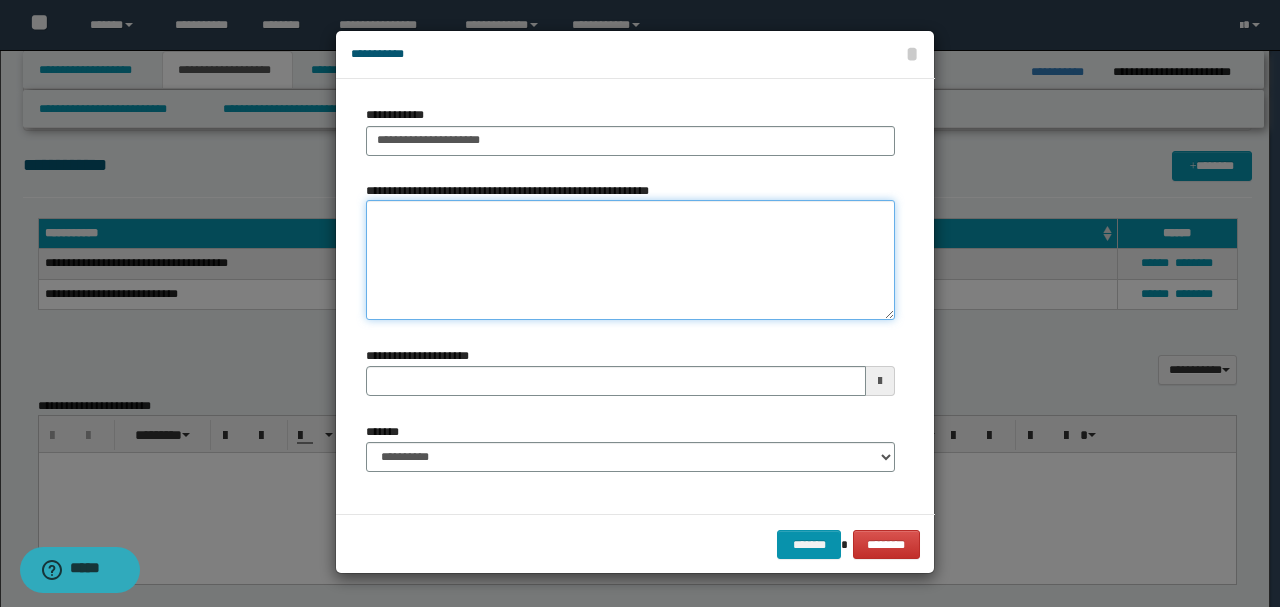 click on "**********" at bounding box center [630, 260] 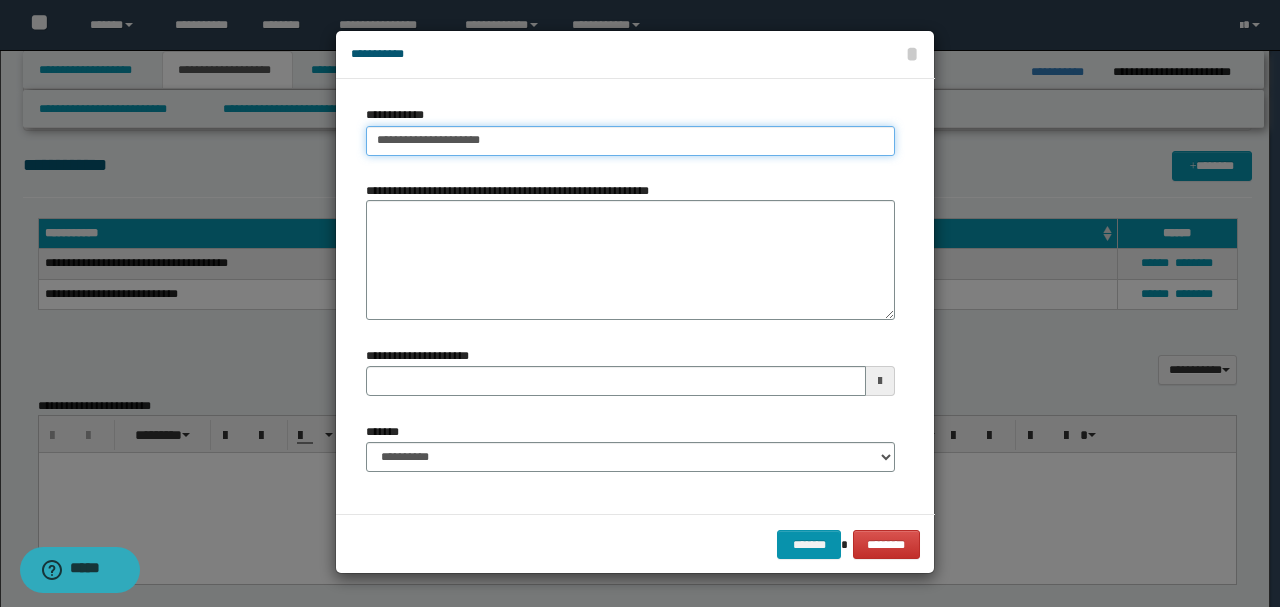 type on "**********" 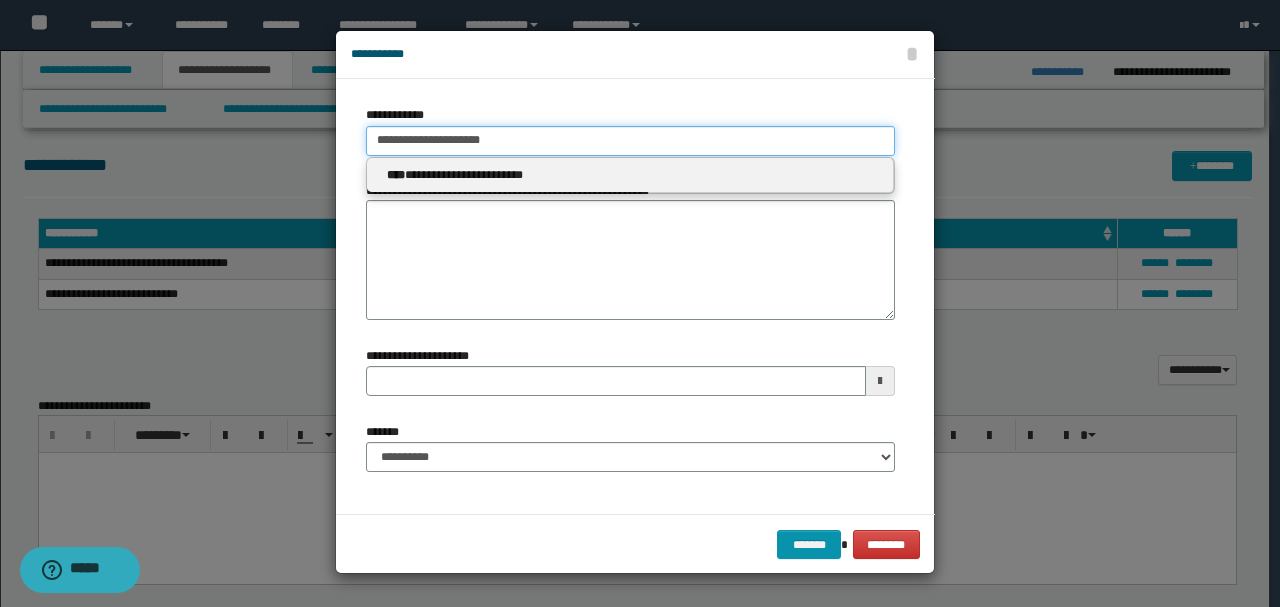 drag, startPoint x: 502, startPoint y: 134, endPoint x: 288, endPoint y: 148, distance: 214.45746 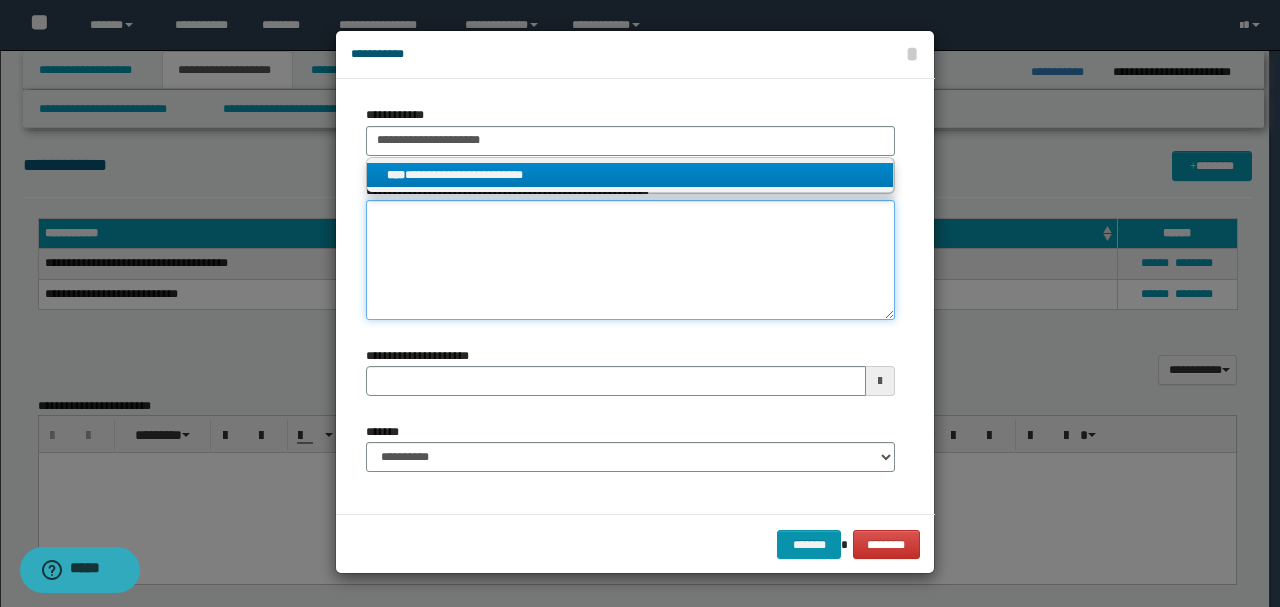 type 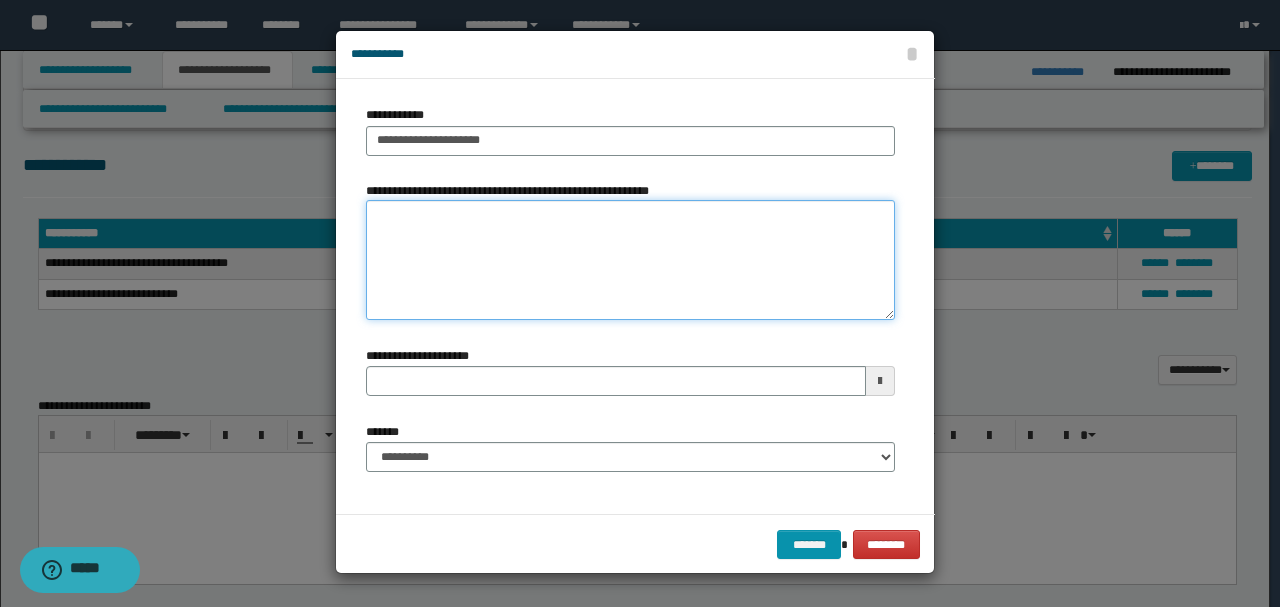 click on "**********" at bounding box center (630, 260) 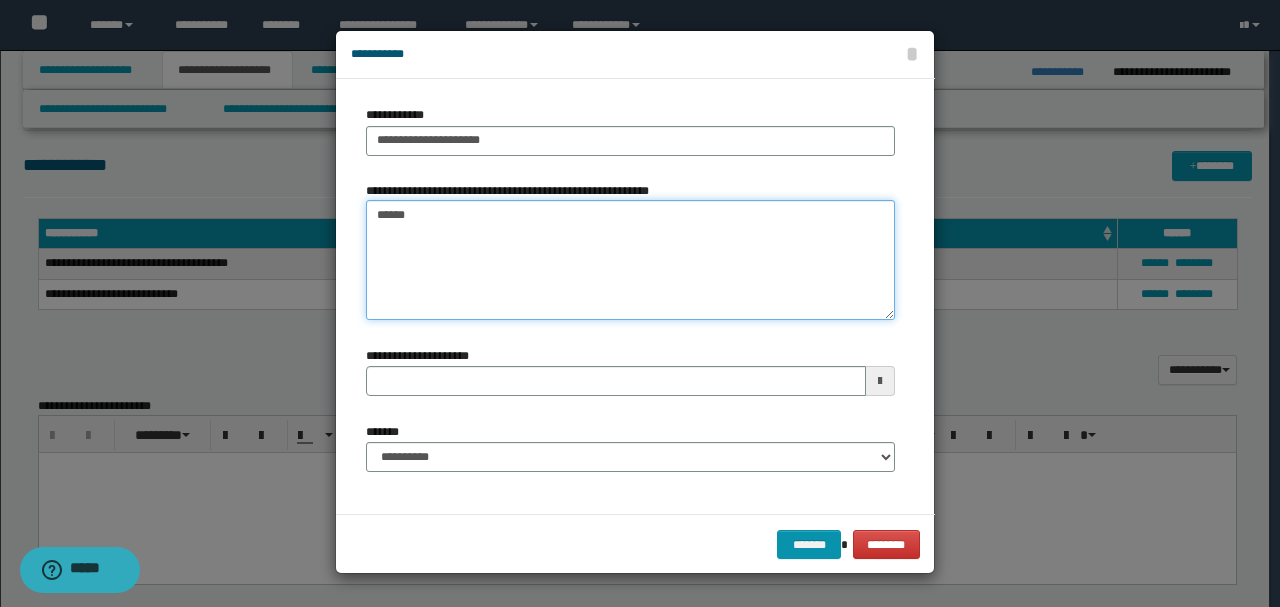 type on "*******" 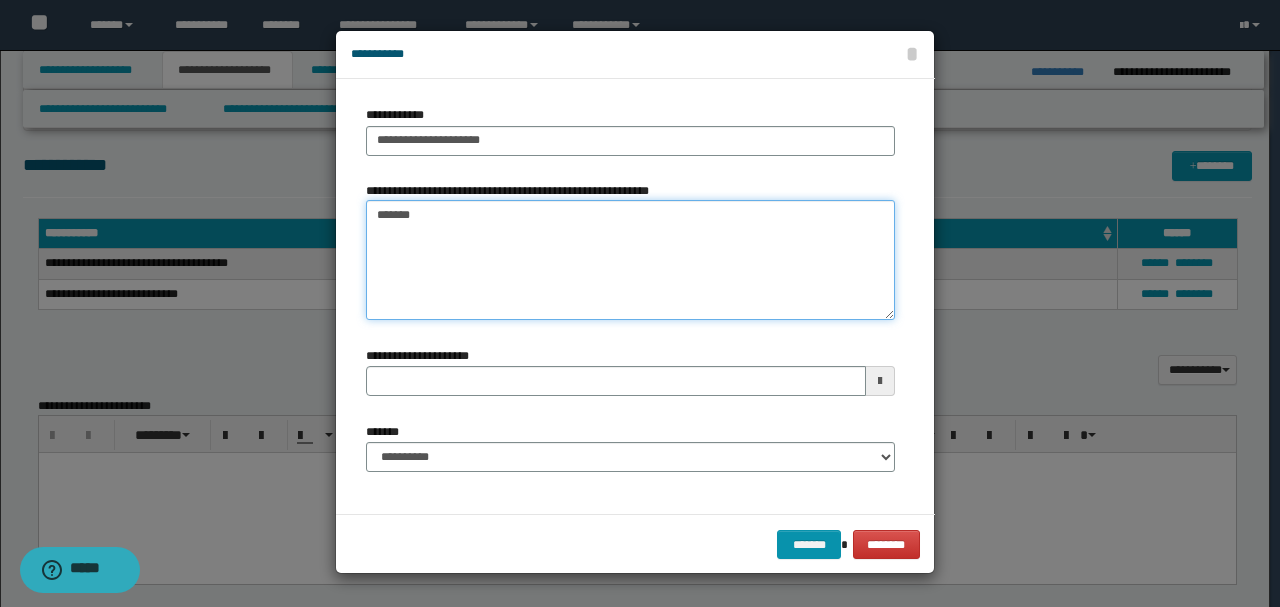 type 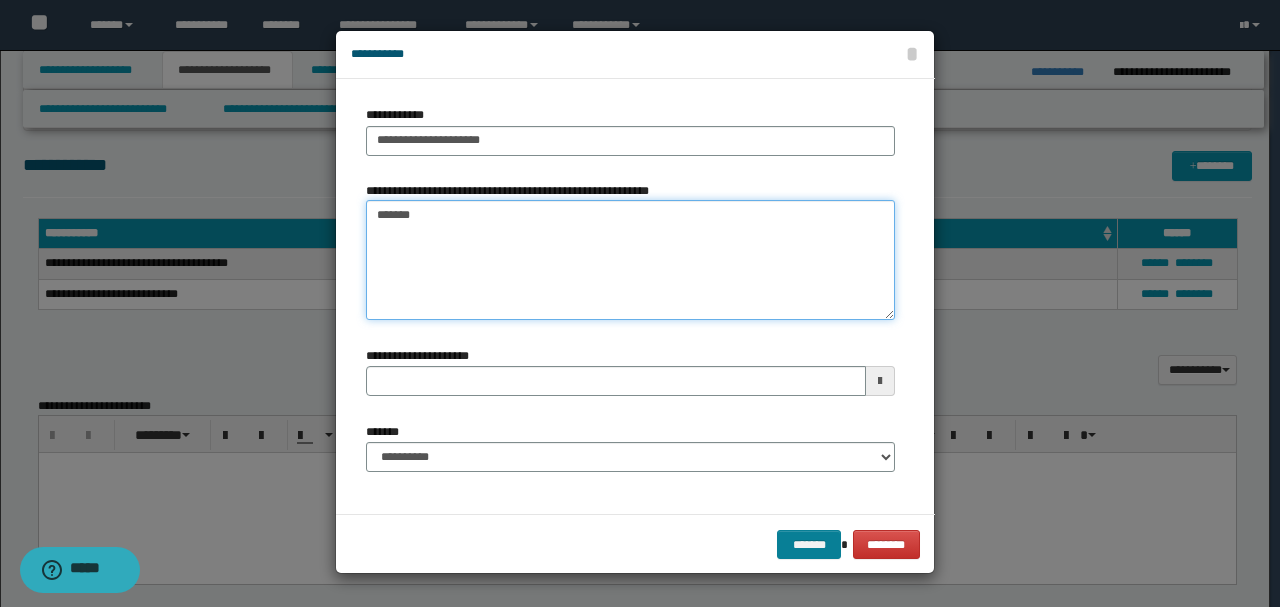 type on "*******" 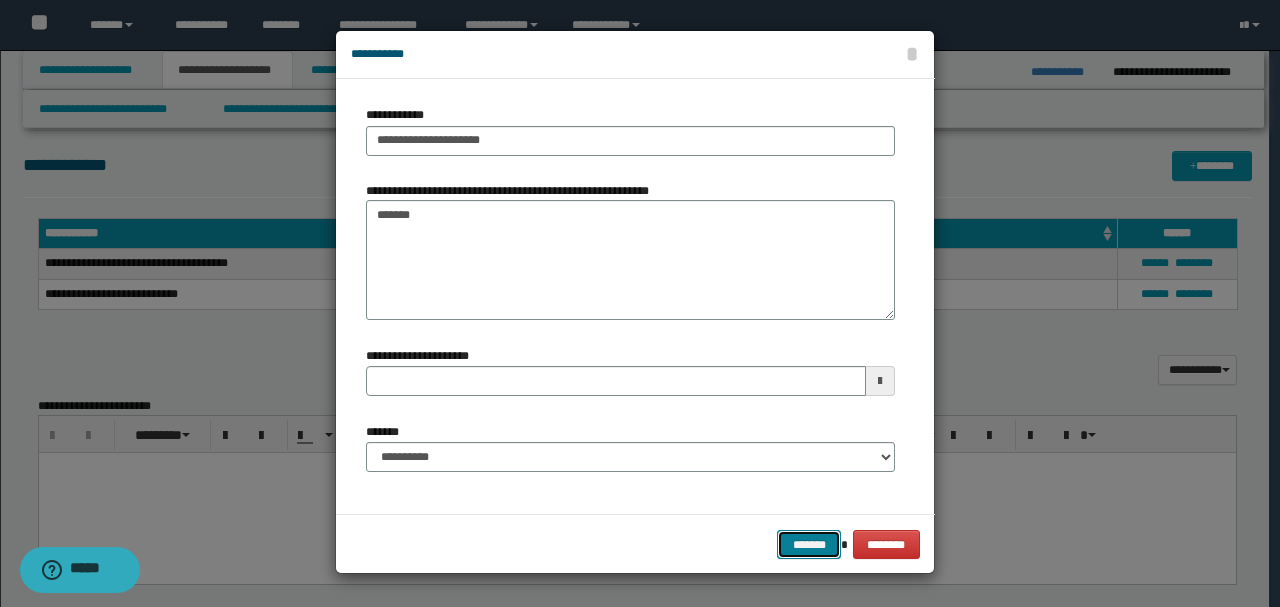 click on "*******" at bounding box center [809, 544] 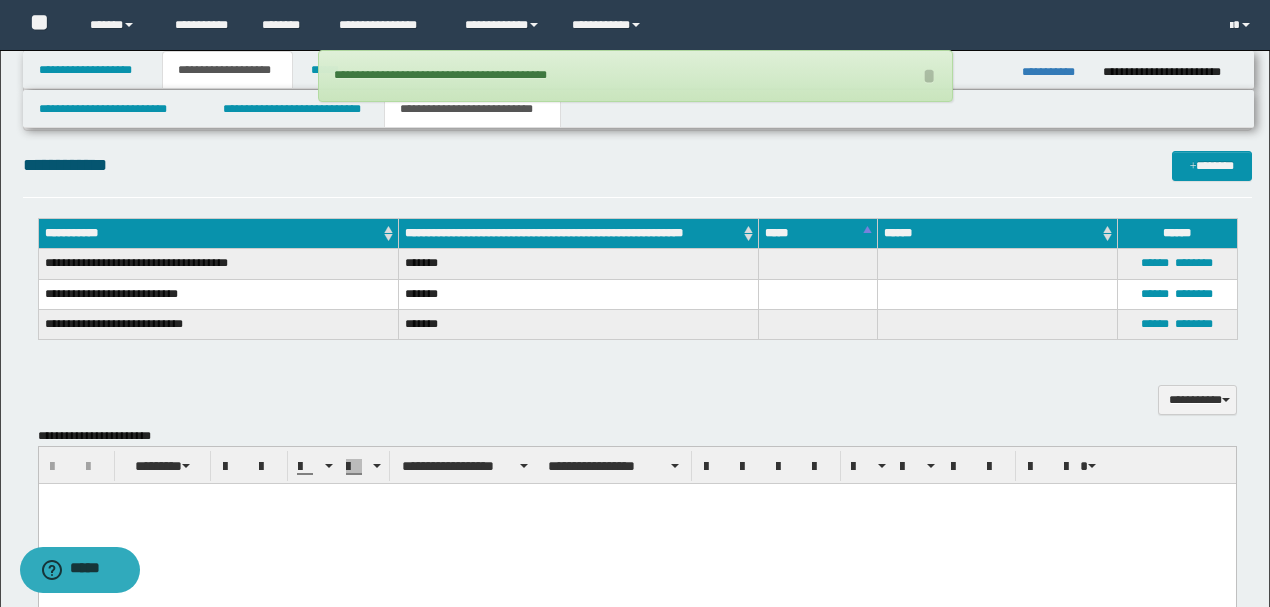 click on "**********" at bounding box center (637, 389) 